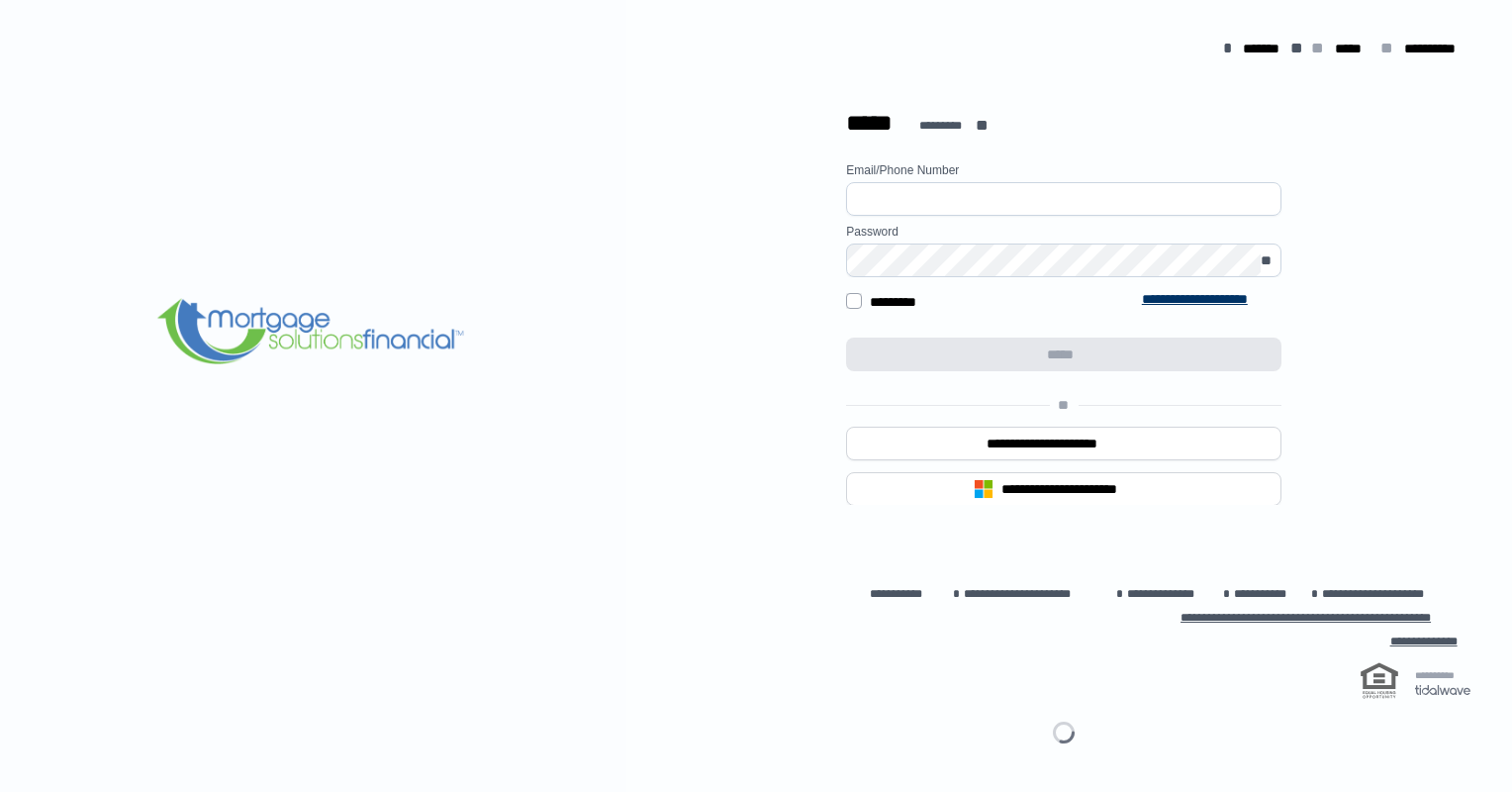 scroll, scrollTop: 0, scrollLeft: 0, axis: both 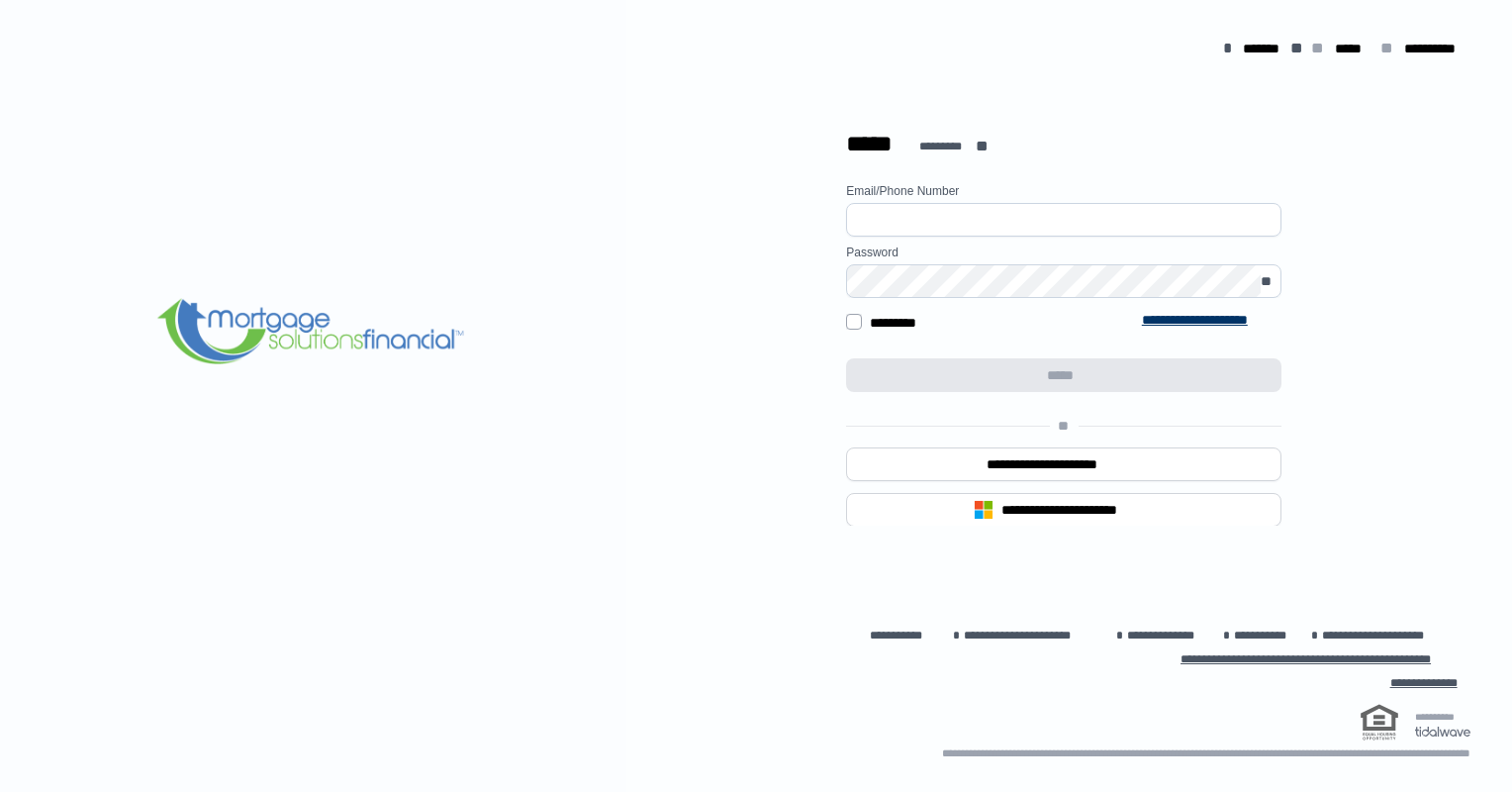 type on "**********" 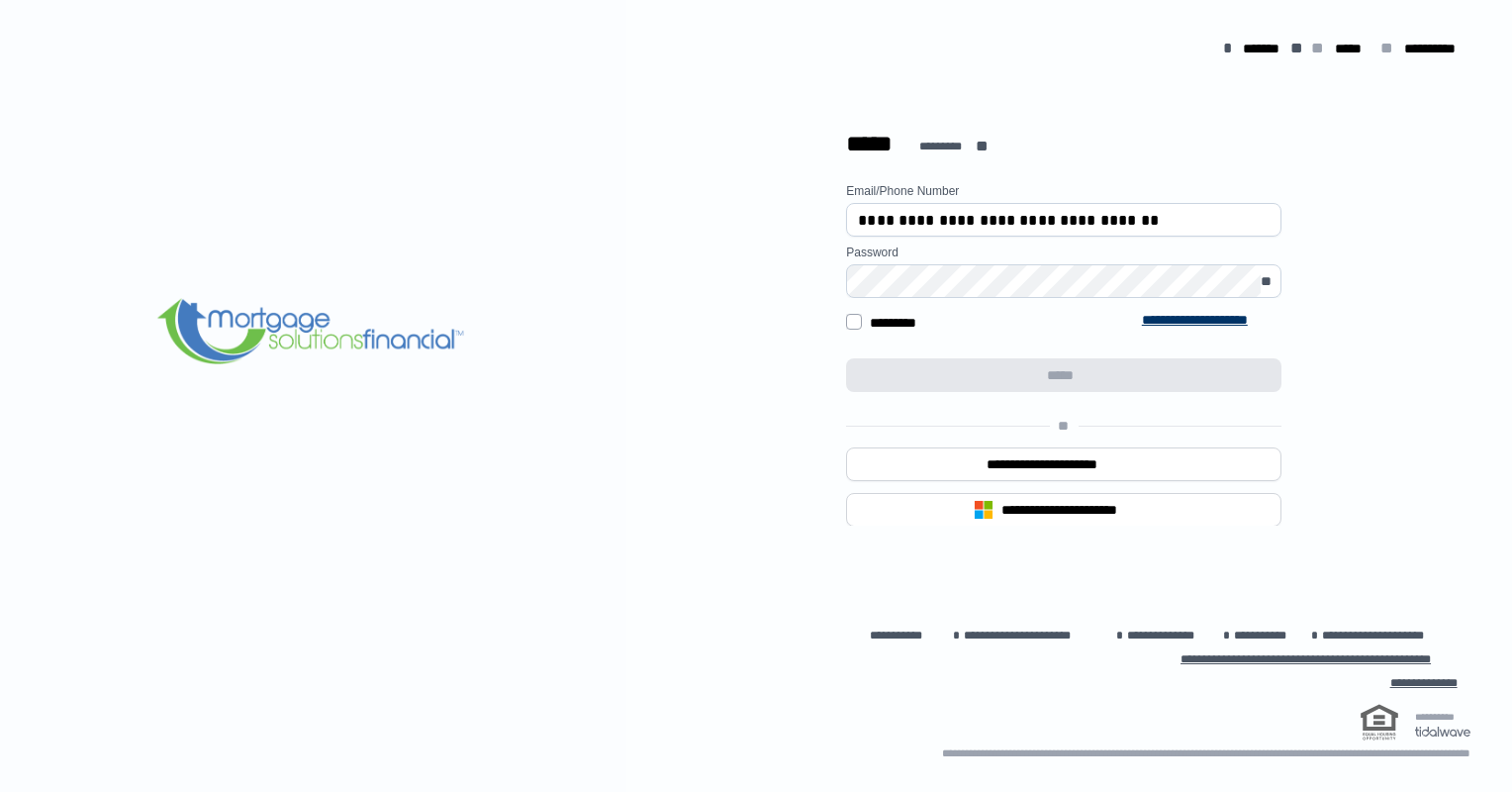 click at bounding box center (993, 377) 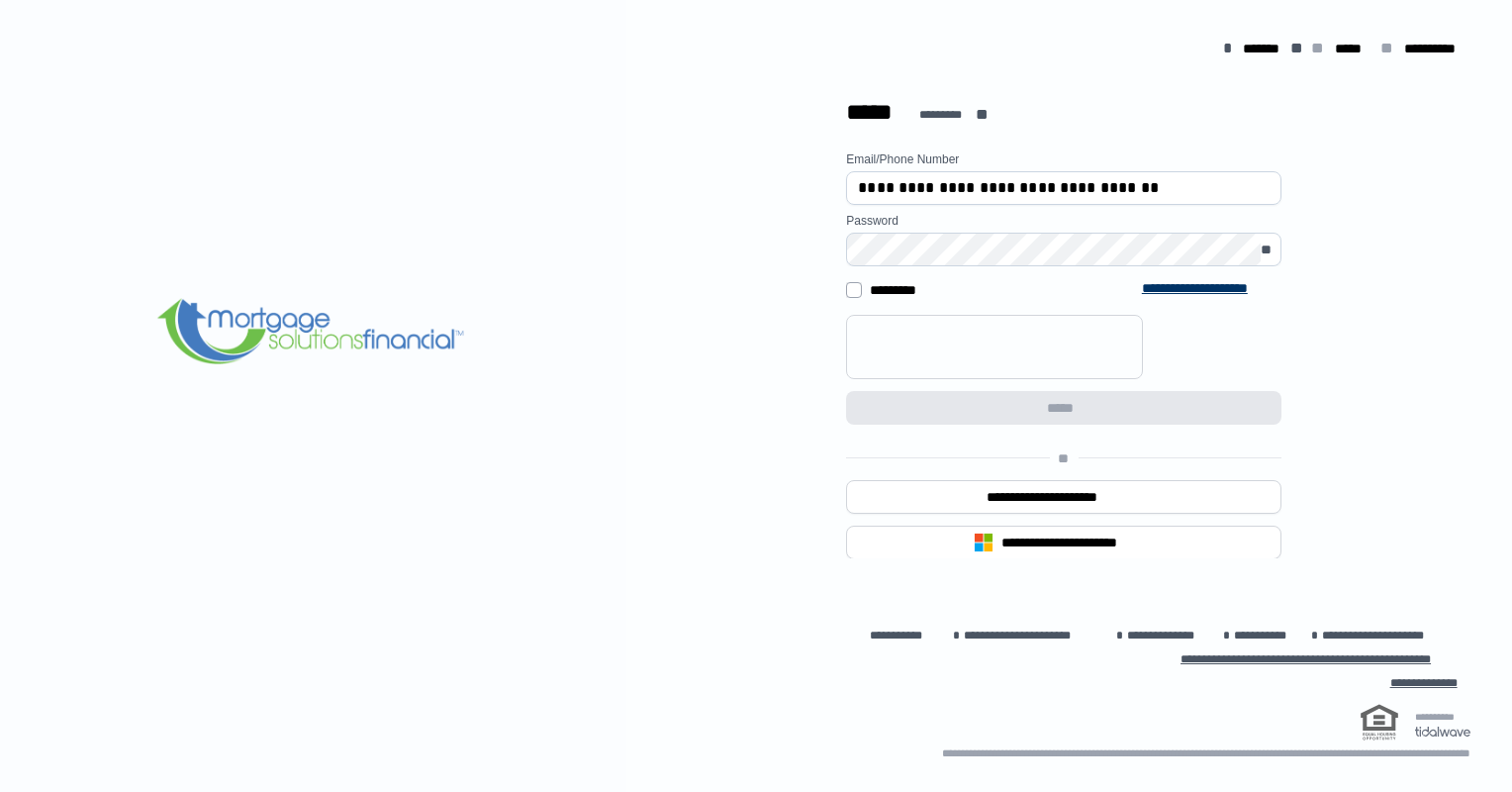 click on "**********" at bounding box center [1064, 354] 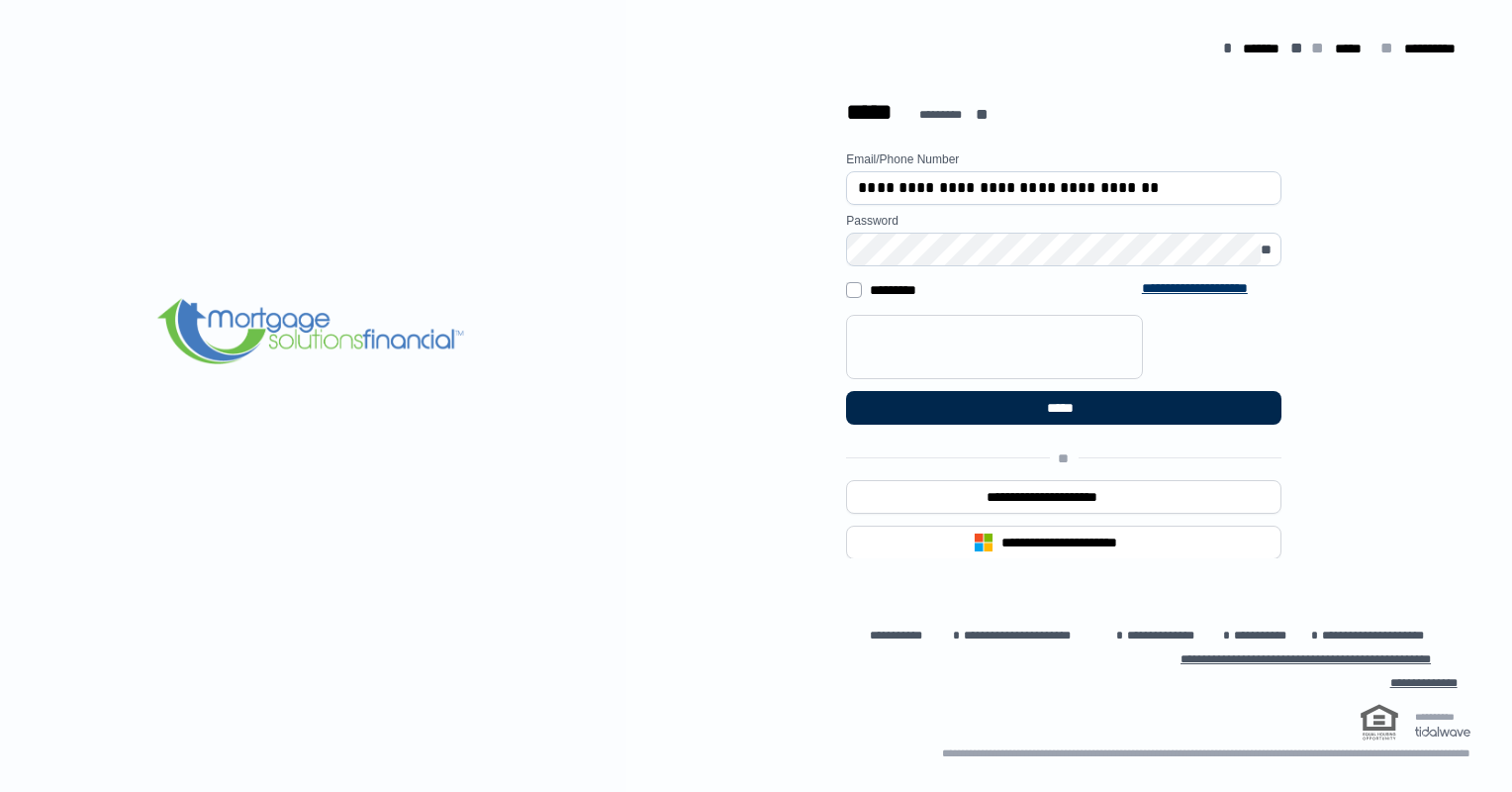 click on "*****" at bounding box center [1064, 408] 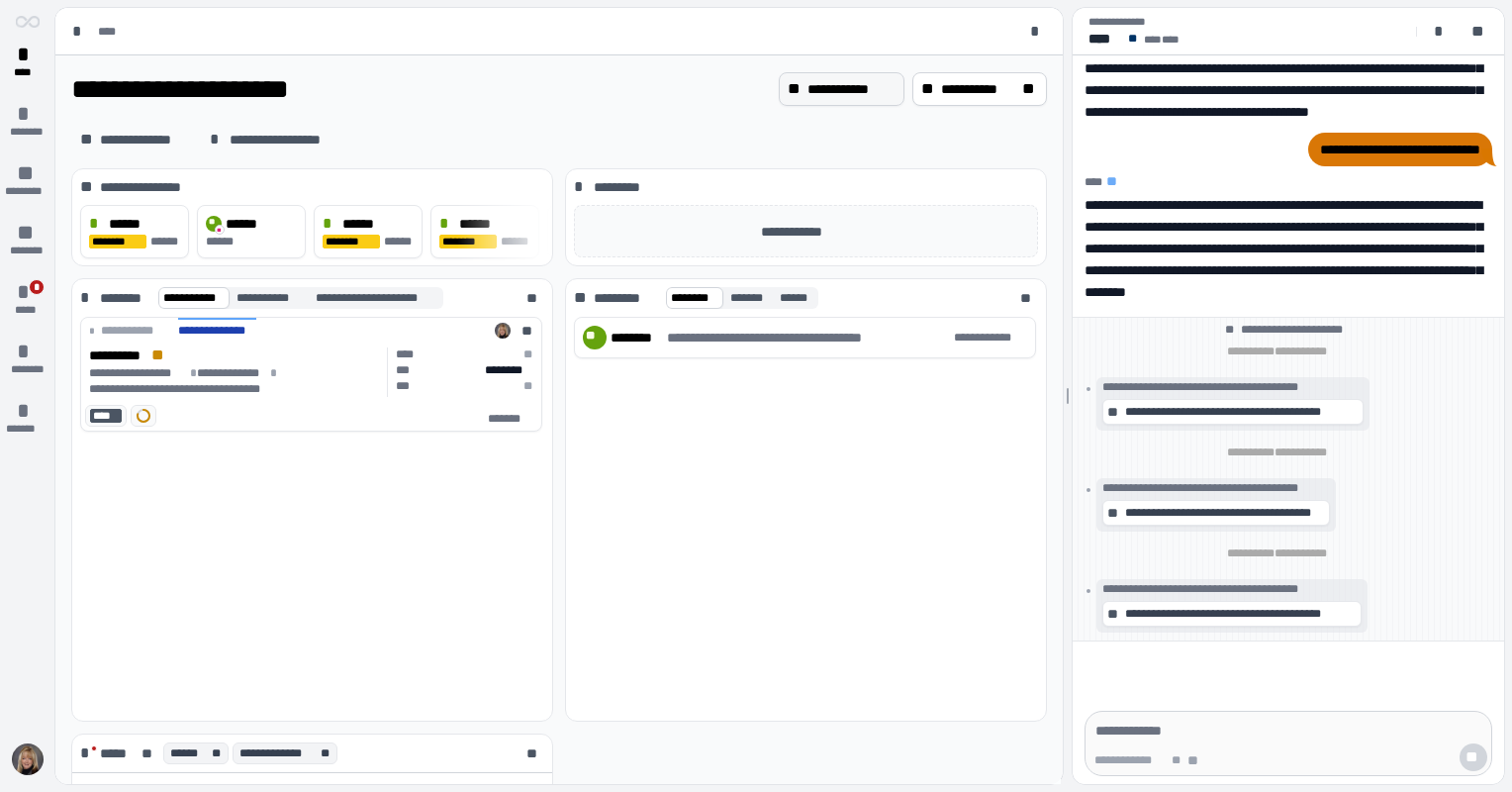 click on "**********" at bounding box center (851, 89) 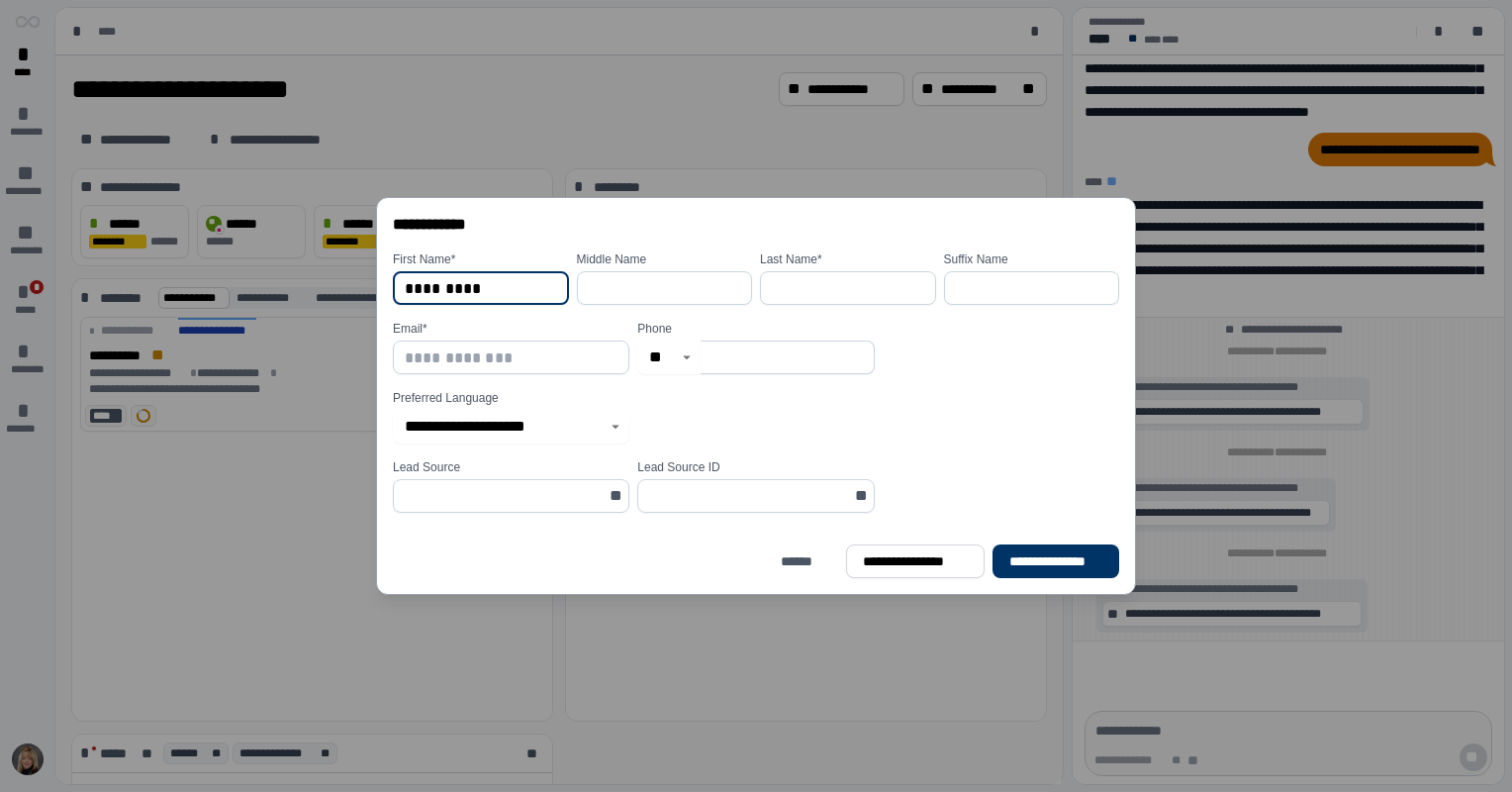 type on "*********" 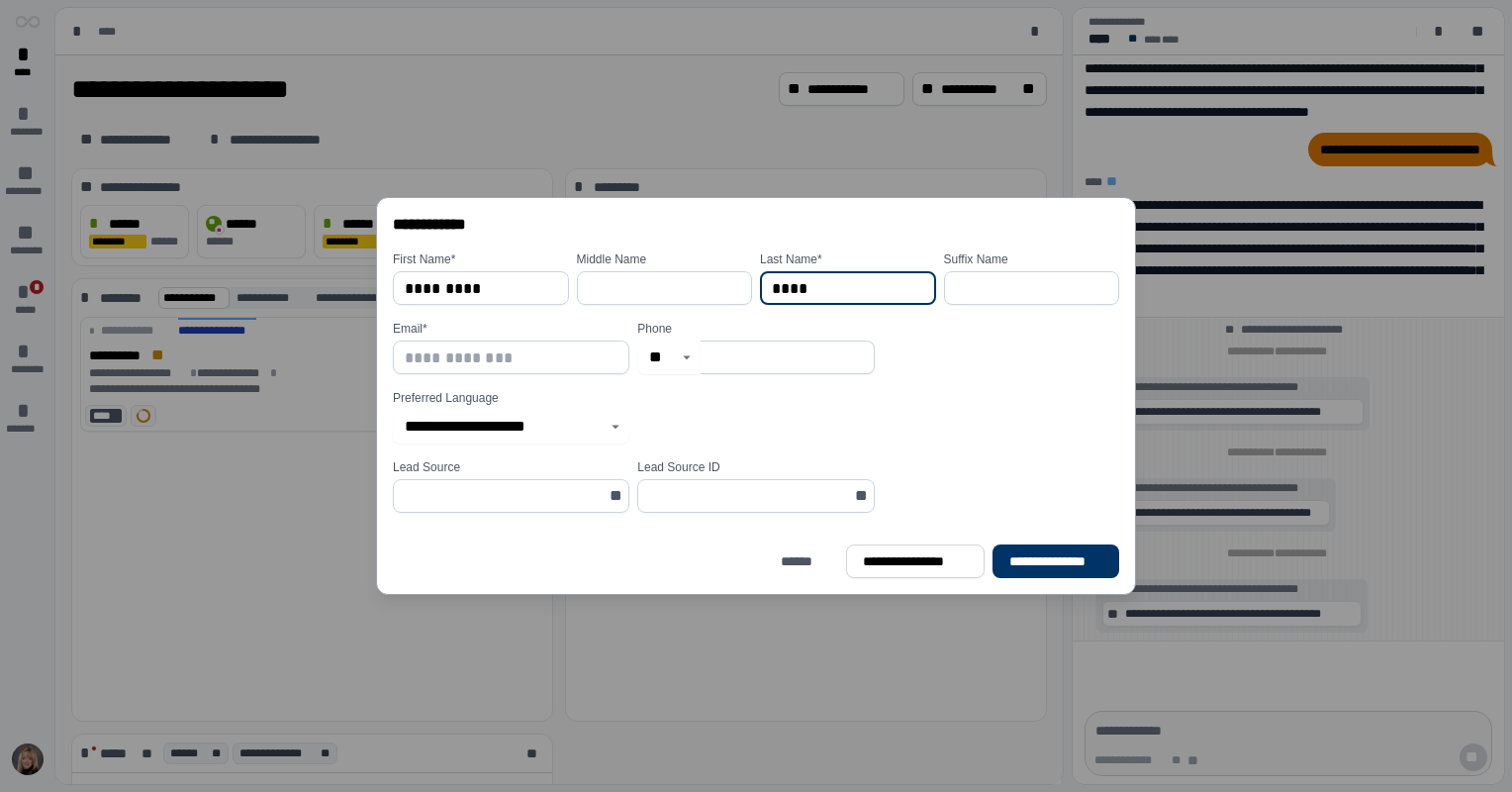 type on "****" 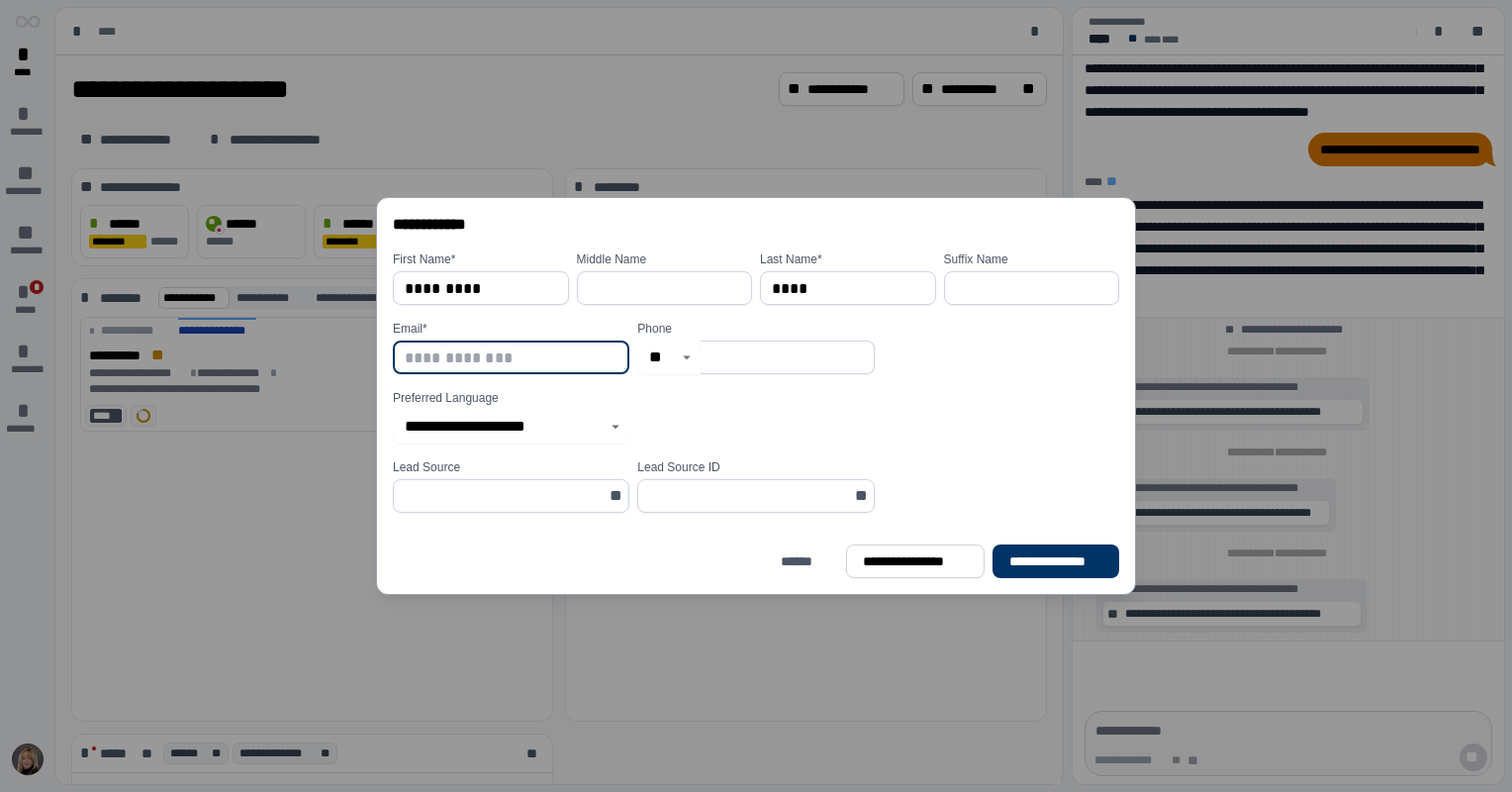 click at bounding box center [511, 357] 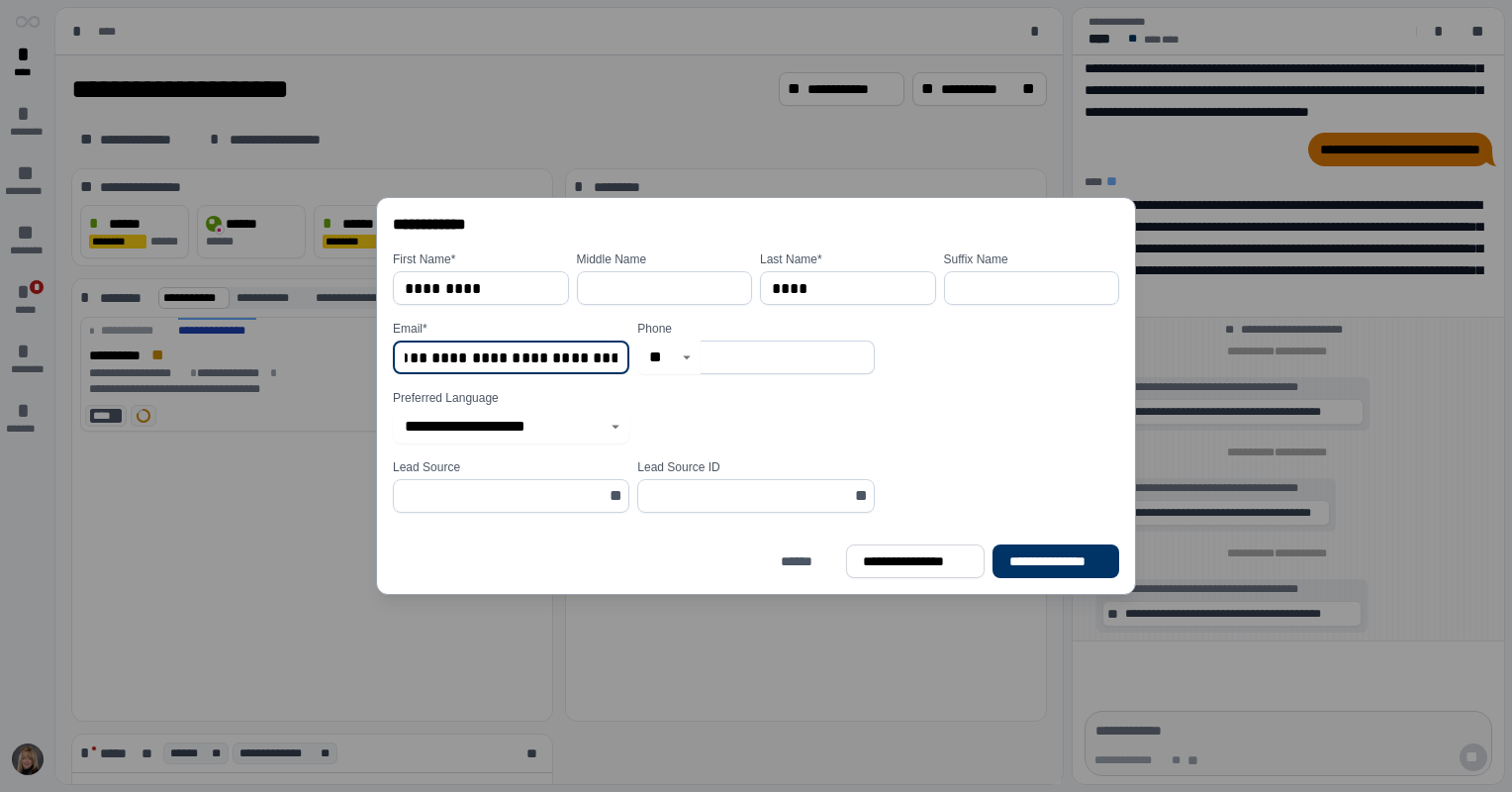 scroll, scrollTop: 0, scrollLeft: 140, axis: horizontal 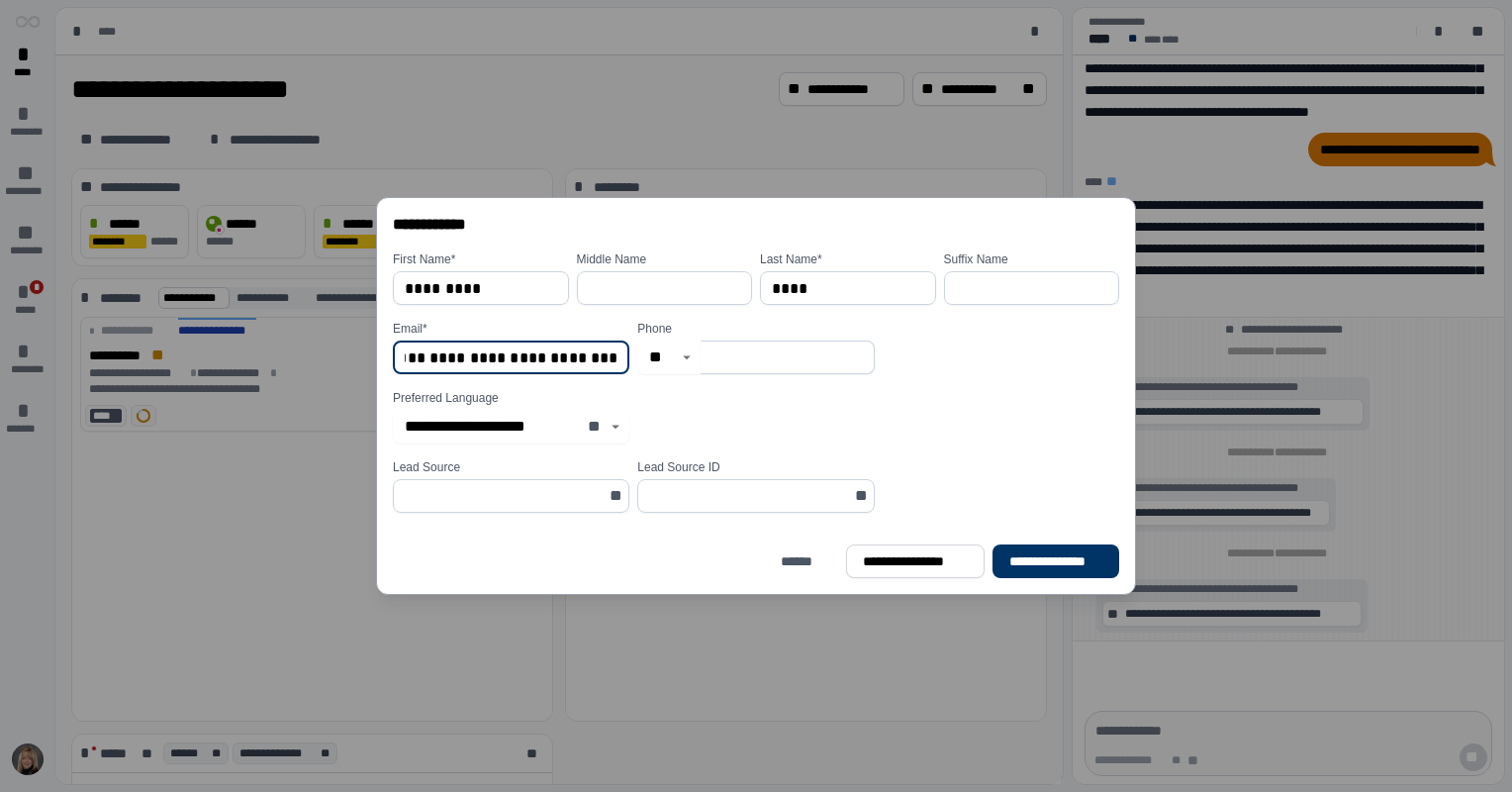 click 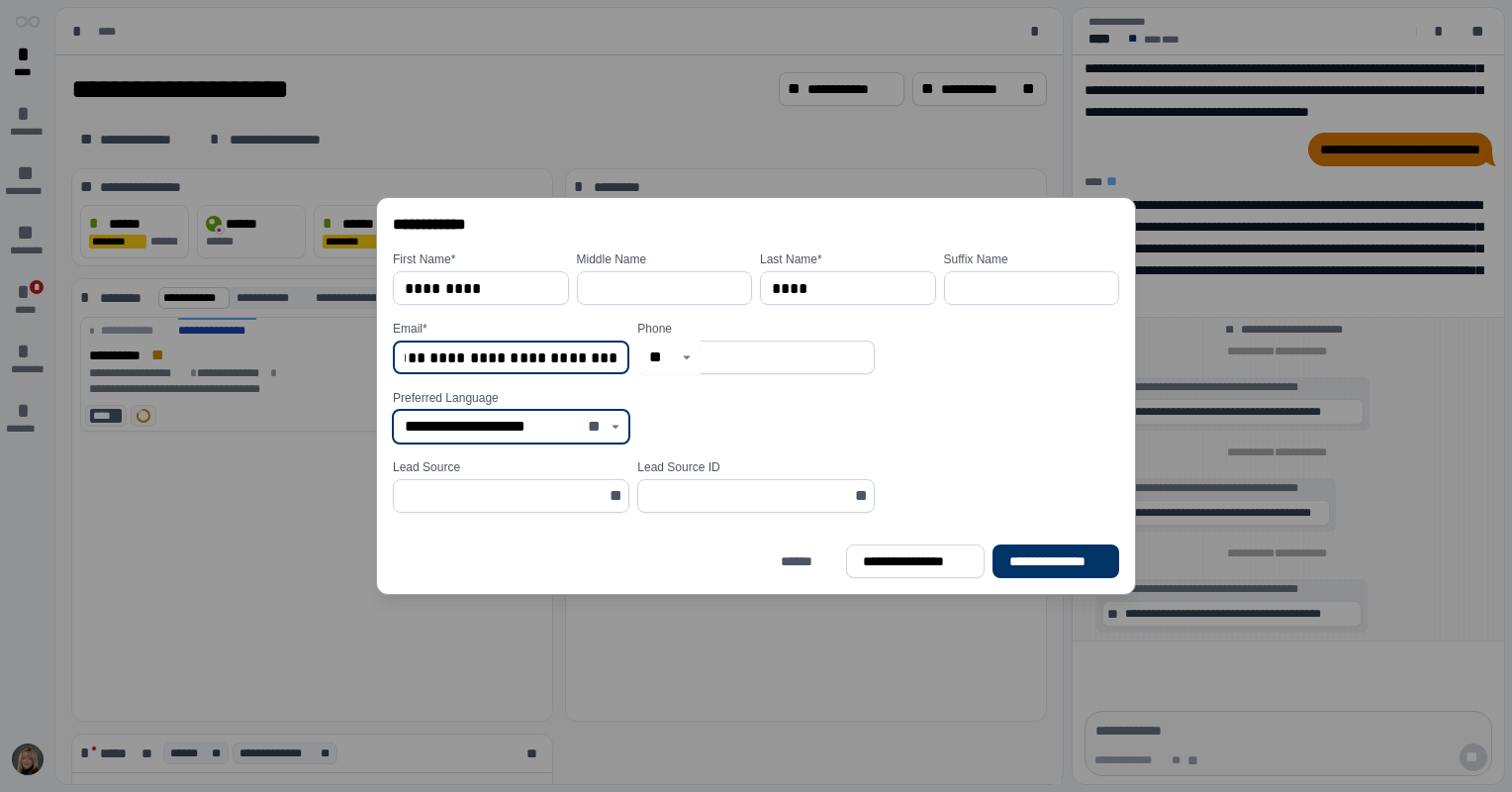 scroll, scrollTop: 0, scrollLeft: 0, axis: both 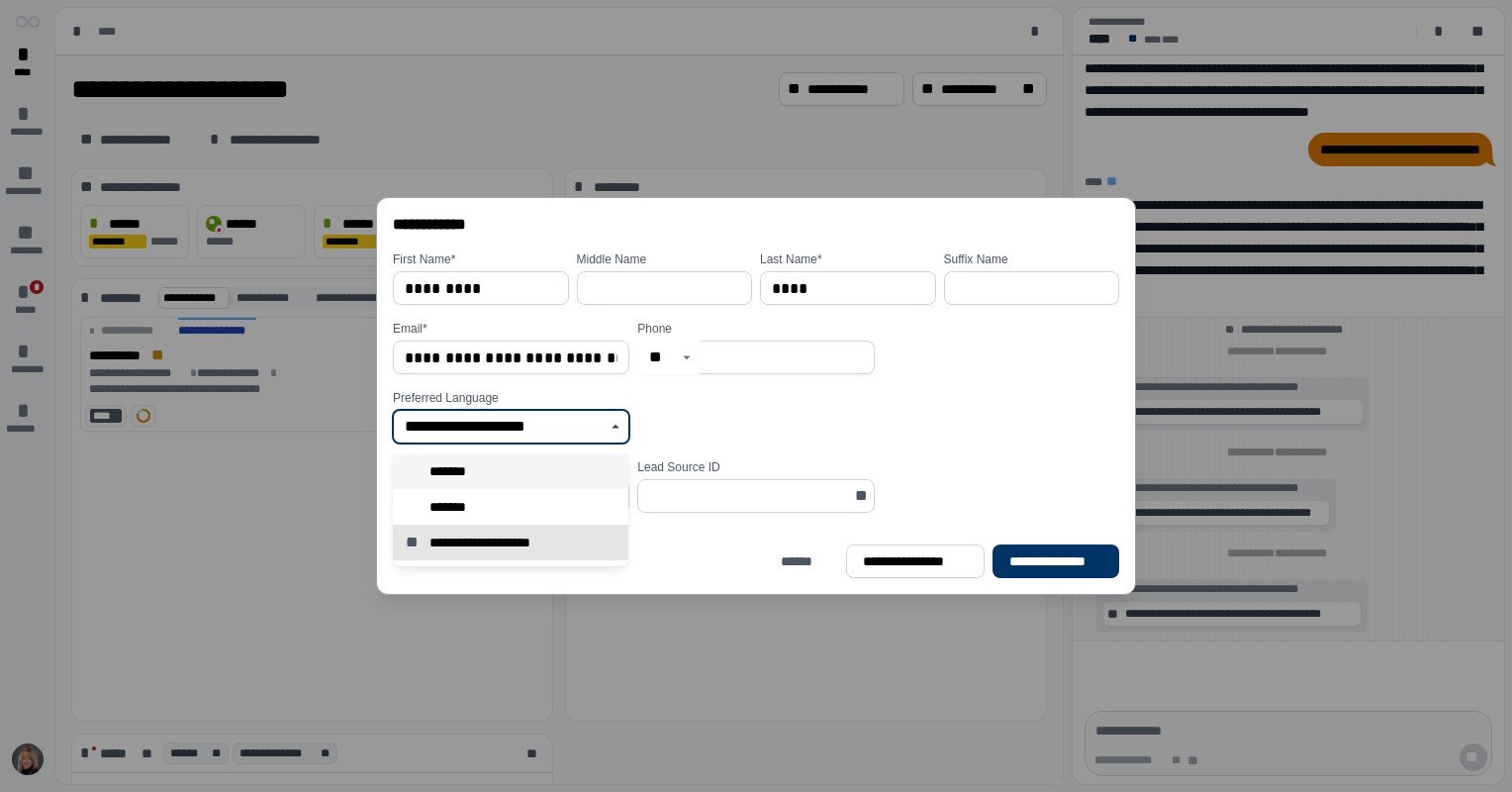 click on "*******" at bounding box center (511, 471) 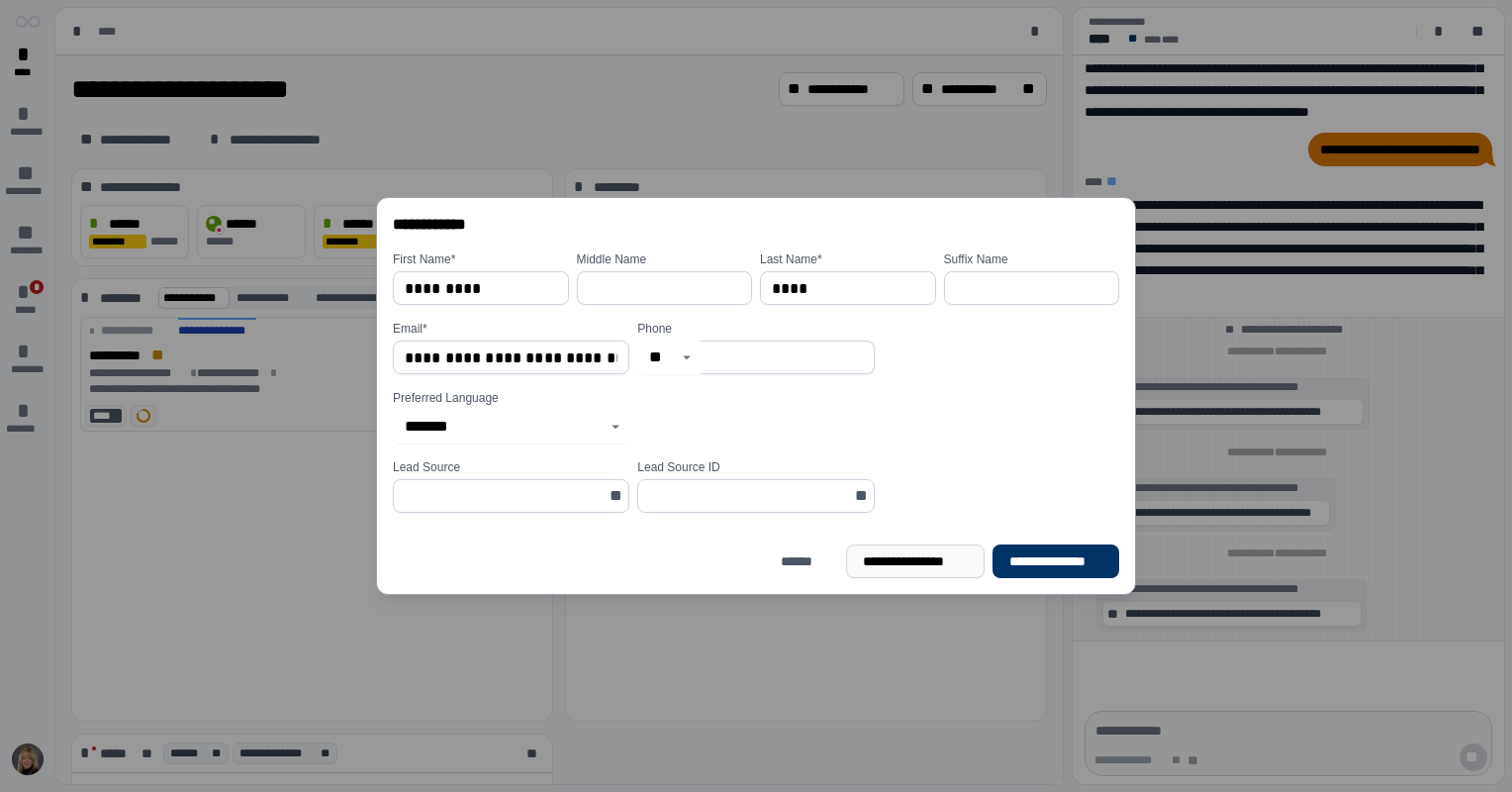click on "**********" at bounding box center [915, 561] 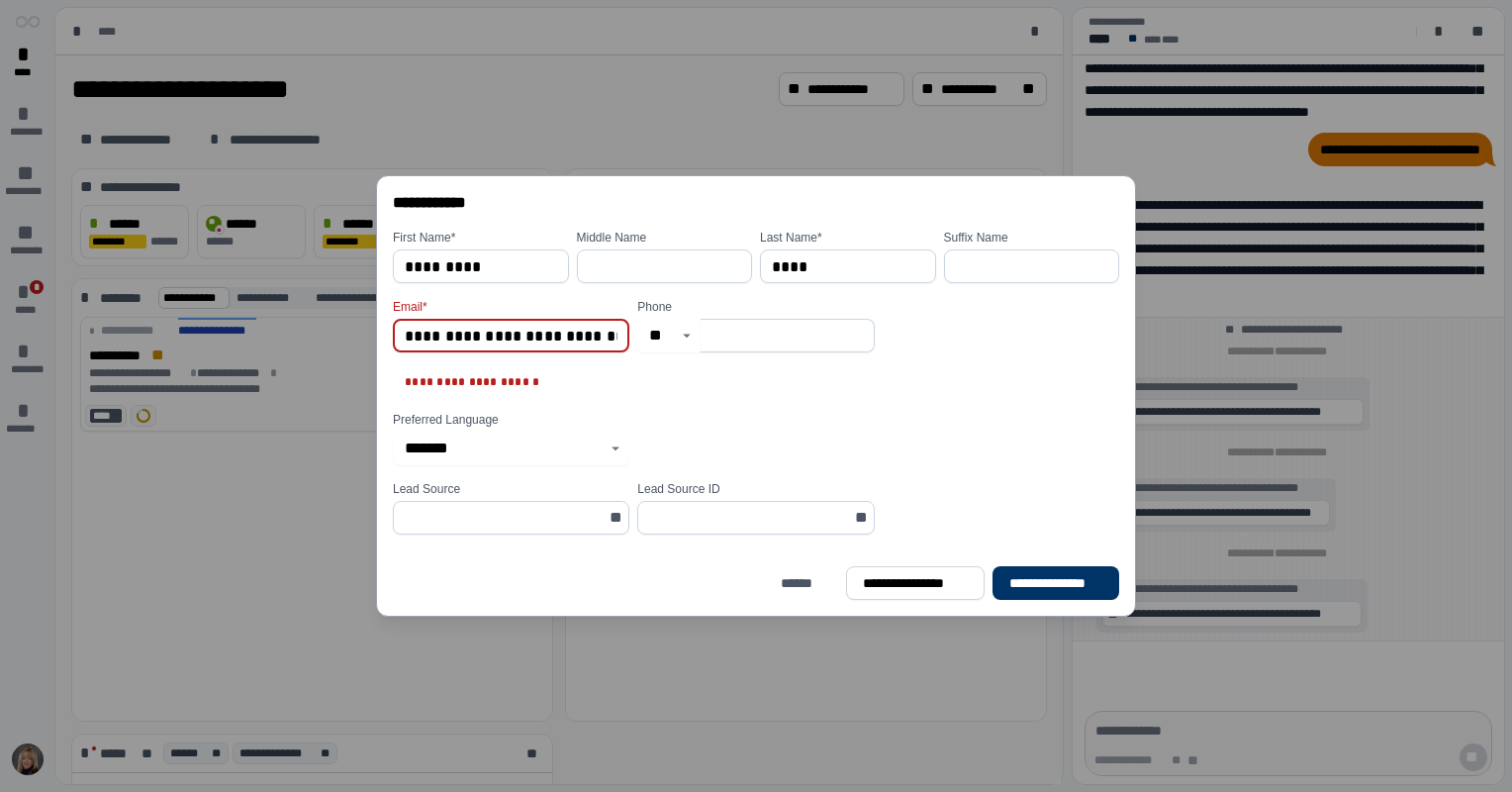 click on "**********" at bounding box center (511, 336) 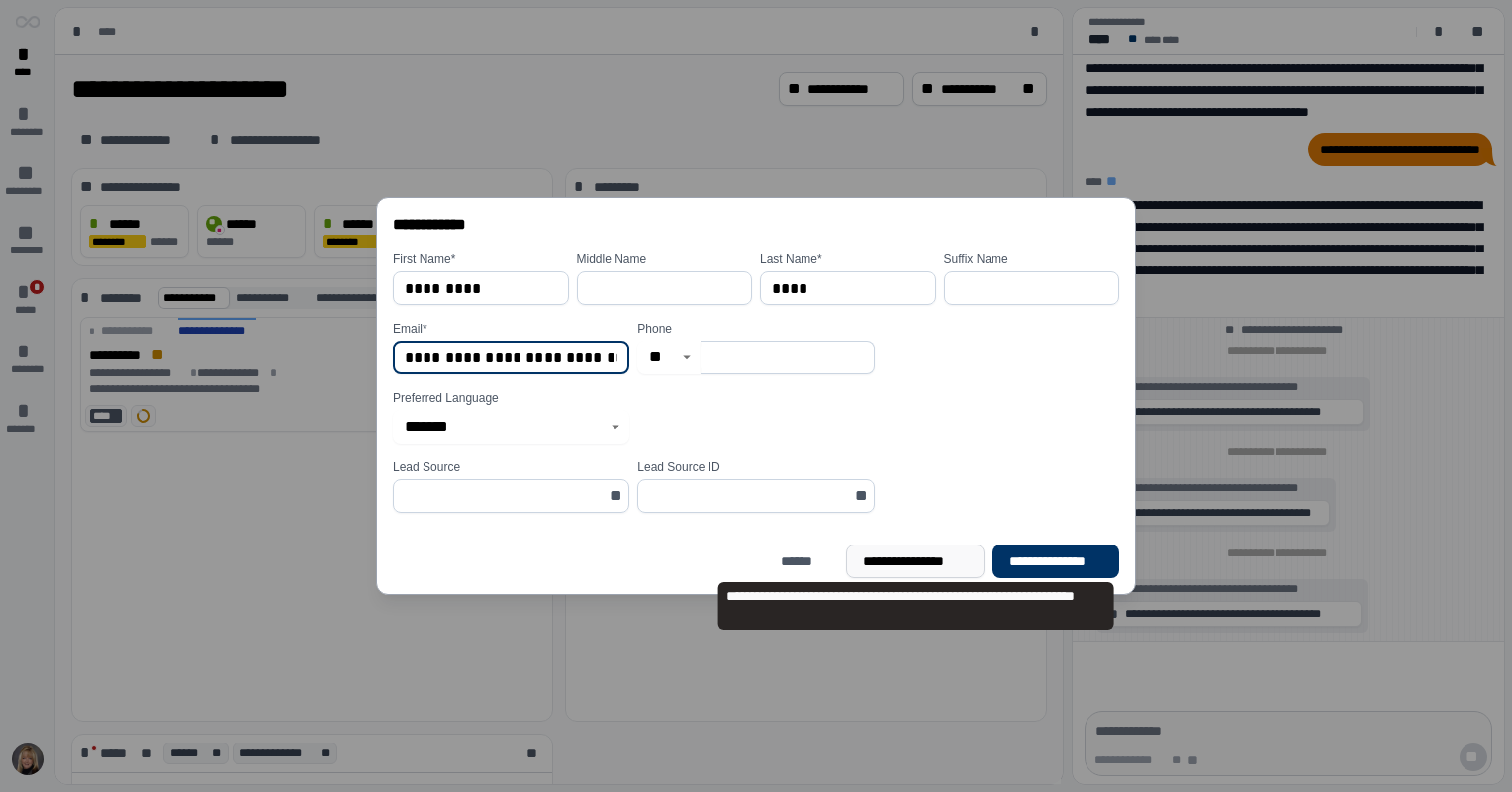 type on "**********" 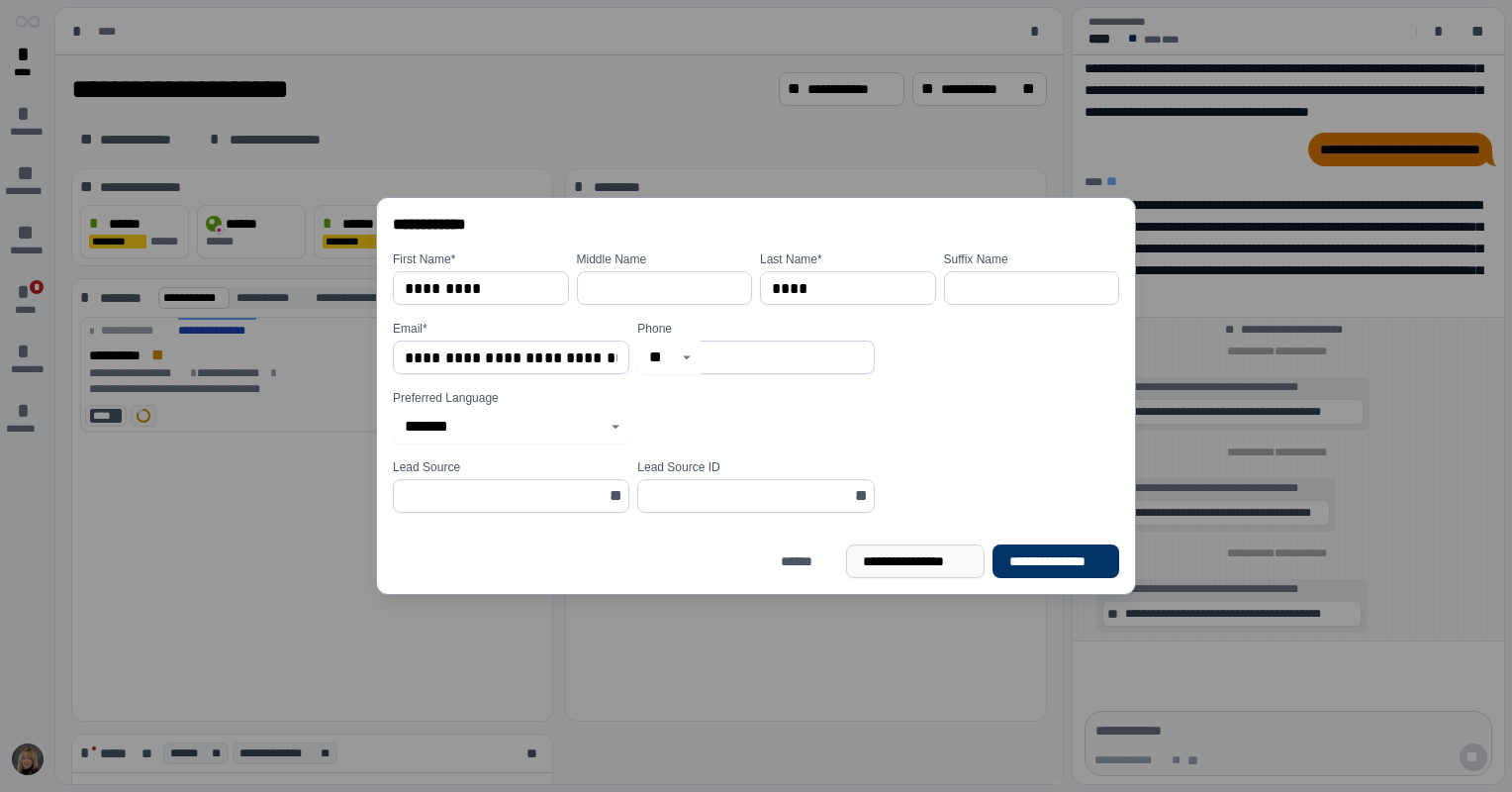 click on "**********" at bounding box center [915, 561] 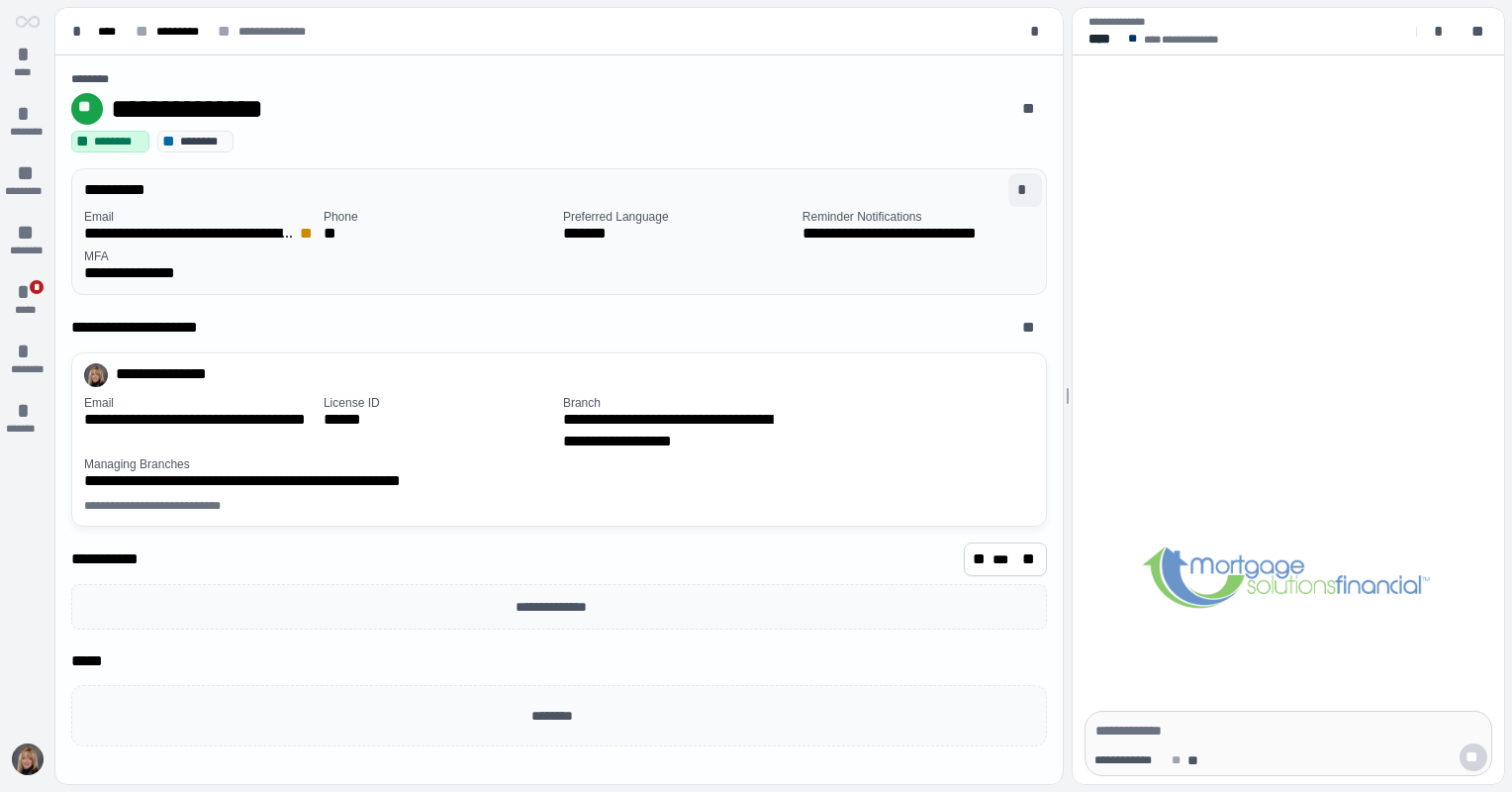 click on "*" at bounding box center [1025, 190] 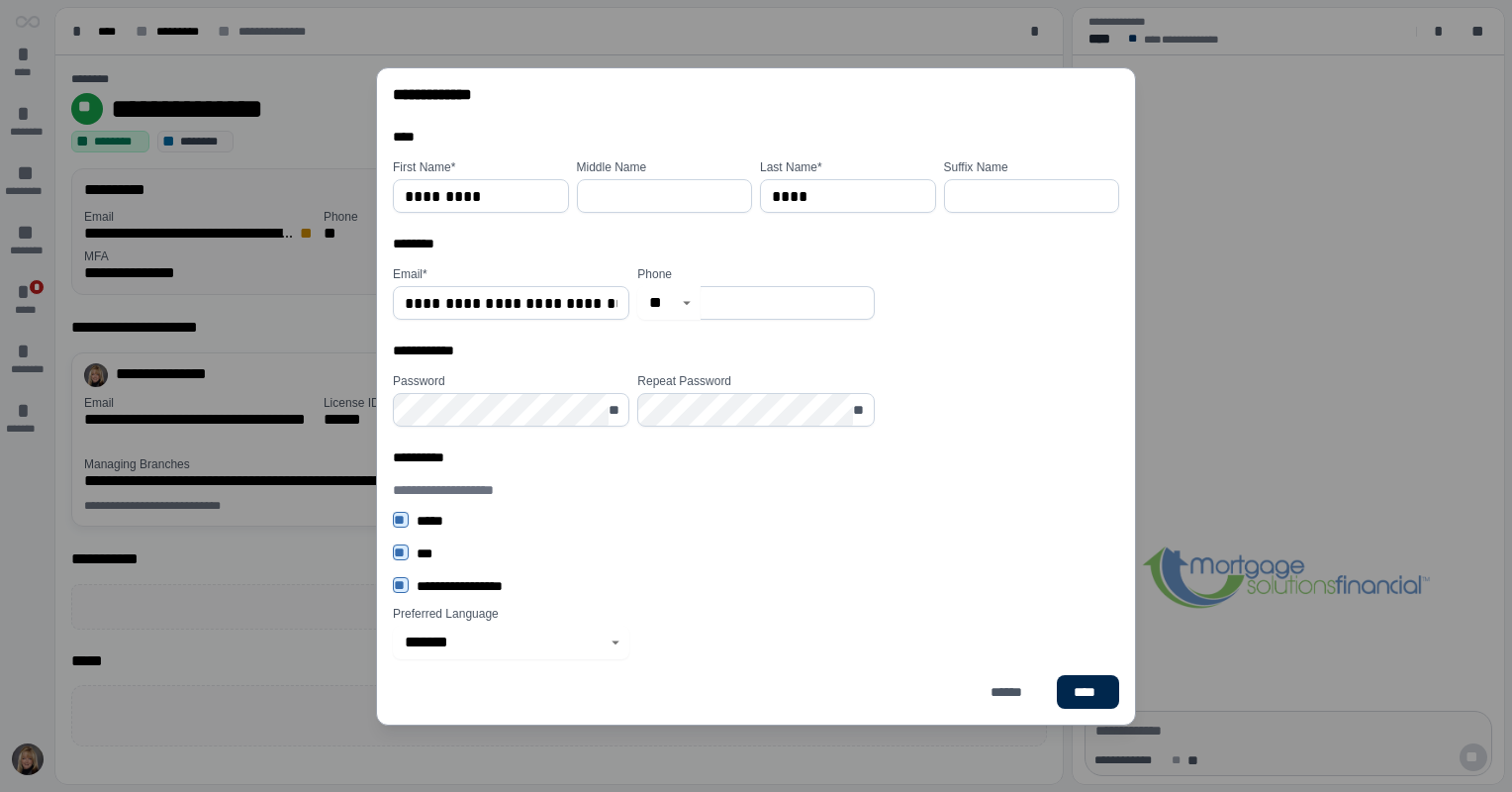 click on "****" at bounding box center (1087, 692) 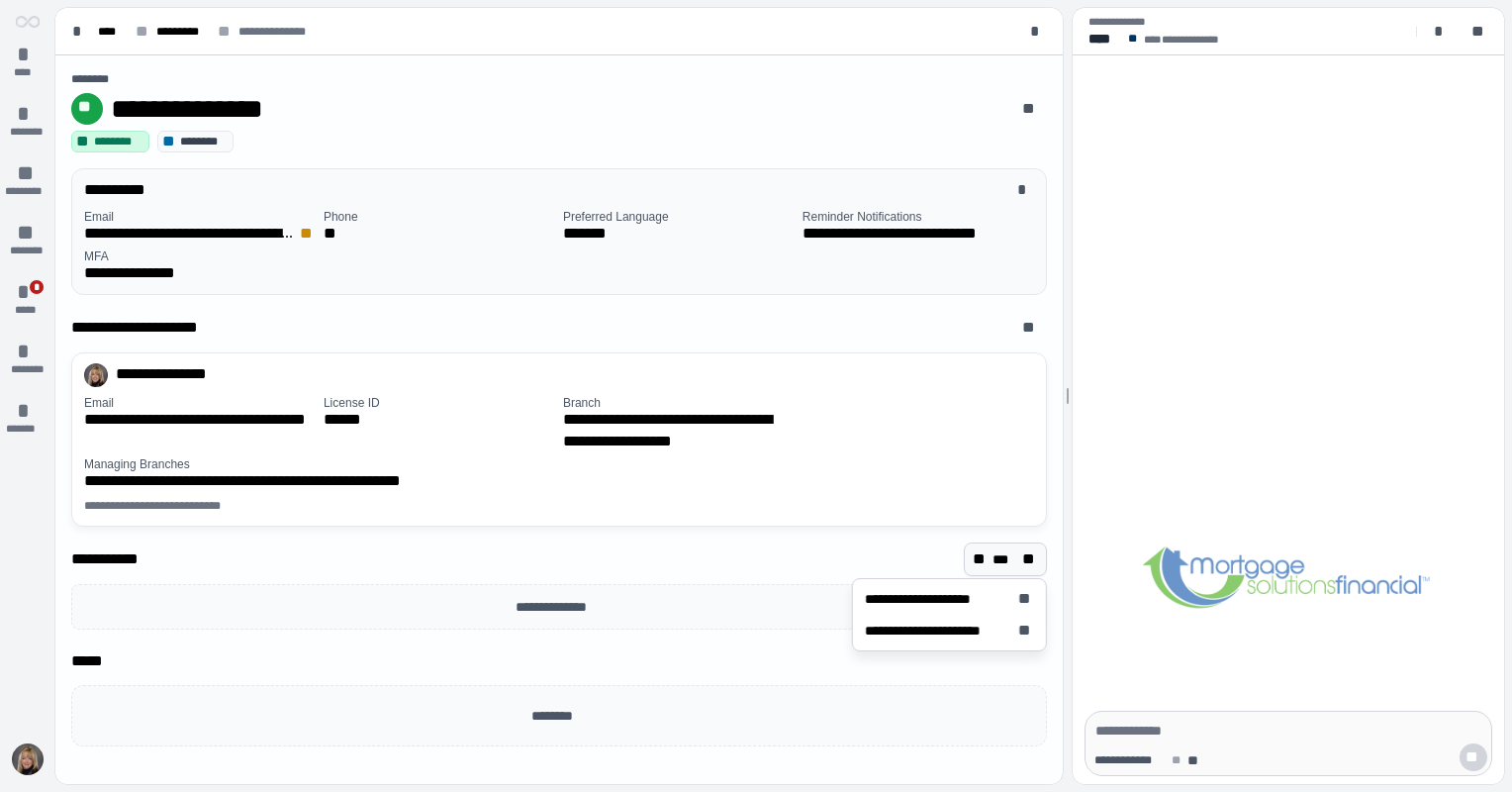 click on "***" at bounding box center (1005, 559) 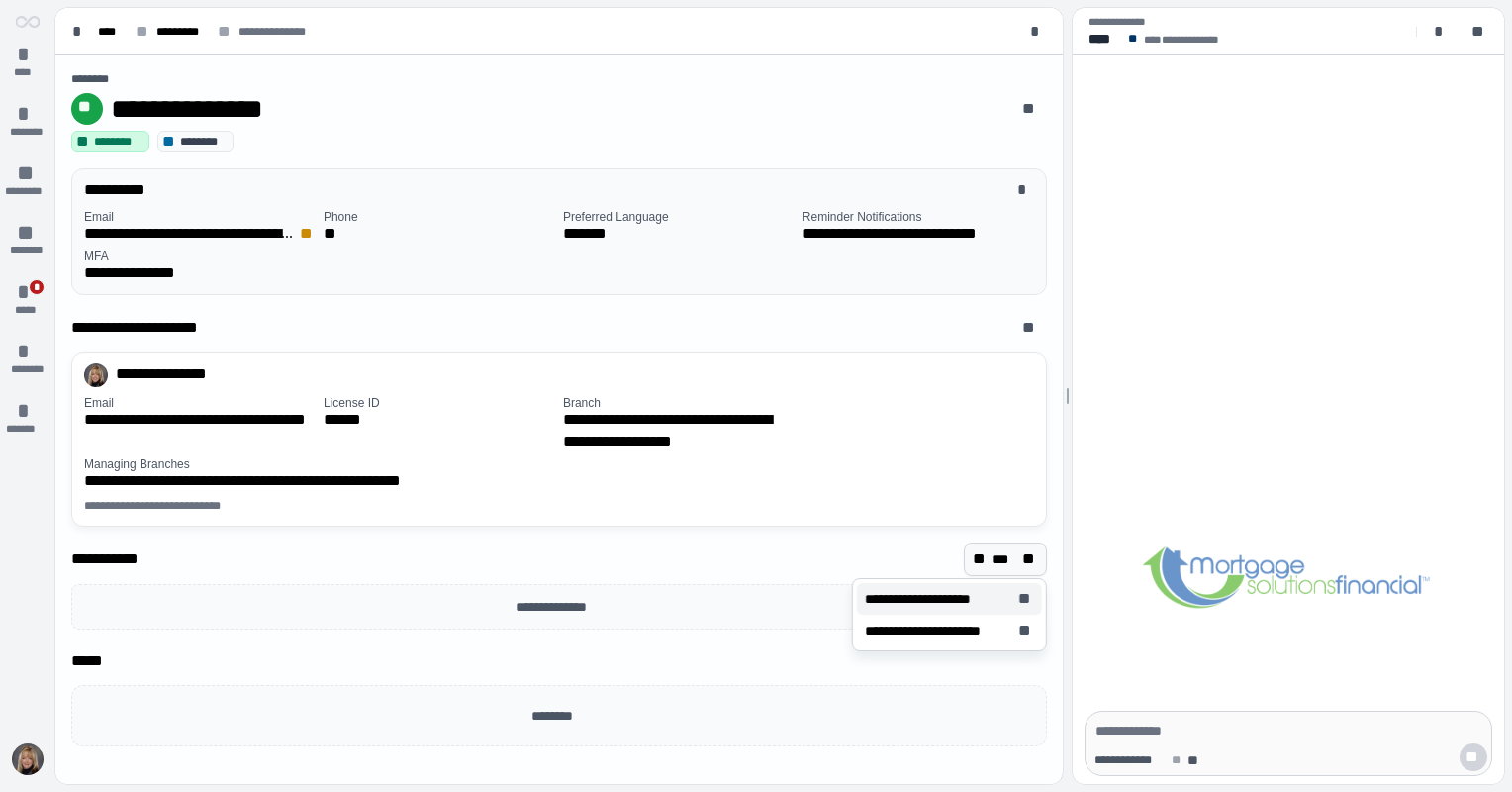 click on "**********" at bounding box center (927, 599) 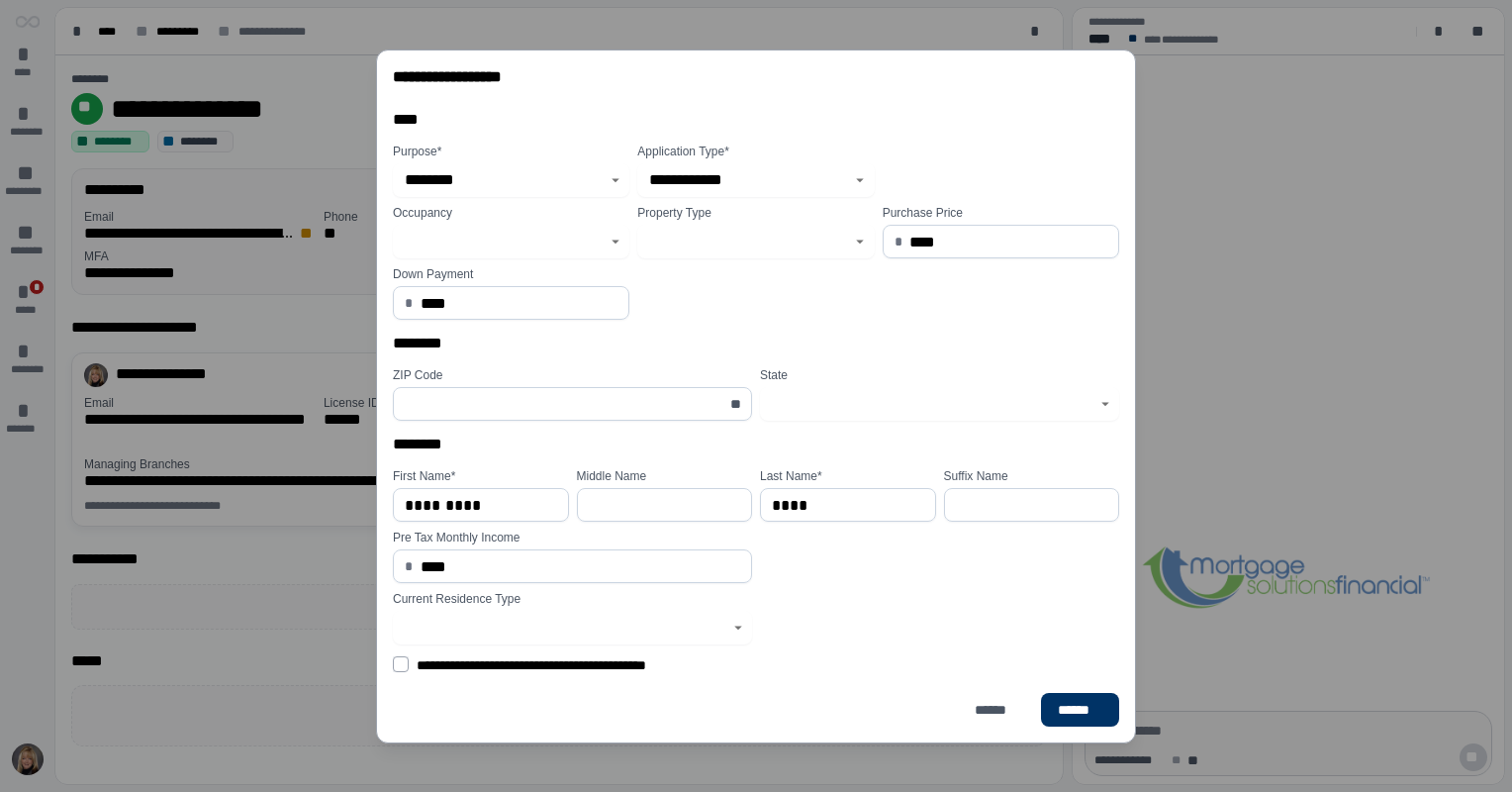 click 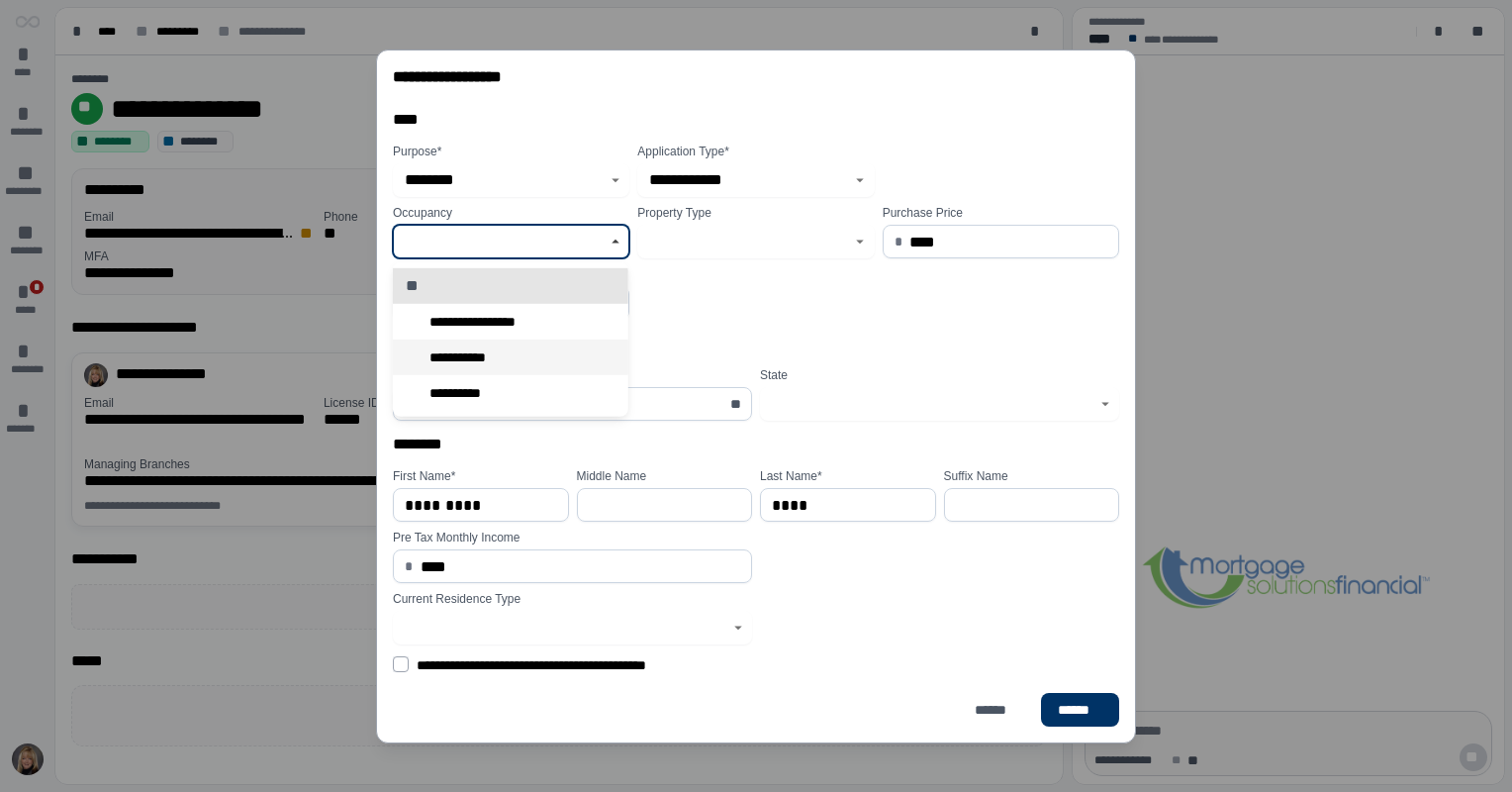 click on "**********" at bounding box center [511, 357] 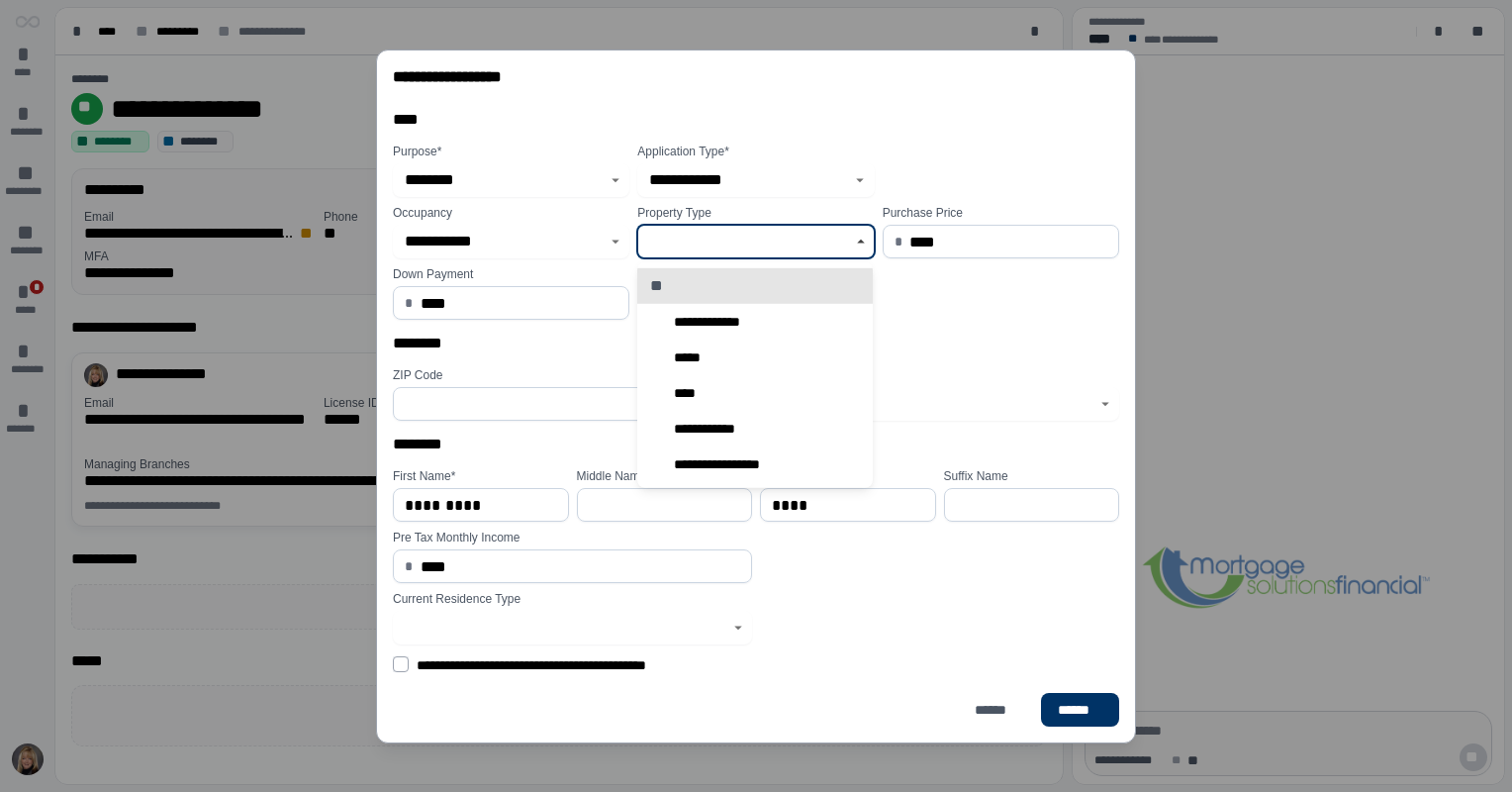 click at bounding box center [744, 242] 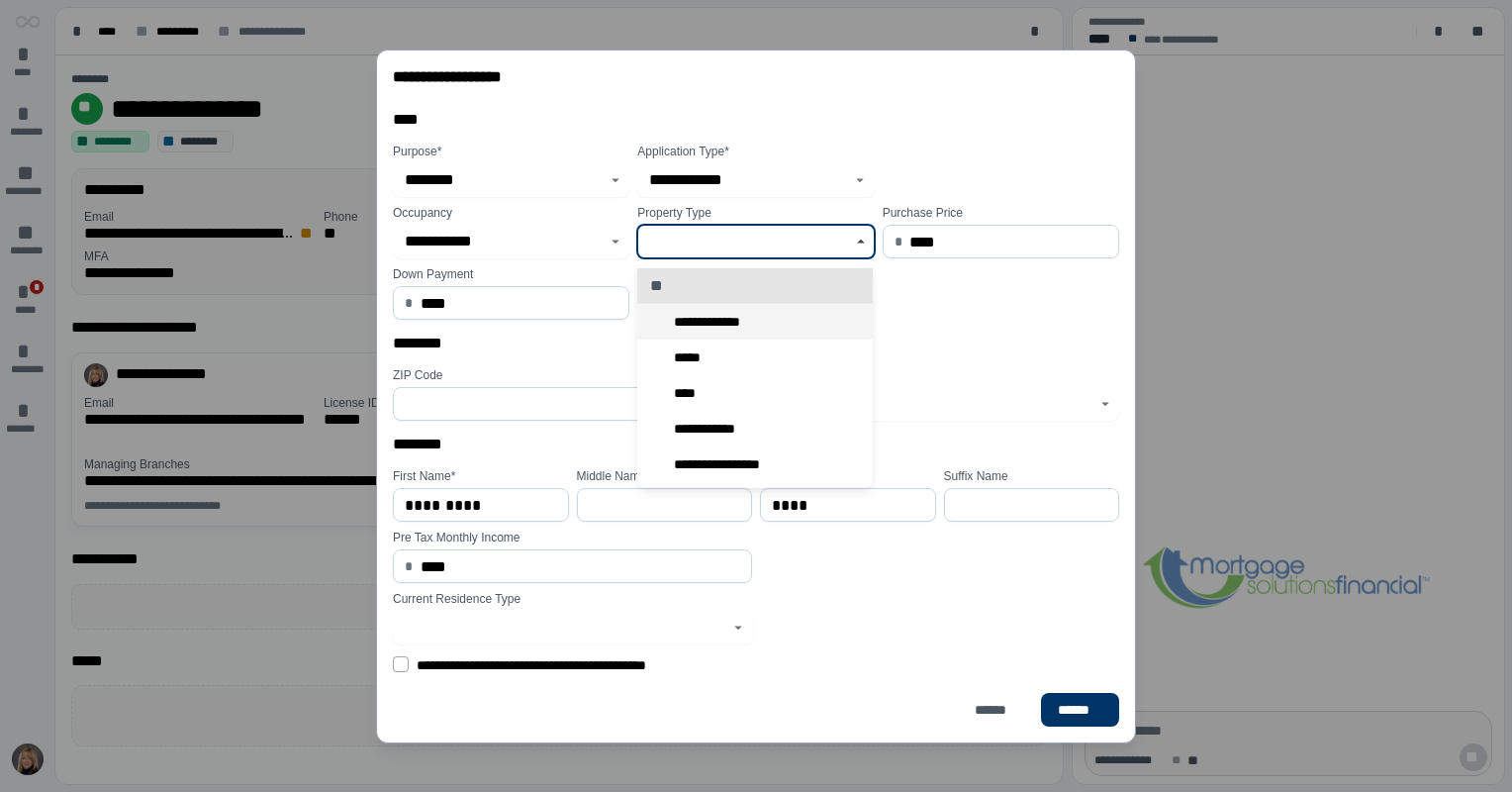 click on "**********" at bounding box center (713, 322) 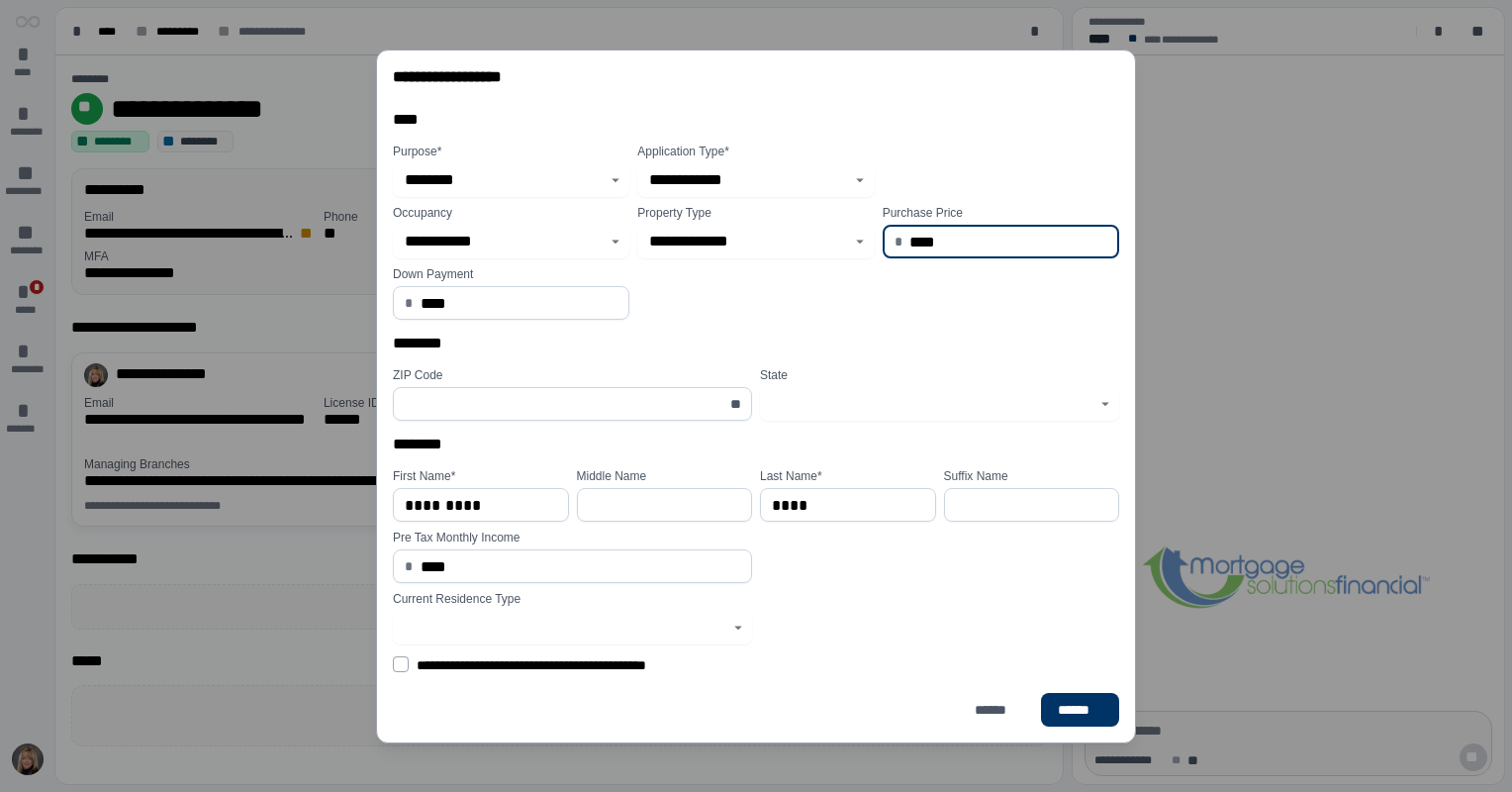 drag, startPoint x: 959, startPoint y: 248, endPoint x: 839, endPoint y: 263, distance: 120.93387 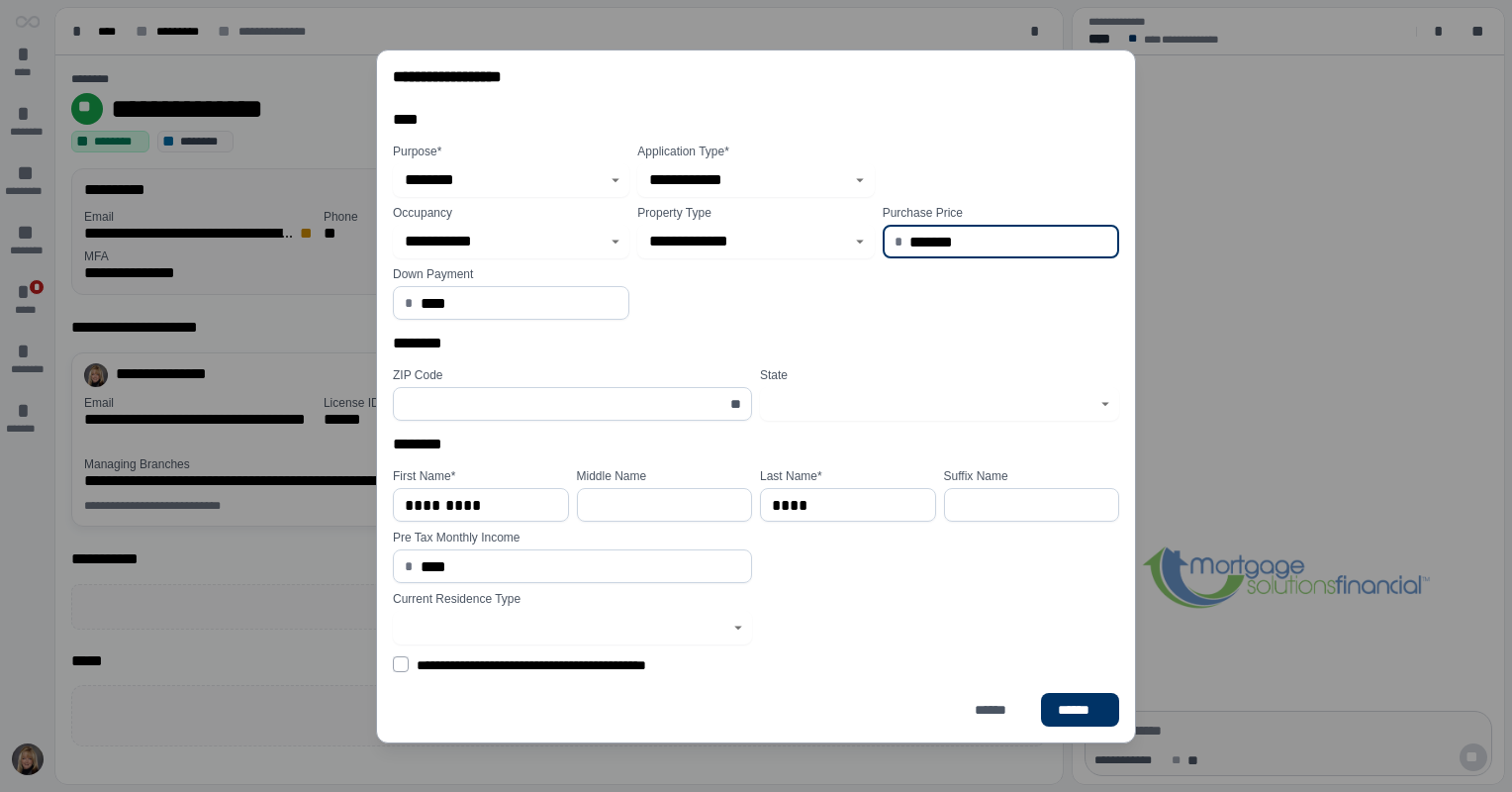 type on "**********" 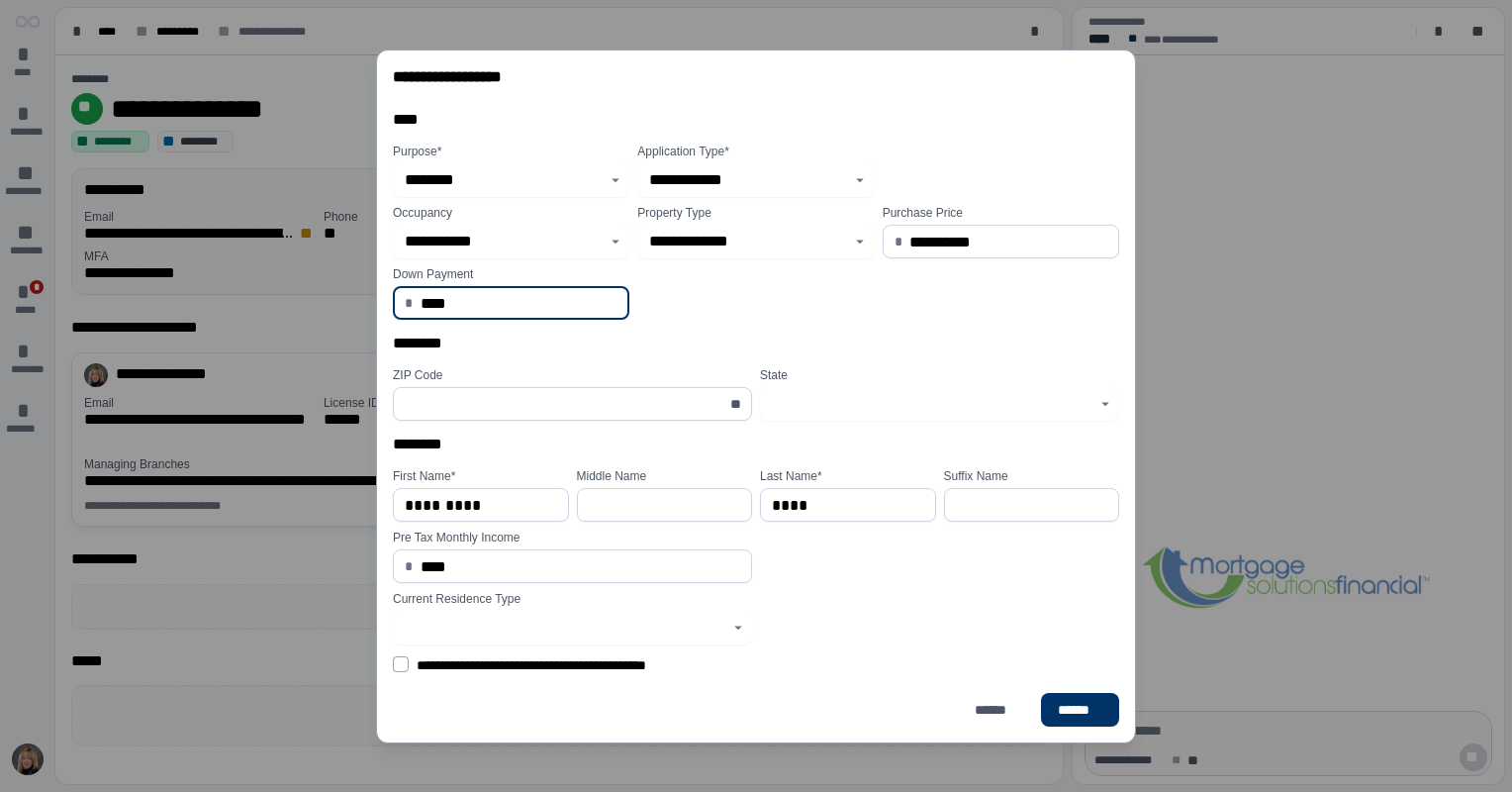 drag, startPoint x: 515, startPoint y: 288, endPoint x: 316, endPoint y: 289, distance: 199.00251 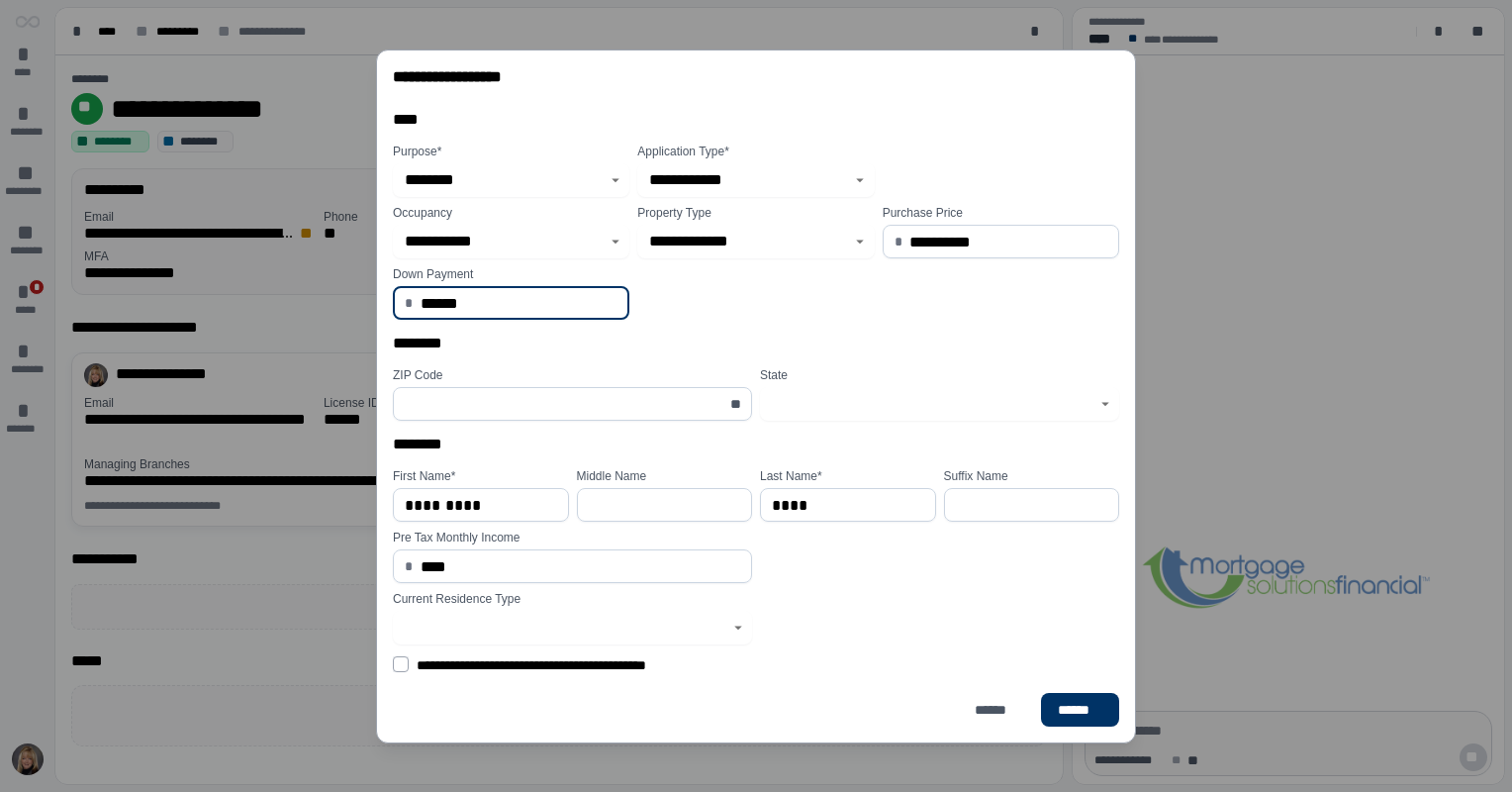 type on "*********" 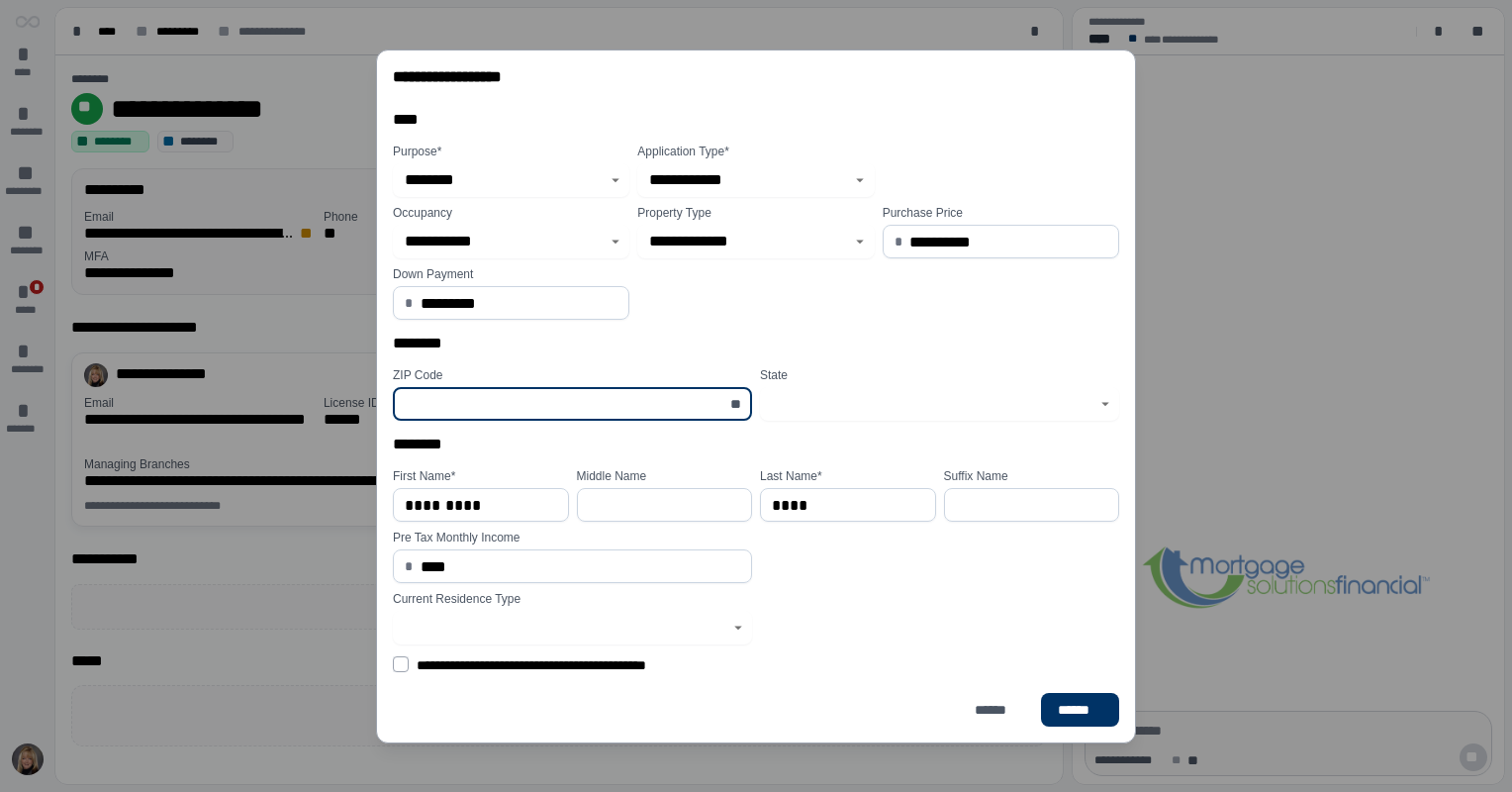 click at bounding box center (561, 404) 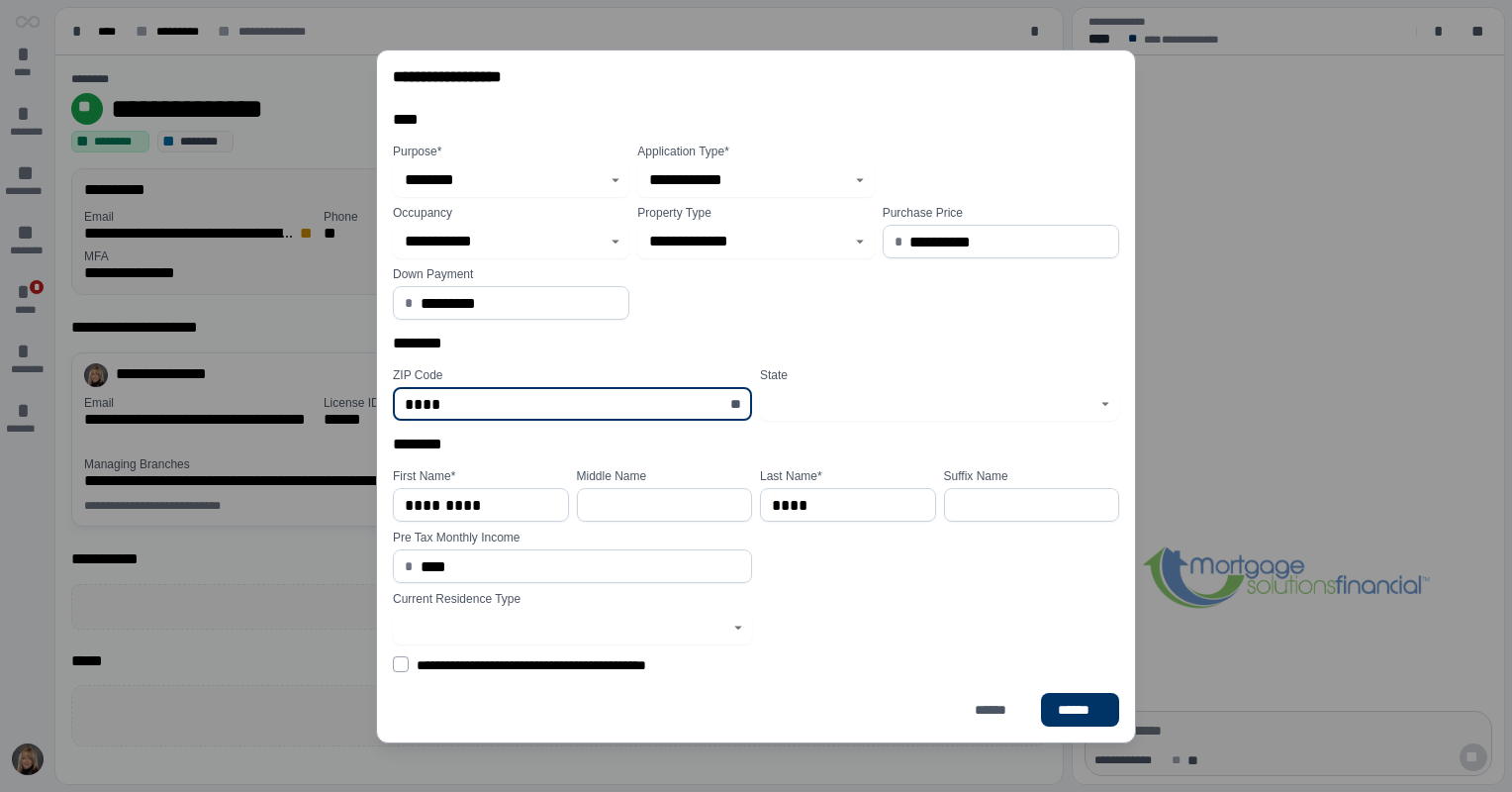 type on "*****" 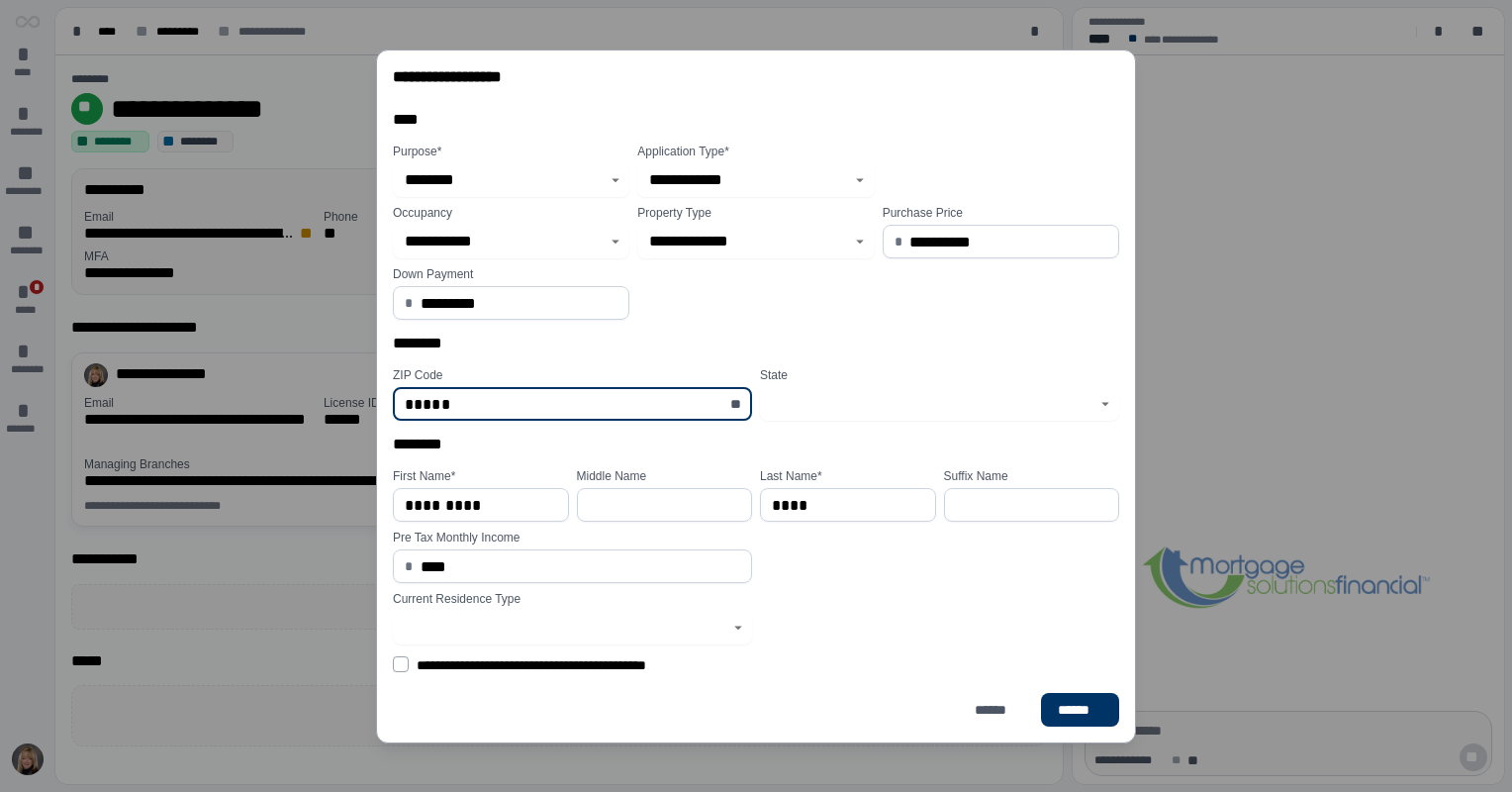type on "********" 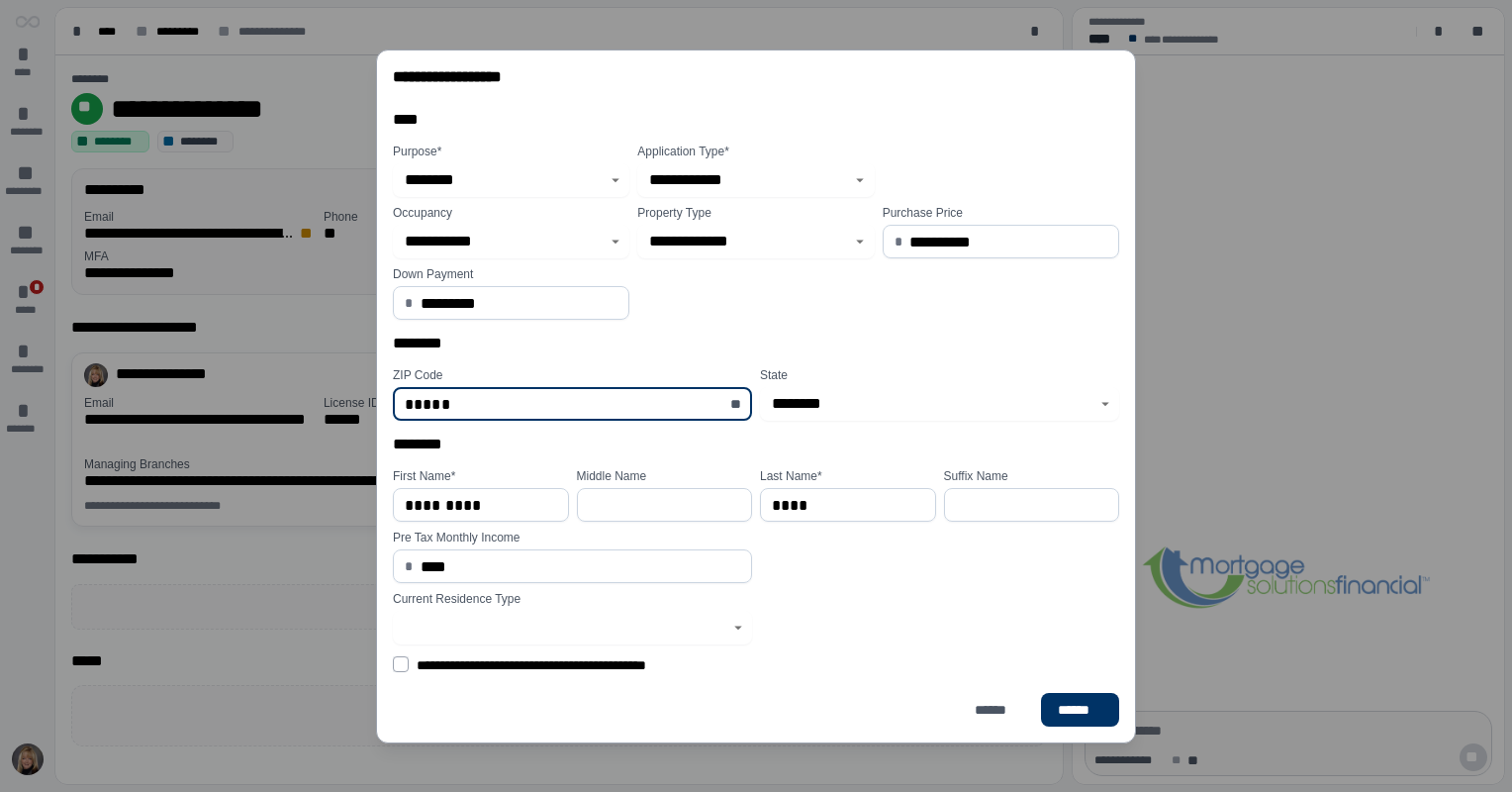 type on "*****" 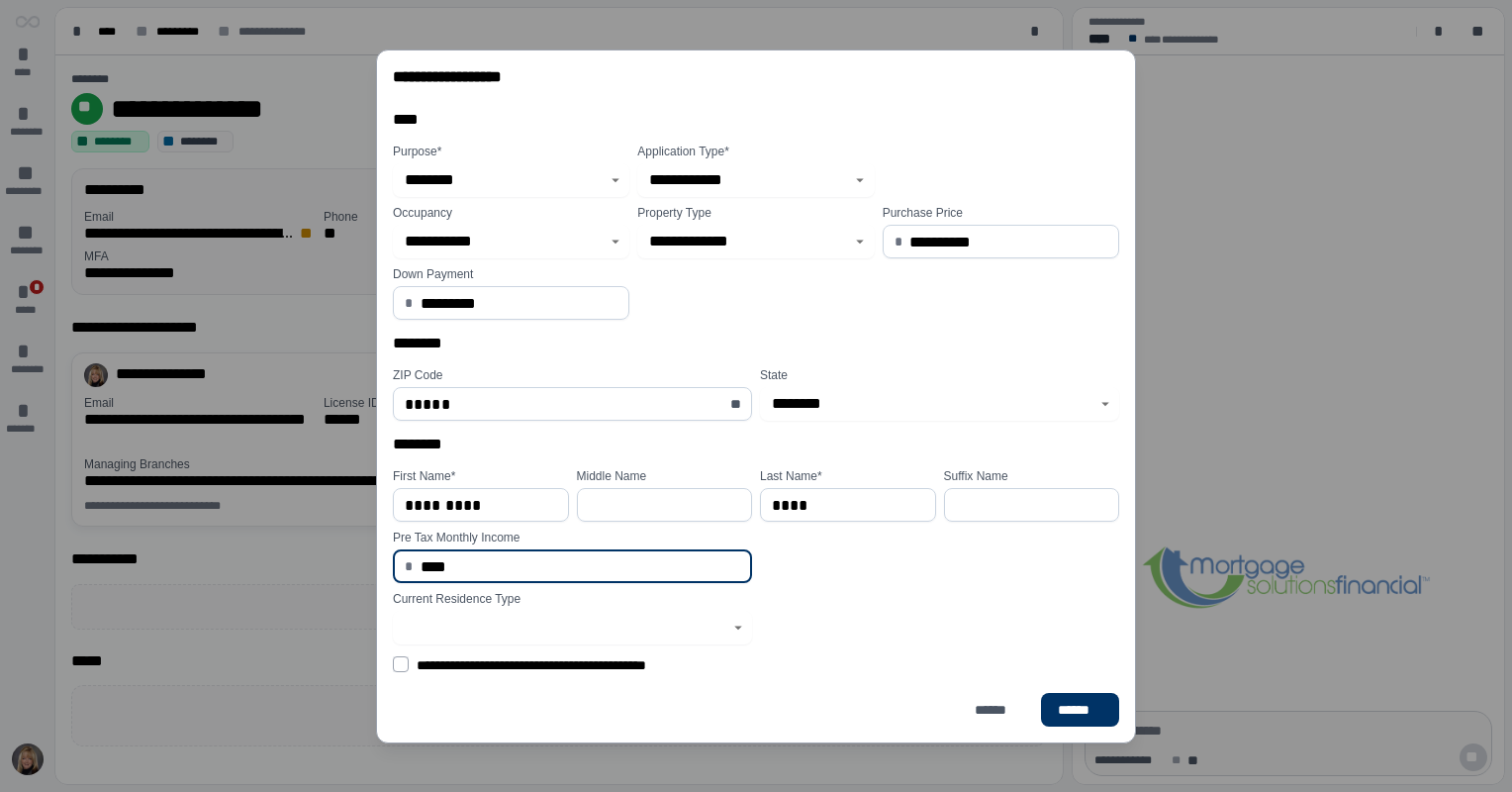 drag, startPoint x: 498, startPoint y: 558, endPoint x: 347, endPoint y: 579, distance: 152.4533 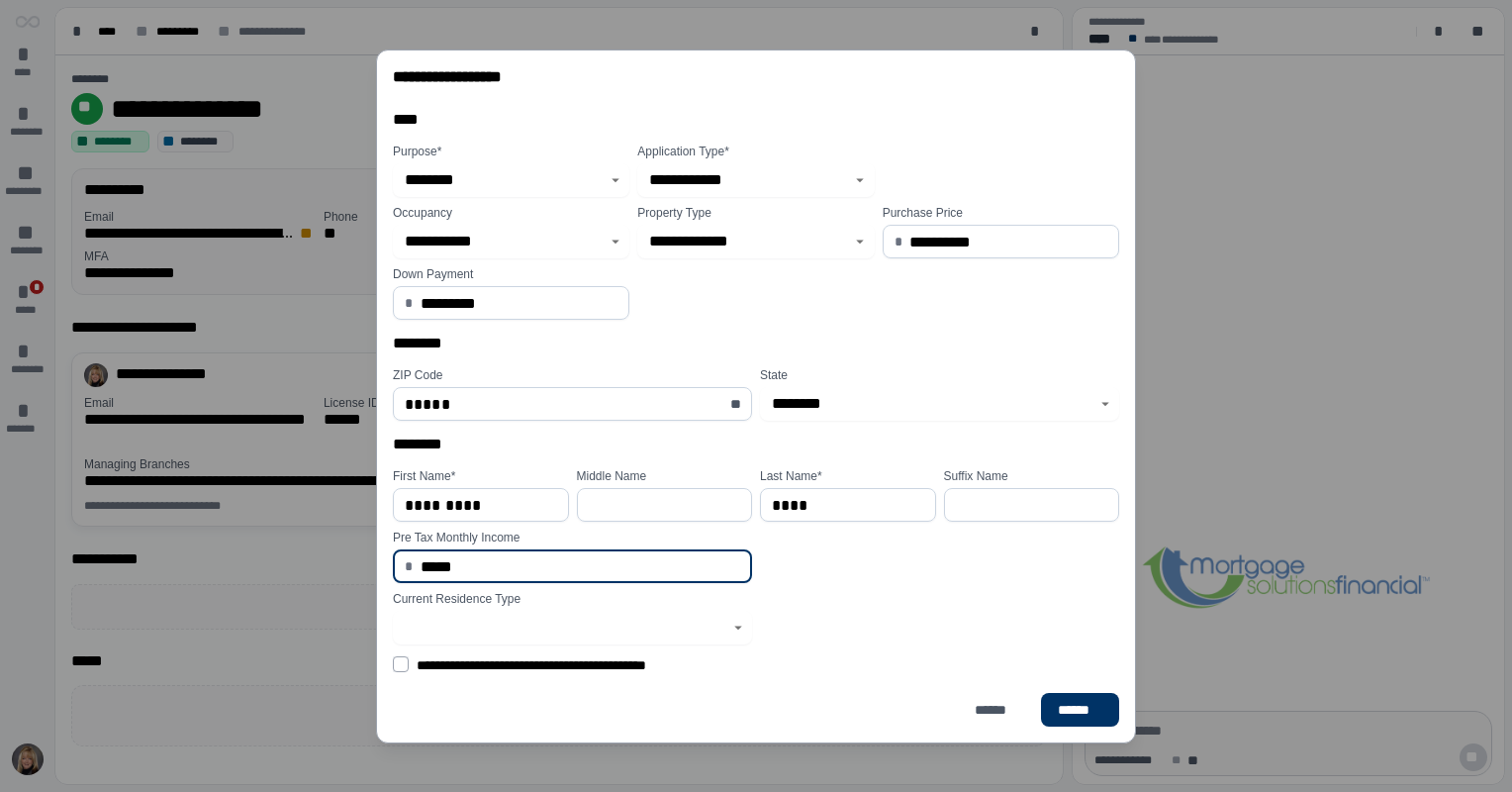 click 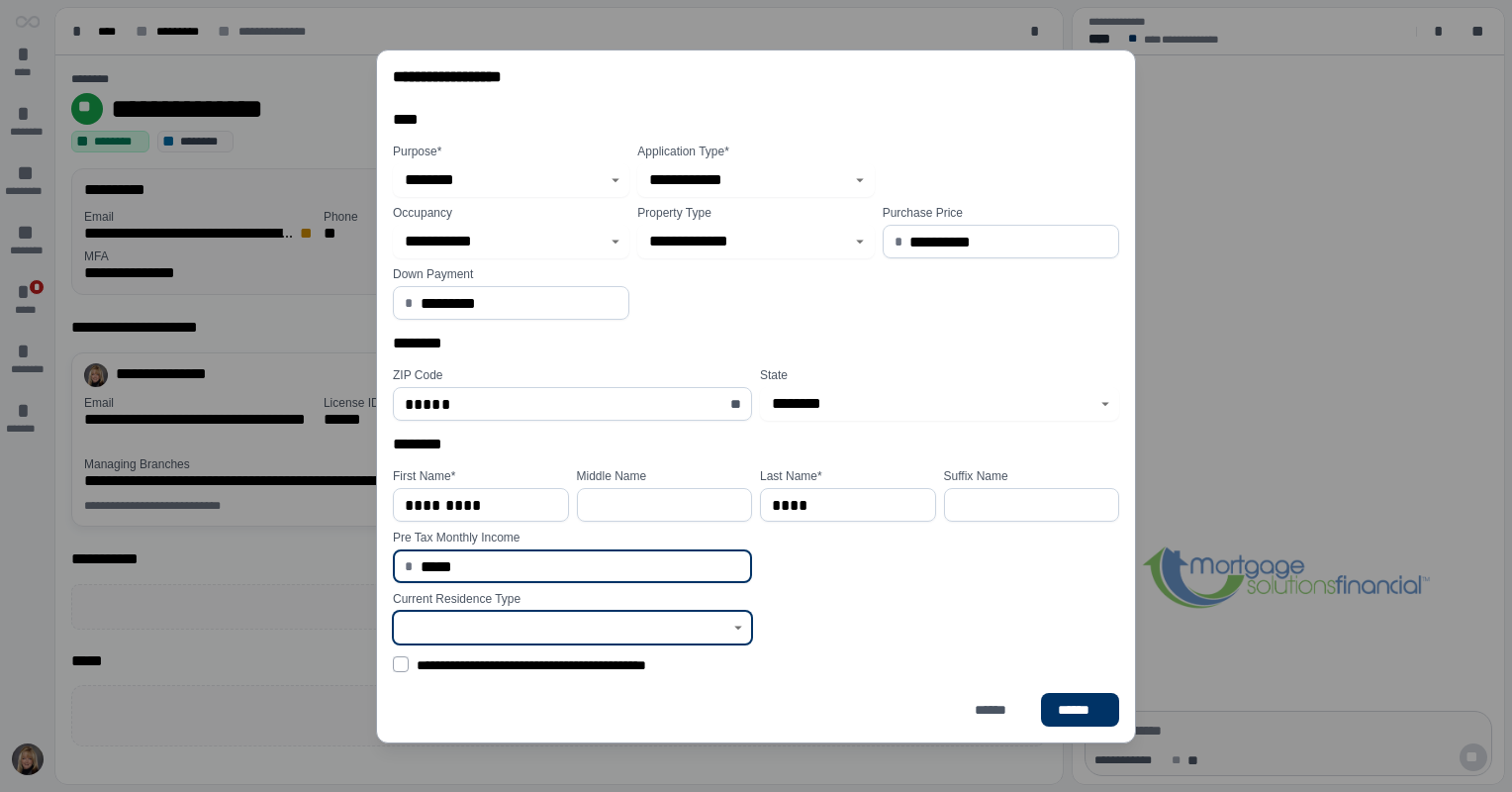 type on "********" 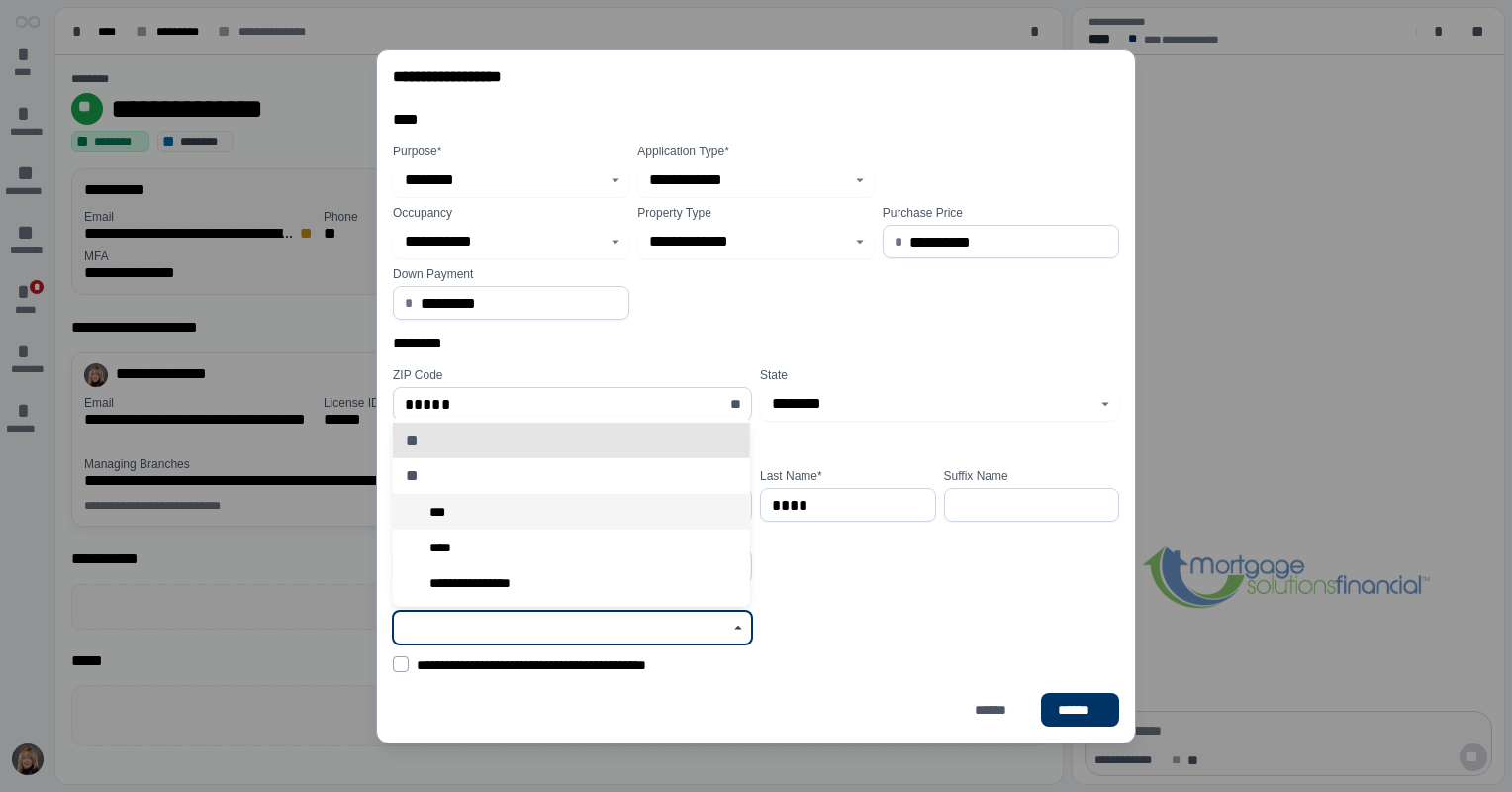 click on "***" at bounding box center [571, 512] 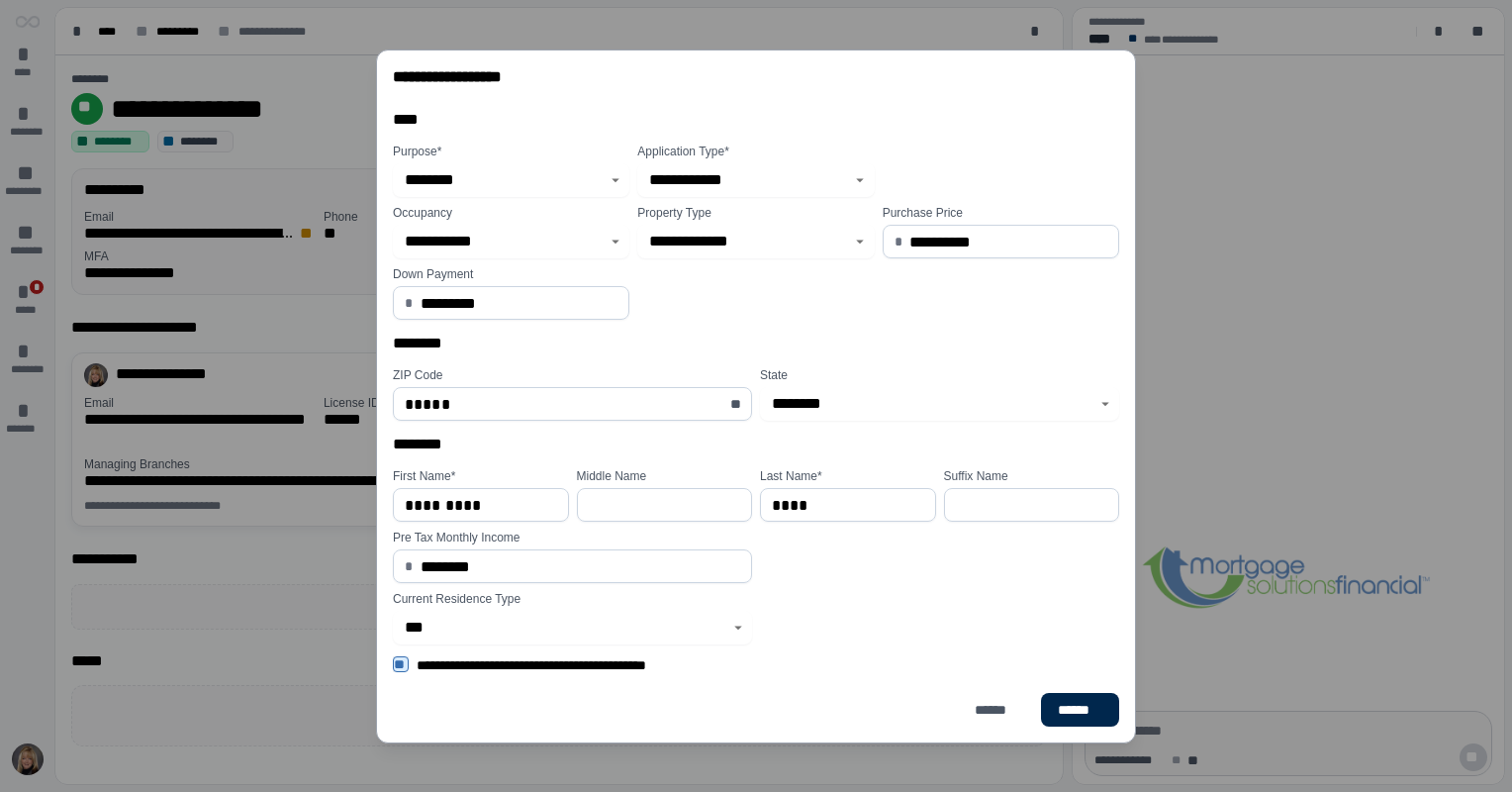 click on "******" at bounding box center [1080, 710] 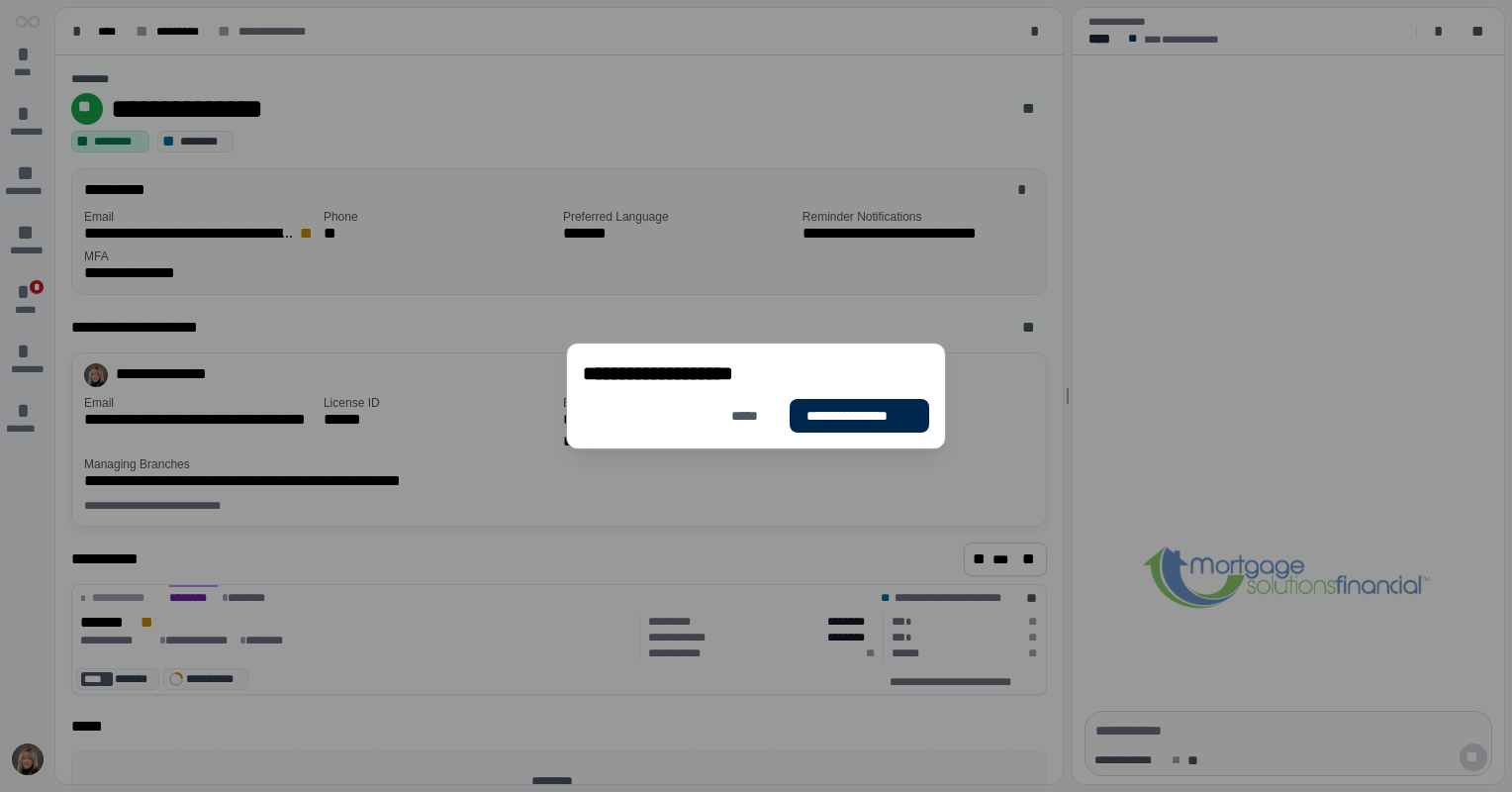 click on "**********" at bounding box center (859, 416) 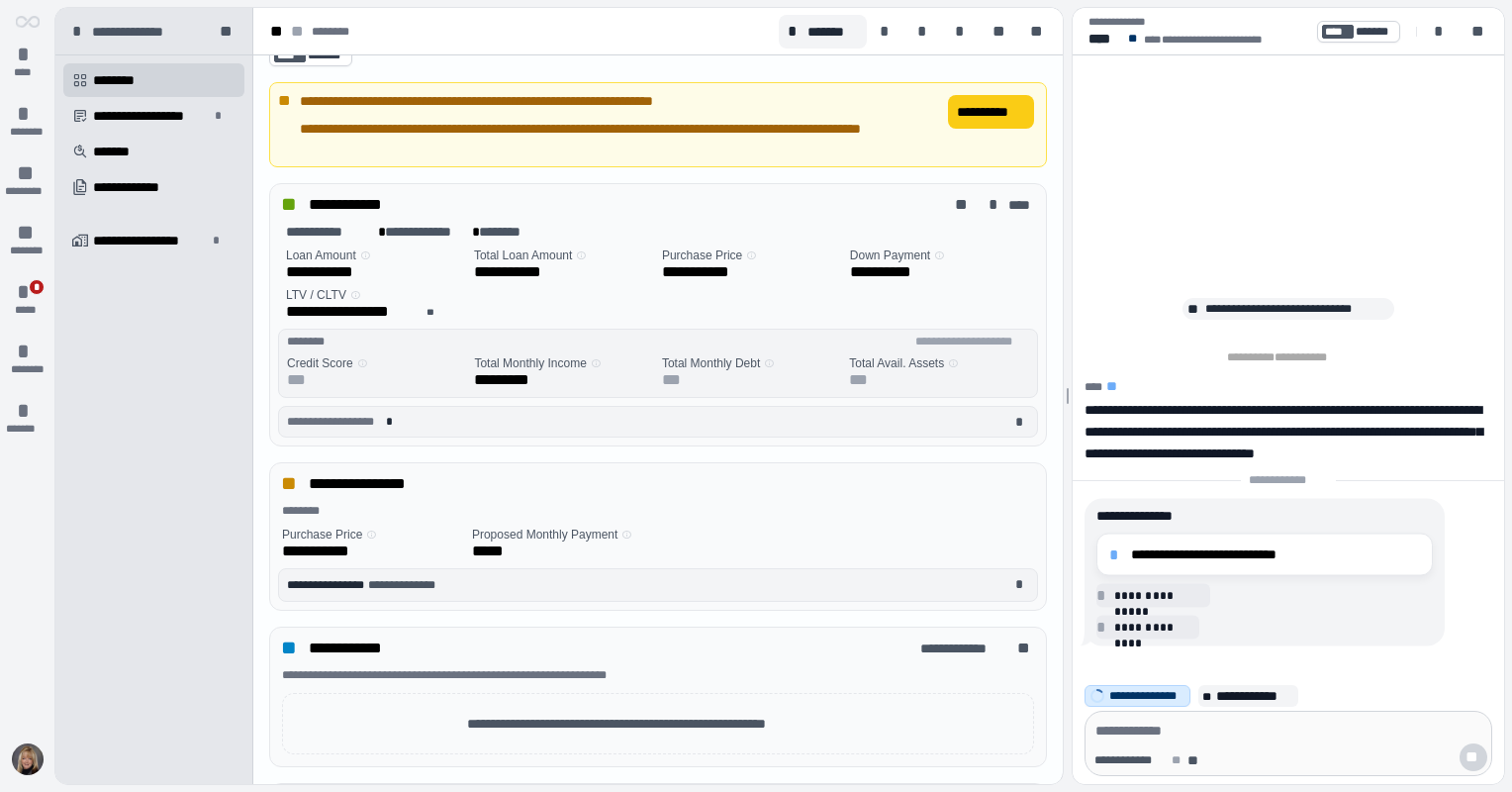 scroll, scrollTop: 95, scrollLeft: 0, axis: vertical 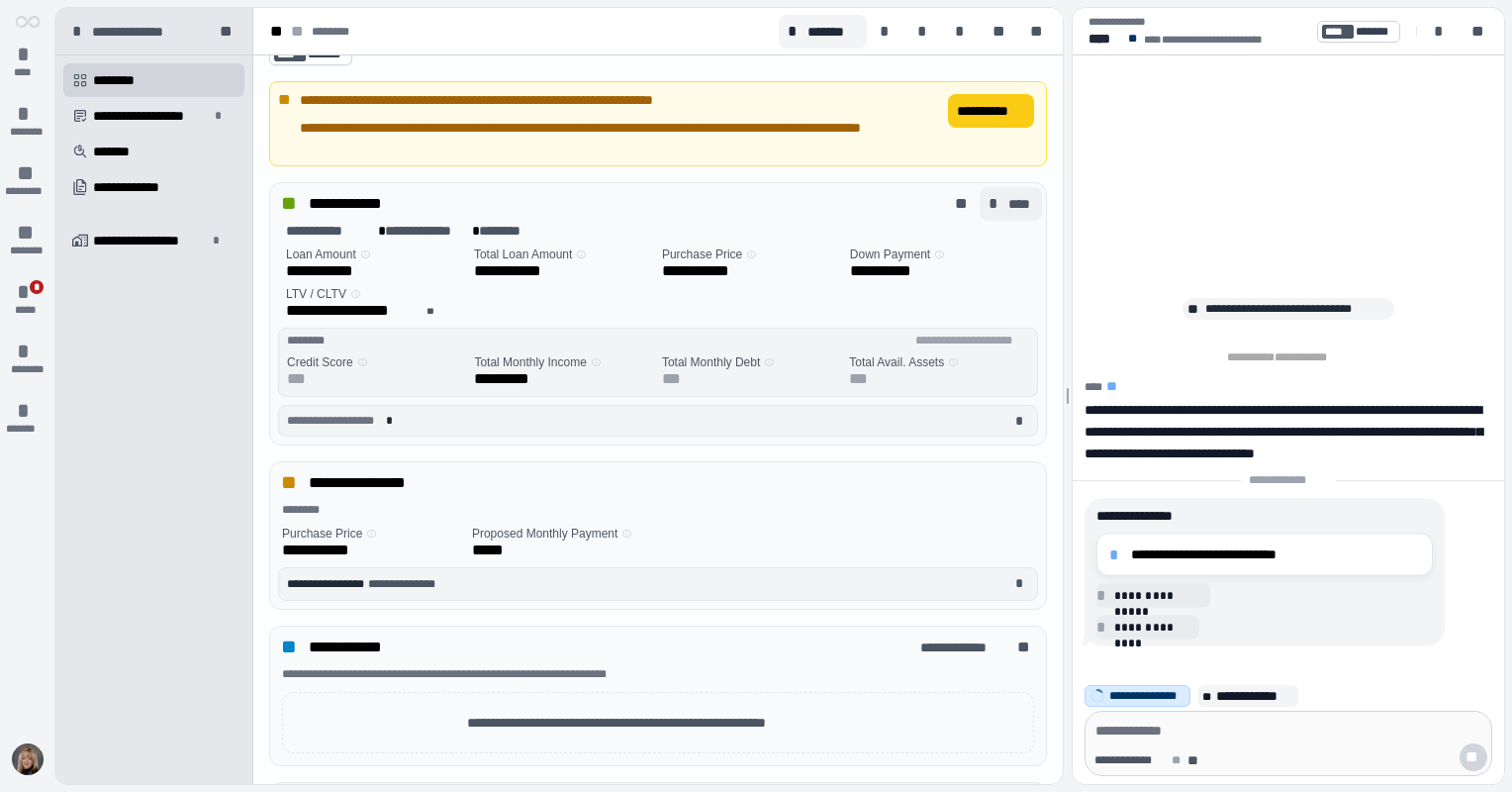 click on "****" at bounding box center [1020, 204] 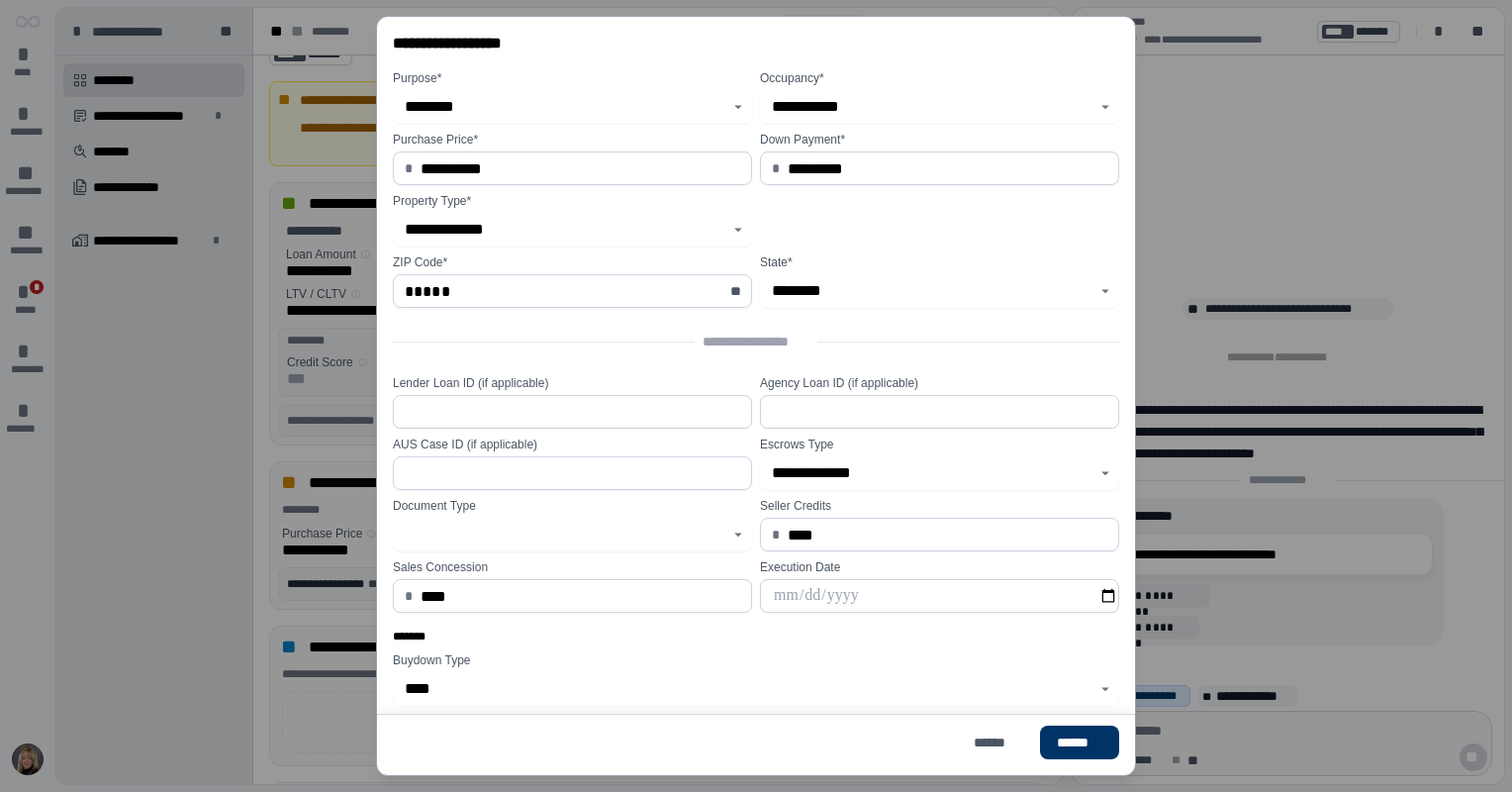 click 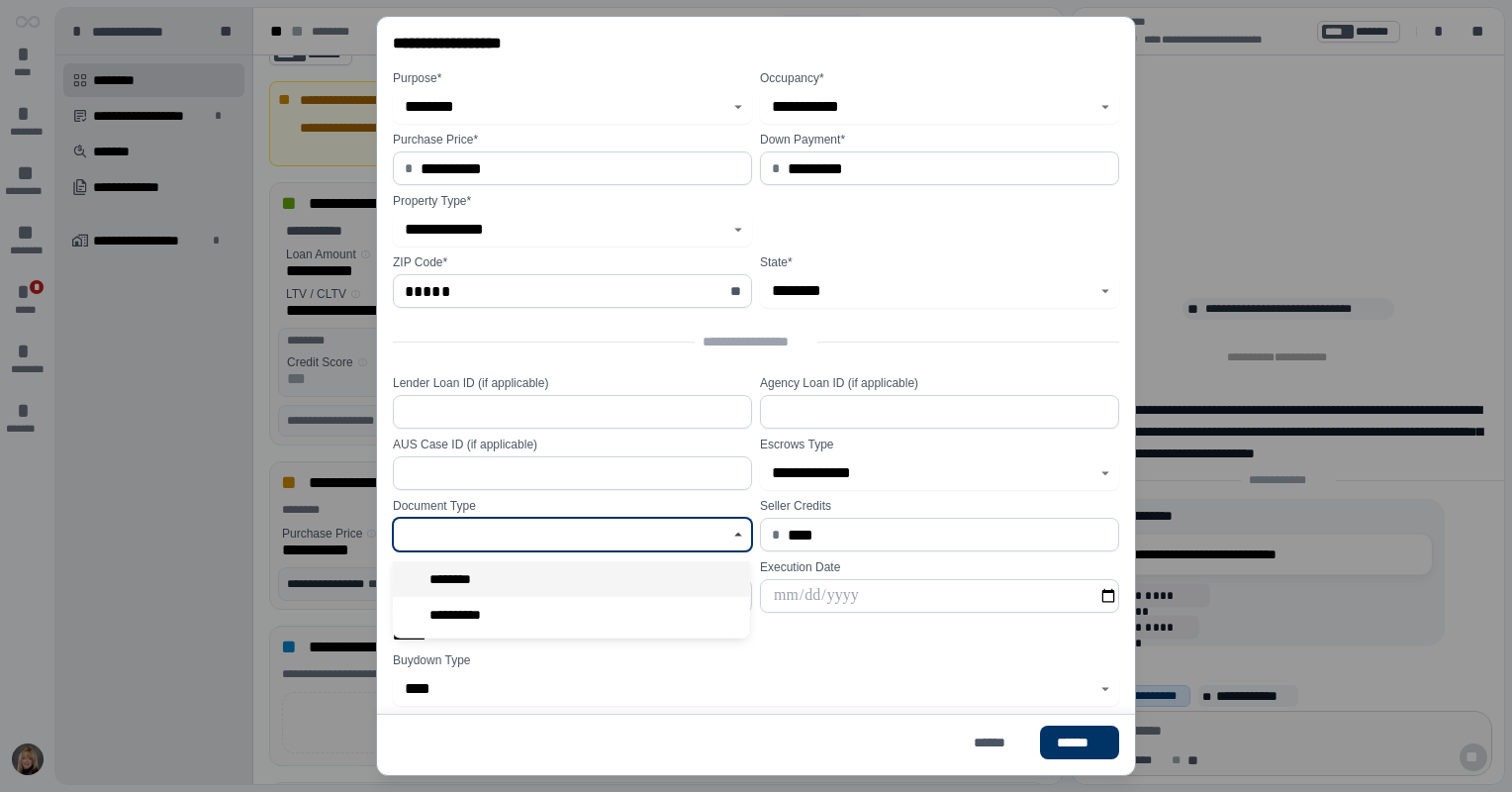 click on "********" at bounding box center (571, 579) 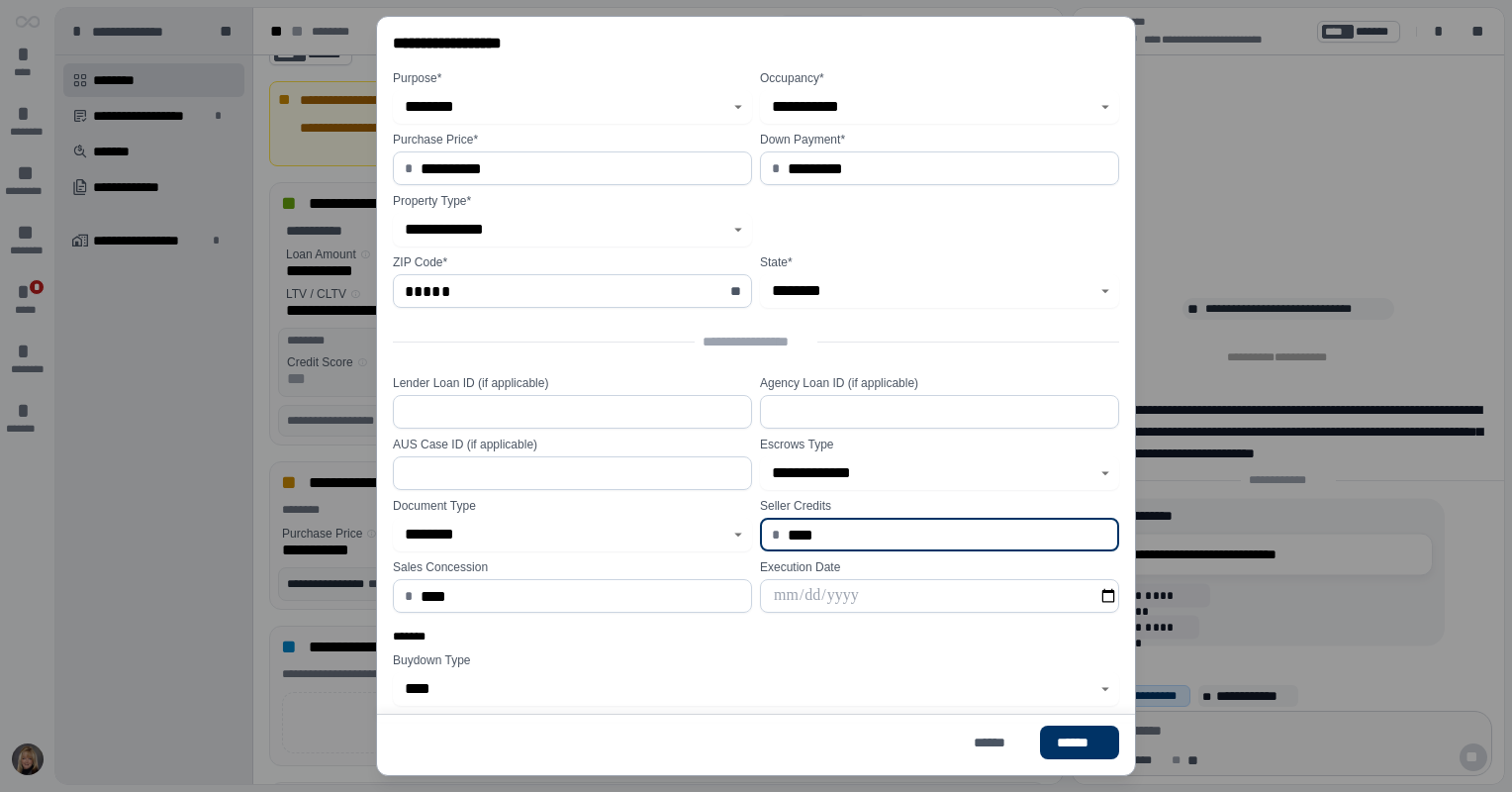 drag, startPoint x: 840, startPoint y: 523, endPoint x: 702, endPoint y: 547, distance: 140.07141 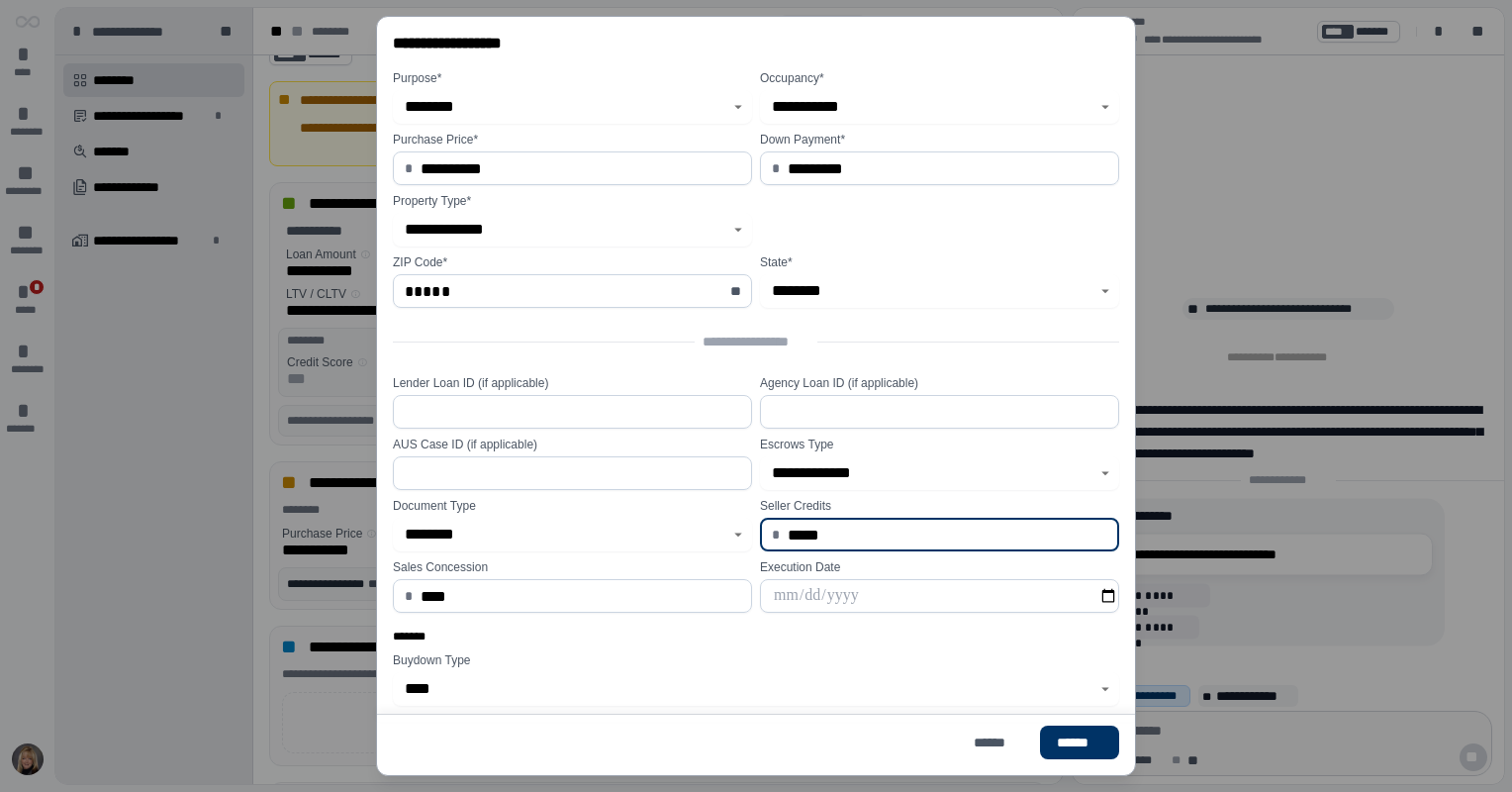 type on "********" 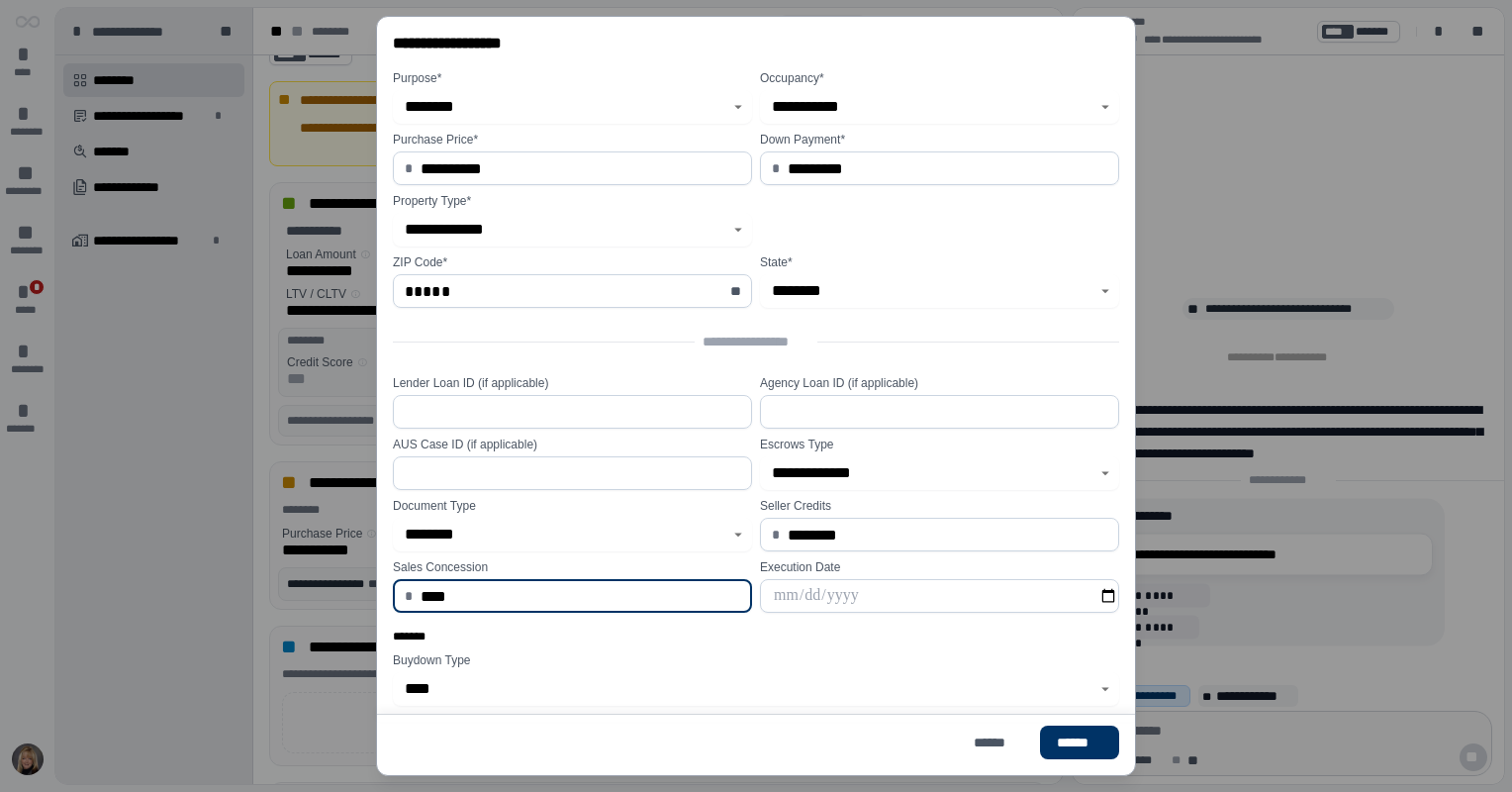 click on "****" at bounding box center [580, 596] 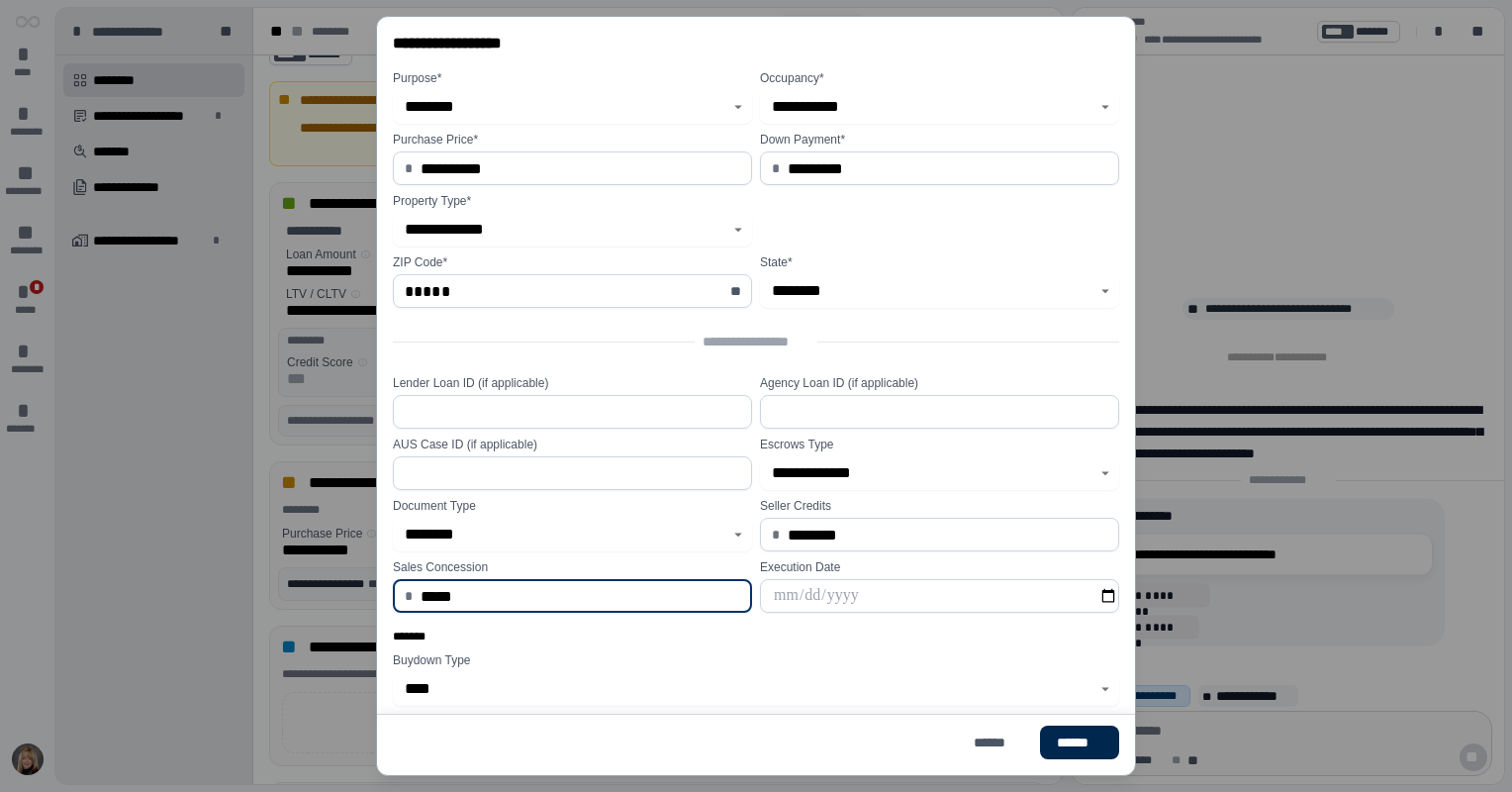 type on "********" 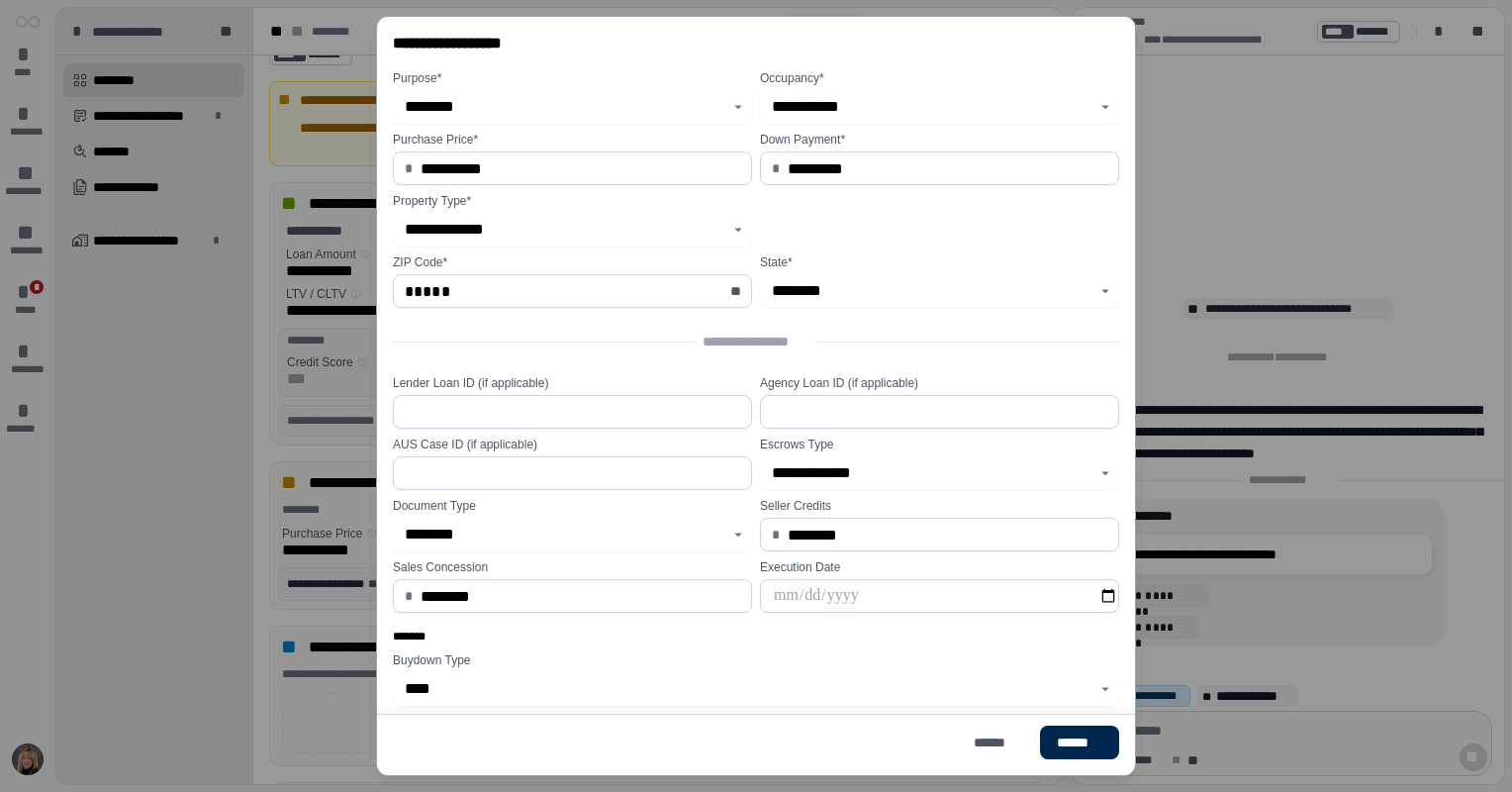 click on "******" at bounding box center [1080, 742] 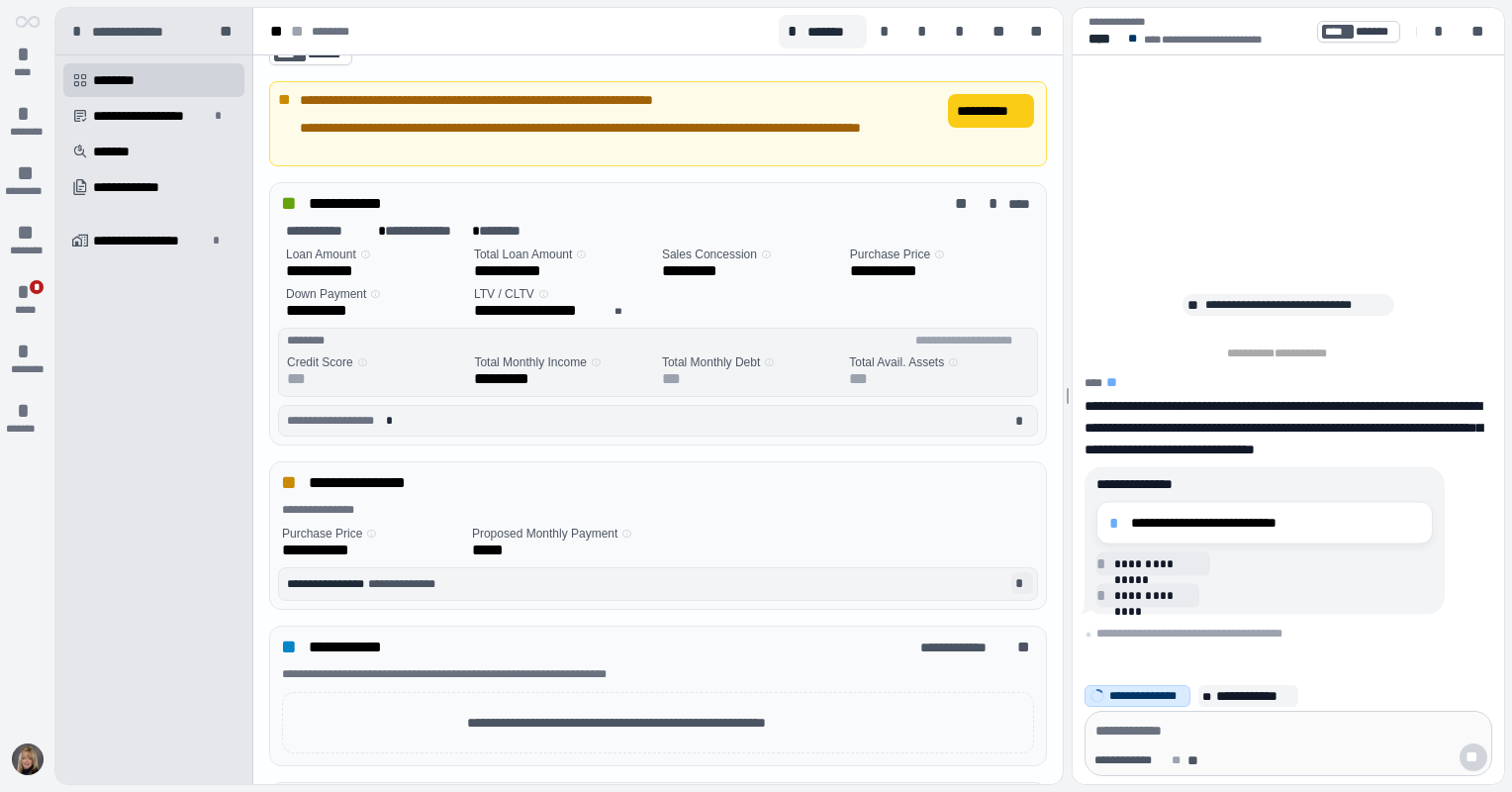 click on "*" at bounding box center [1022, 583] 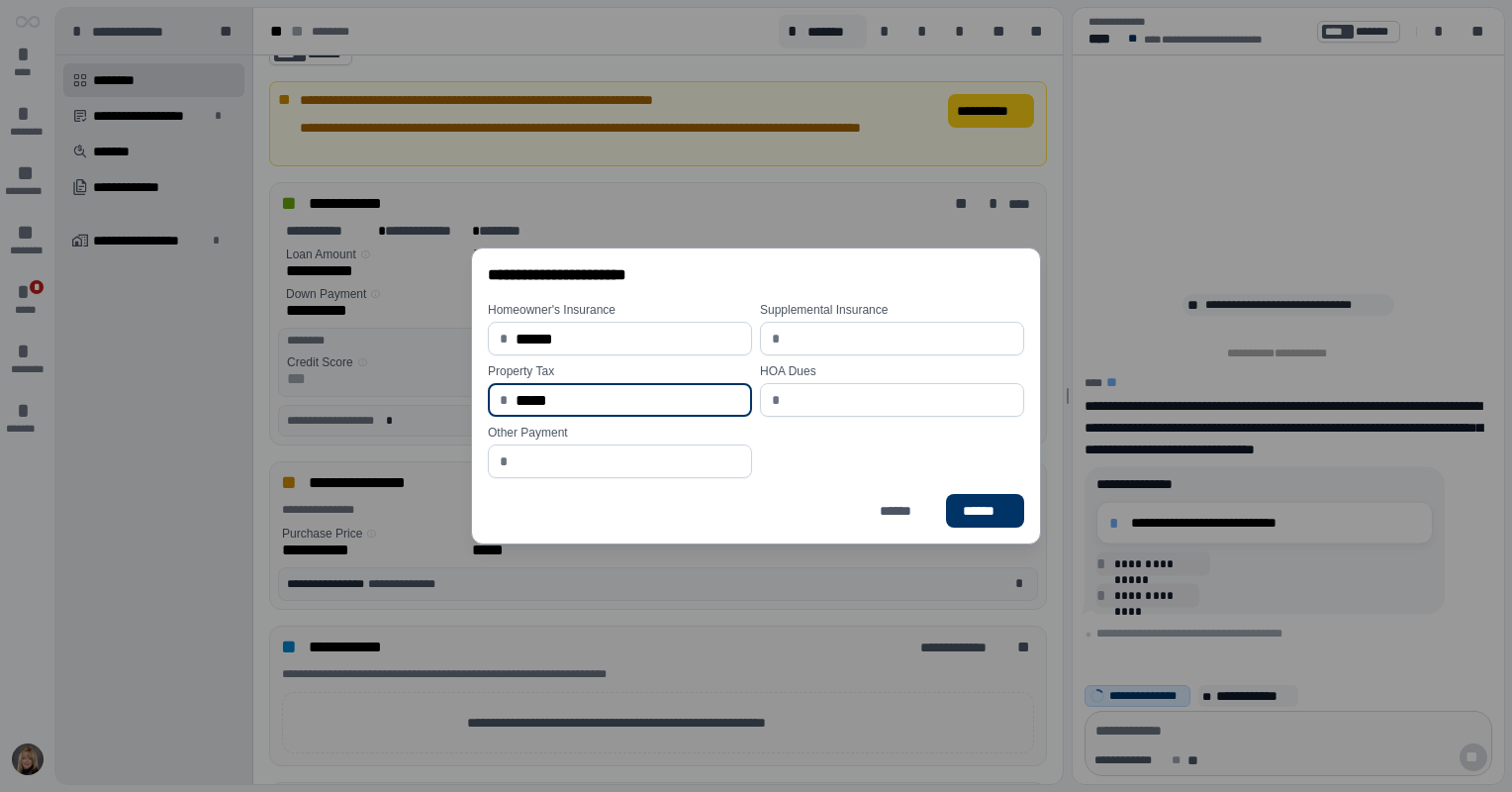drag, startPoint x: 566, startPoint y: 400, endPoint x: 483, endPoint y: 406, distance: 83.21658 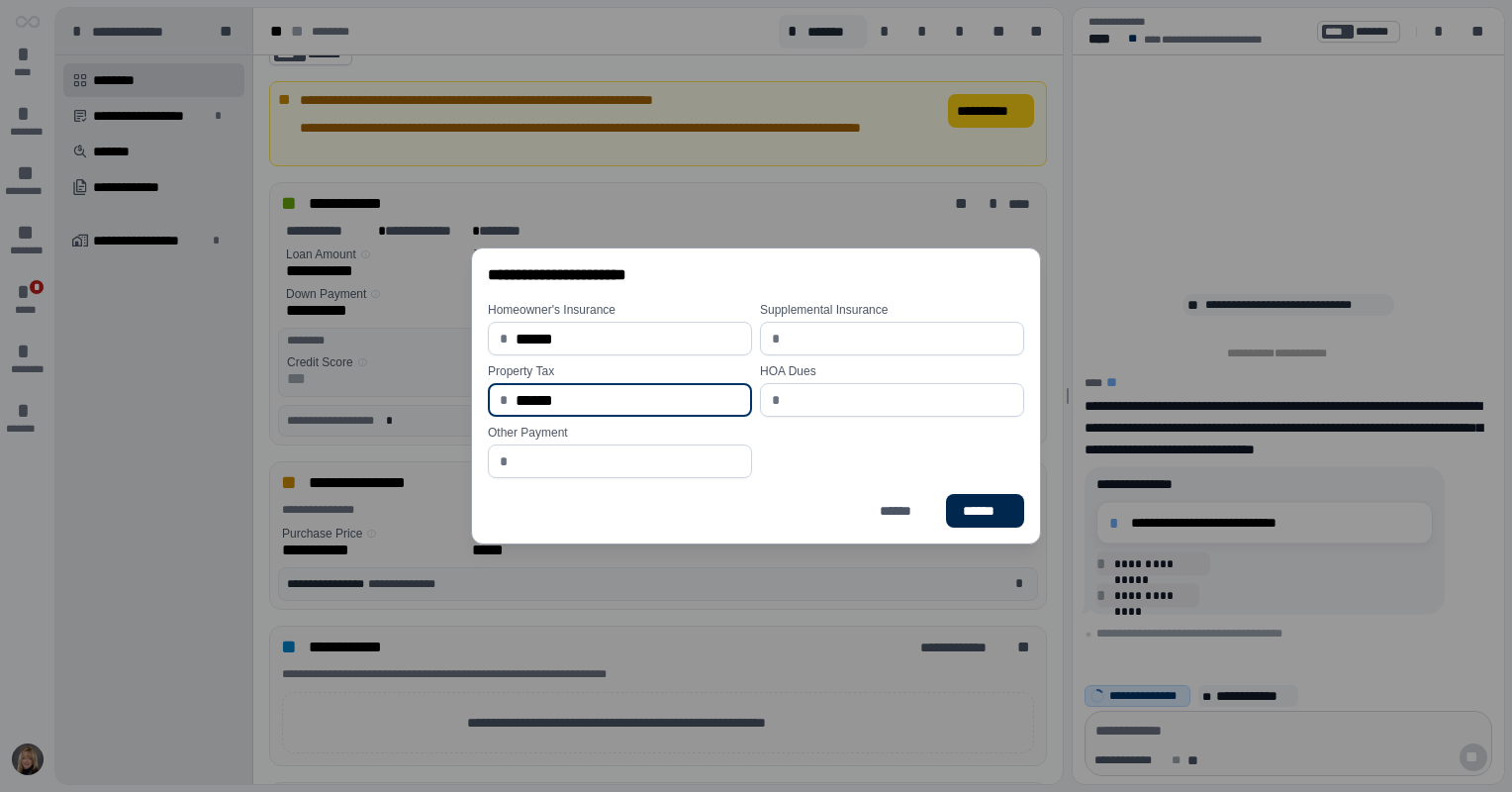 type on "******" 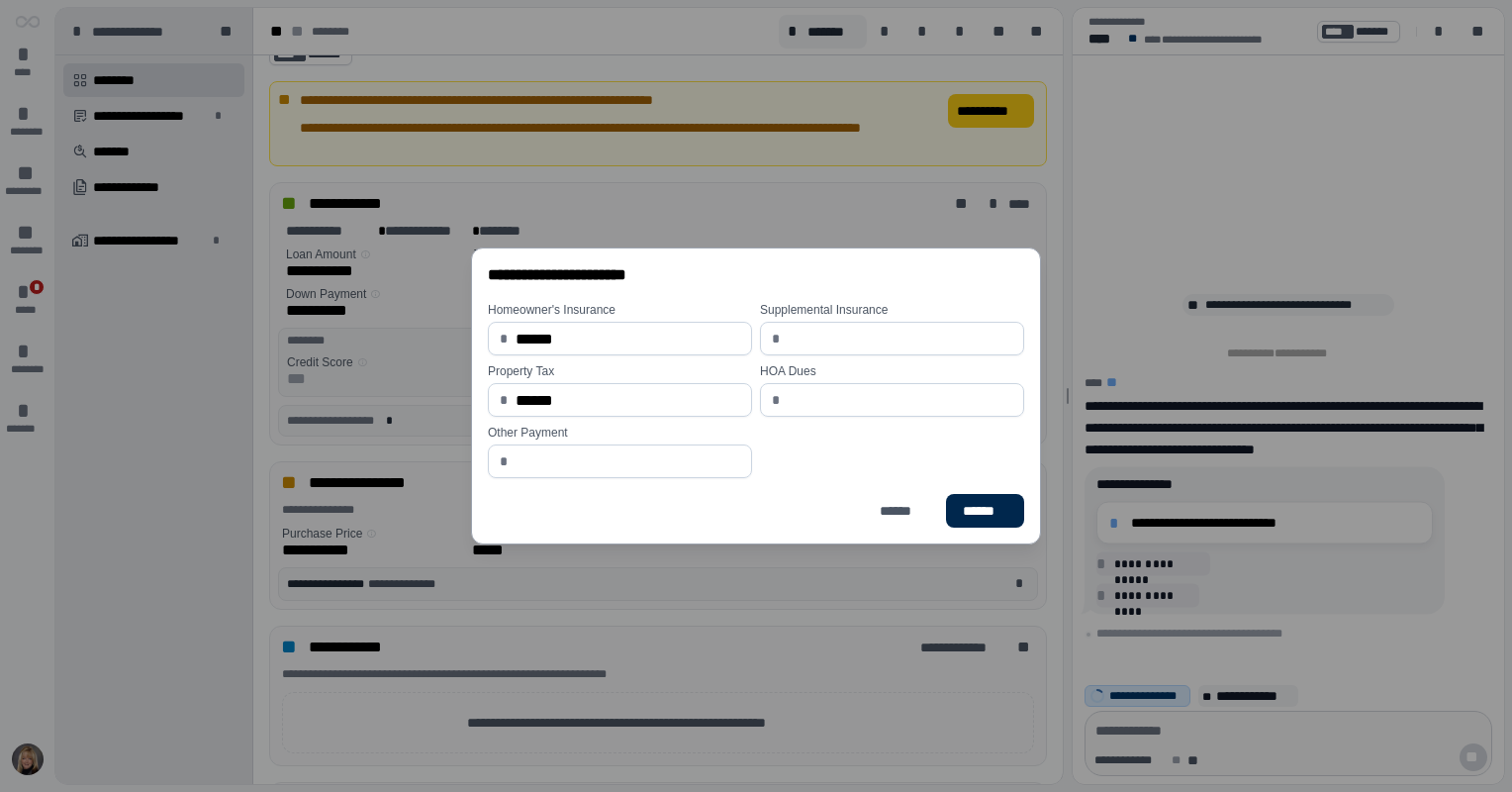 click on "******" at bounding box center (985, 511) 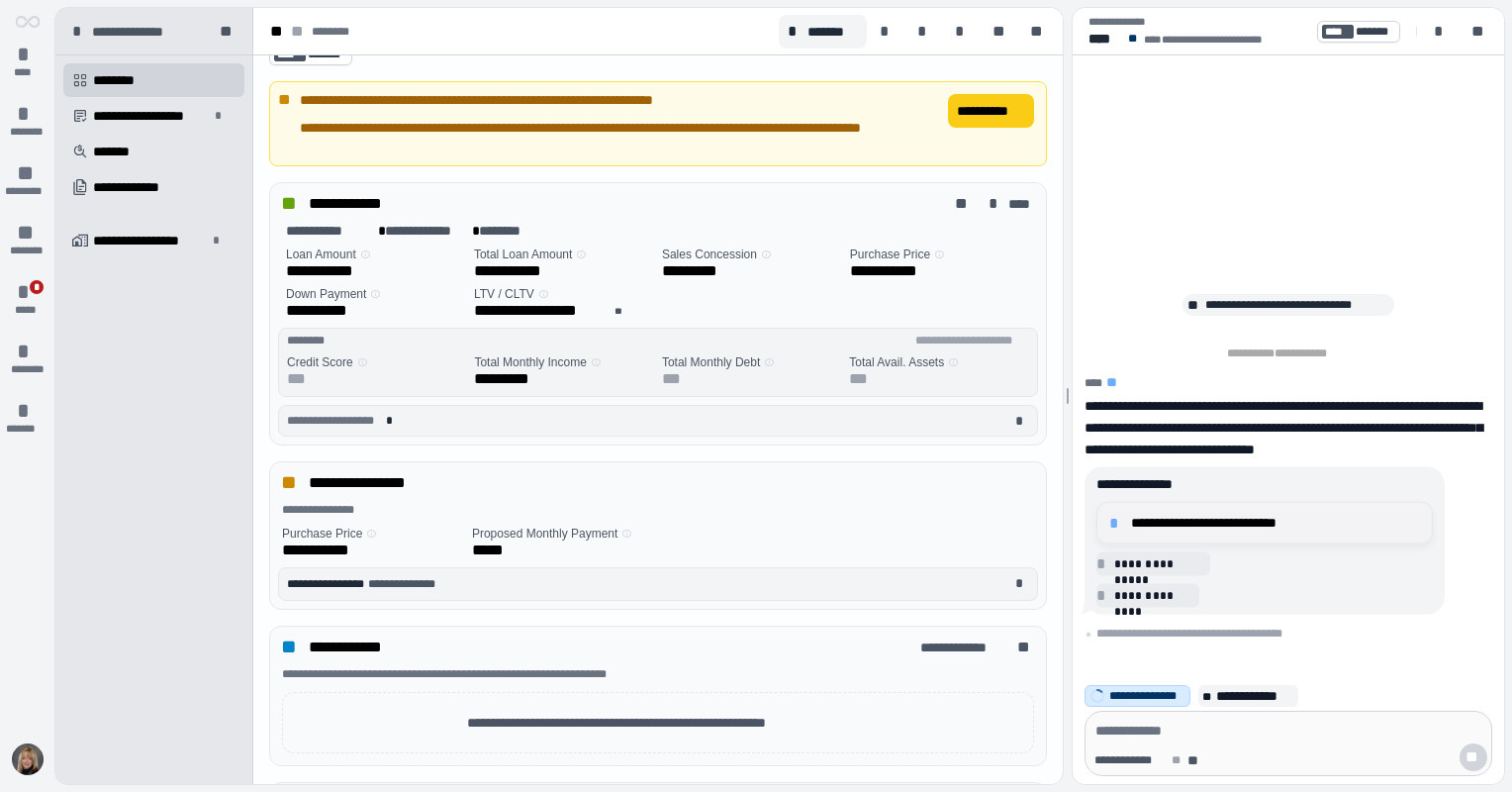 click on "**********" at bounding box center (1276, 523) 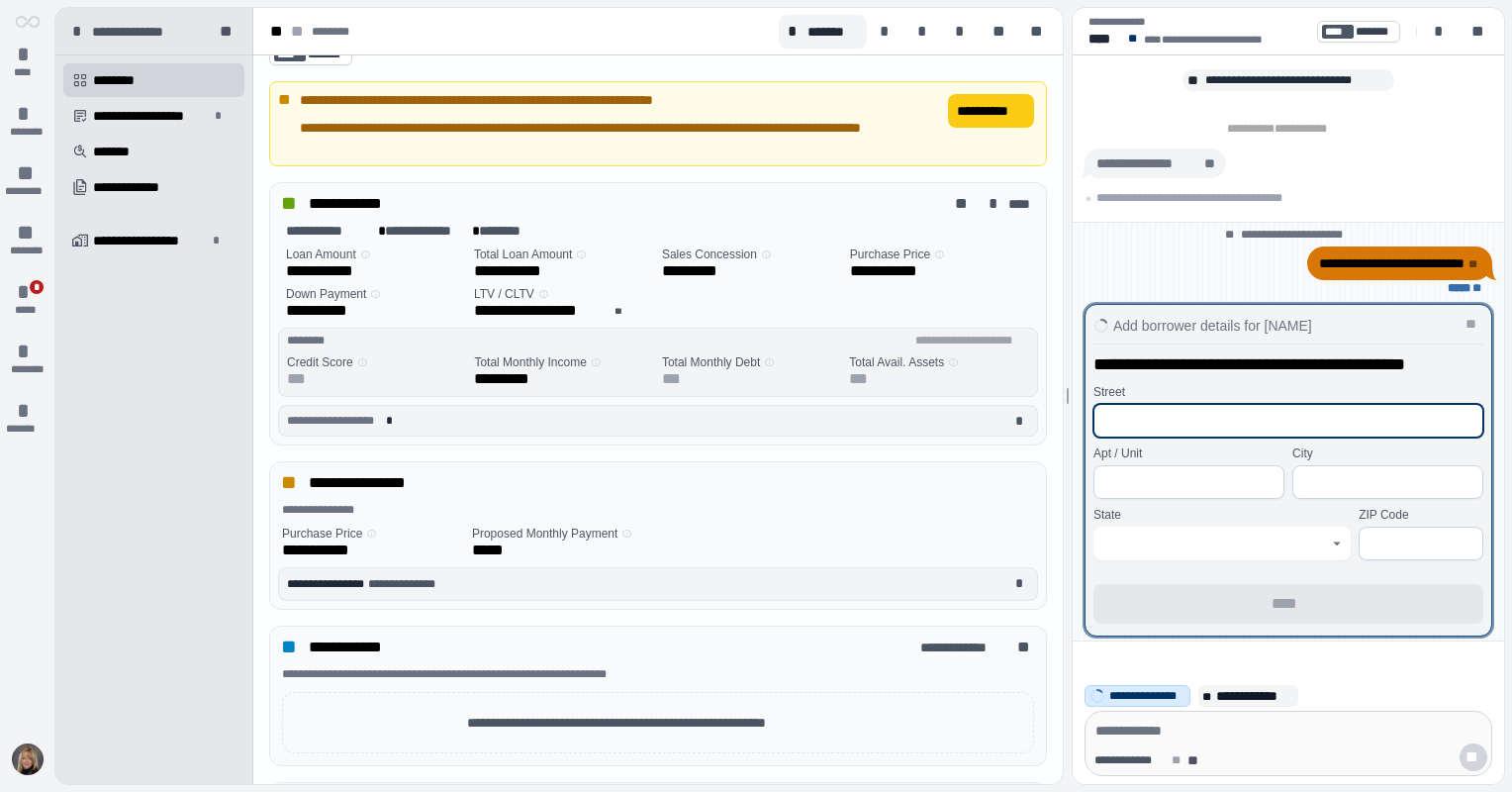 click at bounding box center (1288, 421) 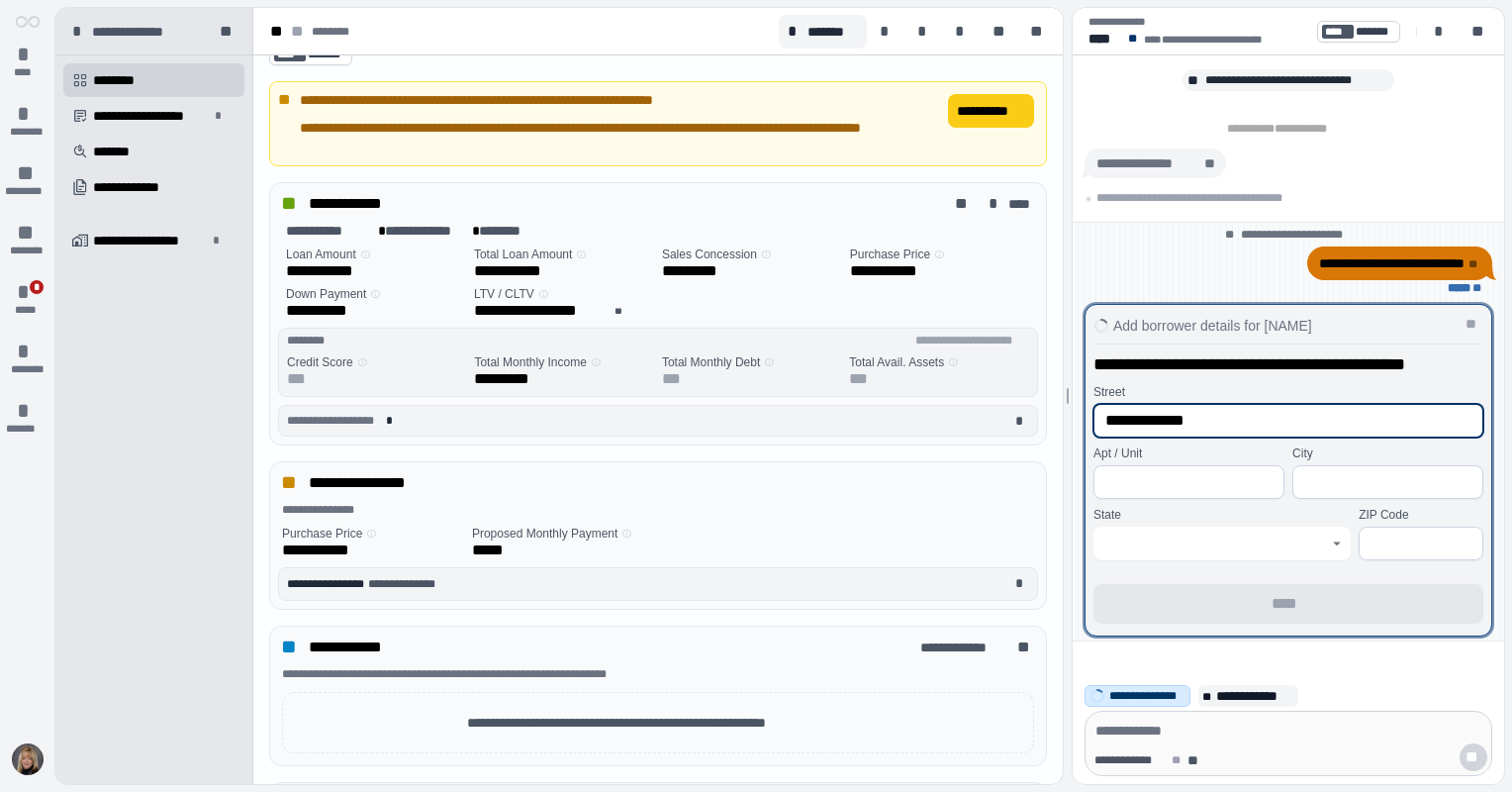 type on "**********" 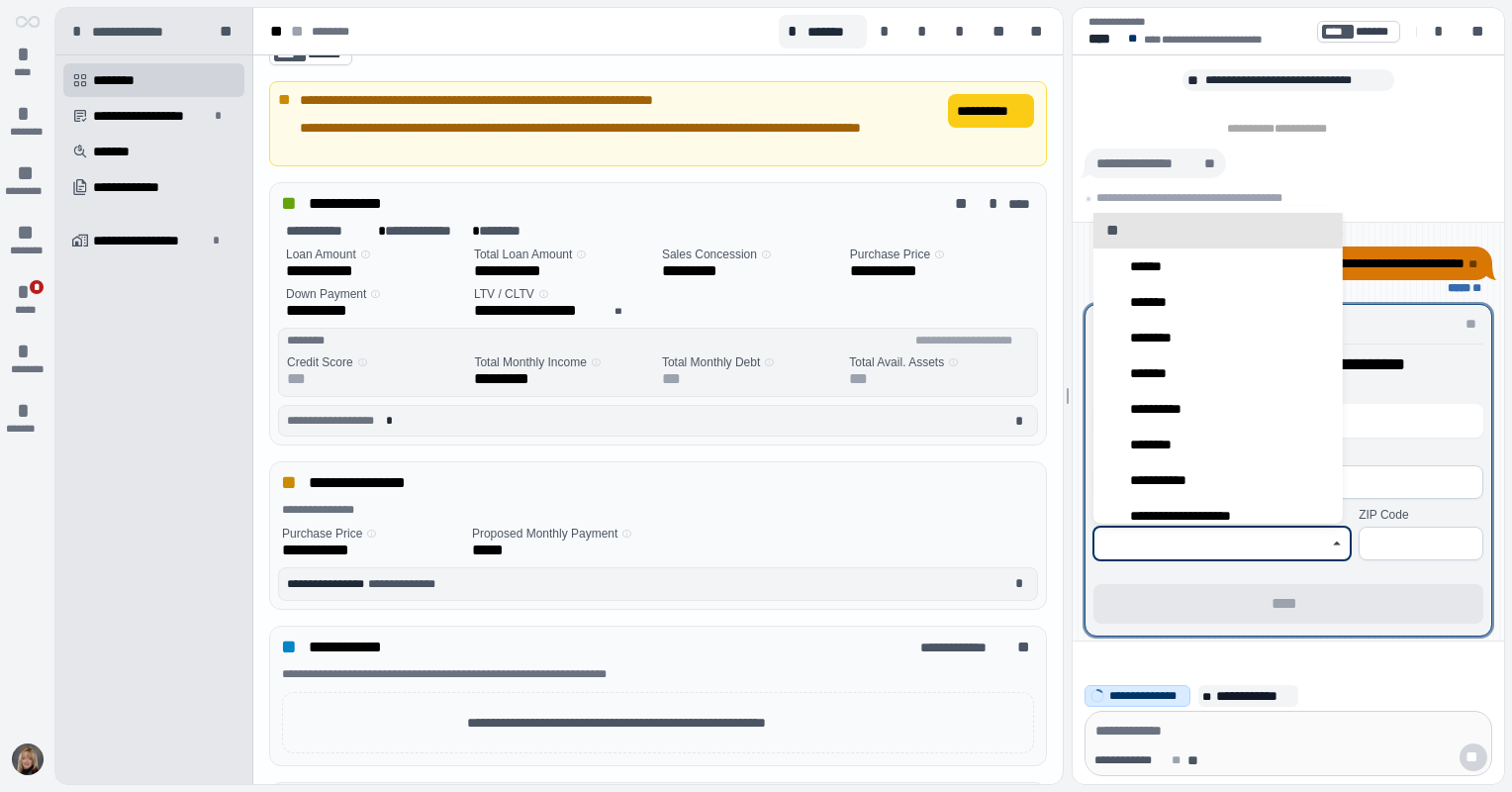 drag, startPoint x: 1140, startPoint y: 543, endPoint x: 1161, endPoint y: 542, distance: 21.023796 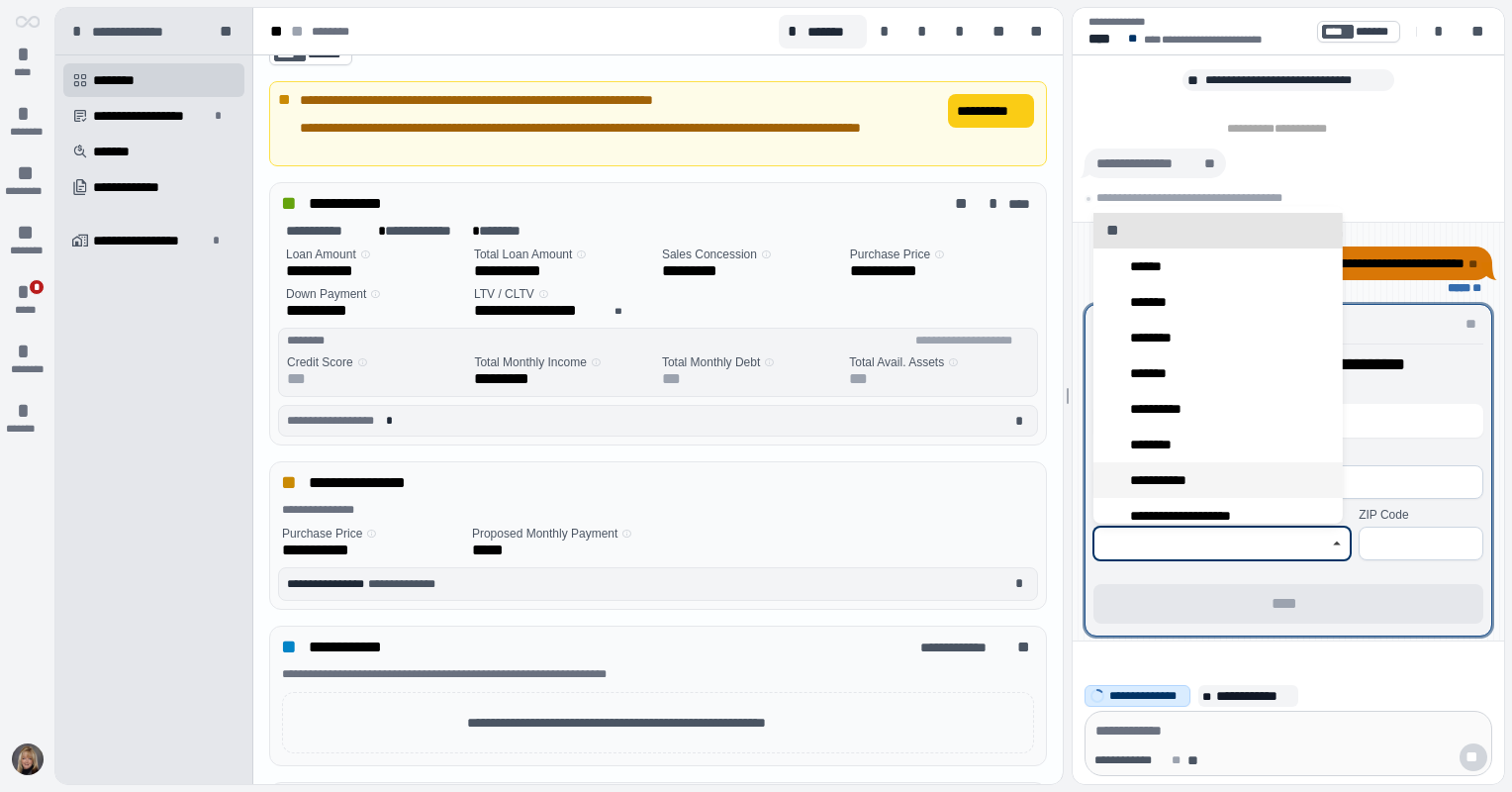 click on "**********" at bounding box center (1167, 480) 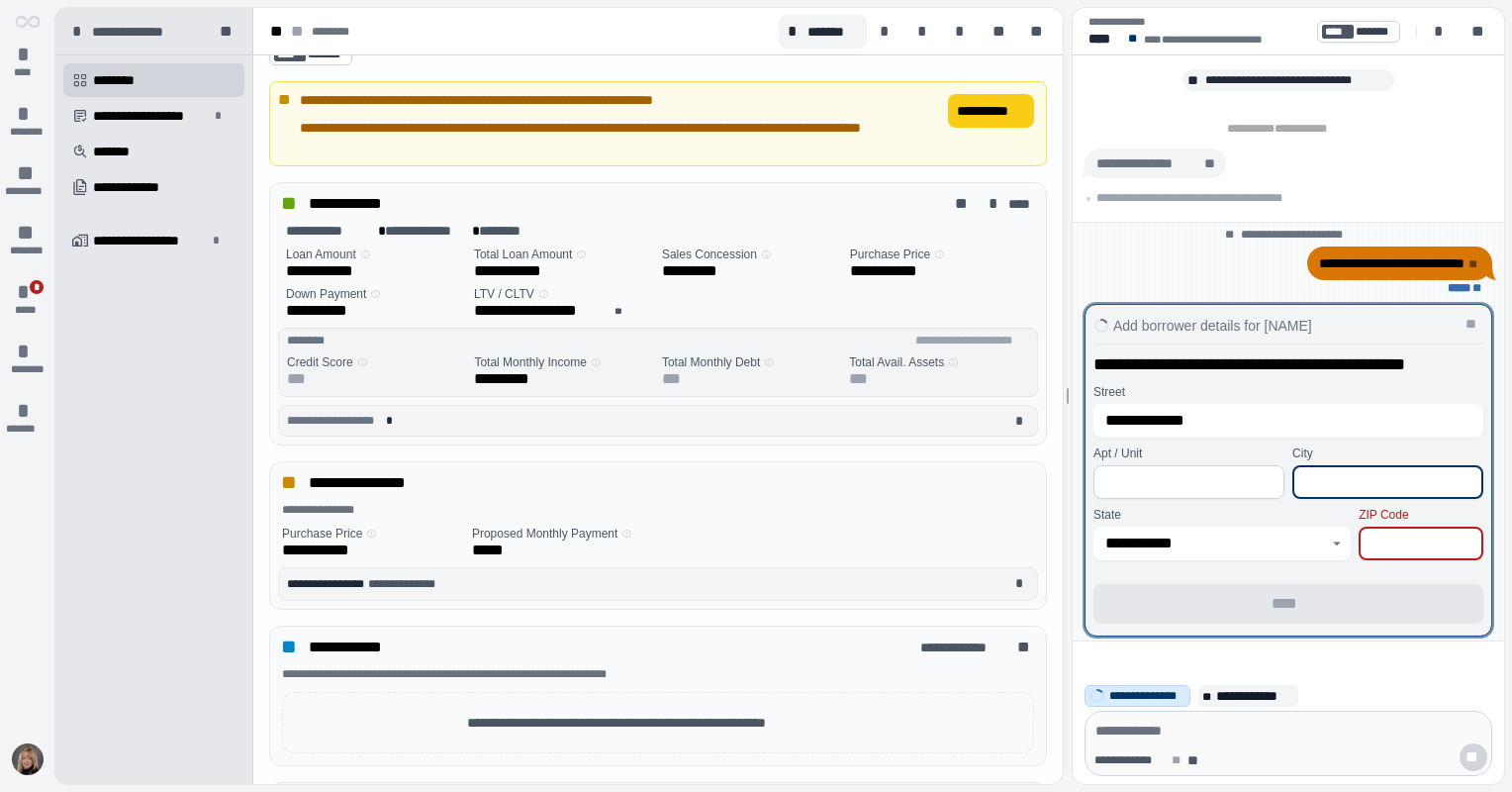 click at bounding box center [1387, 482] 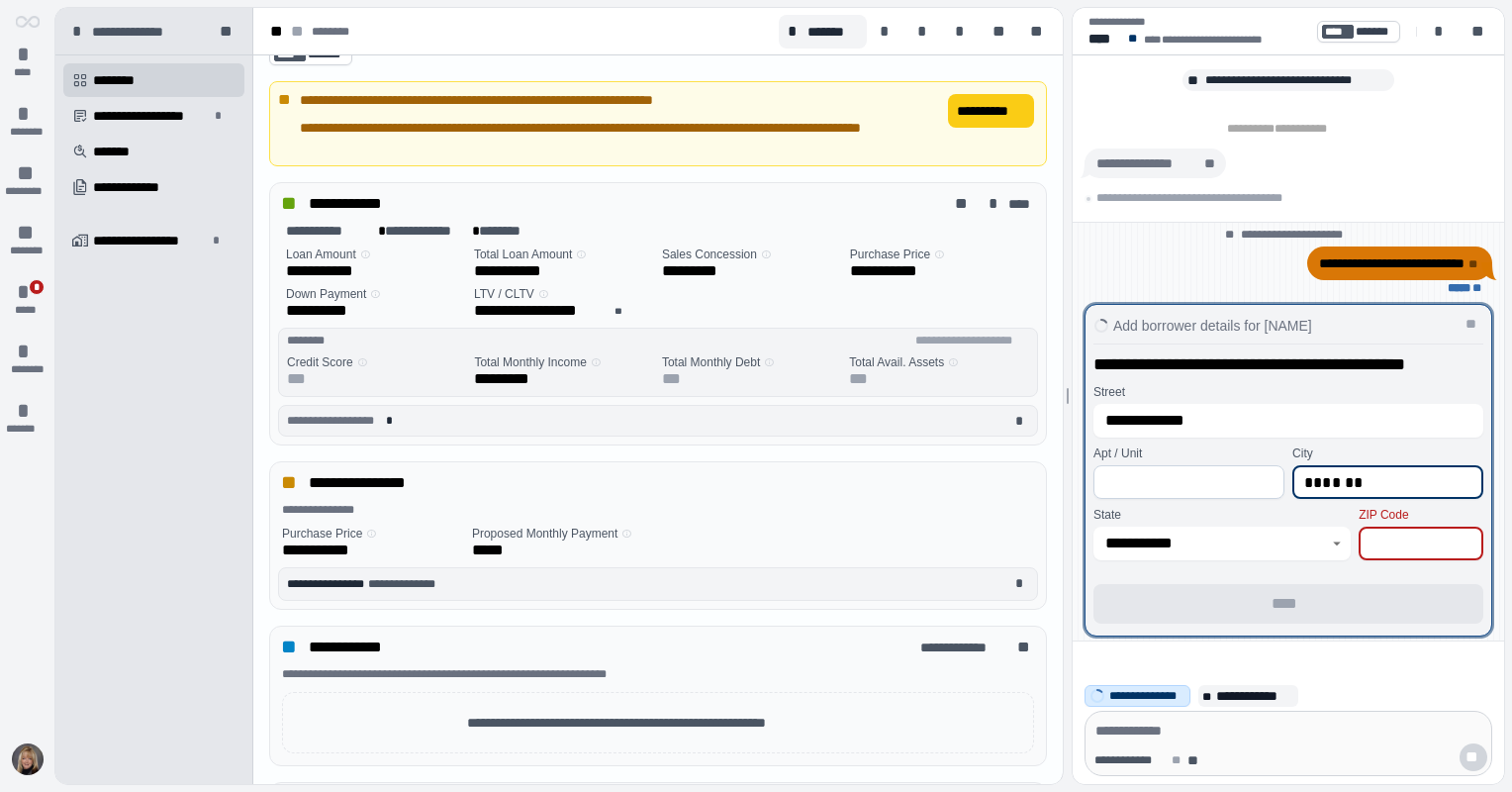 type on "*******" 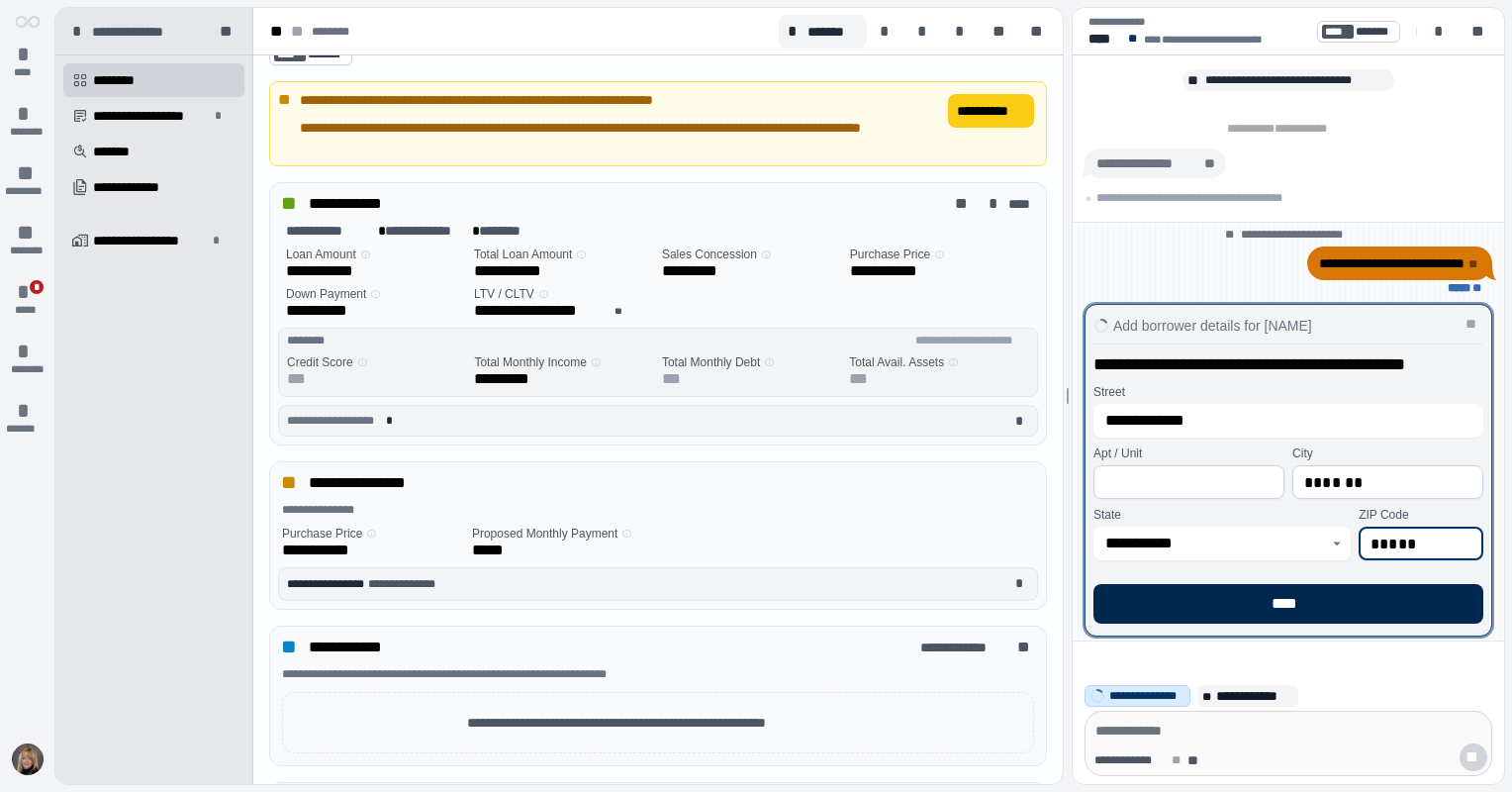 type on "*****" 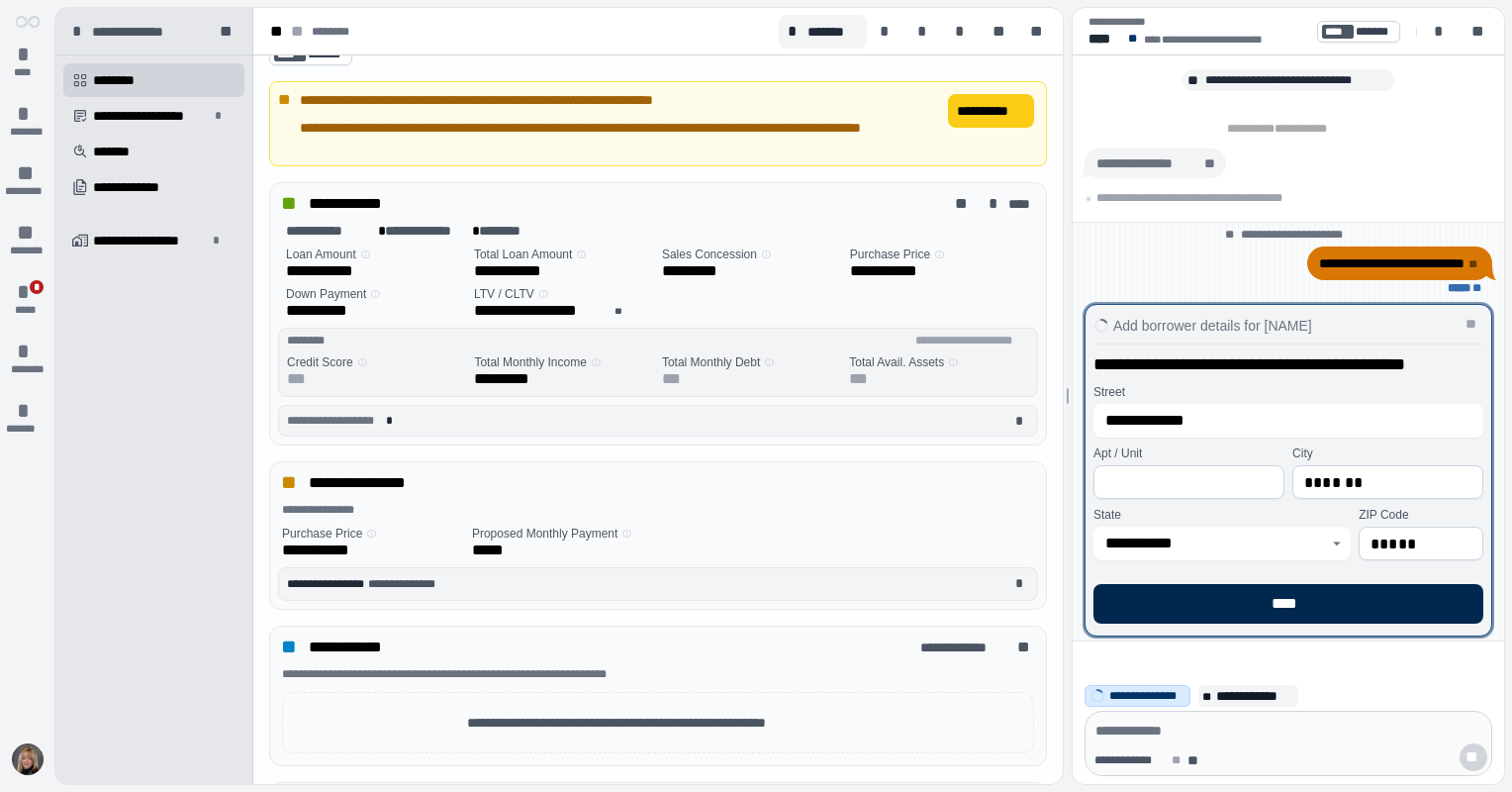 click on "****" at bounding box center (1288, 604) 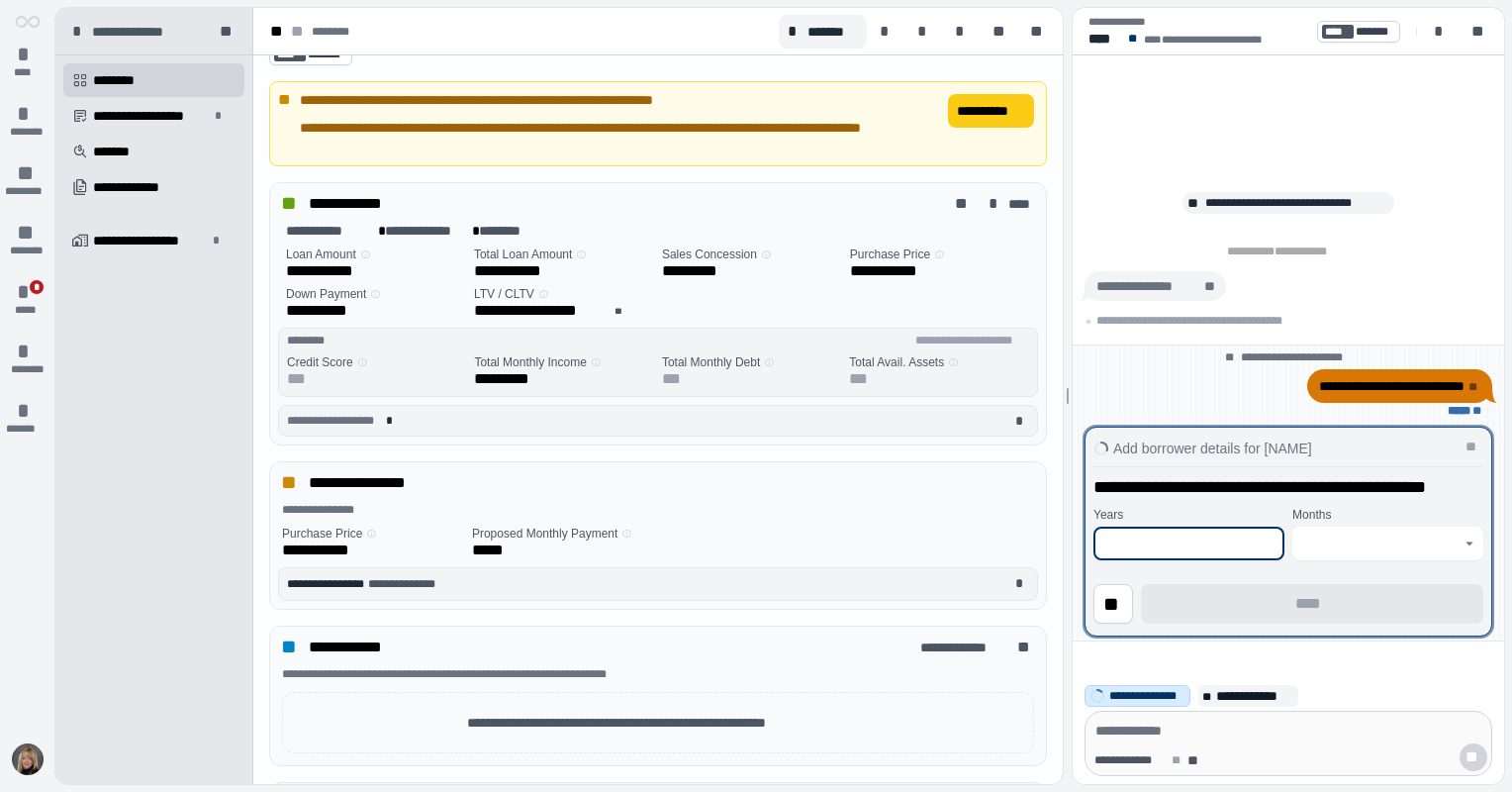 click at bounding box center (1188, 544) 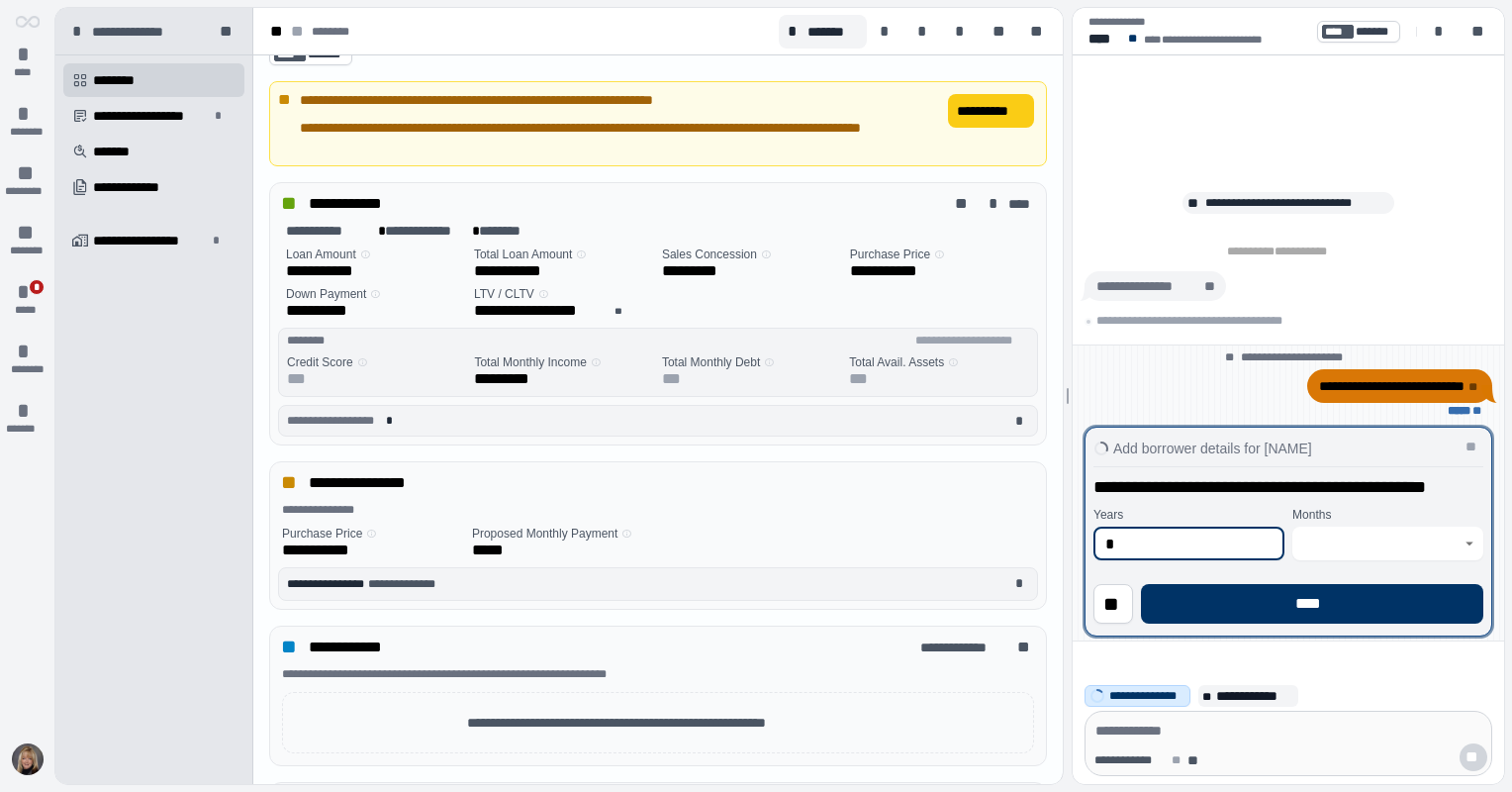 type on "*" 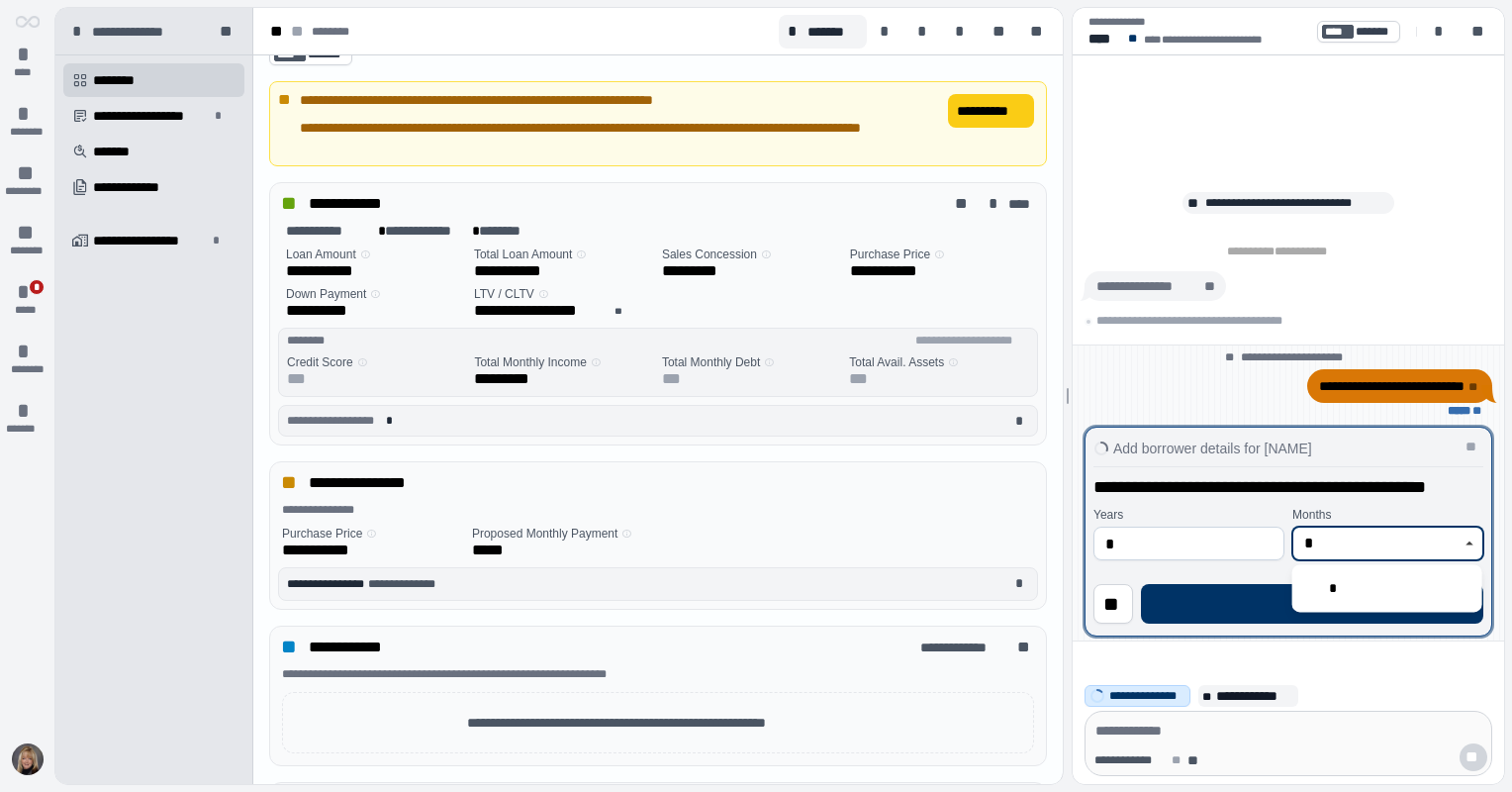 type on "*" 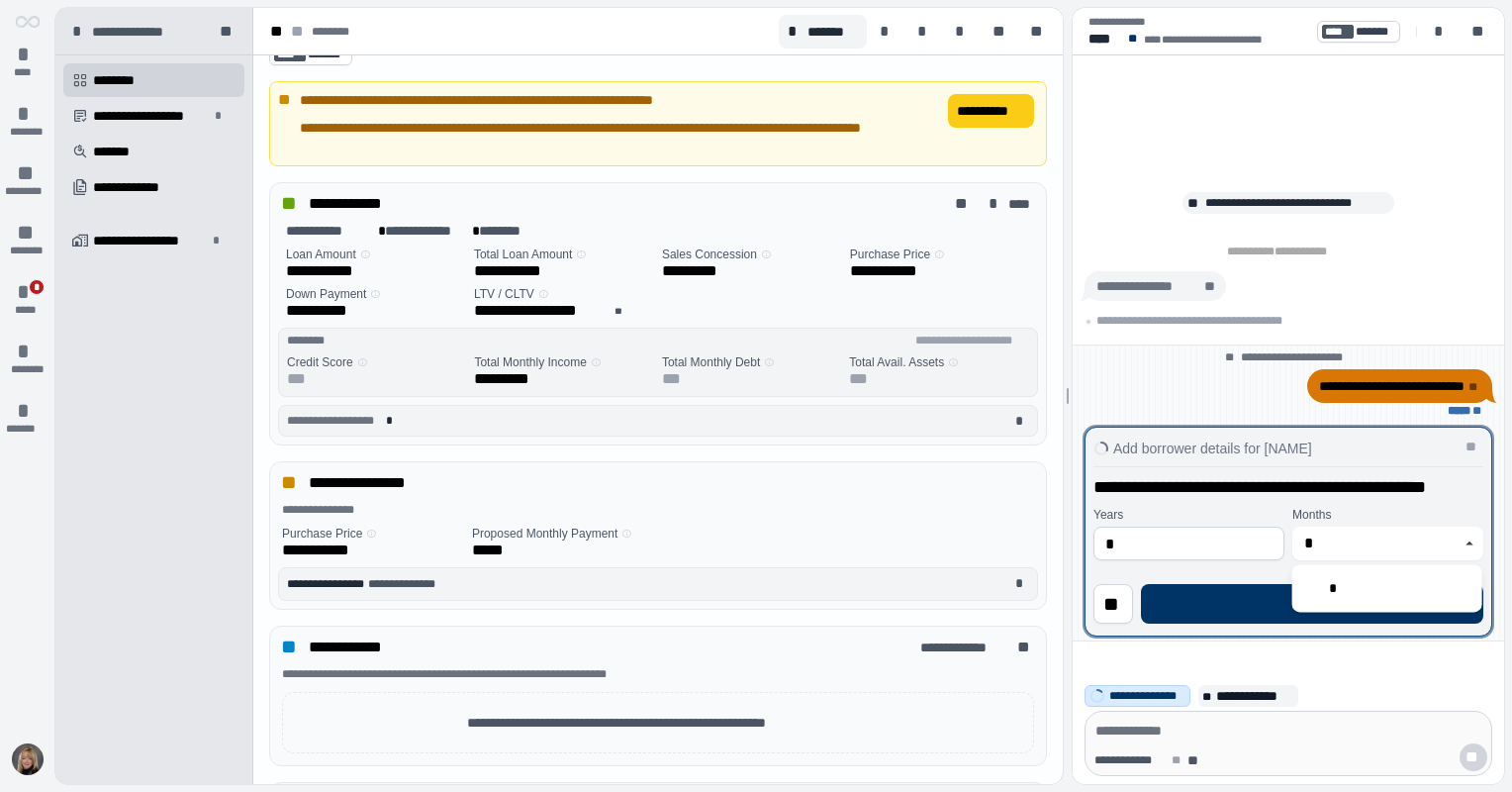 type 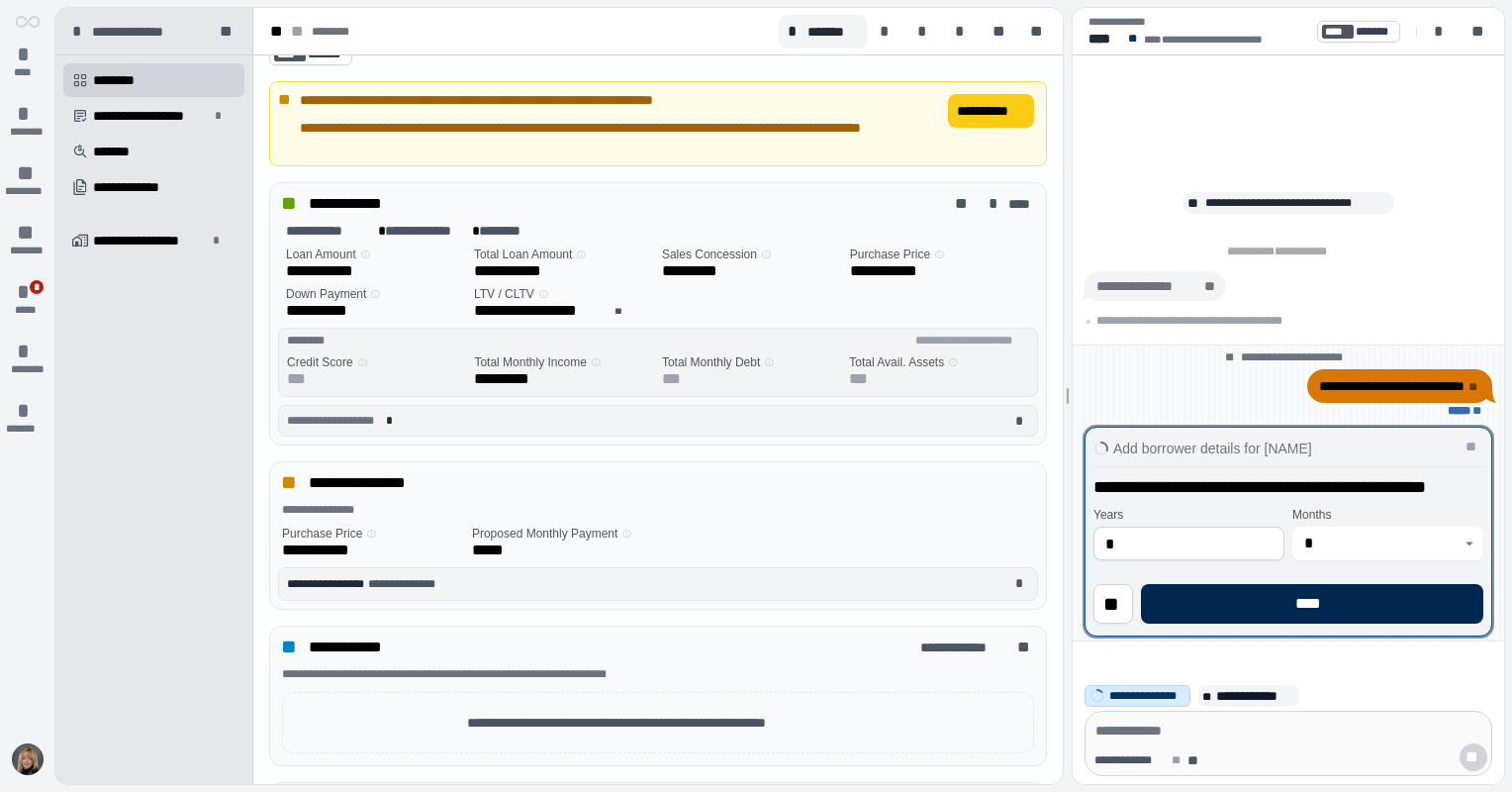 click on "****" at bounding box center [1312, 604] 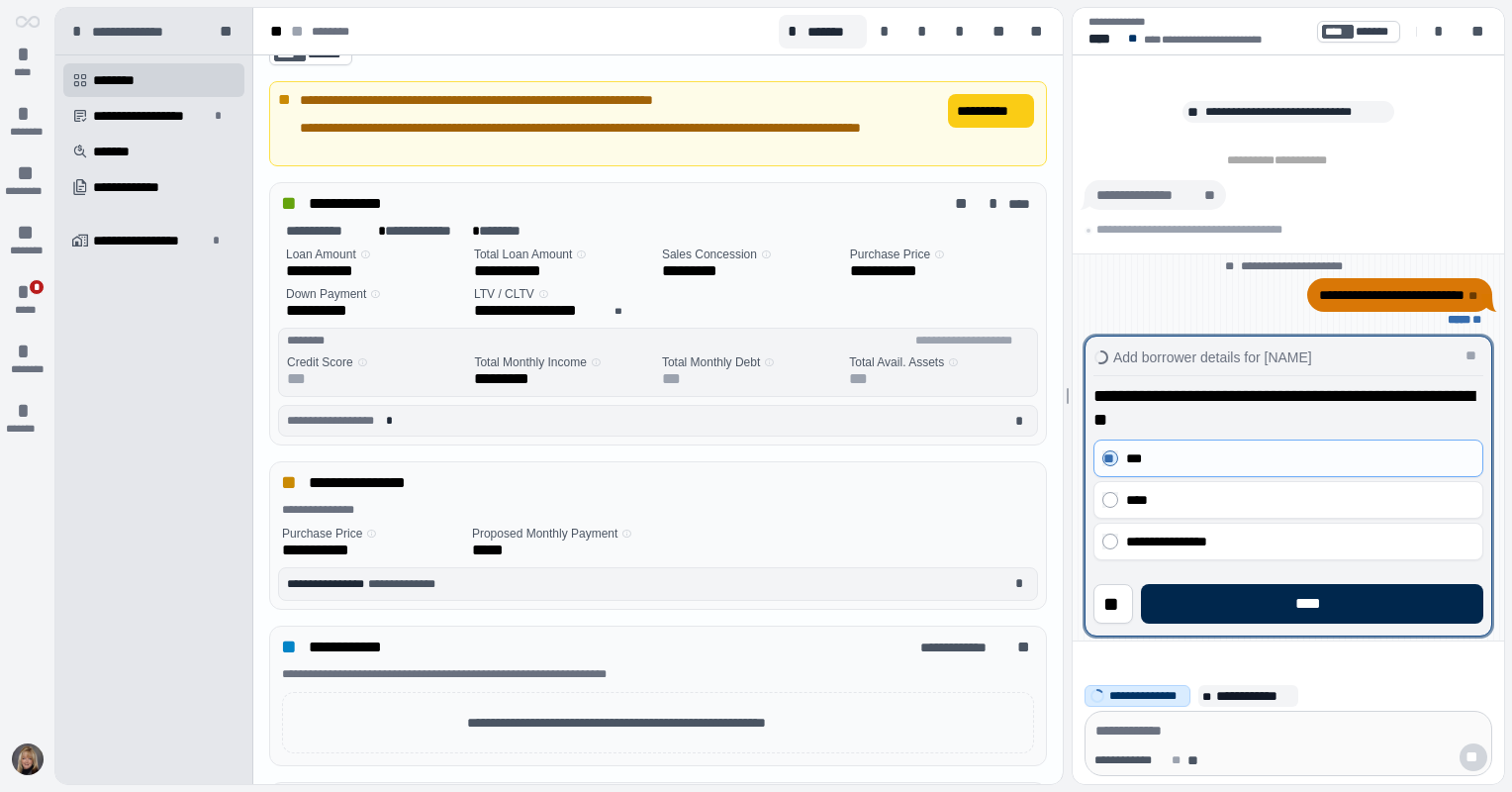 click on "****" at bounding box center (1312, 604) 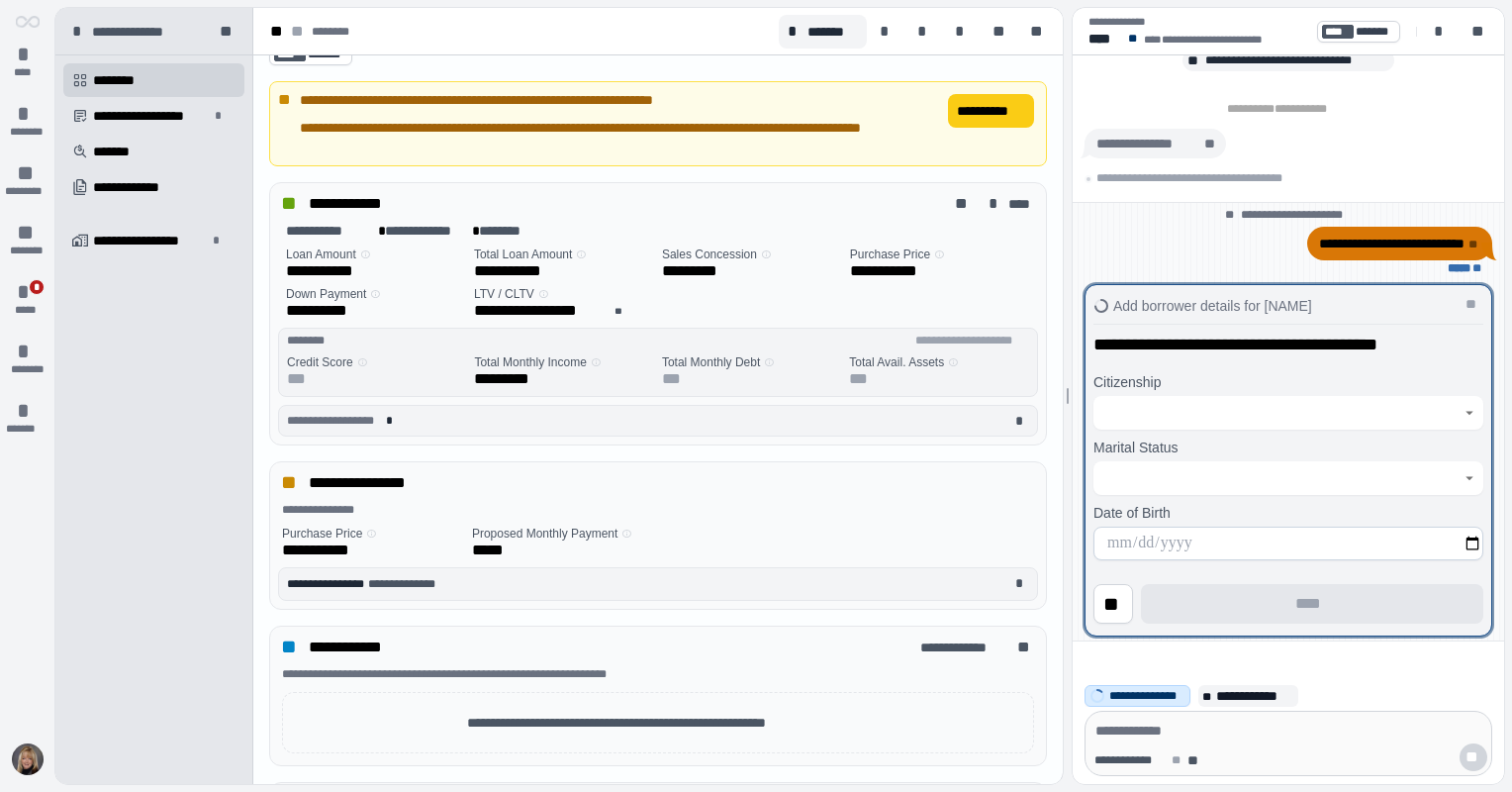 click 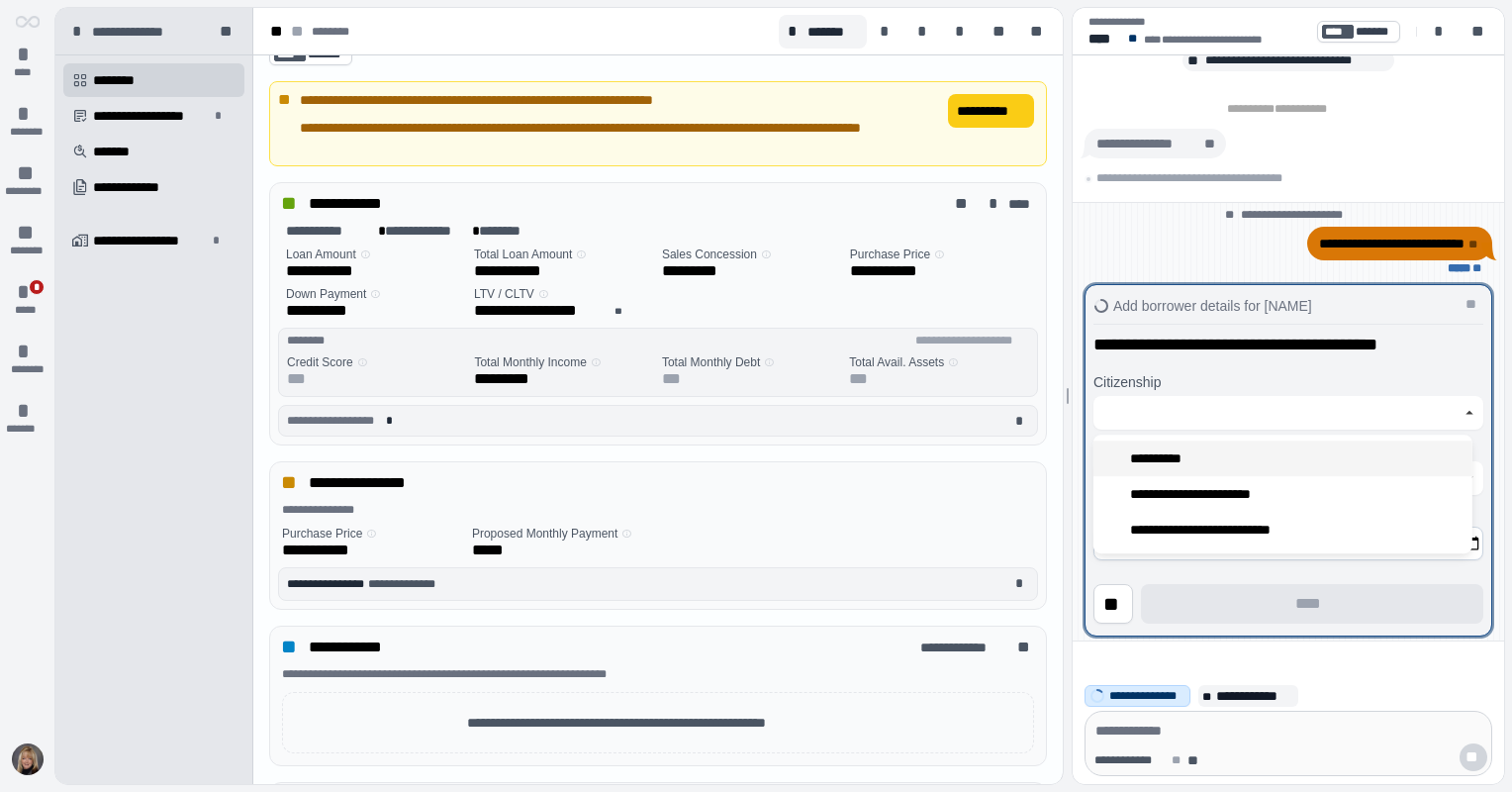 click on "**********" at bounding box center [1282, 458] 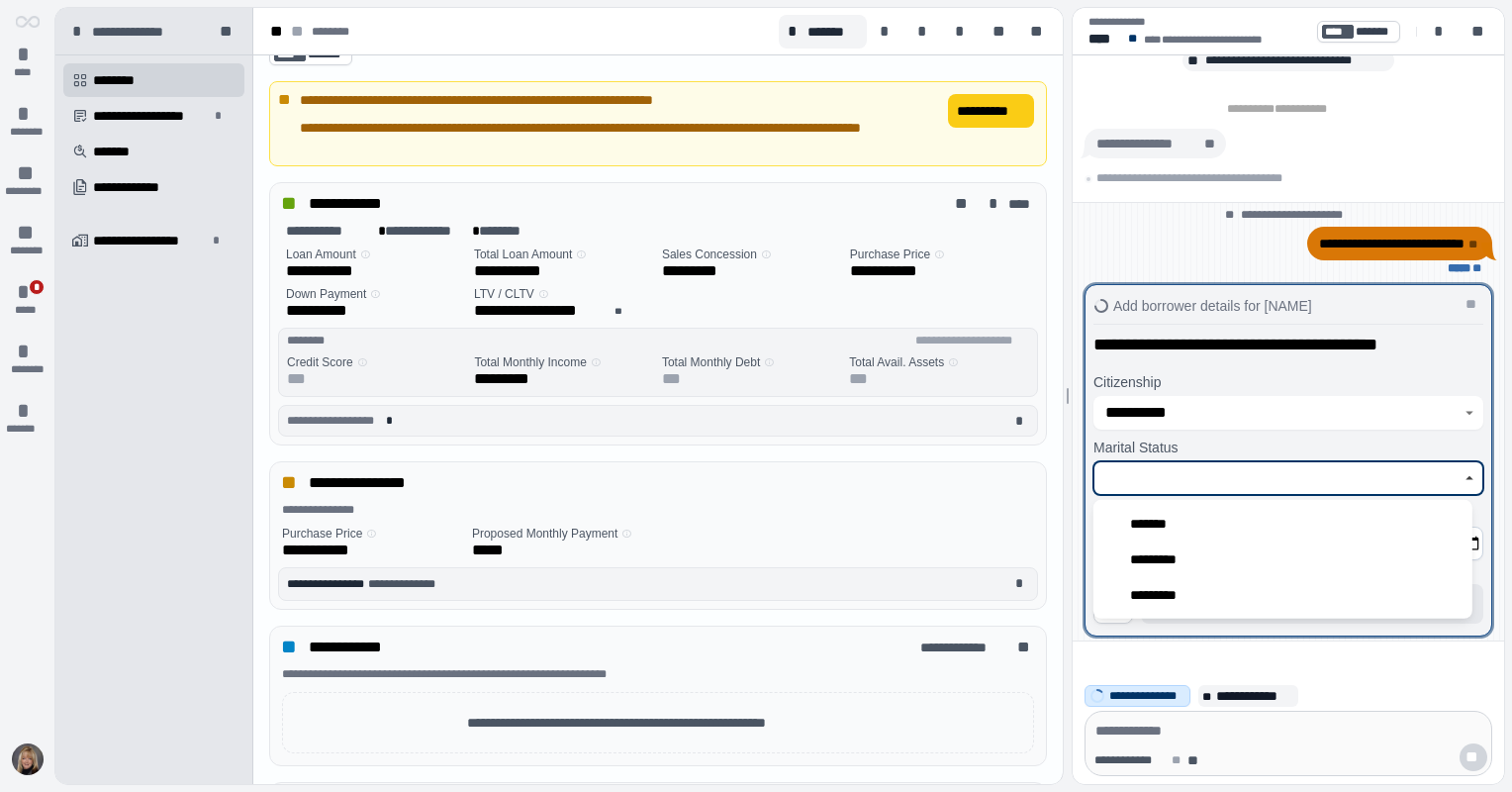 click at bounding box center [1277, 478] 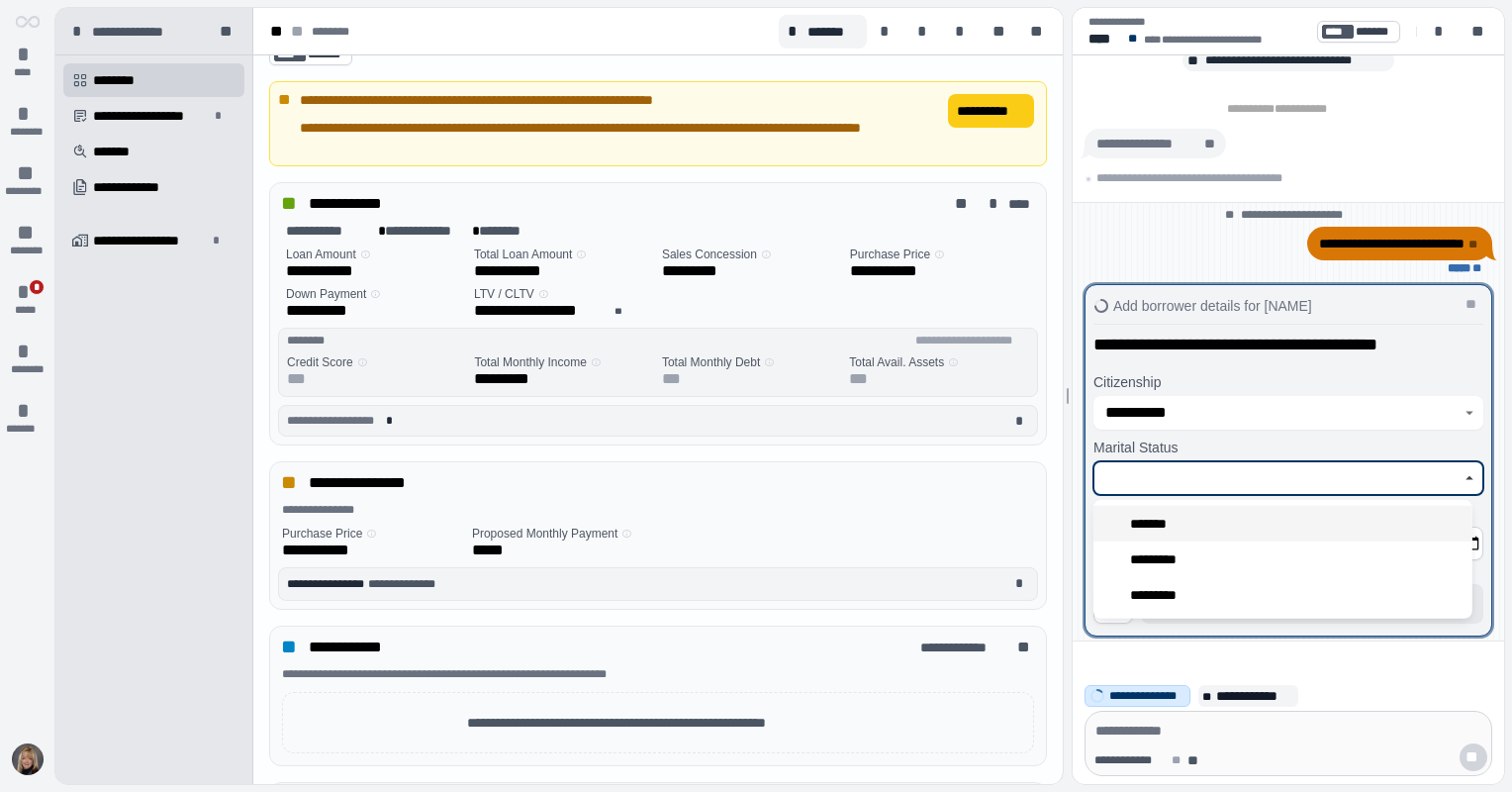 click on "*******" at bounding box center [1282, 524] 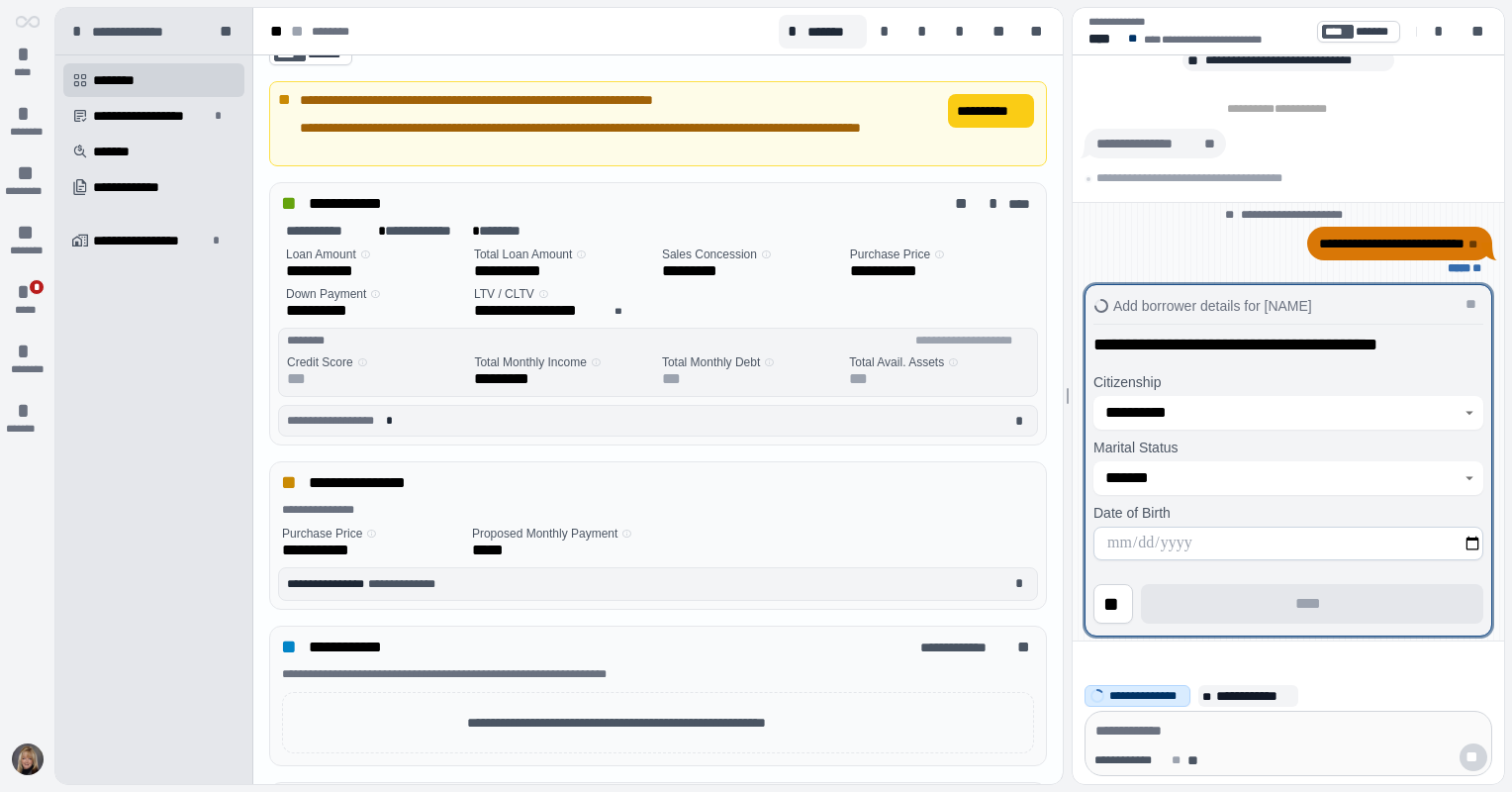 click at bounding box center (1288, 544) 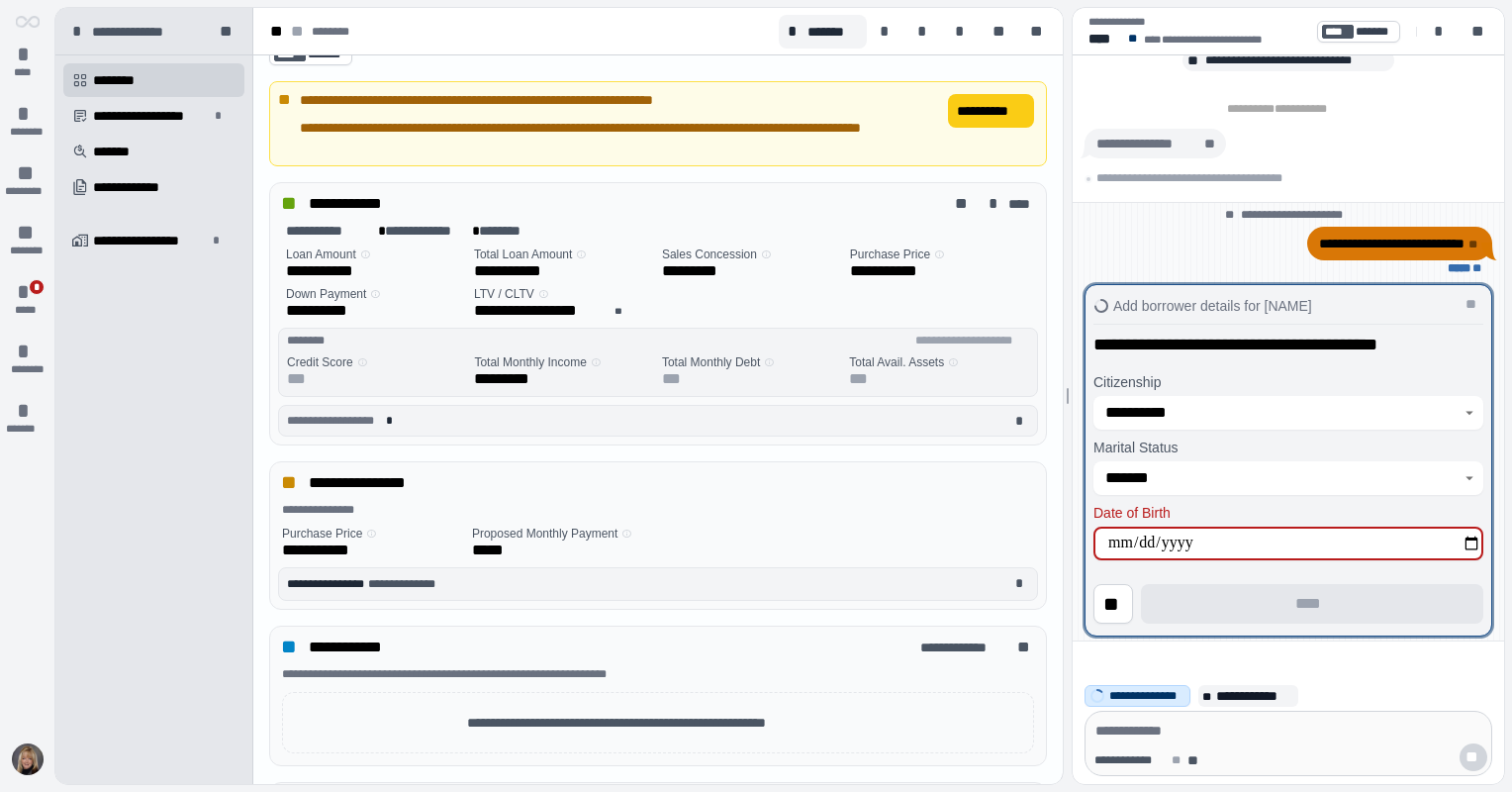 type on "**********" 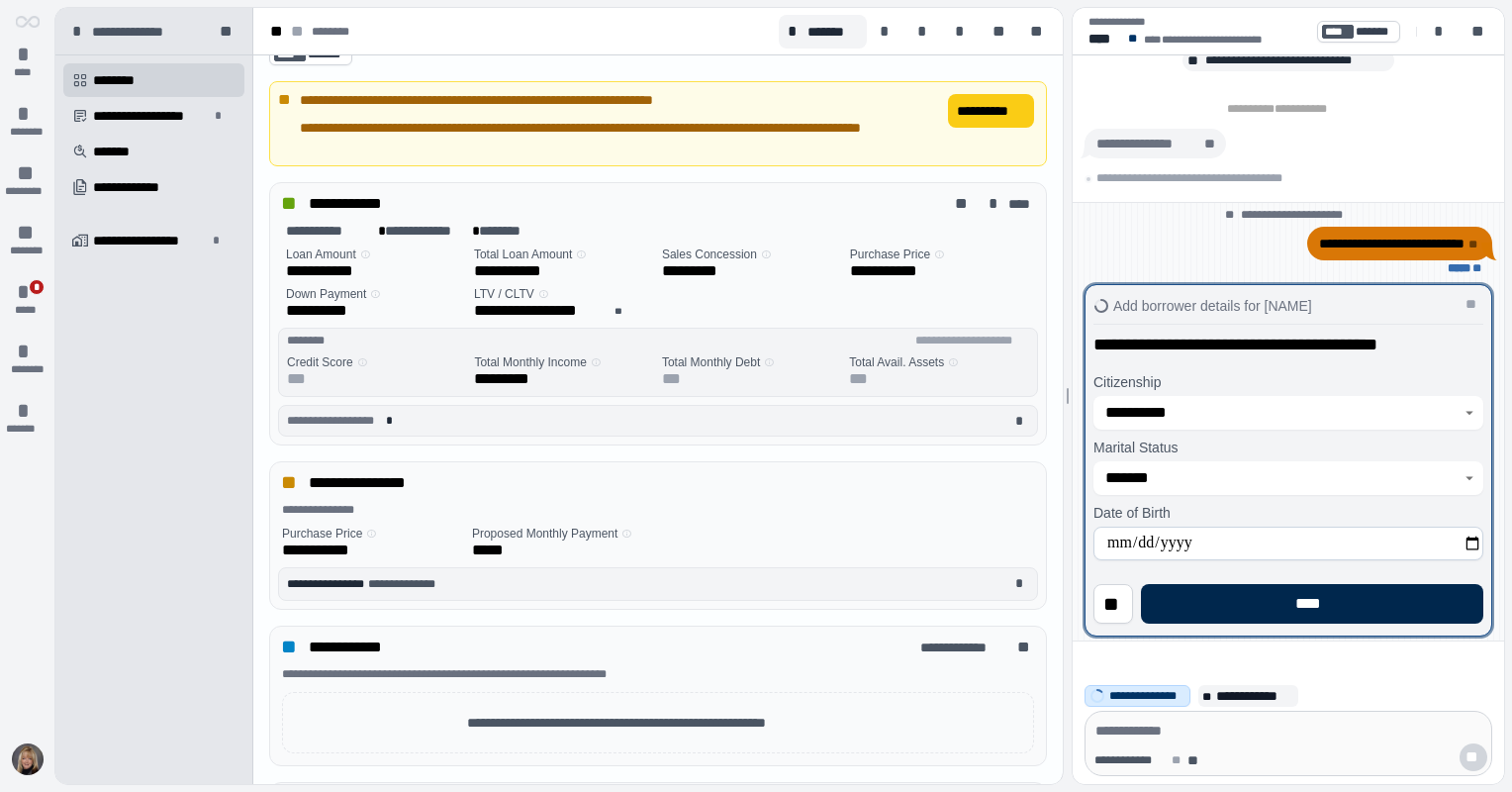 click on "****" at bounding box center (1312, 604) 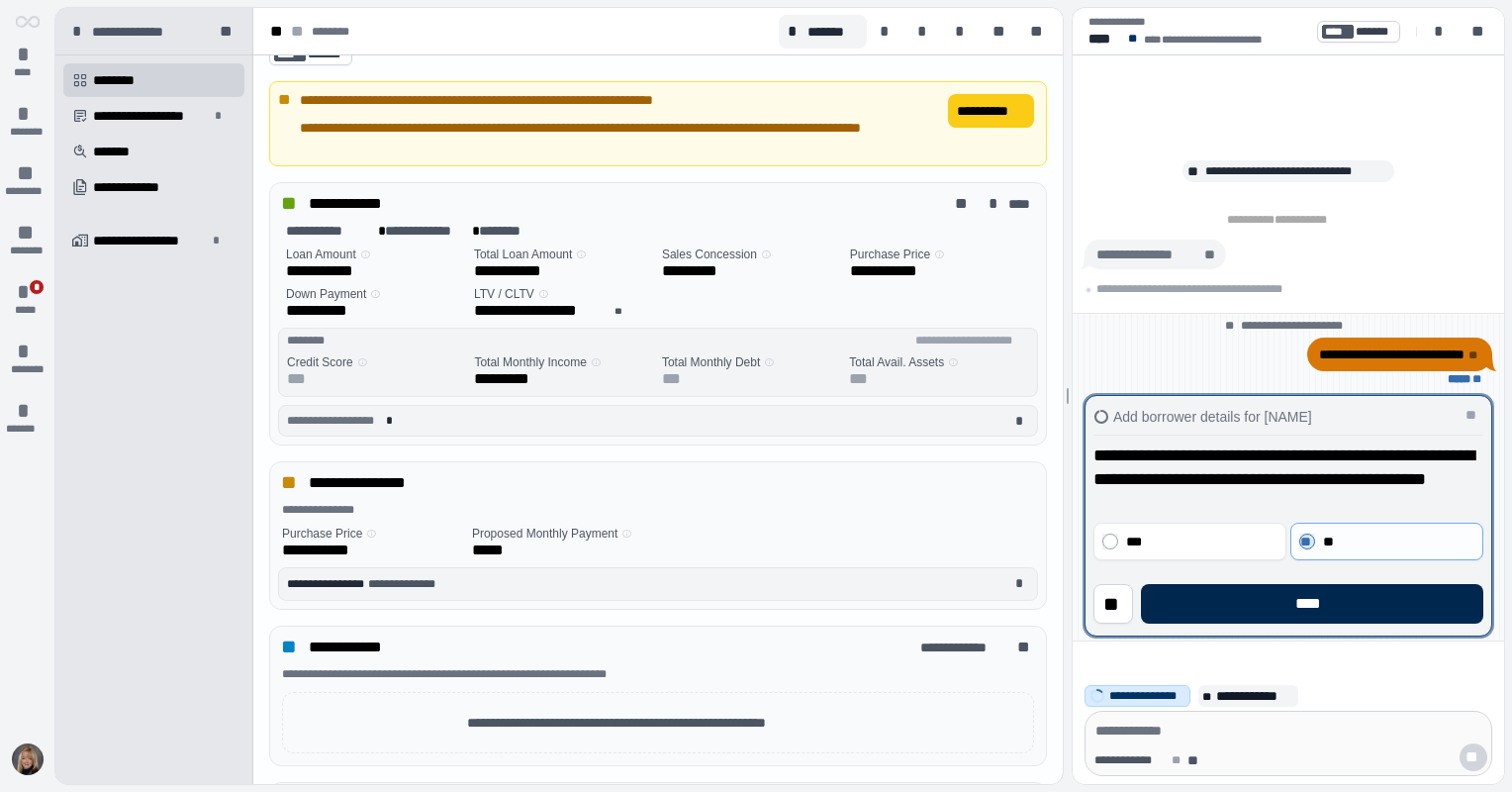 click on "****" at bounding box center [1312, 604] 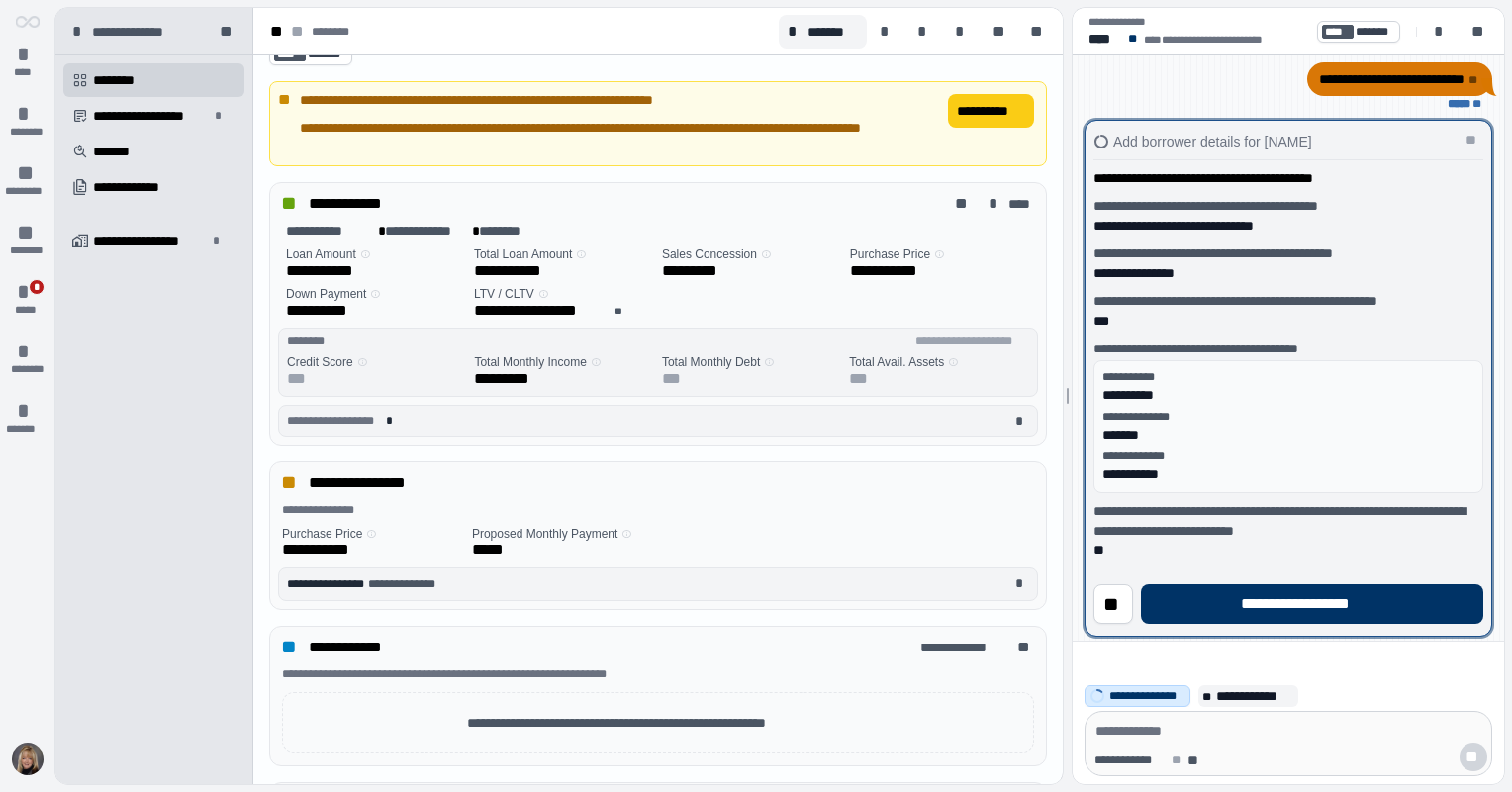 click on "**********" at bounding box center [1311, 604] 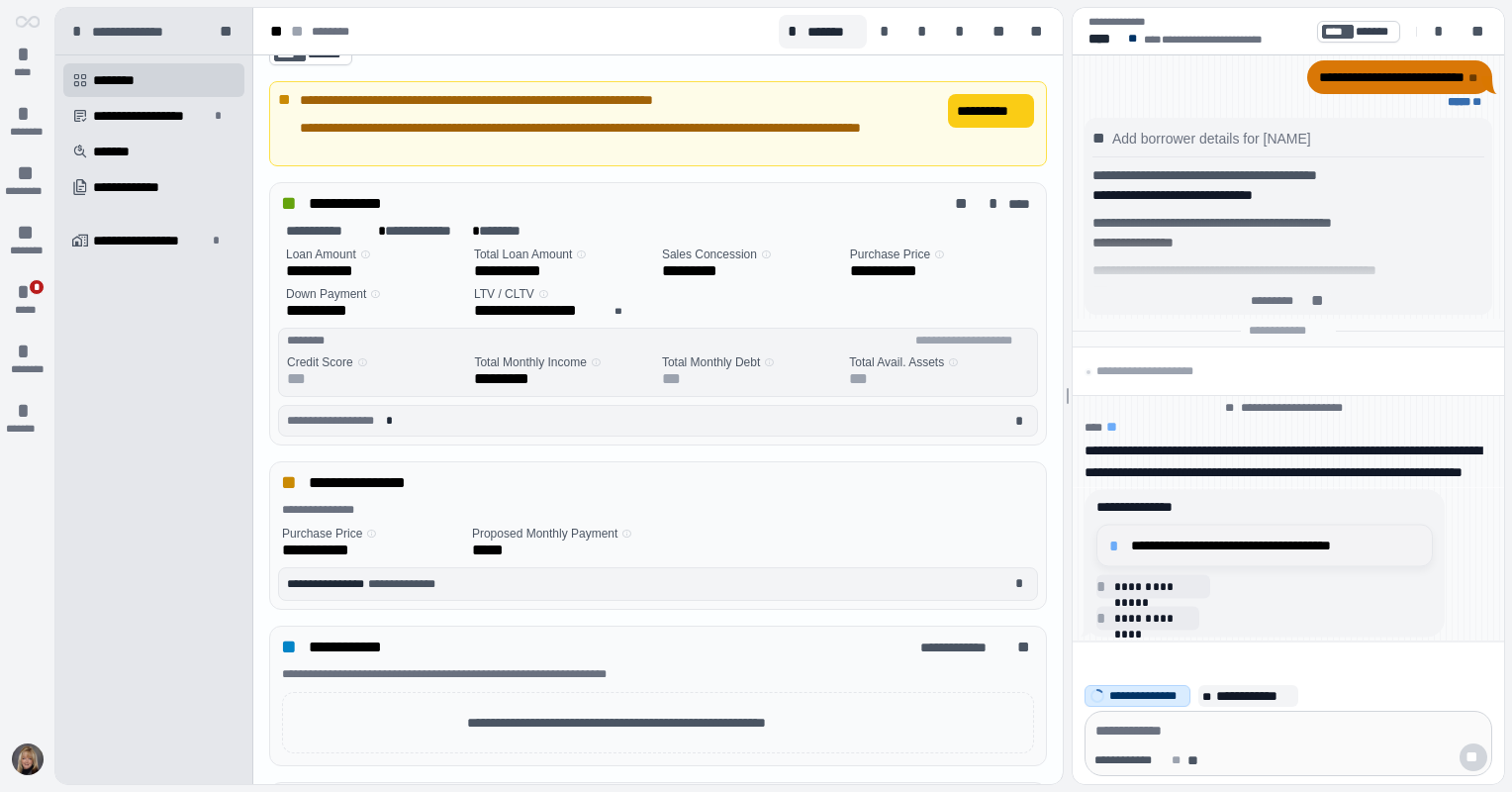 click on "**********" at bounding box center [1276, 545] 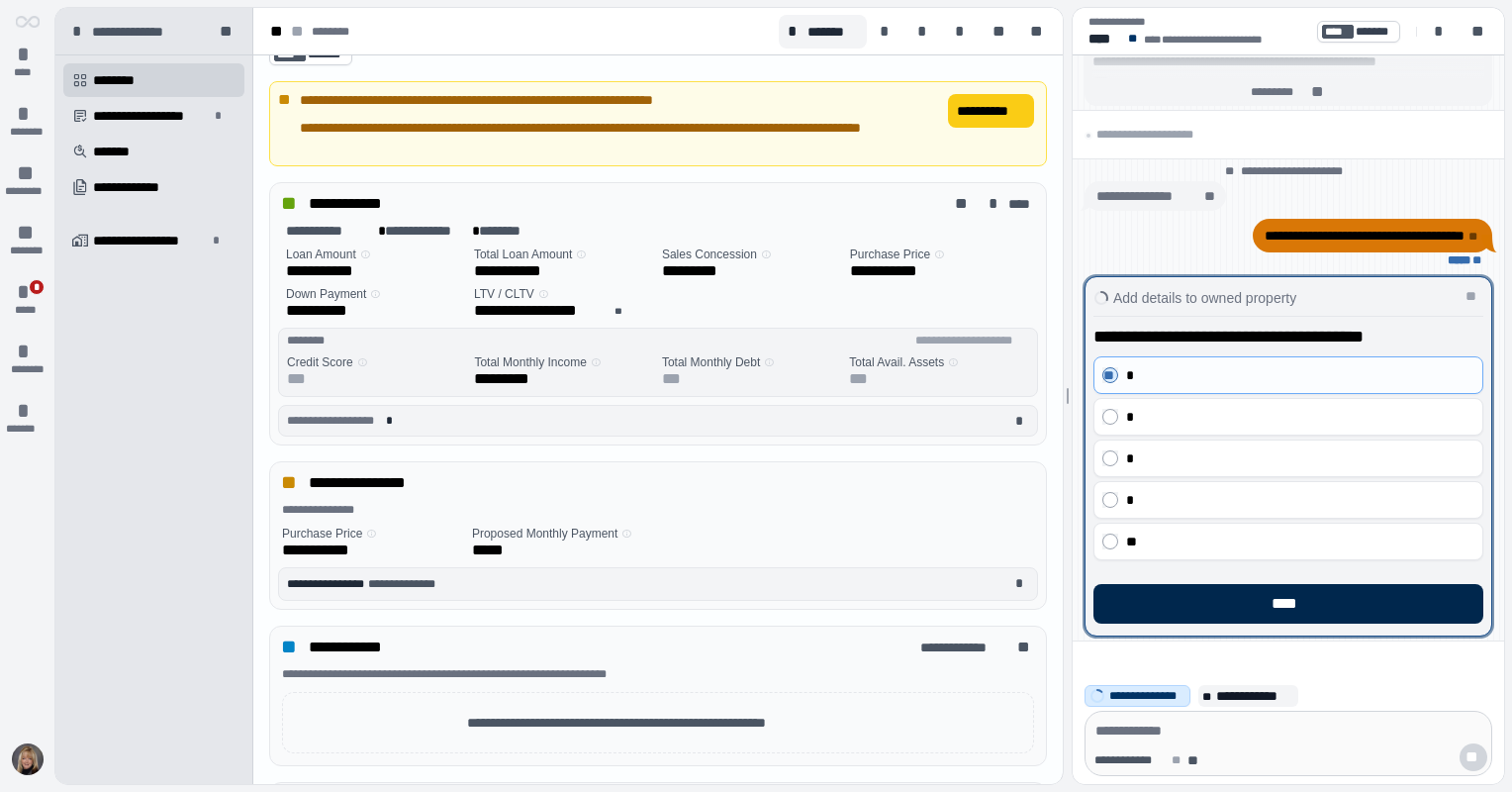 click on "****" at bounding box center [1288, 604] 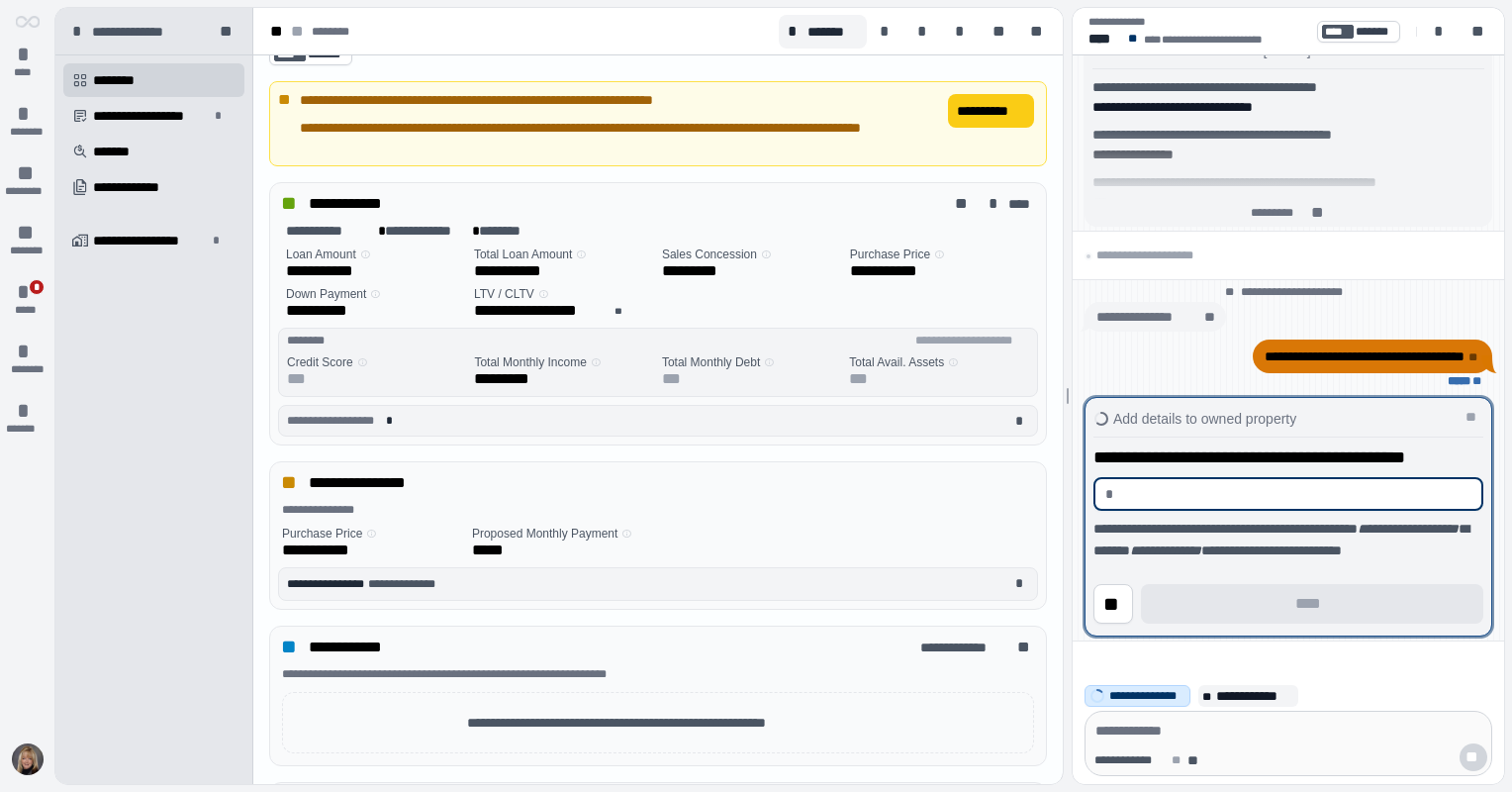click at bounding box center (1295, 494) 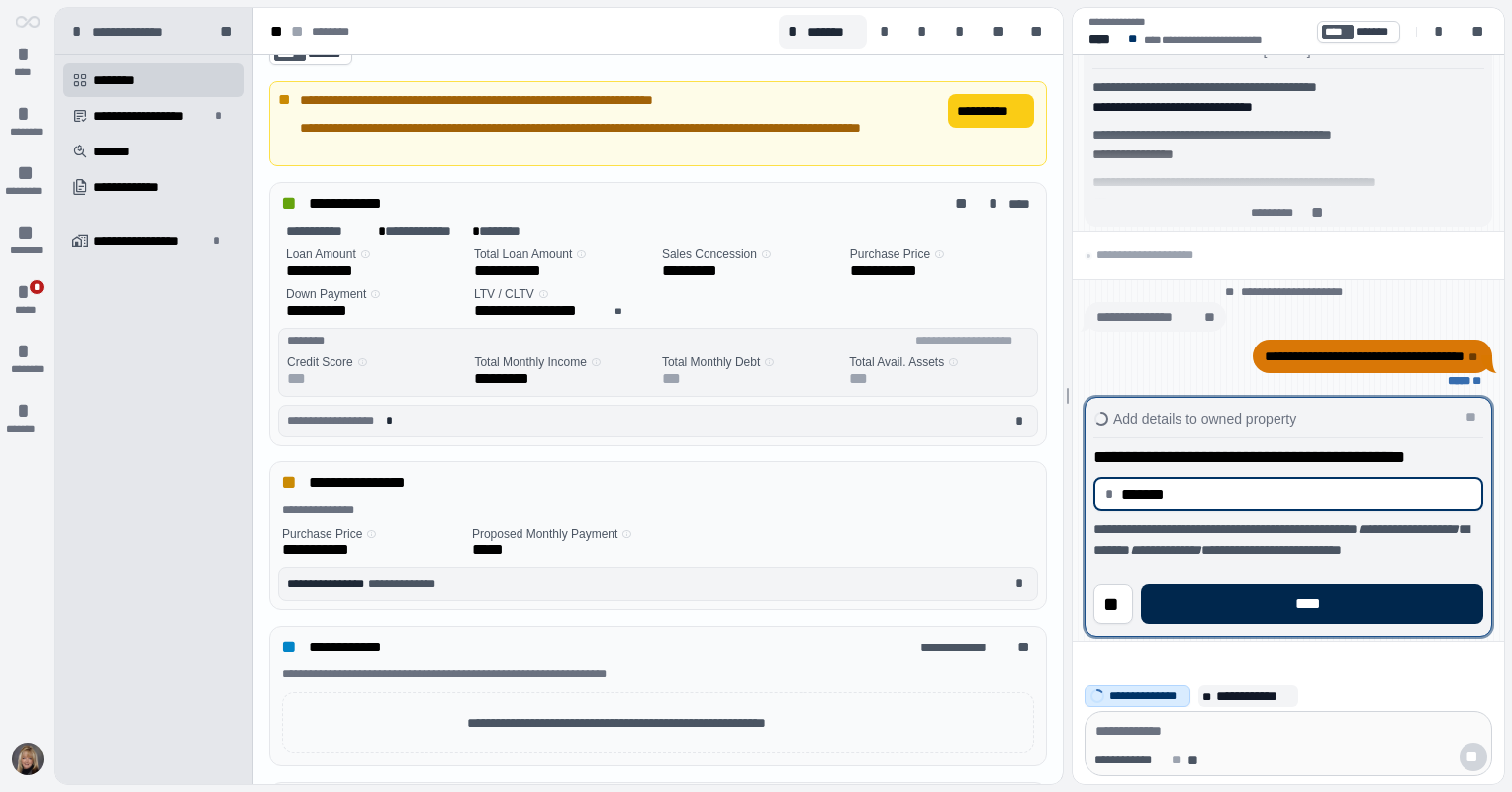 type on "**********" 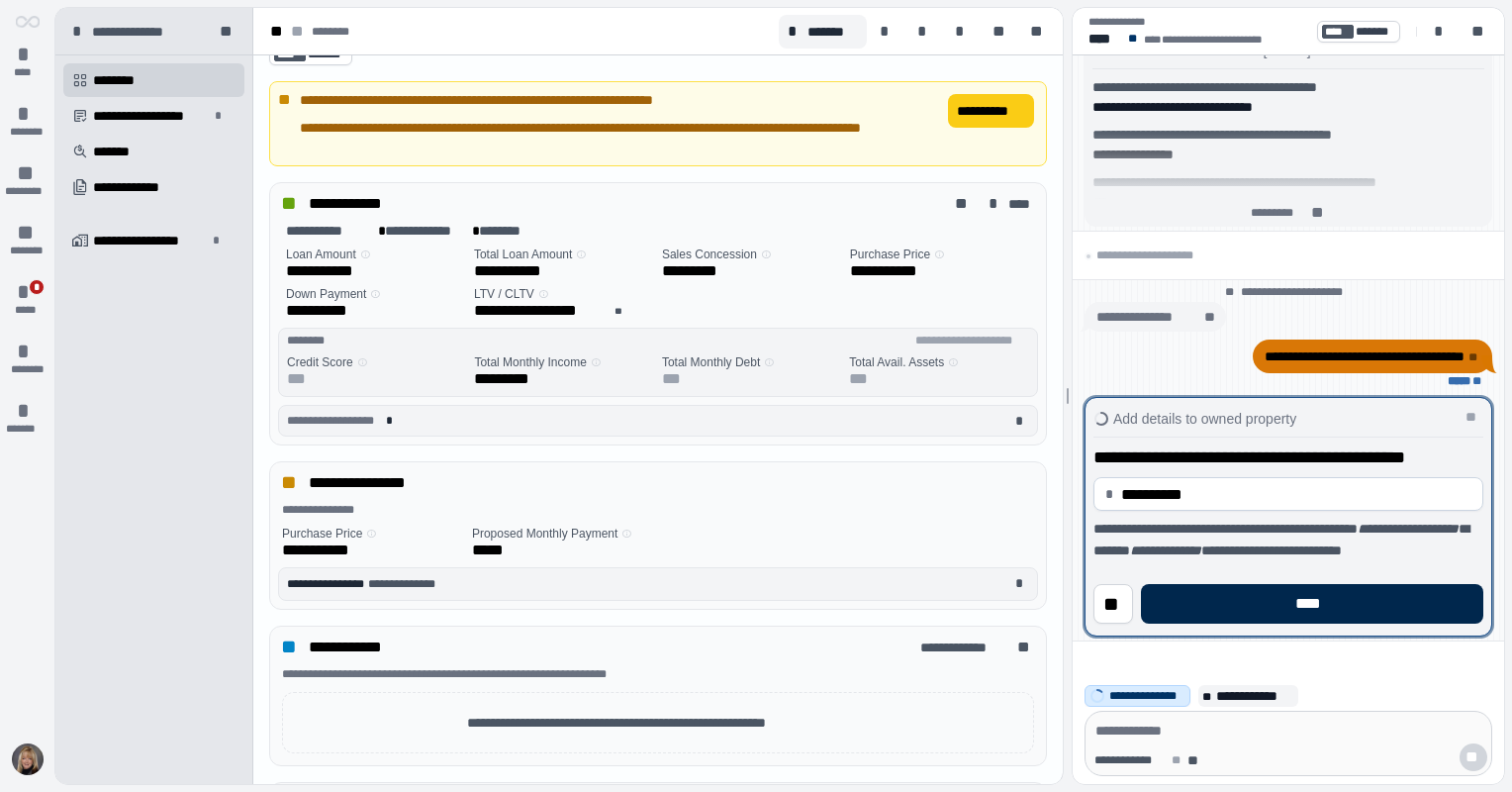 click on "****" at bounding box center [1312, 604] 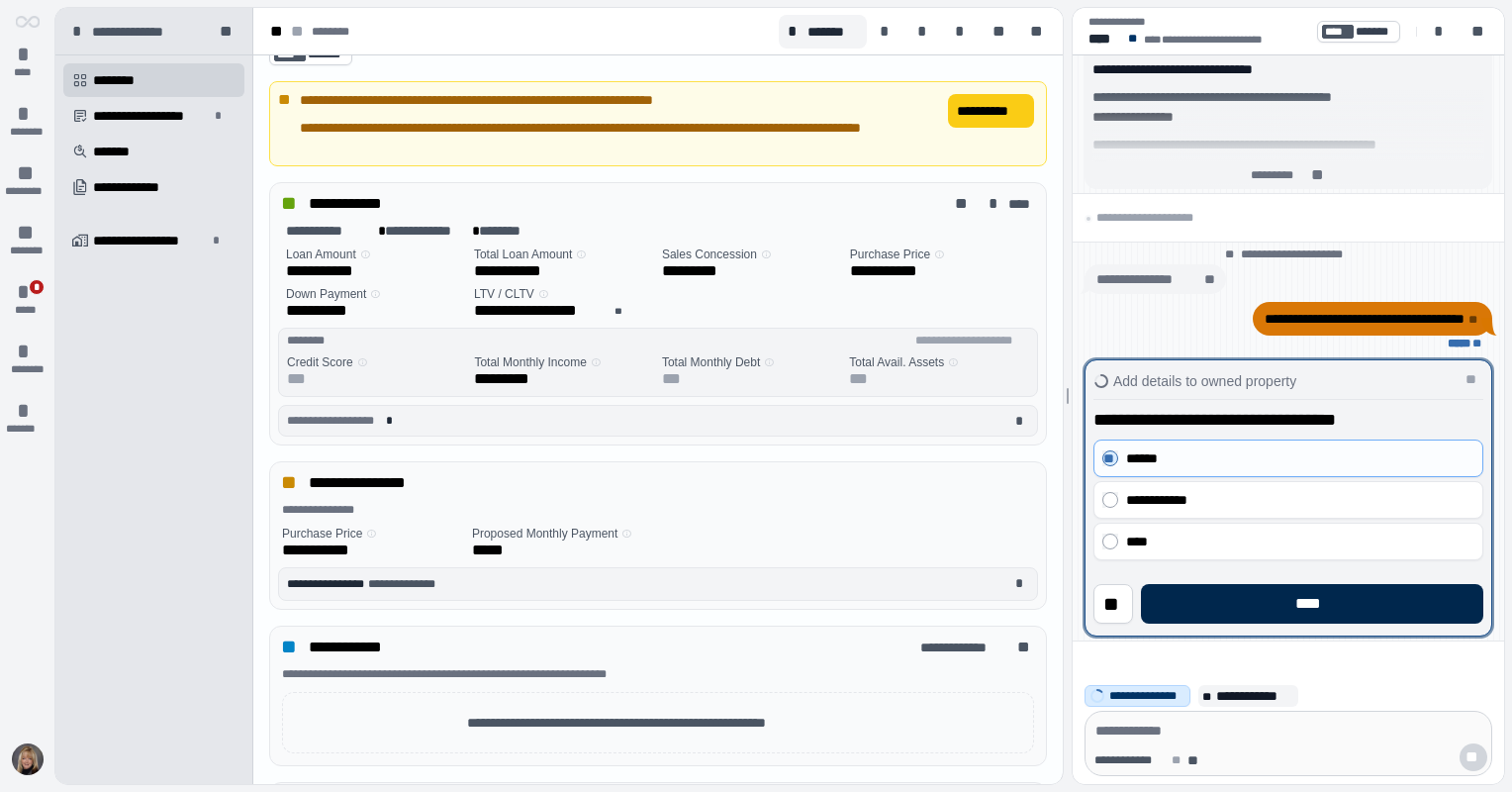 click on "****" at bounding box center (1312, 604) 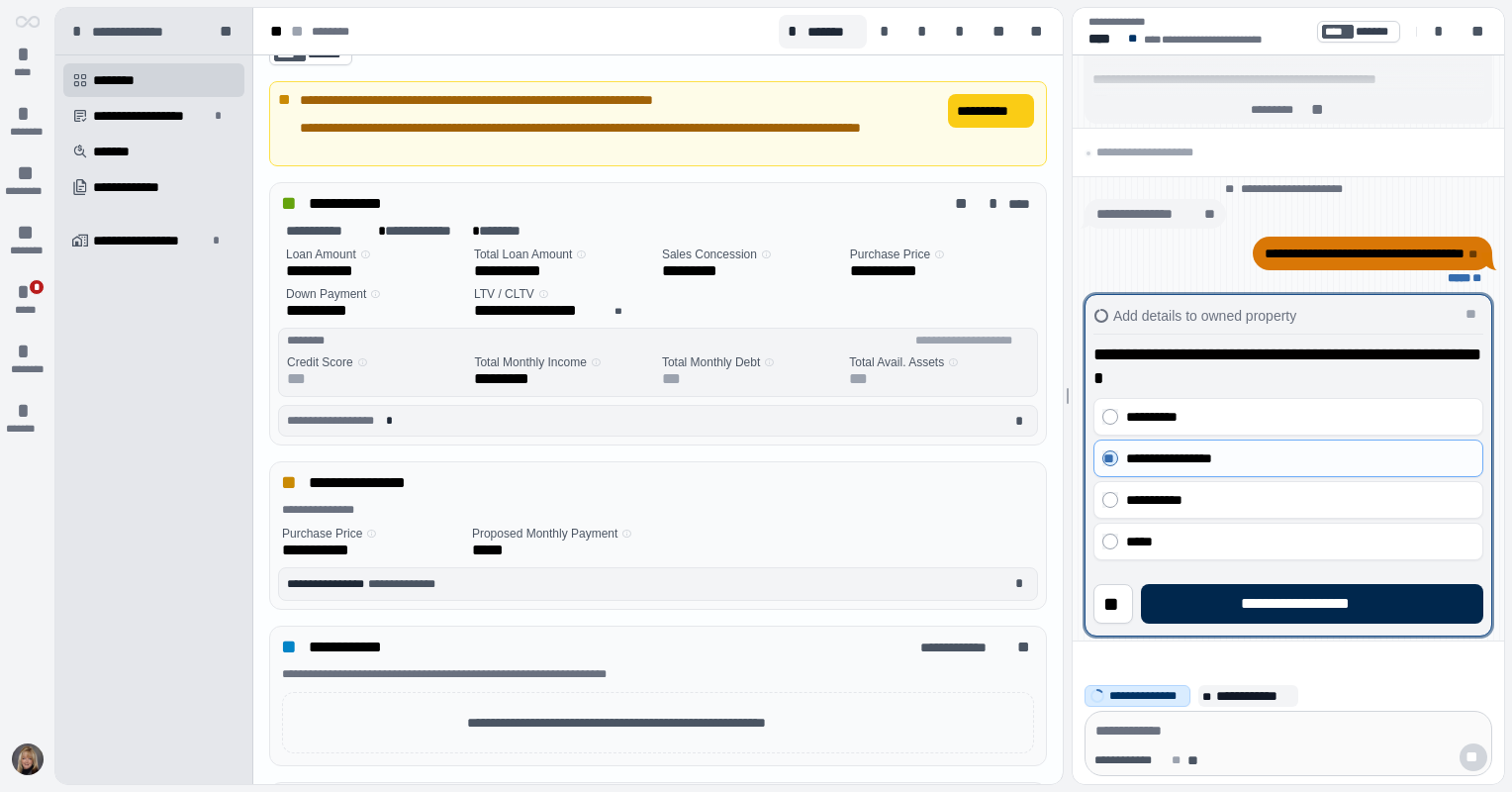click on "**********" at bounding box center [1311, 604] 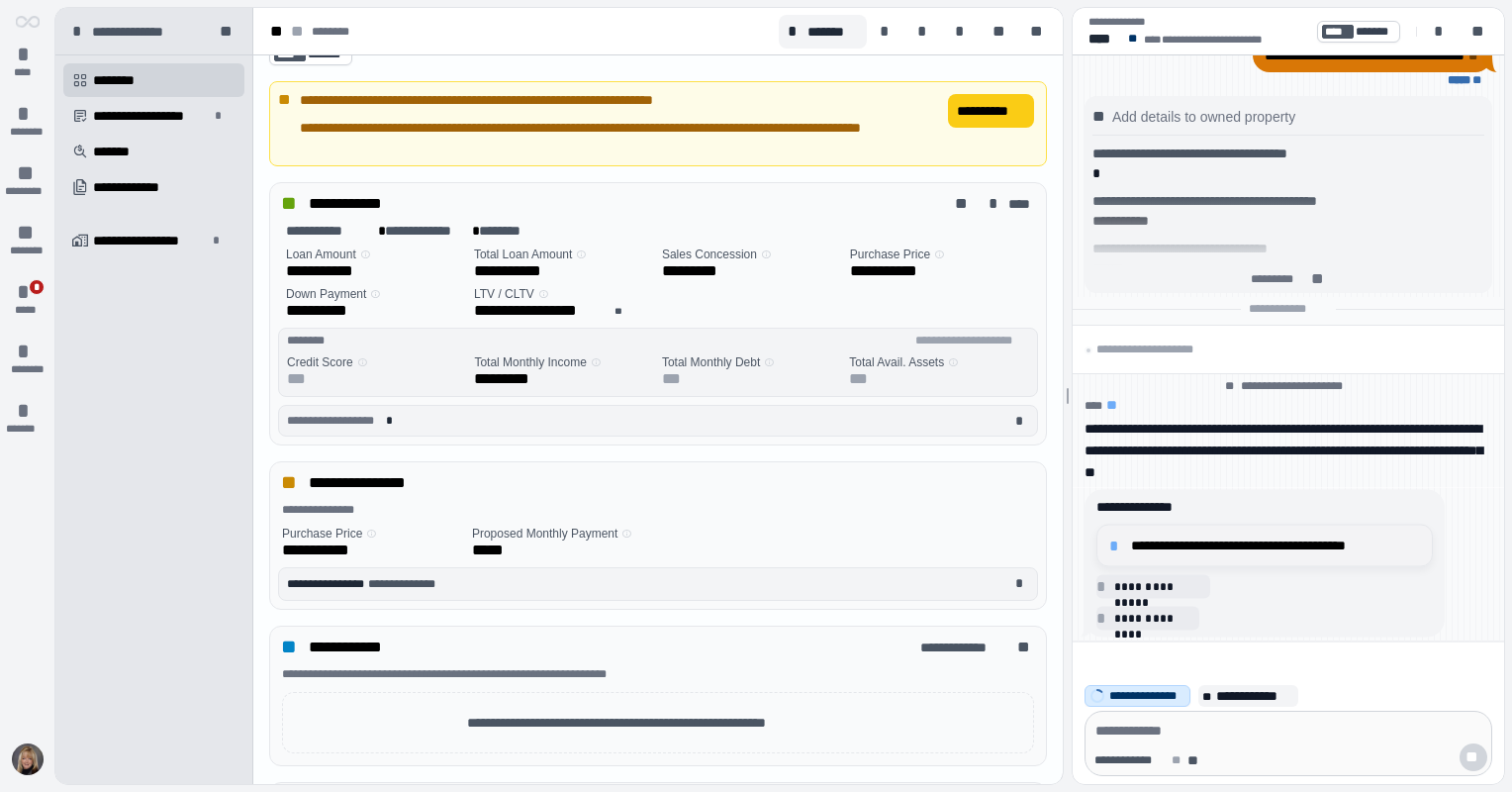 click on "**********" at bounding box center [1276, 545] 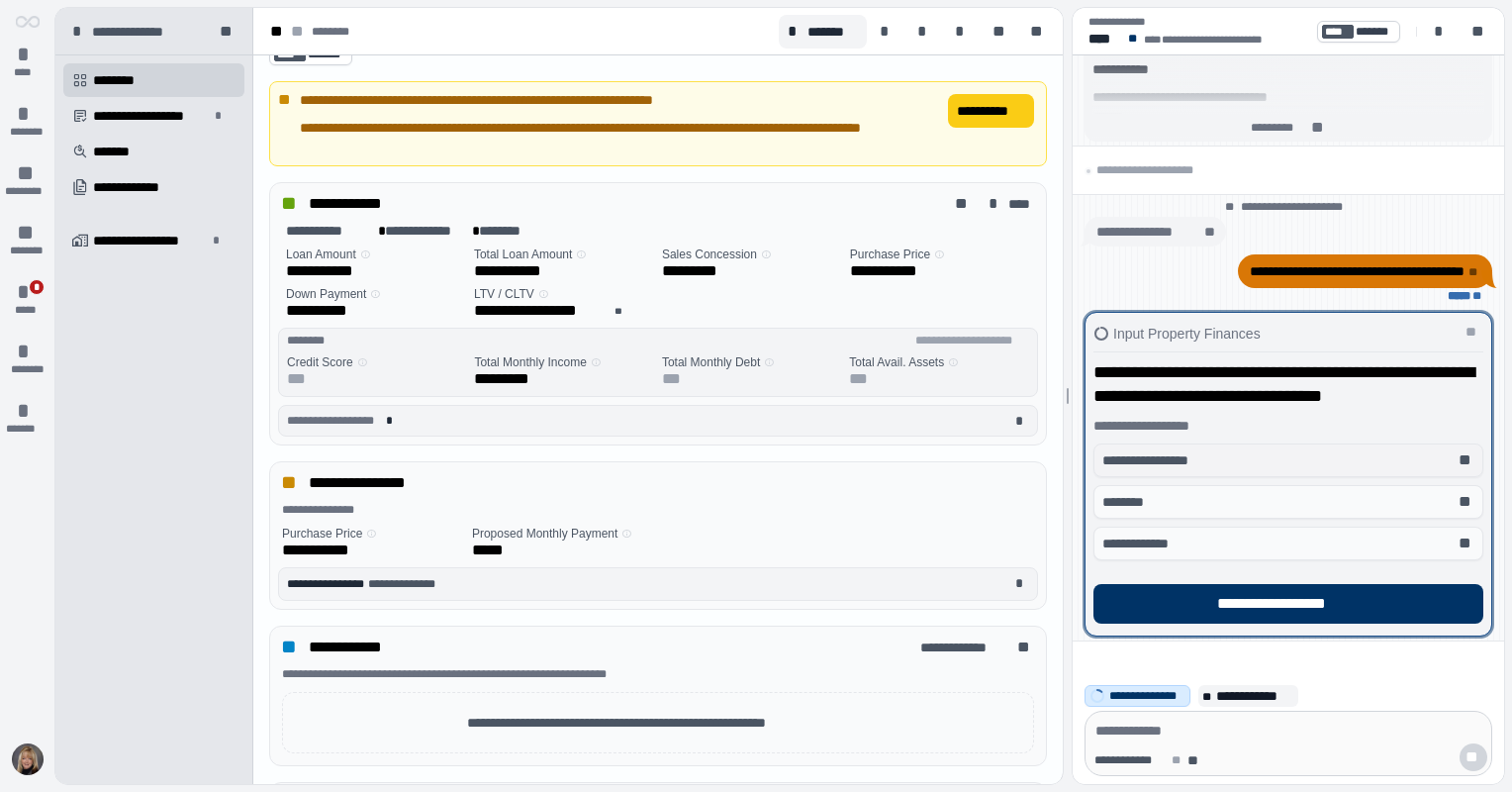 click on "**********" at bounding box center (1288, 460) 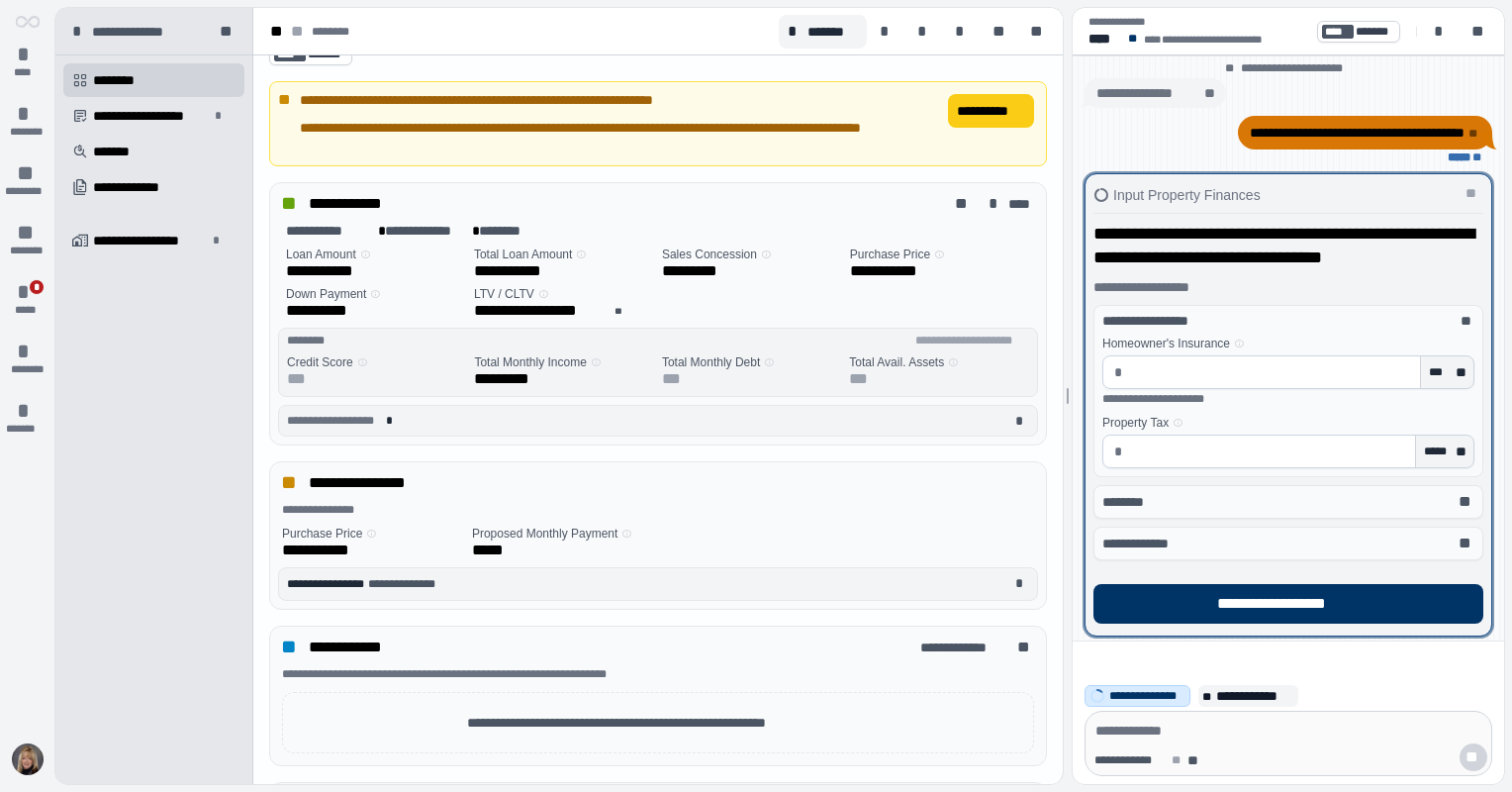 click at bounding box center [1271, 372] 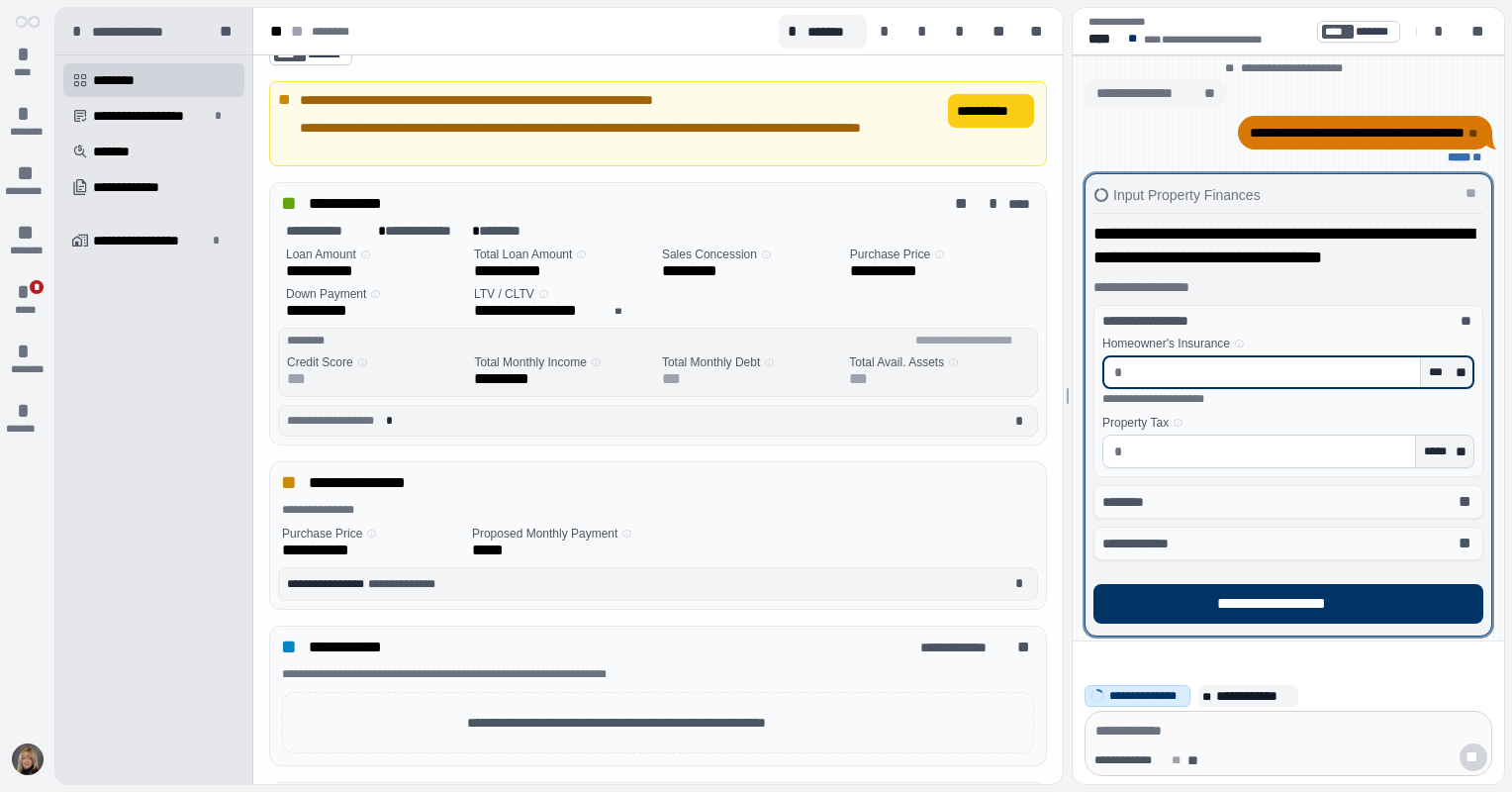 type on "*" 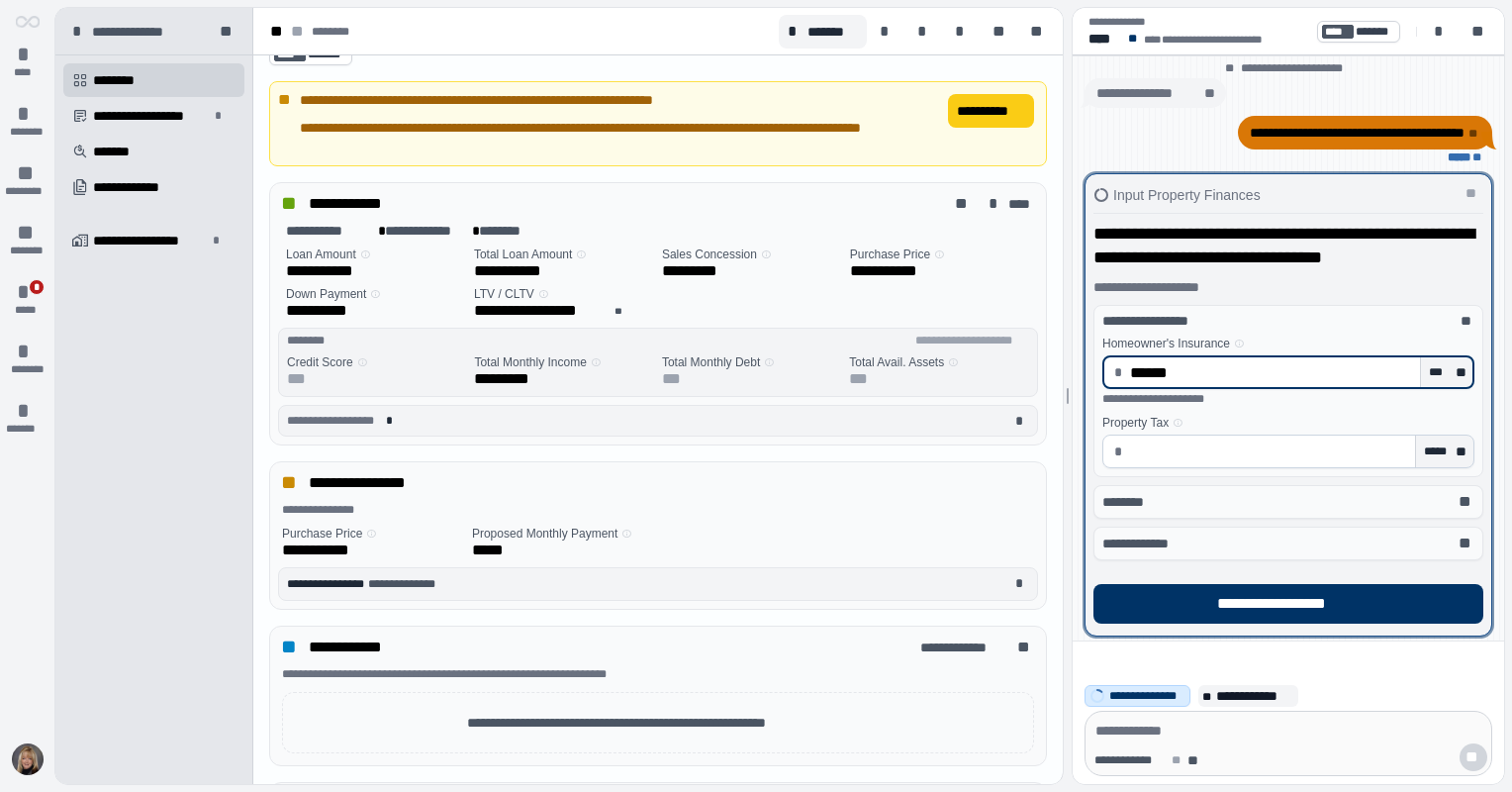type on "******" 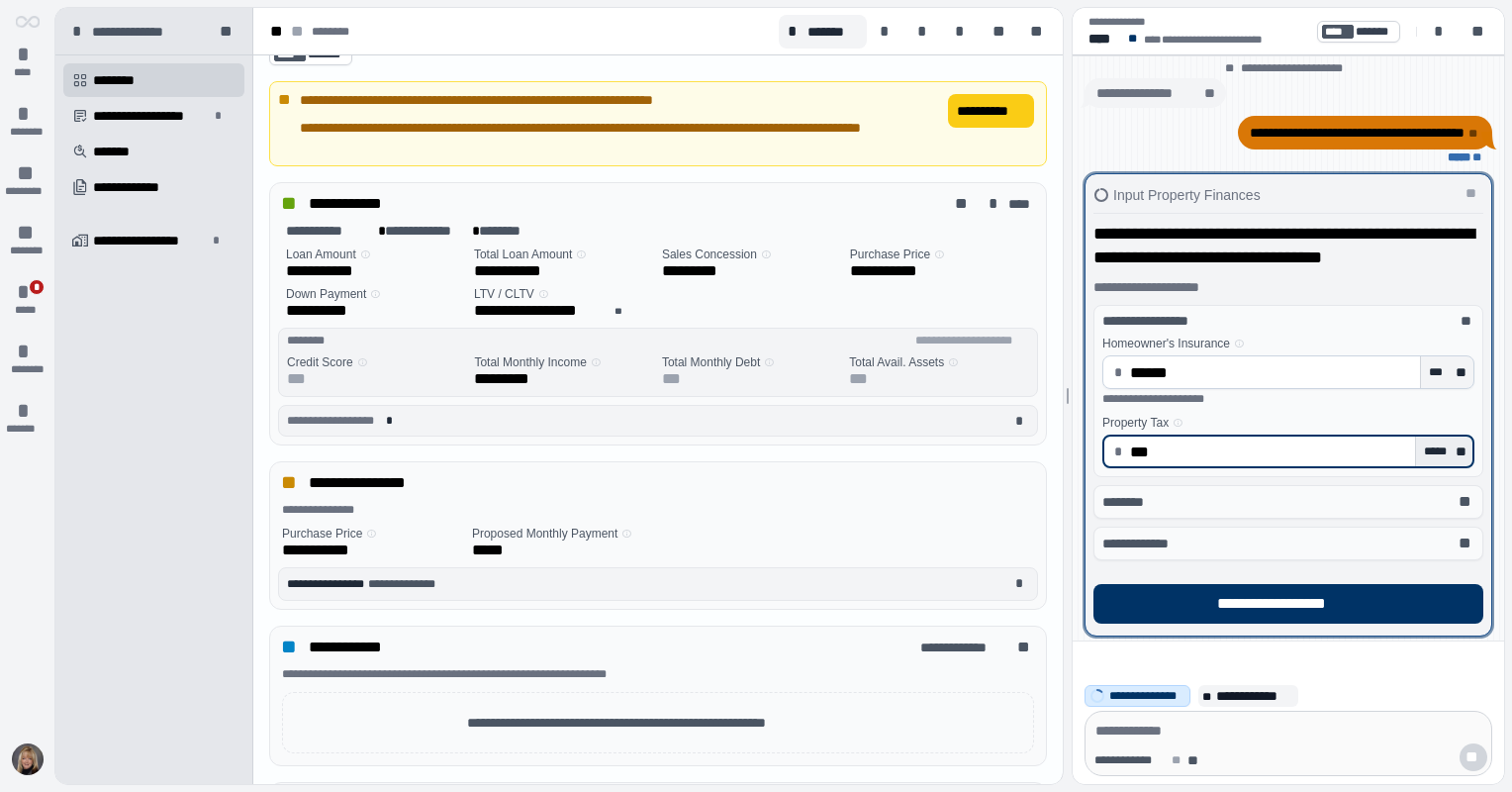 type on "******" 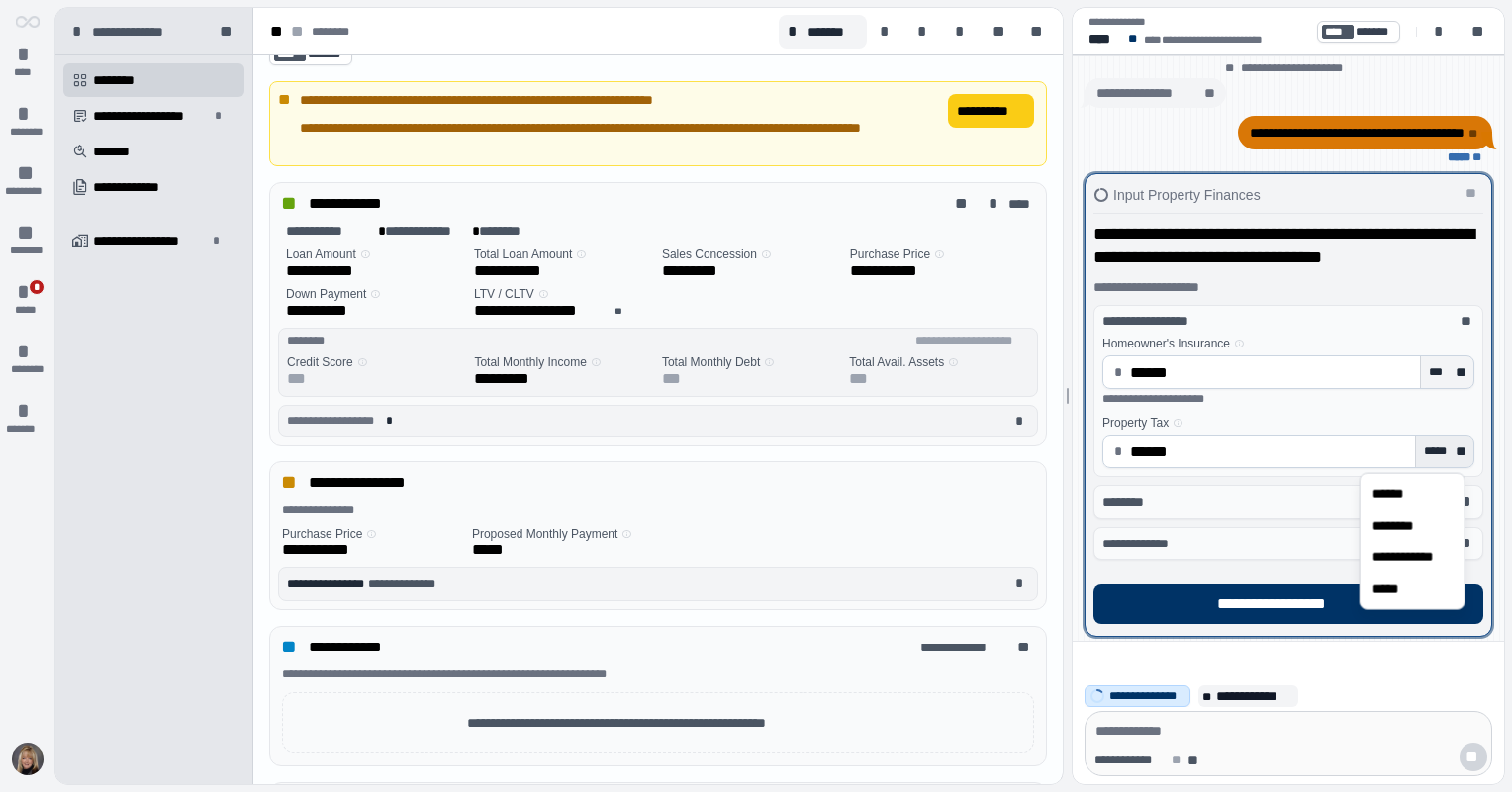 click on "**" at bounding box center (1463, 451) 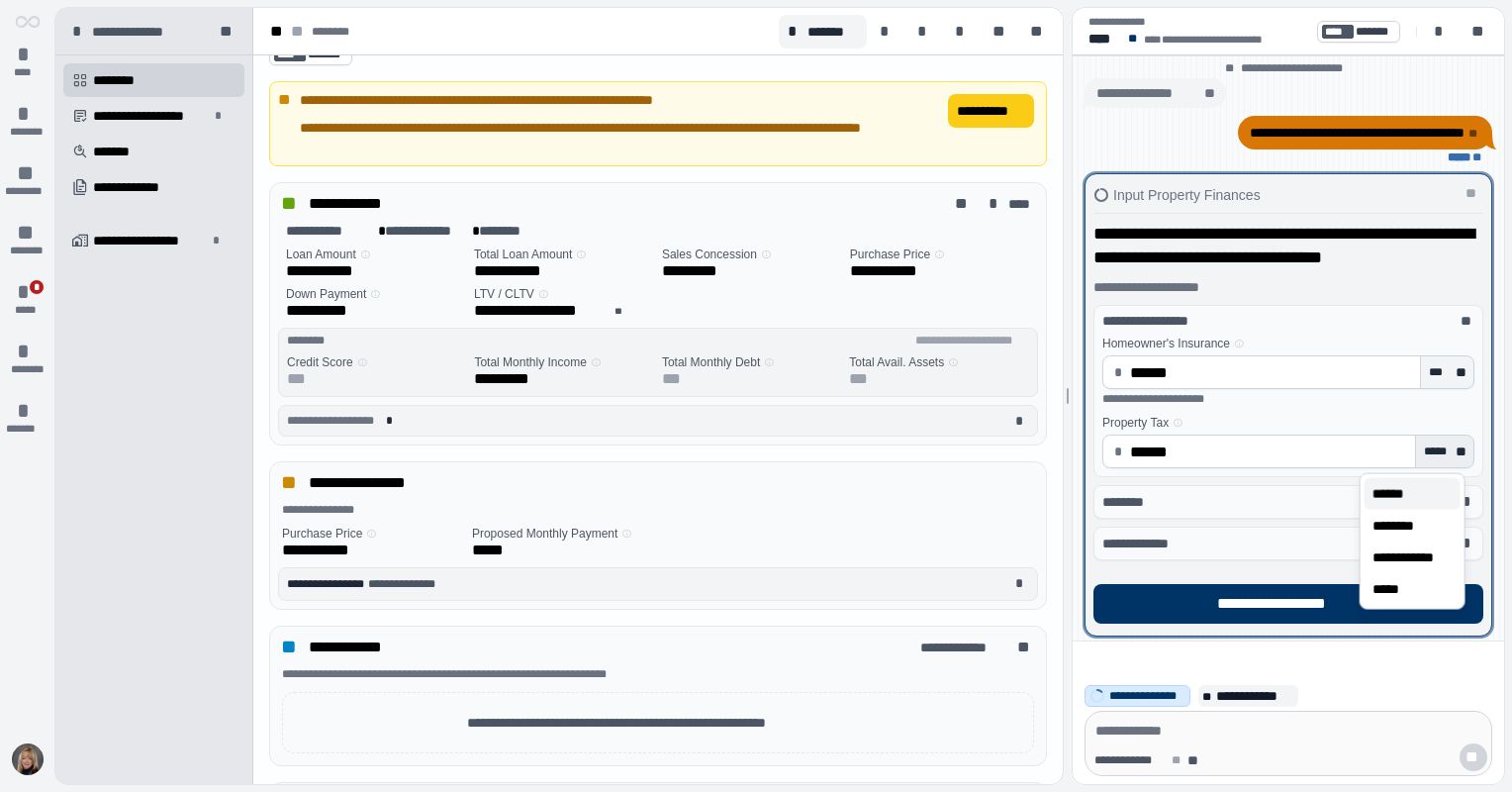 click on "******" at bounding box center (1395, 494) 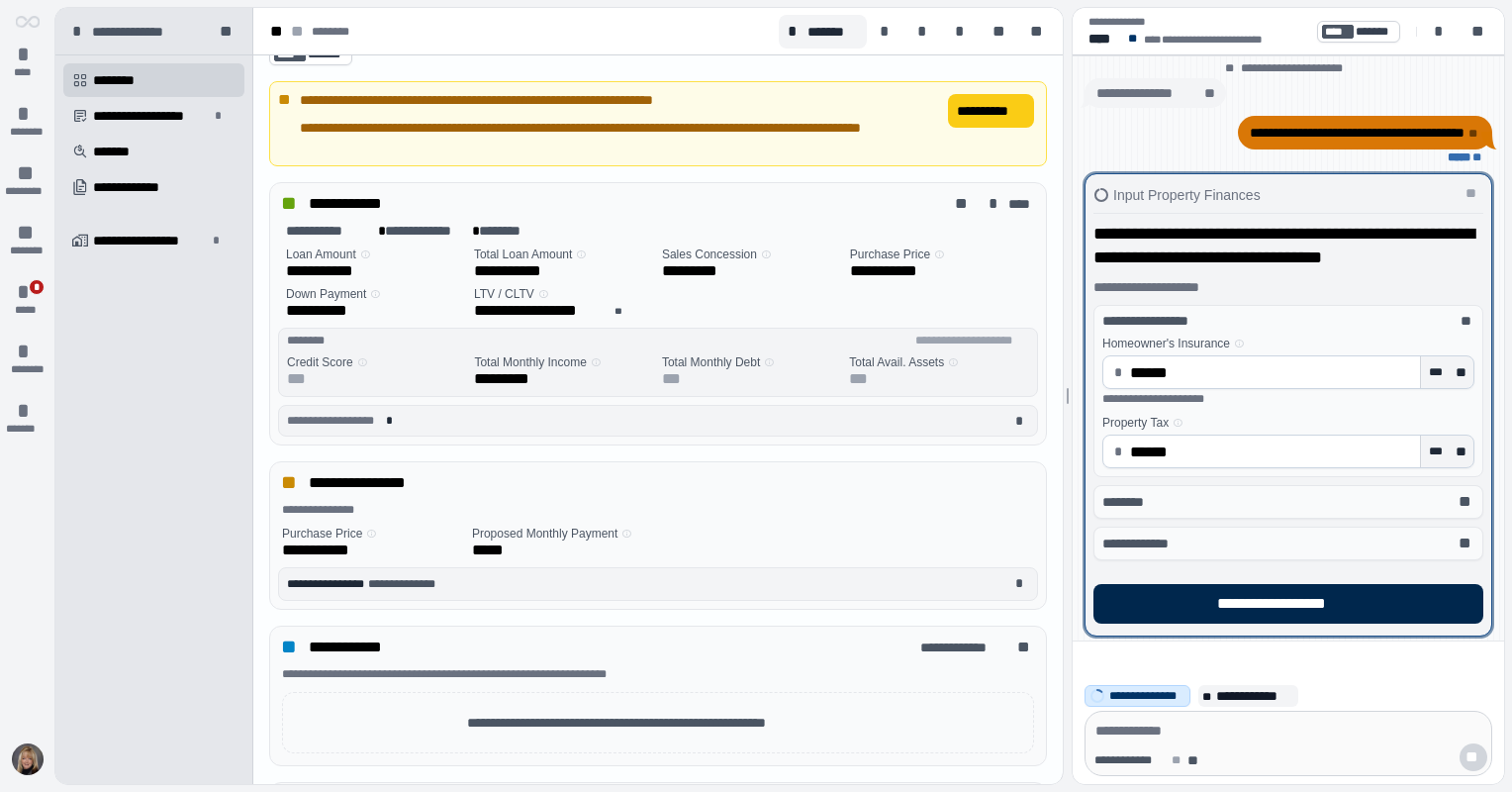 click on "**********" at bounding box center (1287, 604) 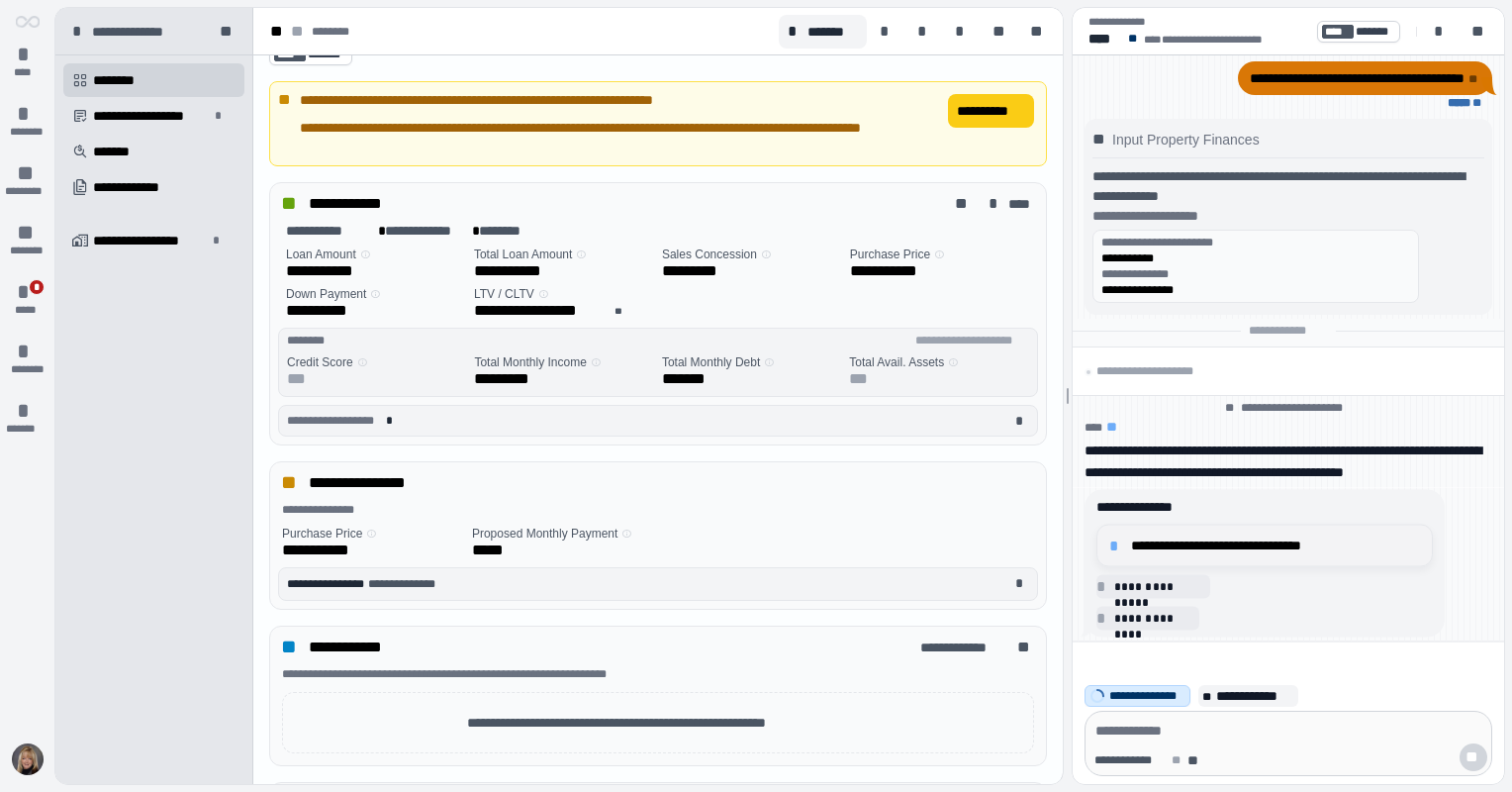 click on "**********" at bounding box center [1276, 545] 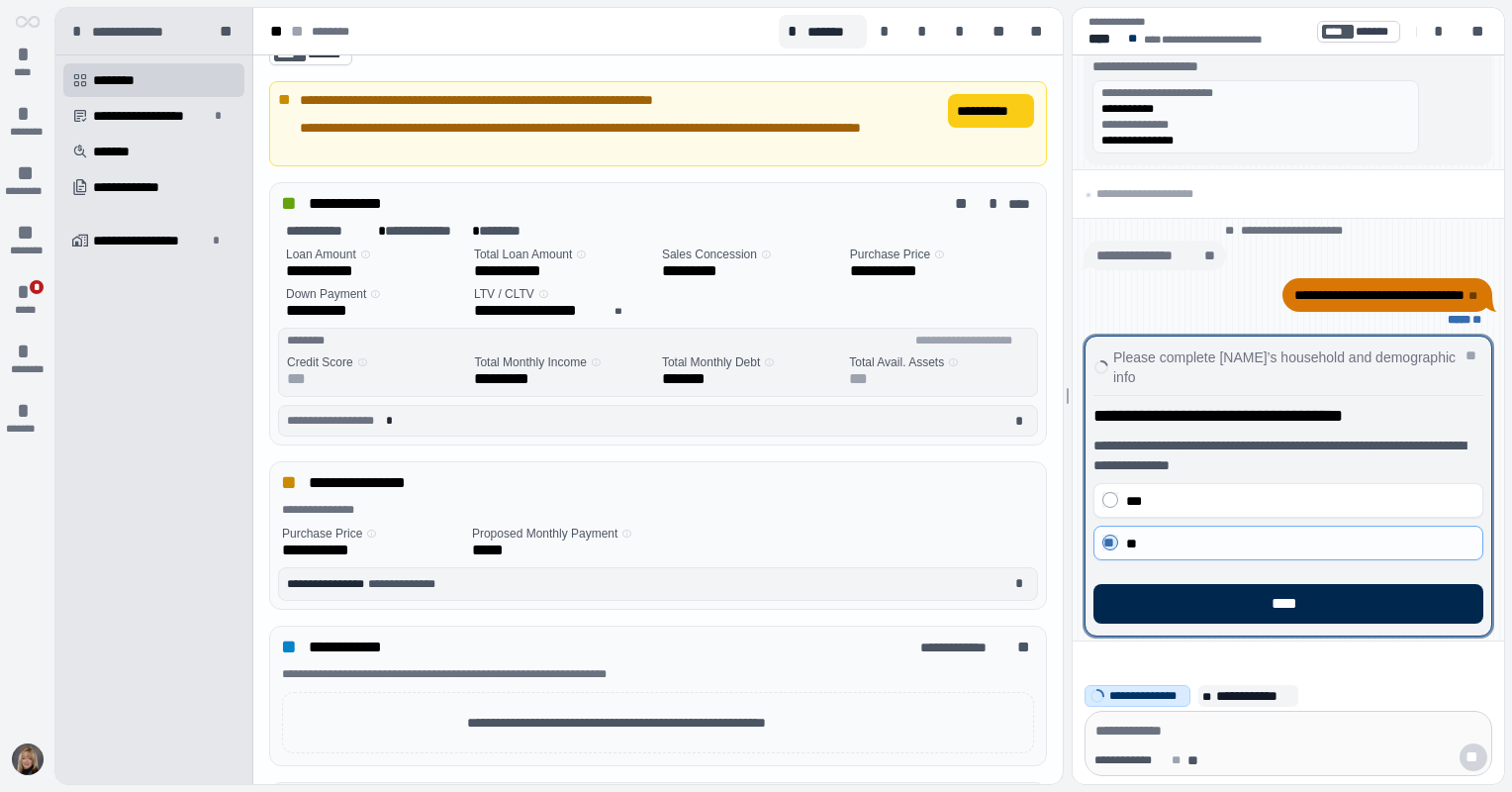 click on "****" at bounding box center (1288, 604) 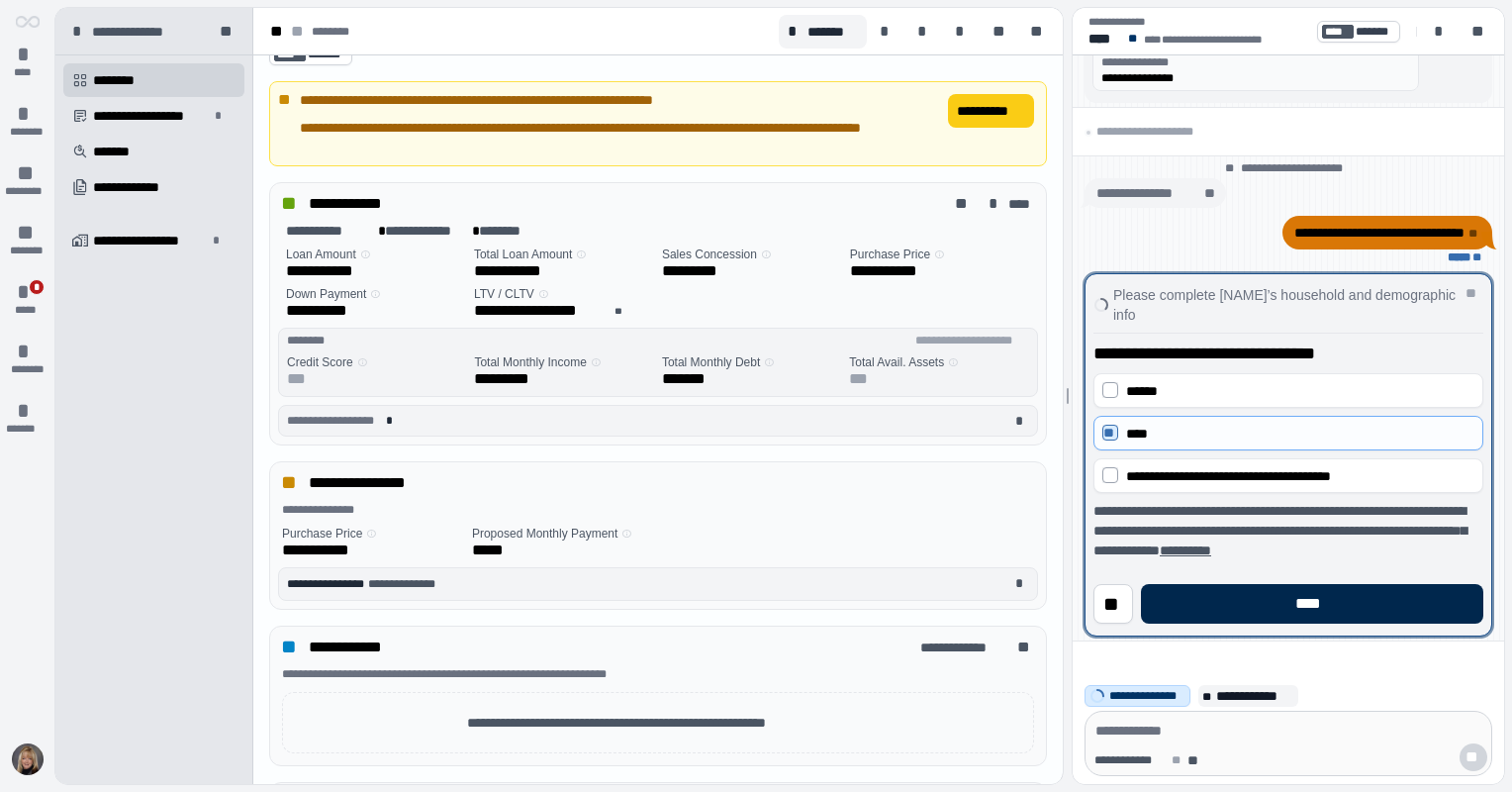 click on "****" at bounding box center (1312, 604) 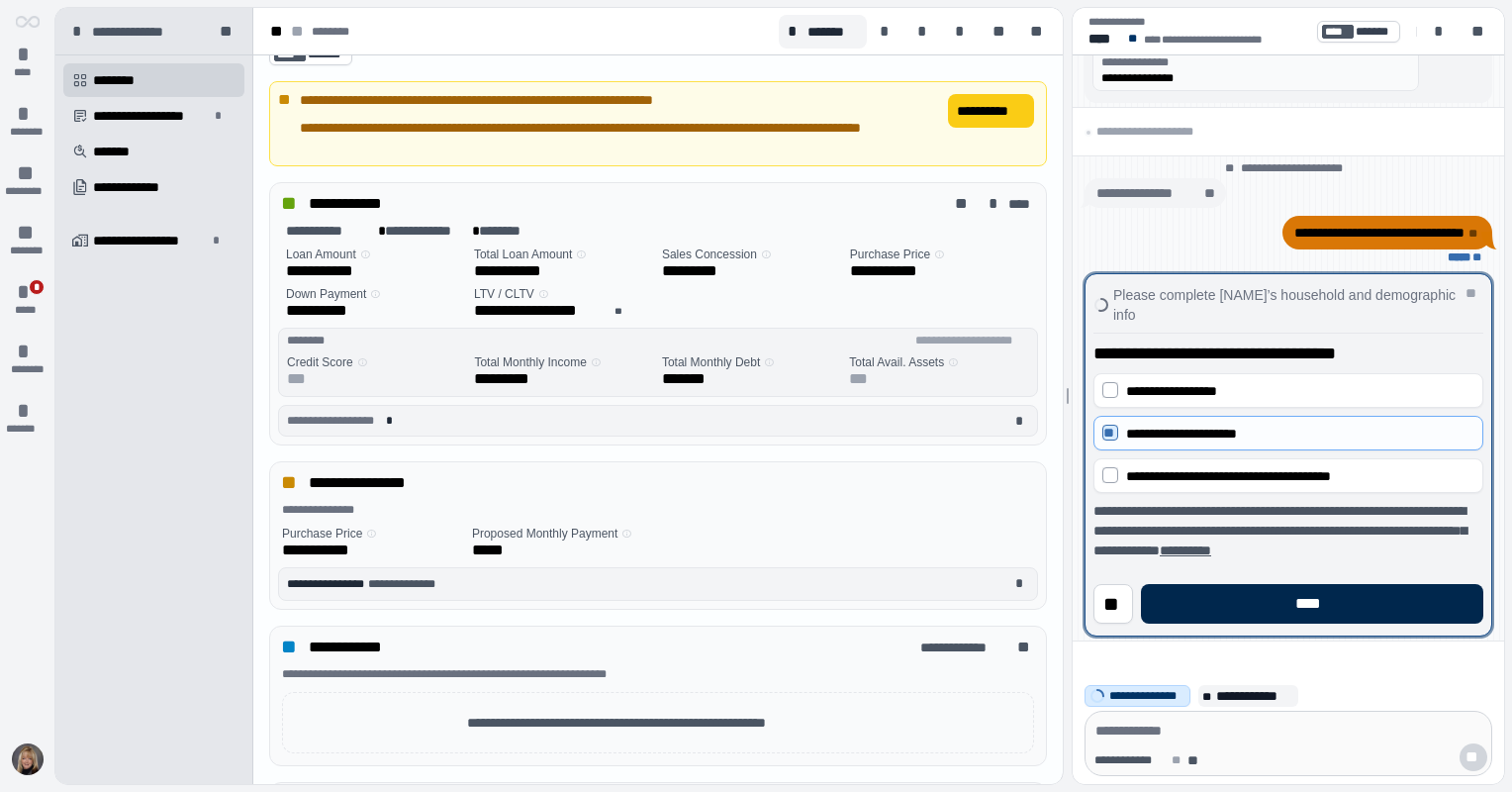 click on "****" at bounding box center [1312, 604] 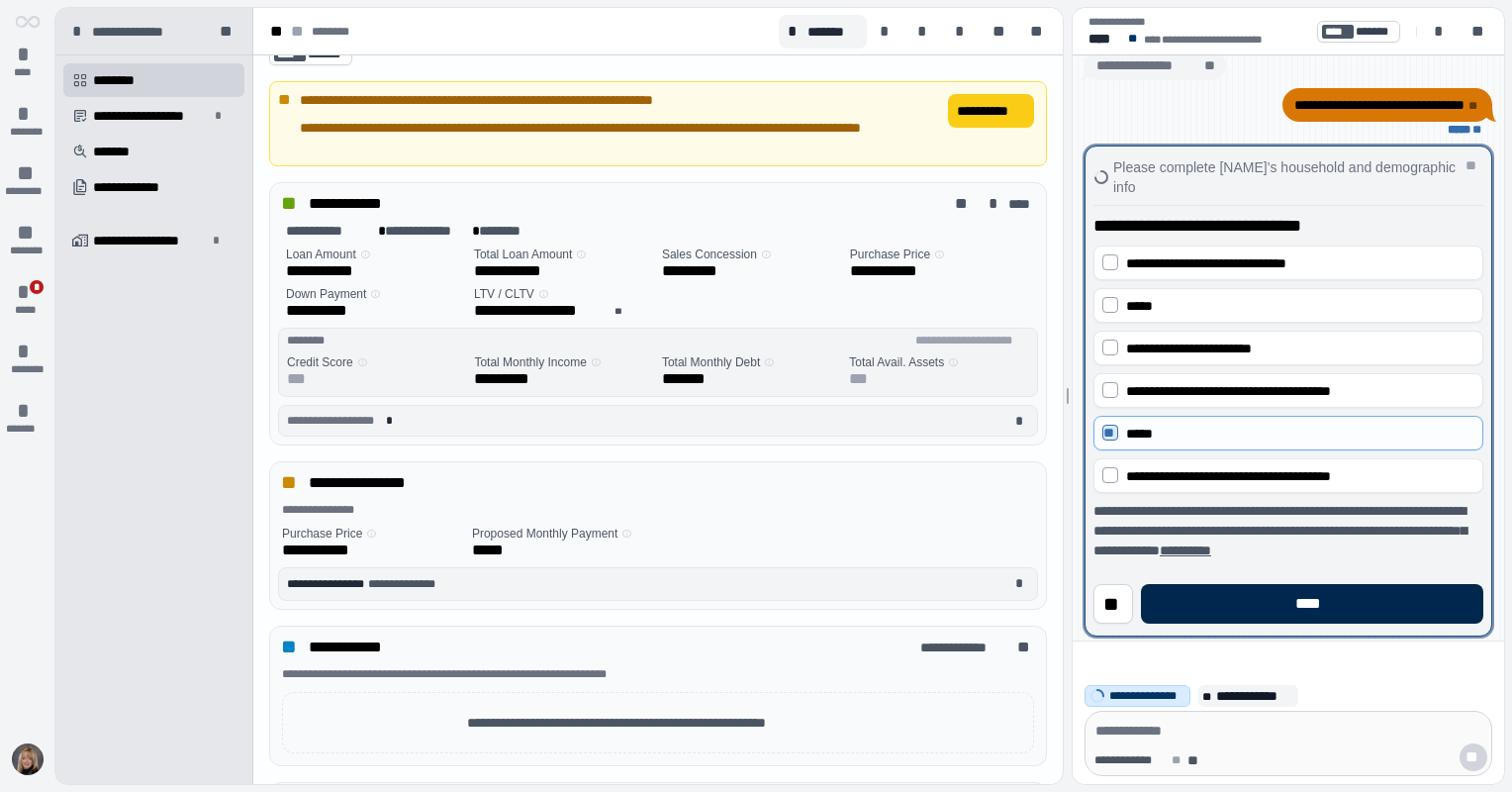 click on "****" at bounding box center [1312, 604] 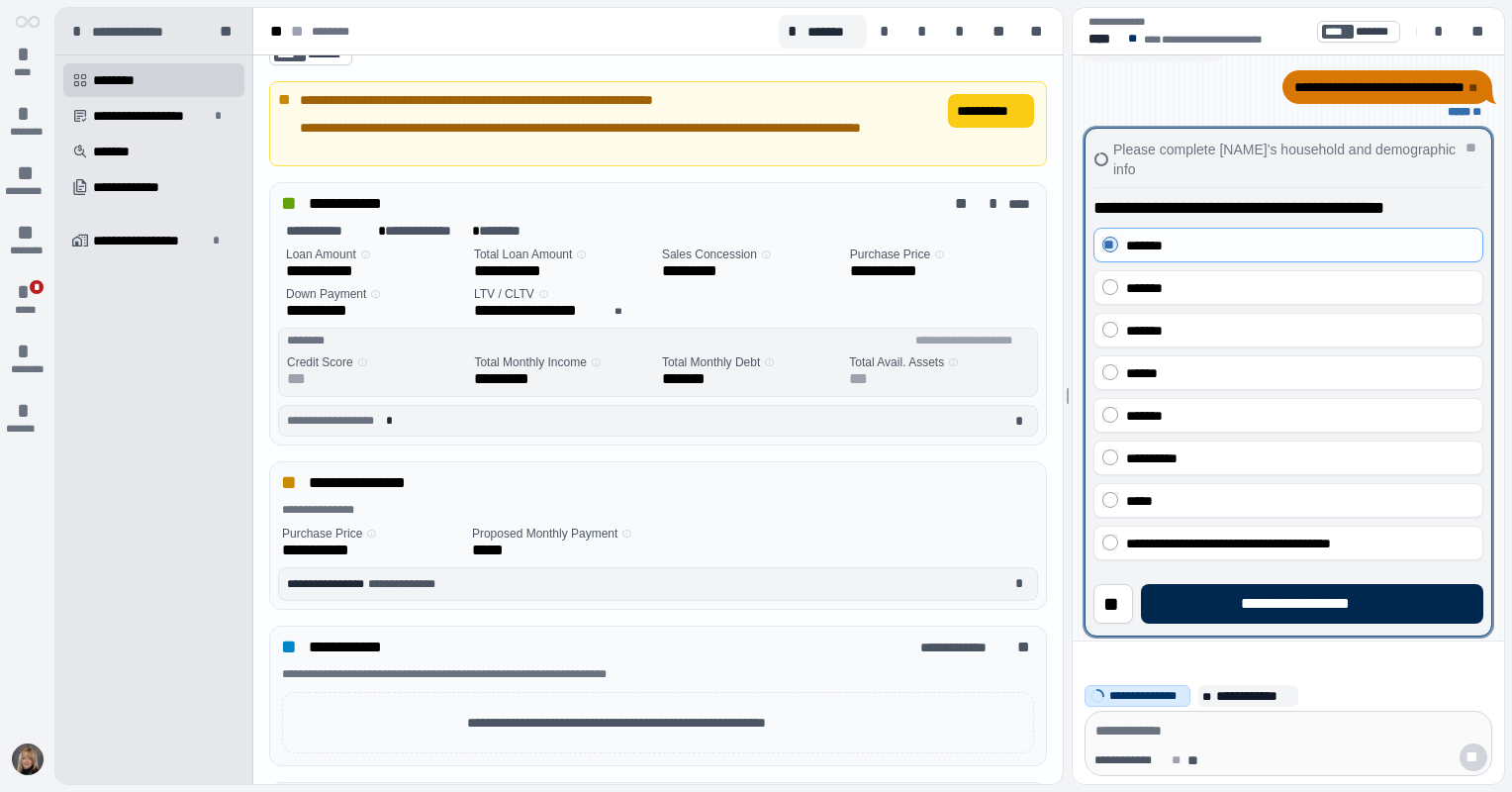 click on "**********" at bounding box center [1312, 604] 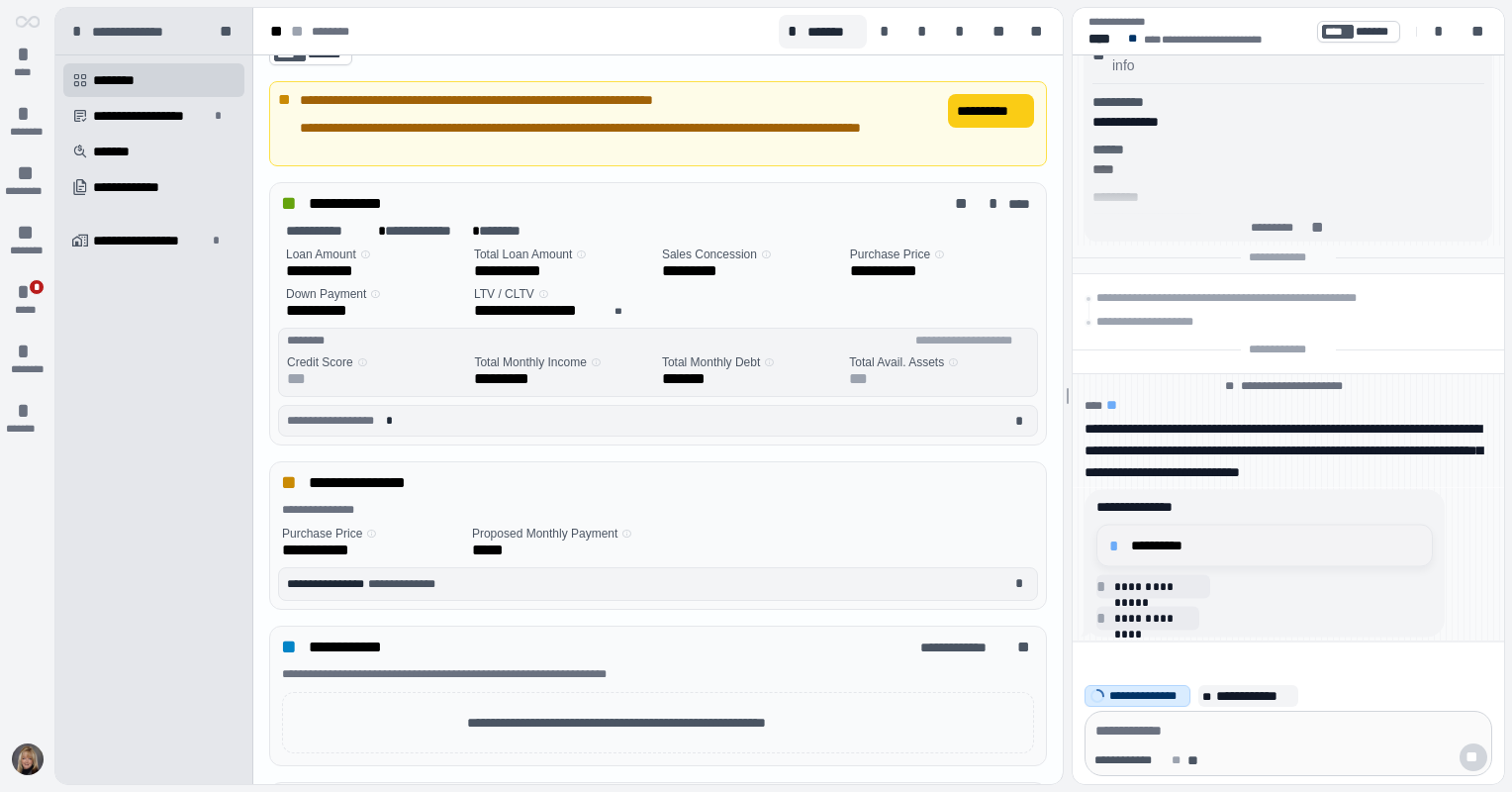 click on "**********" at bounding box center [1276, 545] 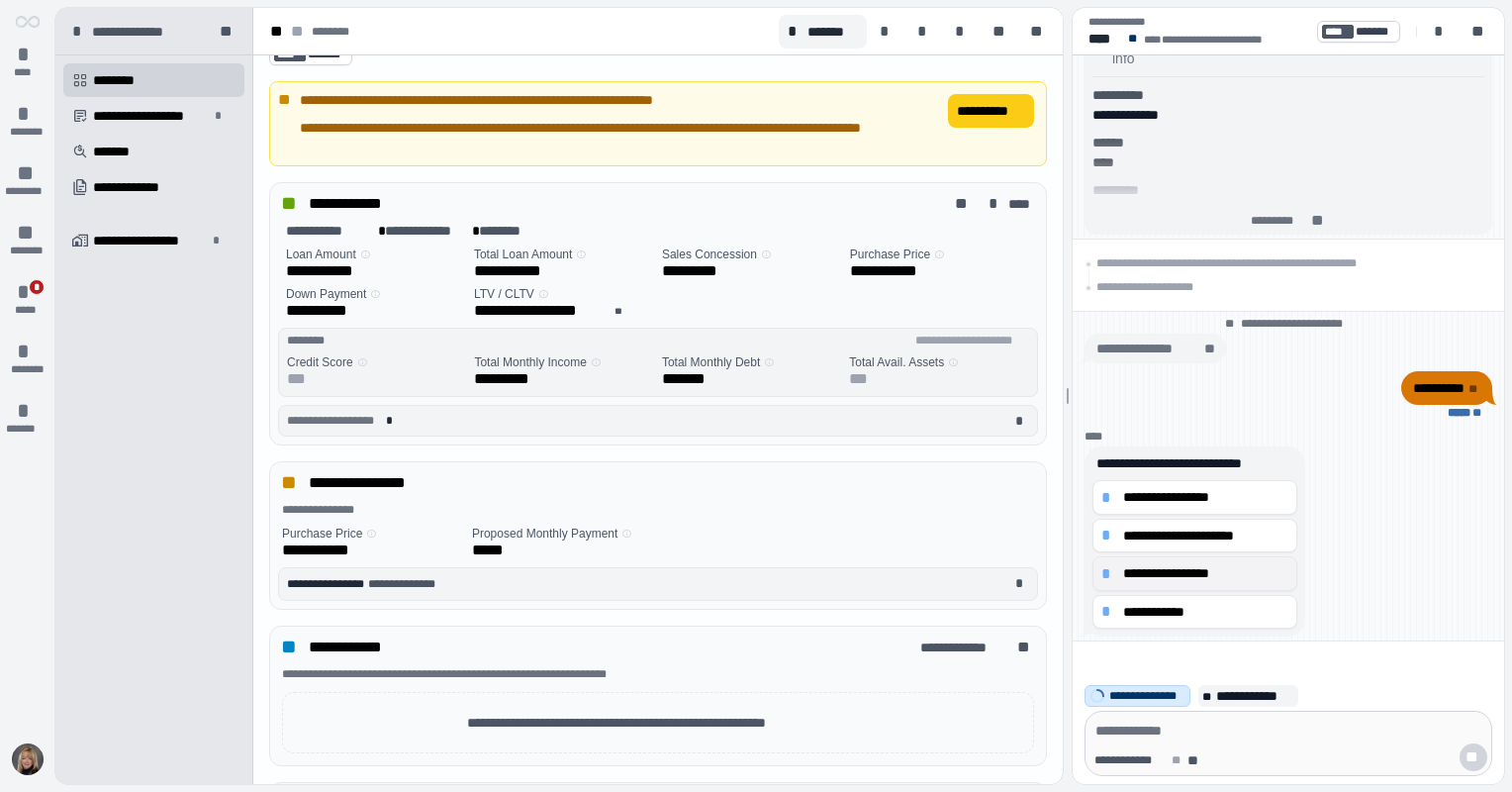 click on "*" at bounding box center [1109, 574] 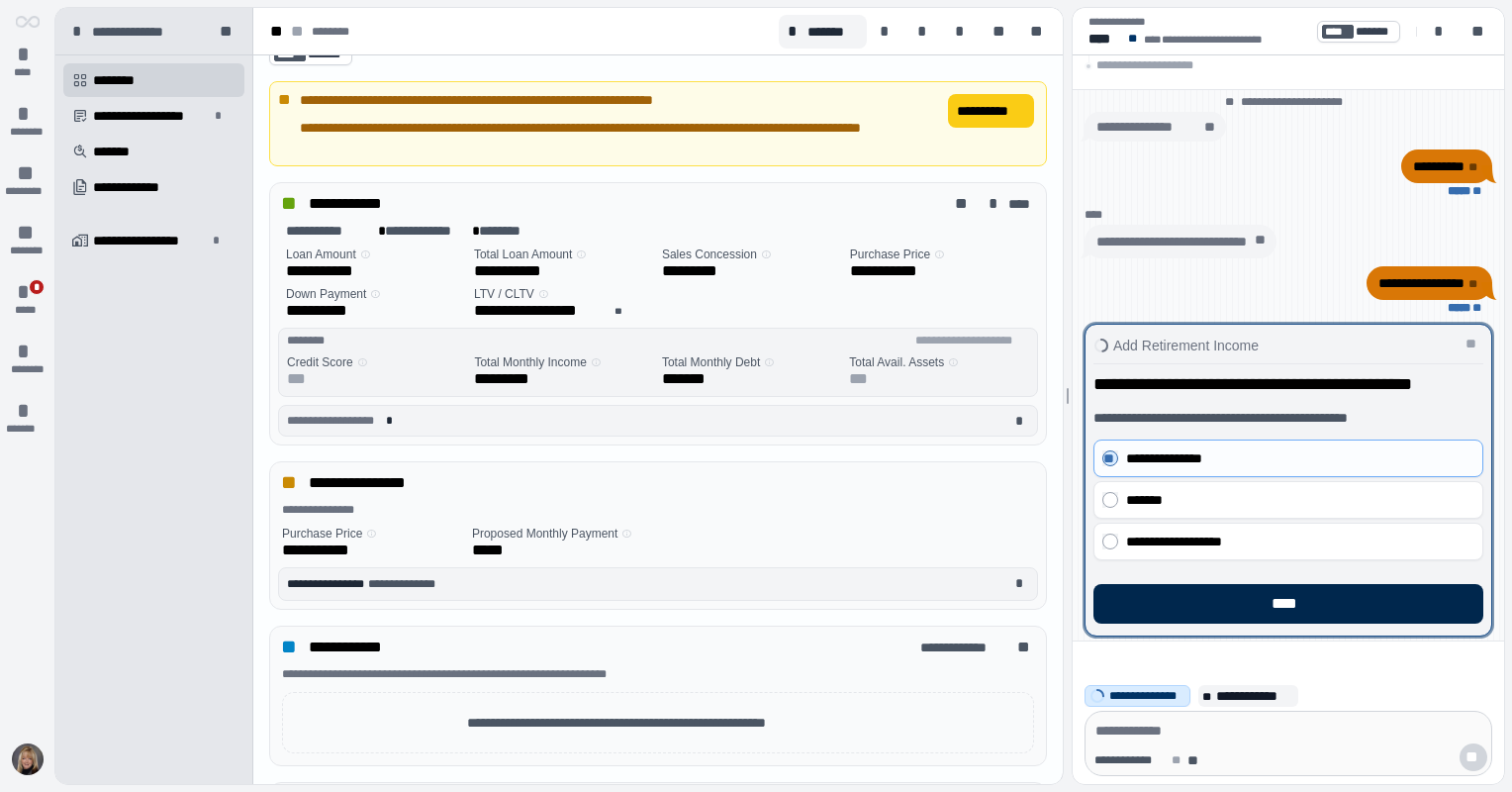 click on "****" at bounding box center [1288, 604] 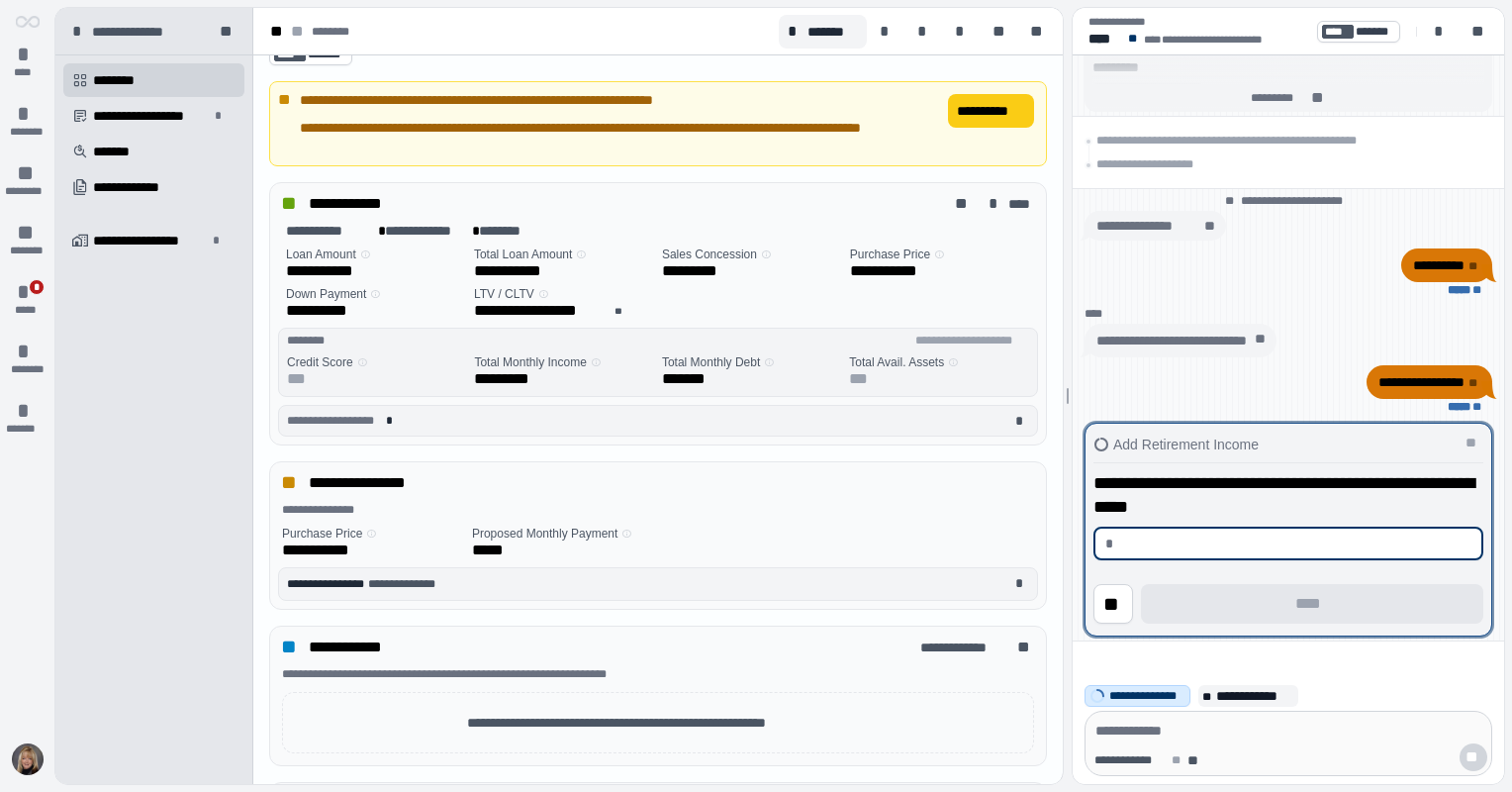 click at bounding box center (1295, 544) 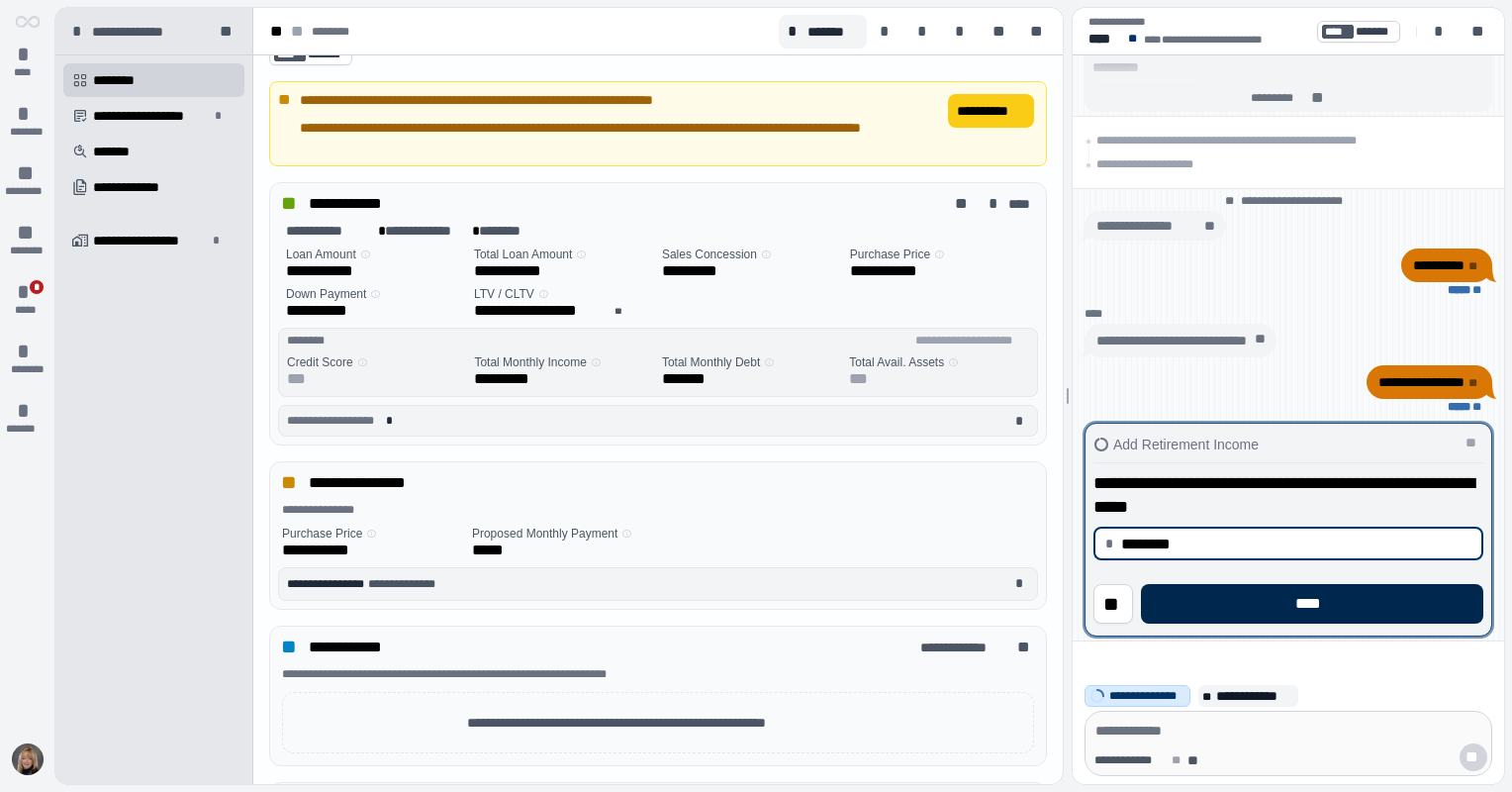 type on "********" 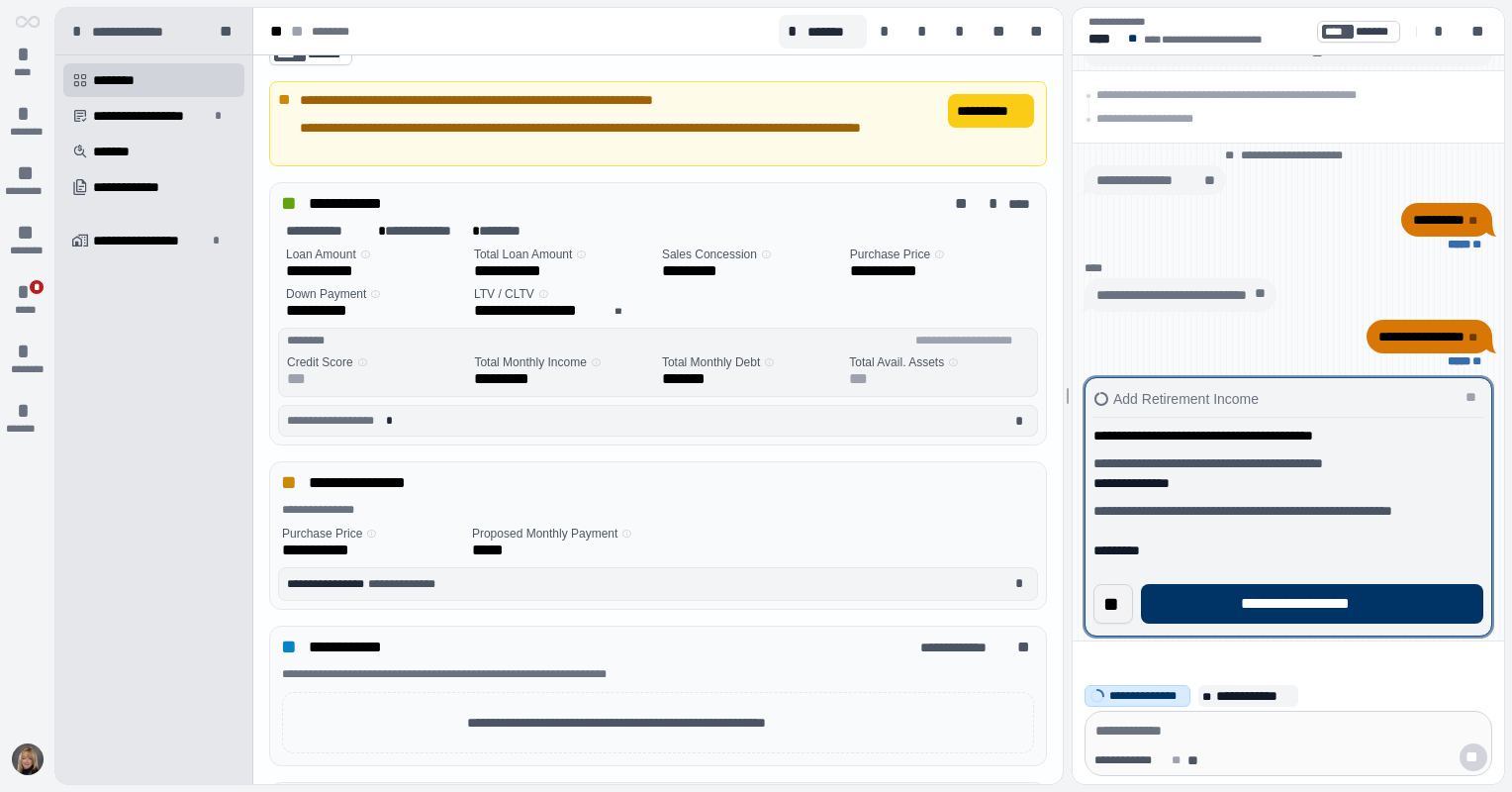 click on "**" at bounding box center (1113, 604) 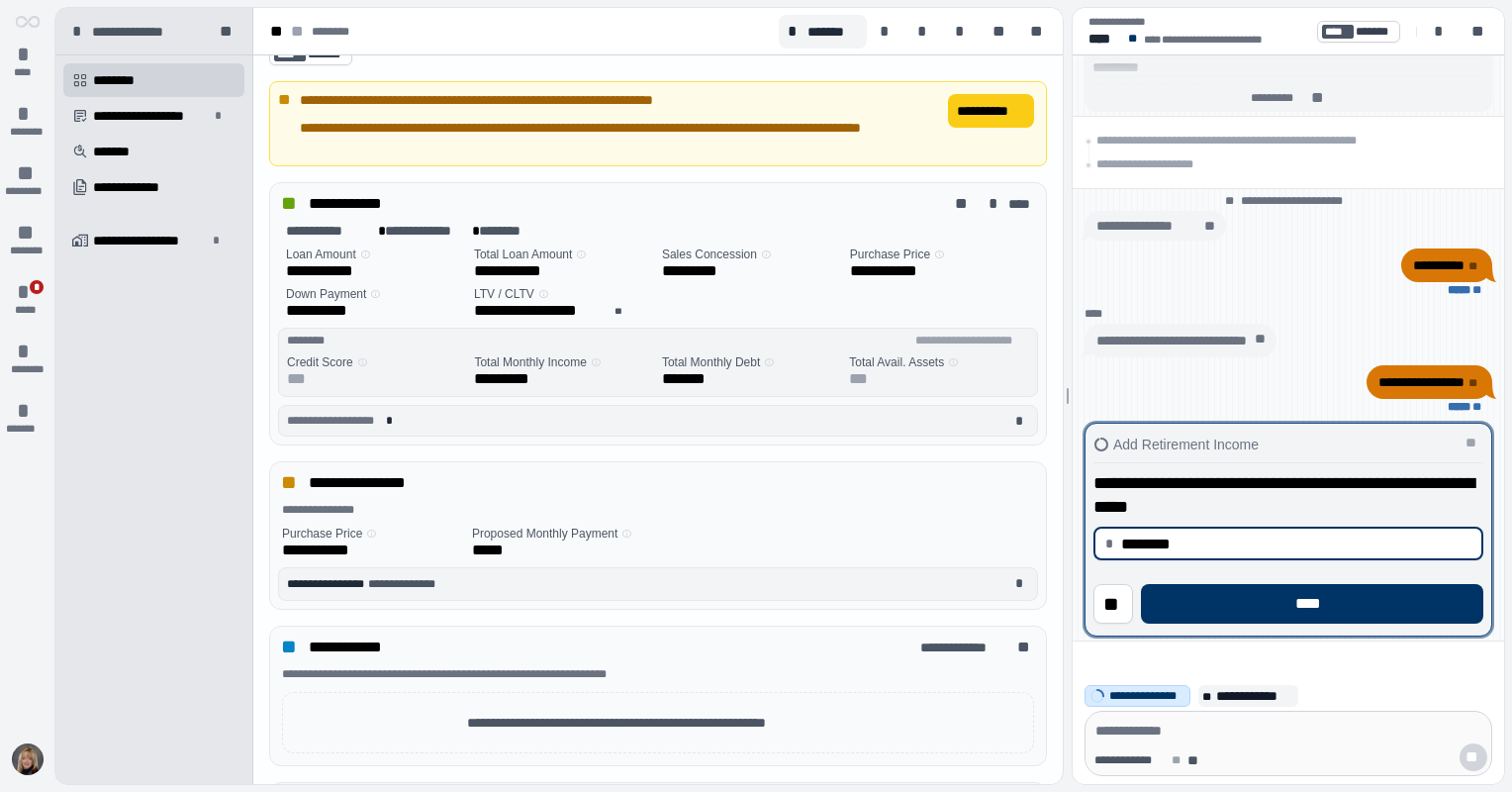 drag, startPoint x: 1185, startPoint y: 542, endPoint x: 1116, endPoint y: 542, distance: 69 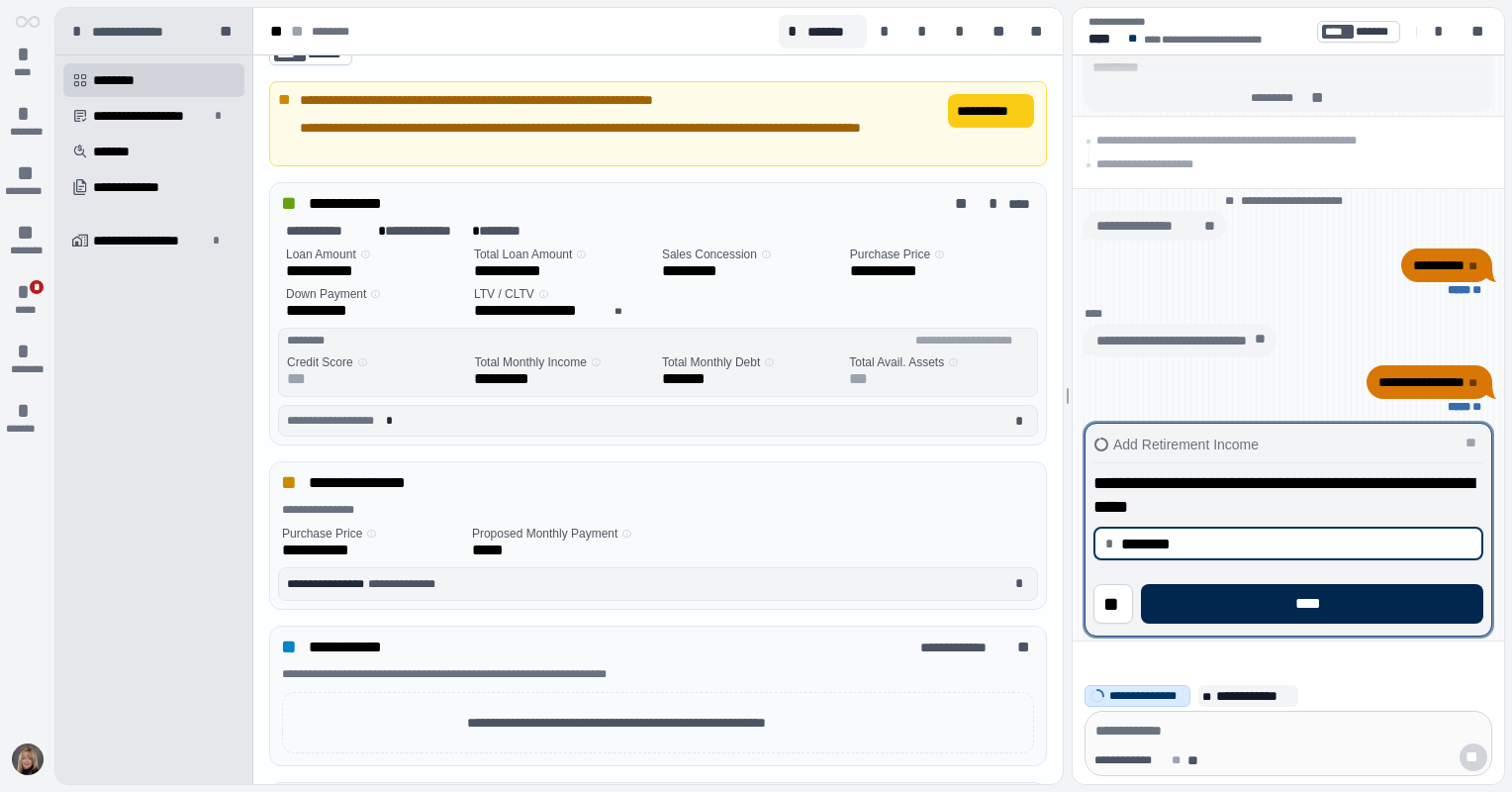 type on "********" 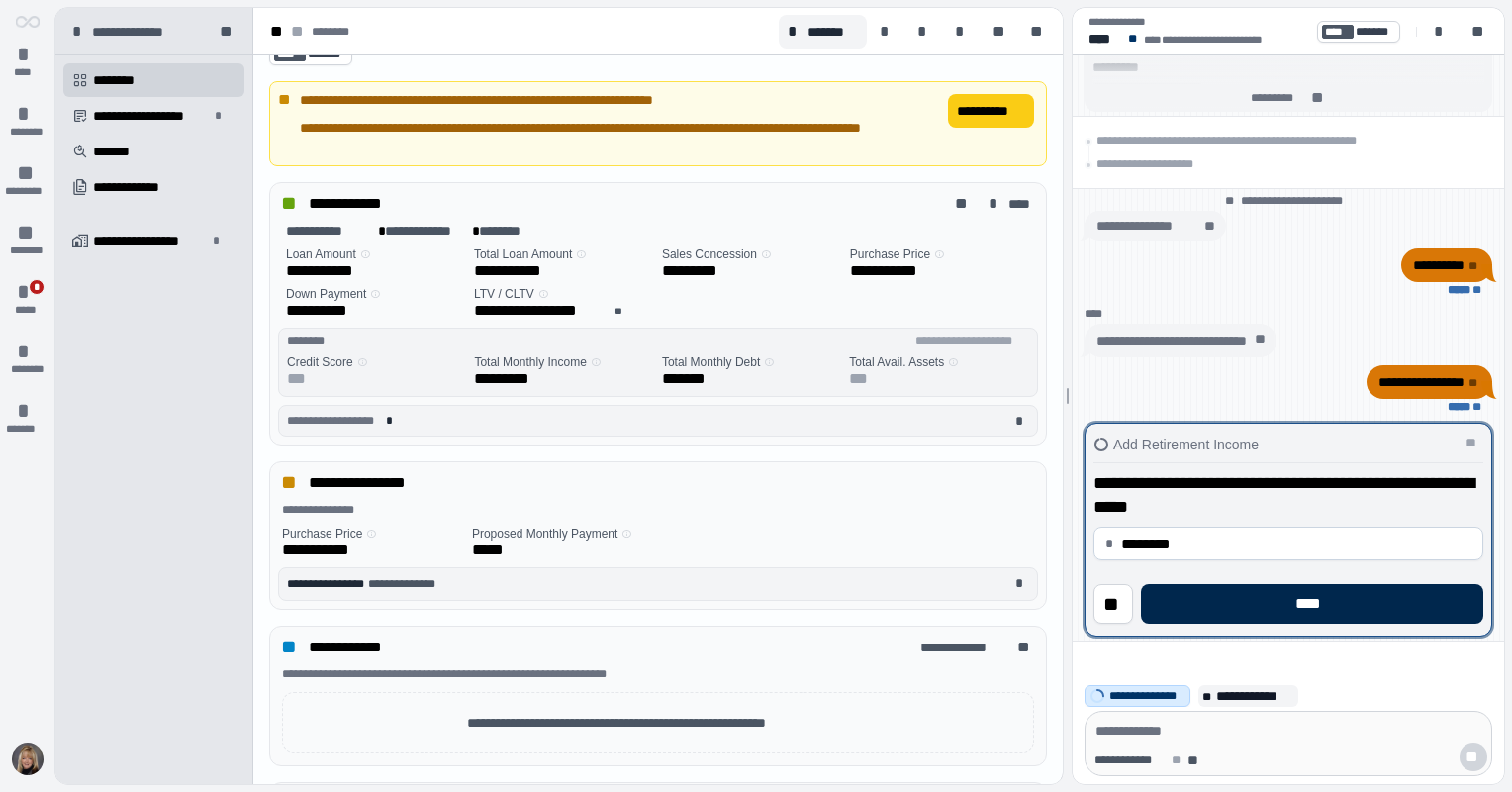 click on "****" at bounding box center [1312, 604] 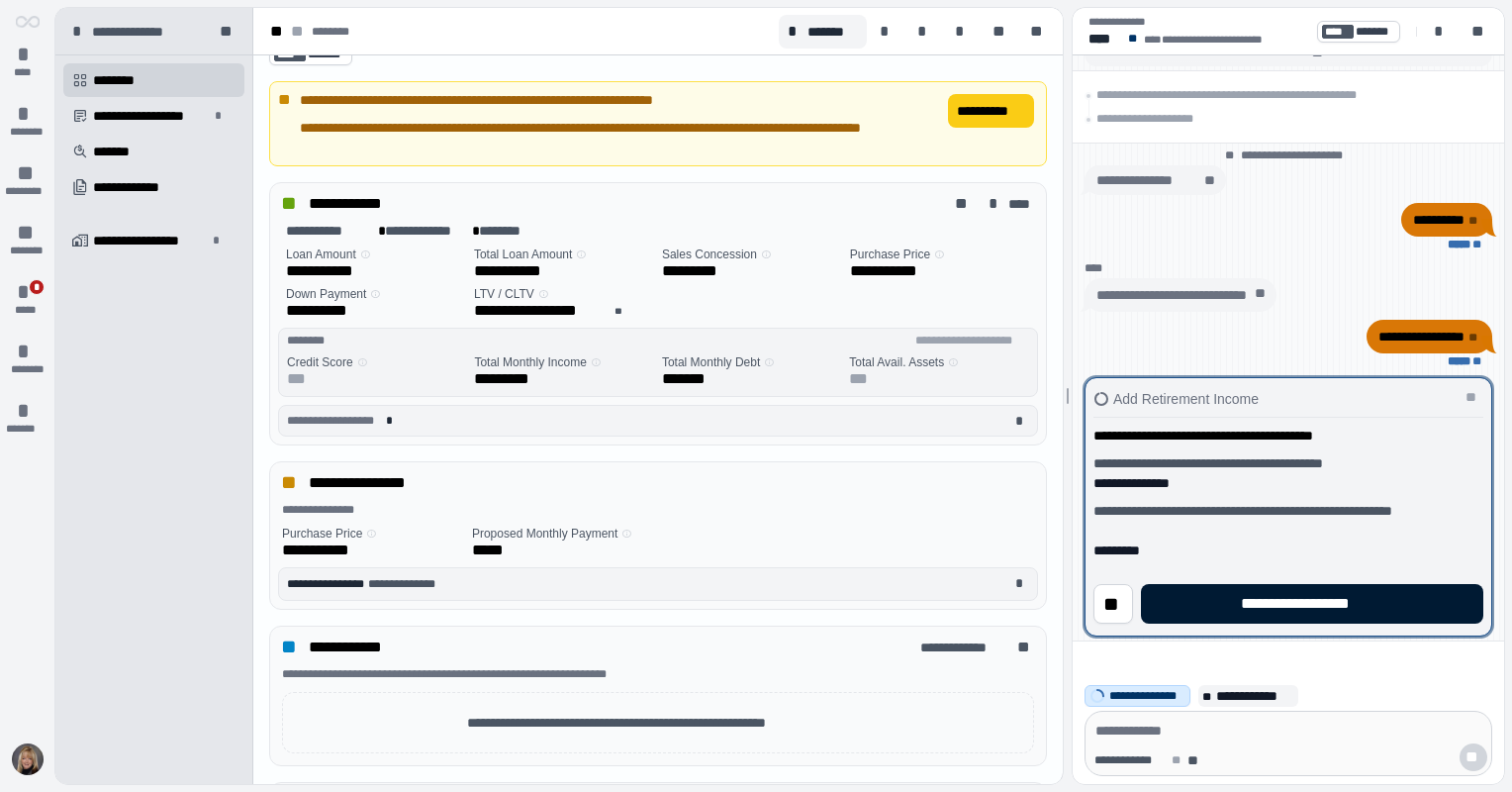 click on "**********" at bounding box center (1311, 604) 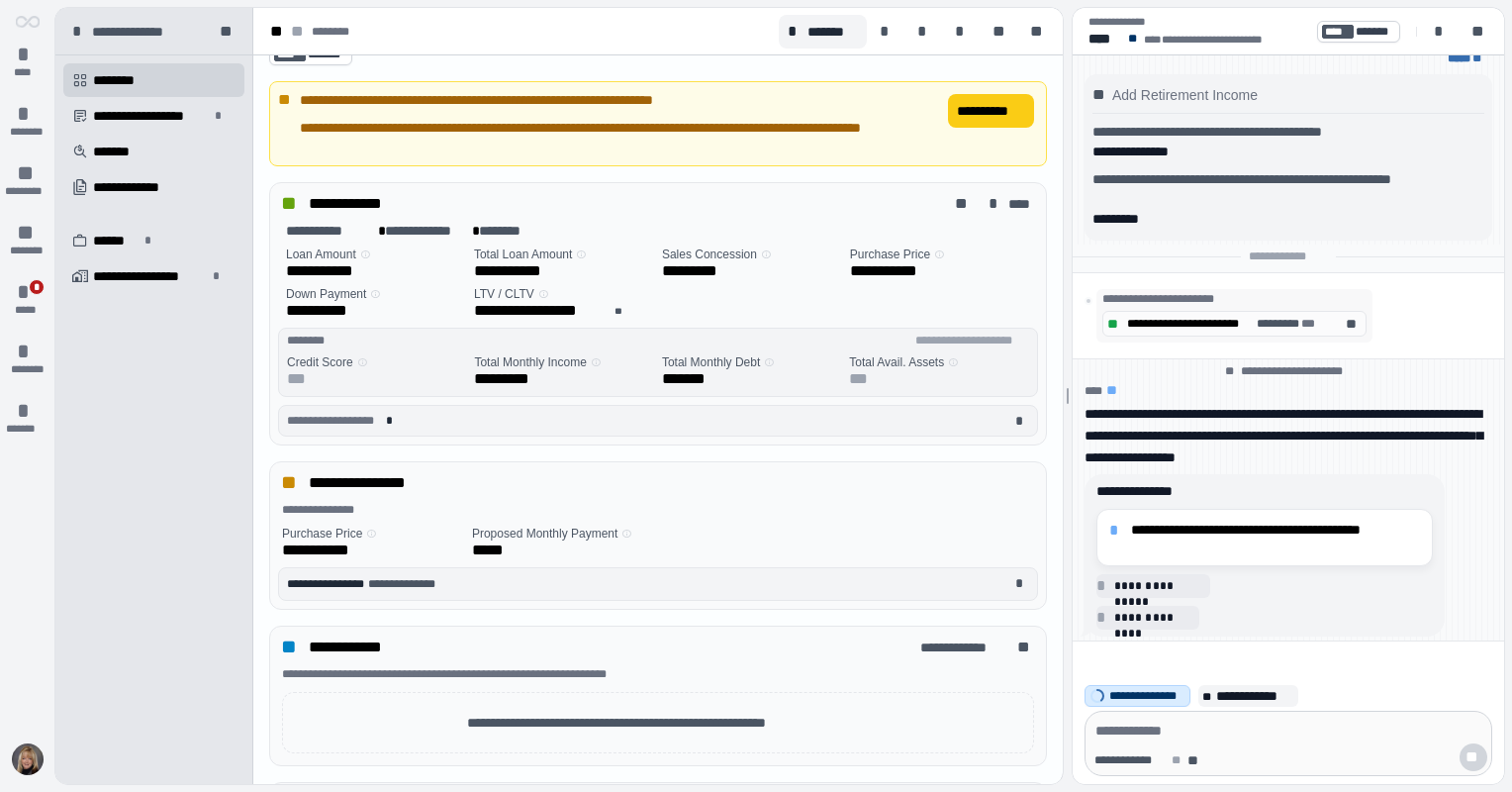 click on "**********" at bounding box center [1186, 324] 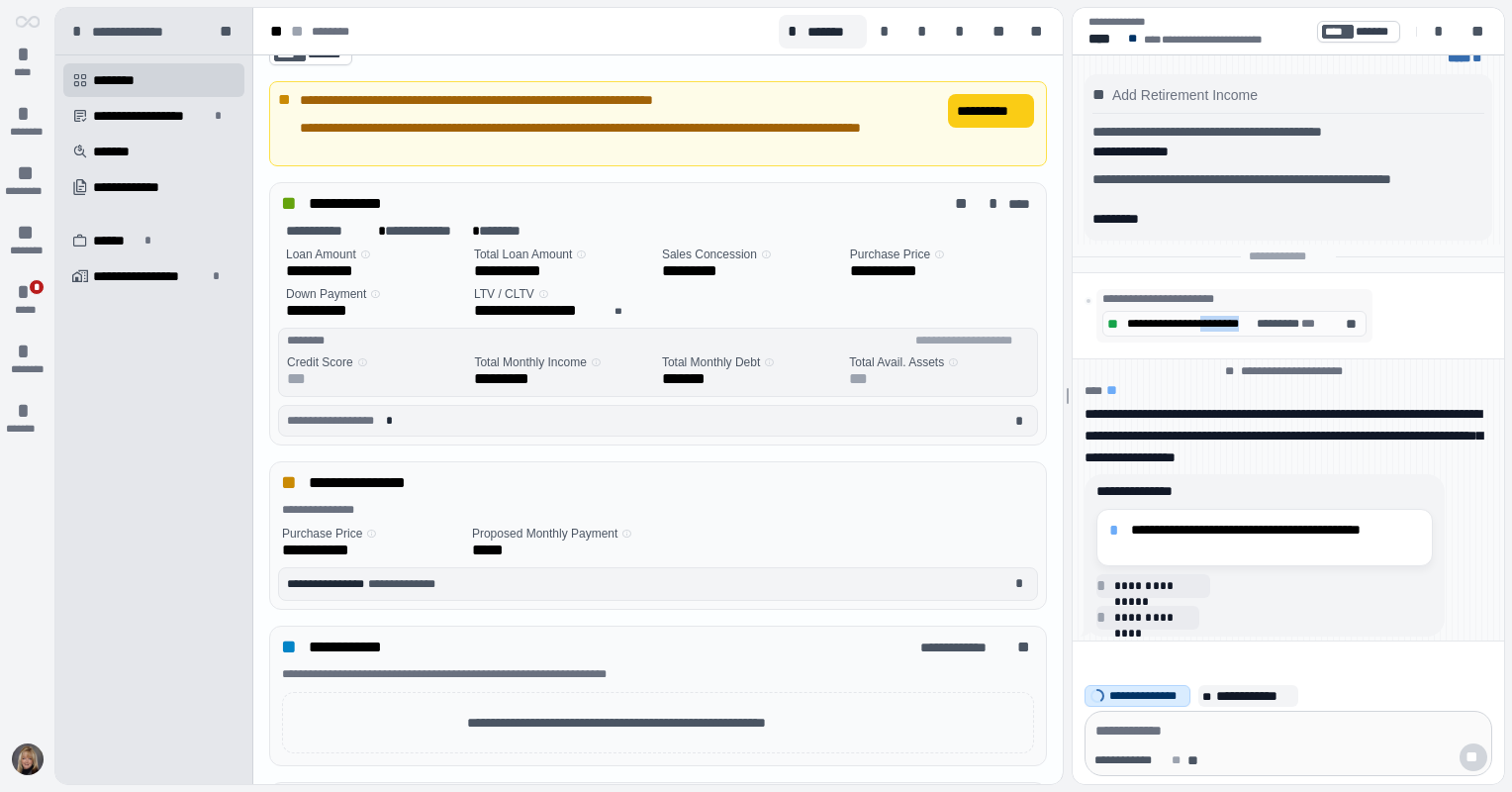 click on "**********" at bounding box center [1186, 324] 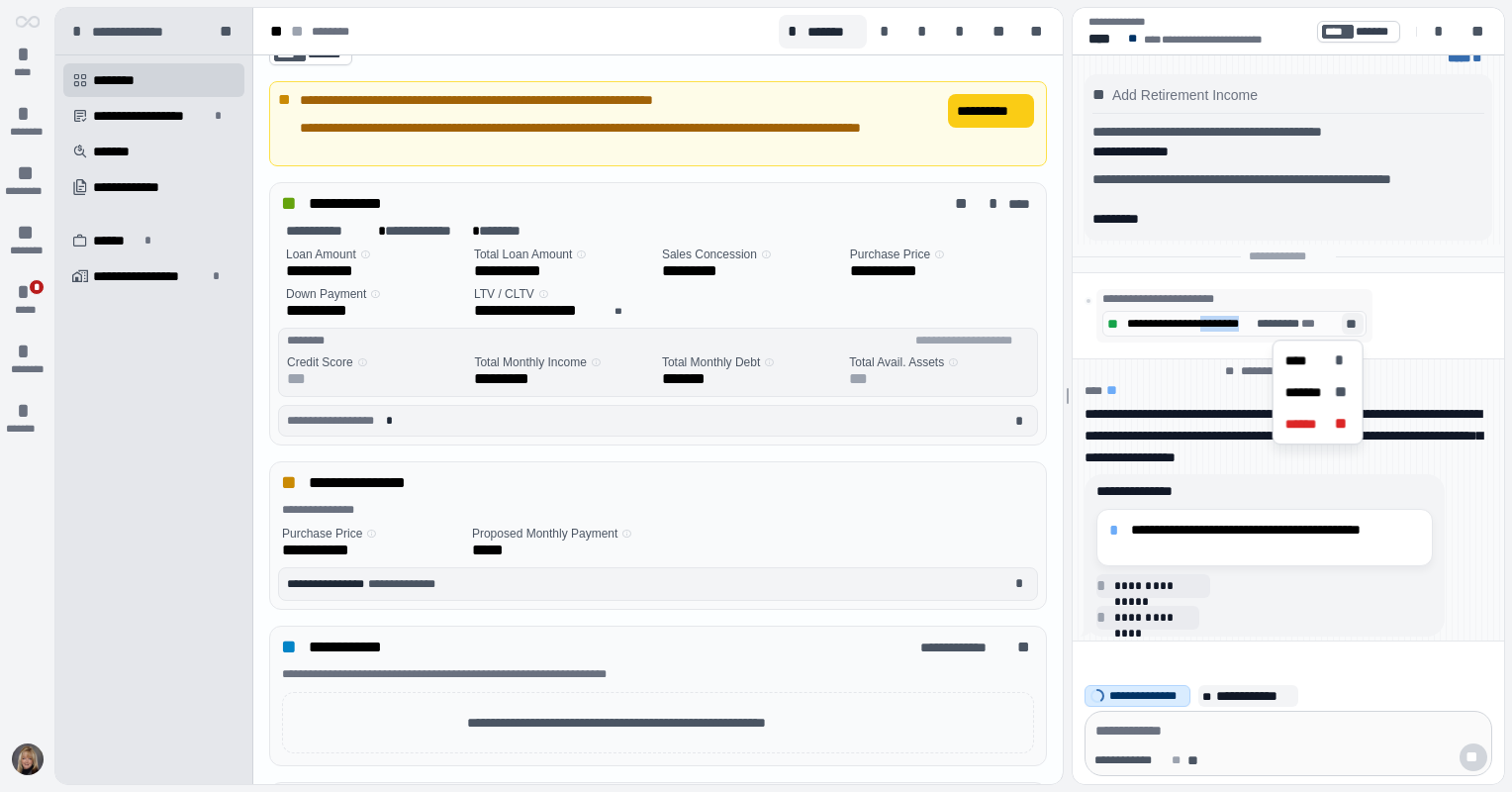 click on "**" at bounding box center (1353, 324) 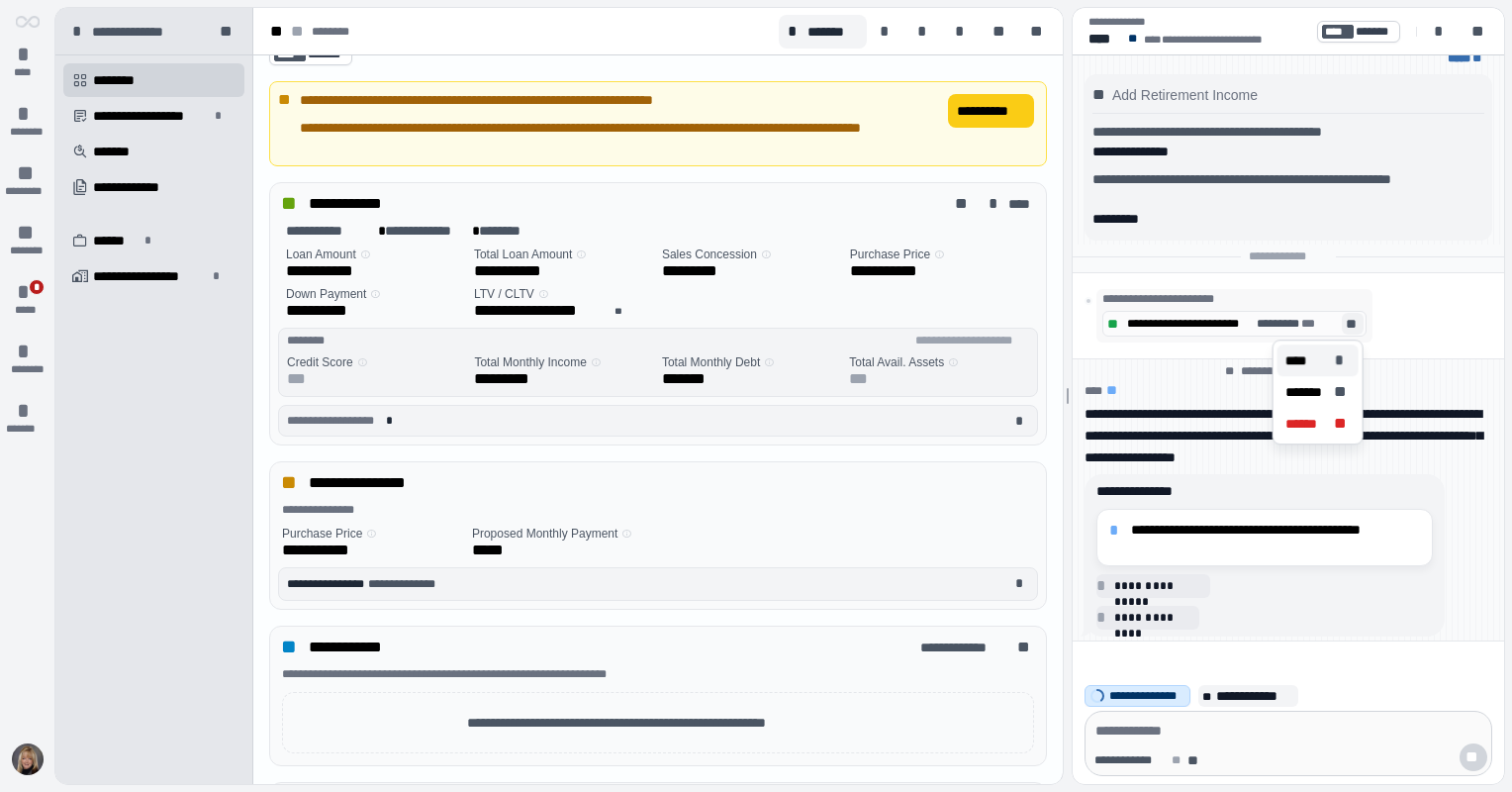 click on "**** *" at bounding box center [1318, 360] 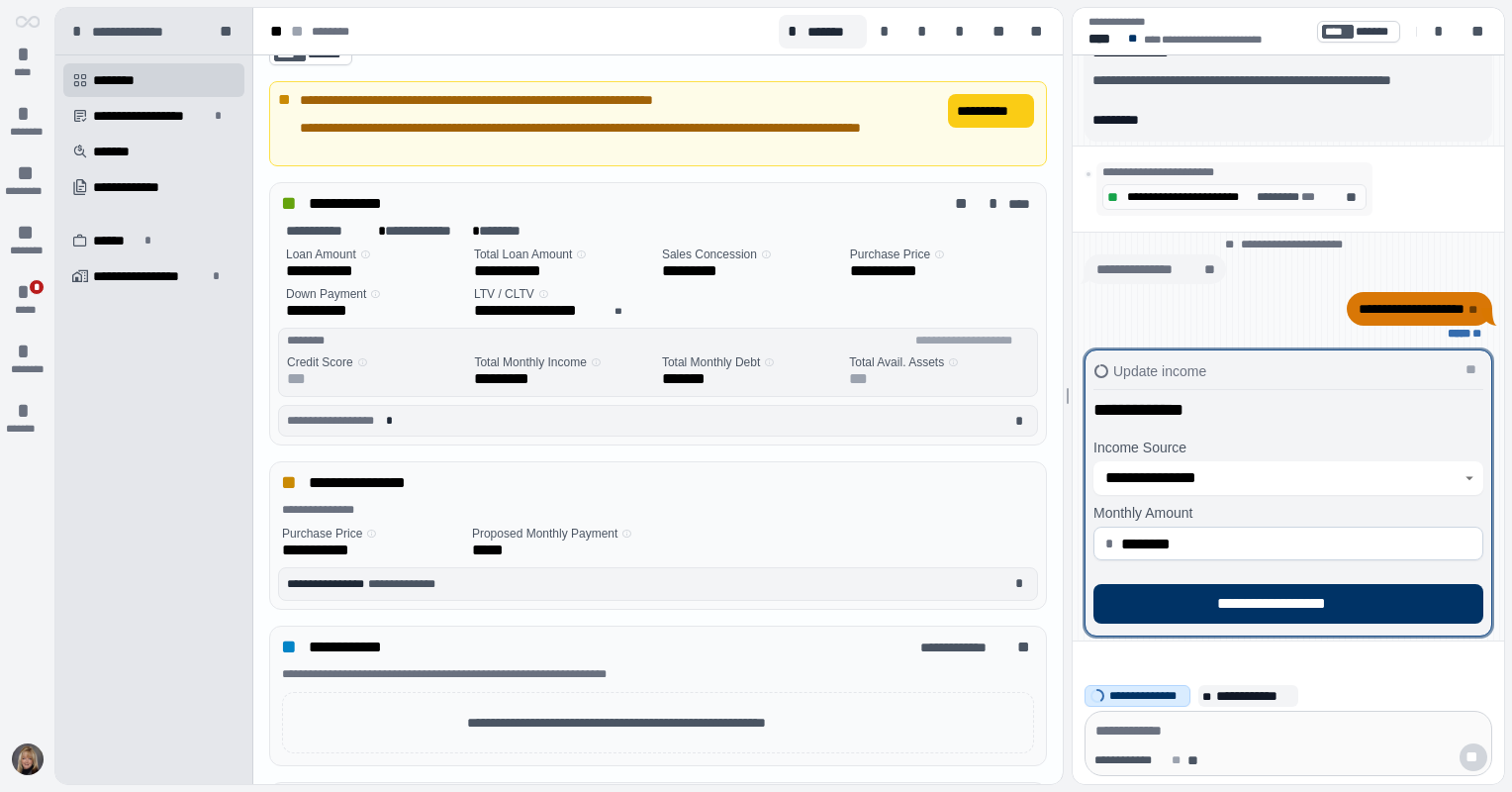 click 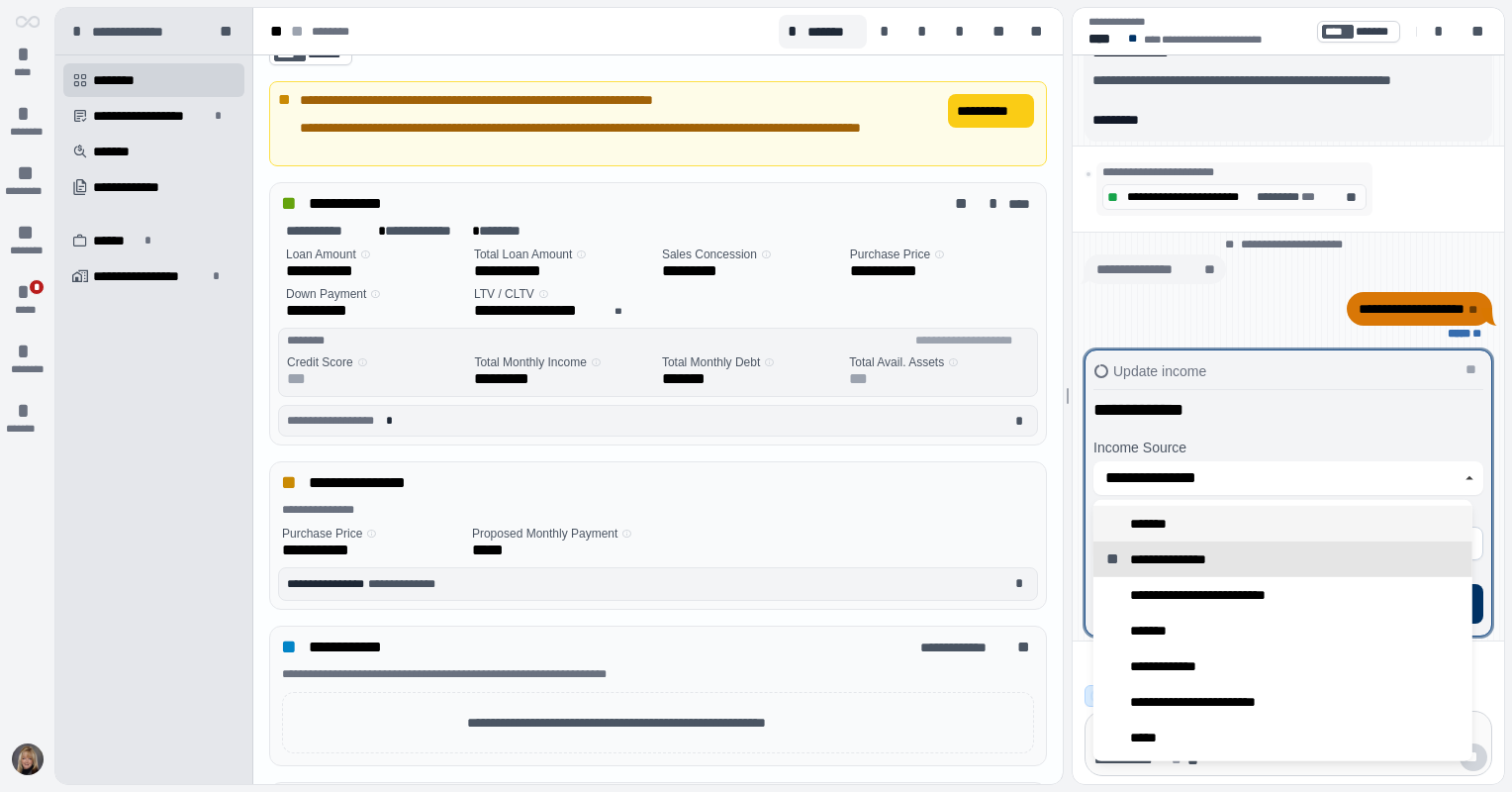 click on "*******" at bounding box center (1282, 524) 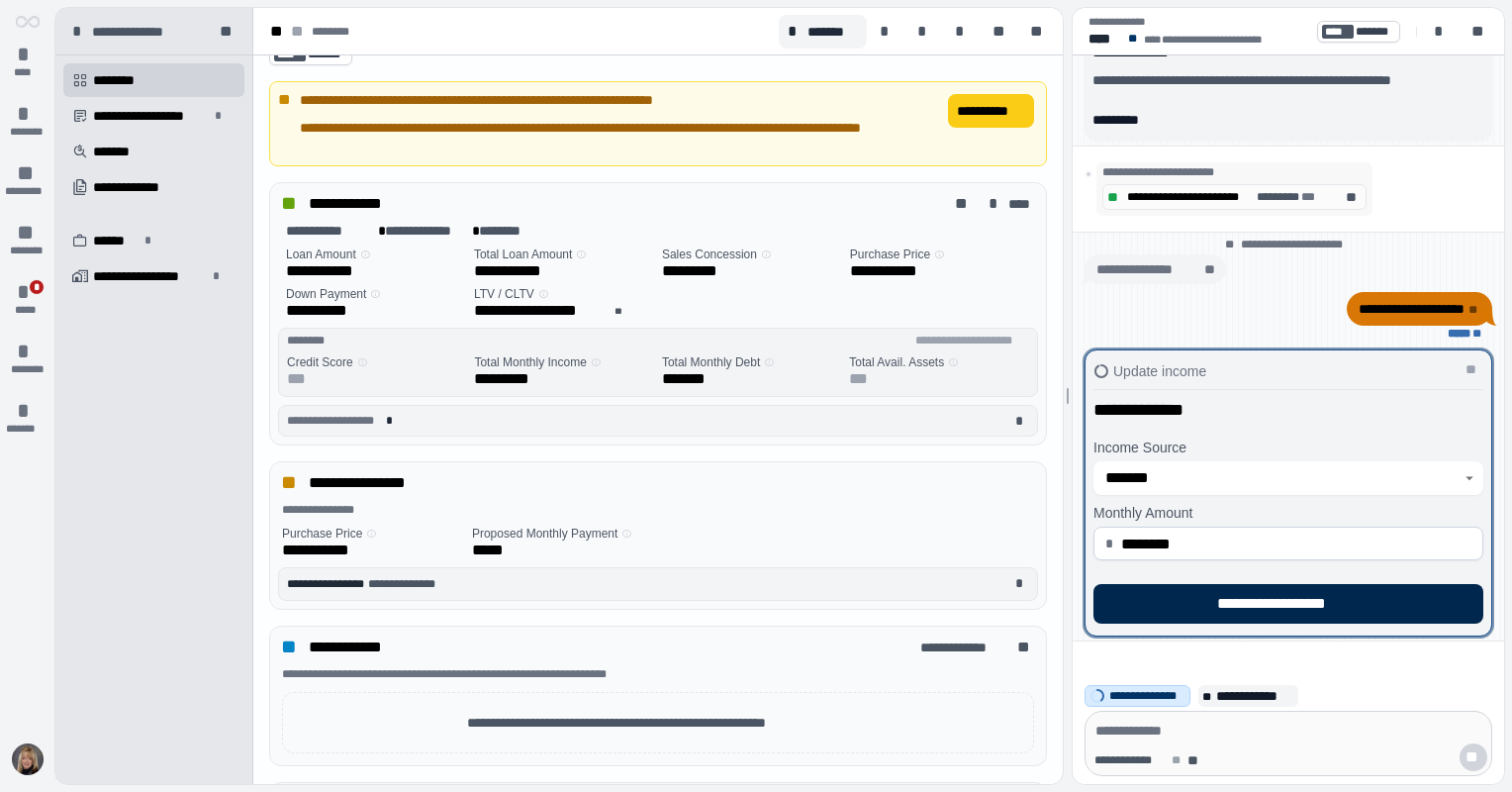 click on "**********" at bounding box center [1287, 604] 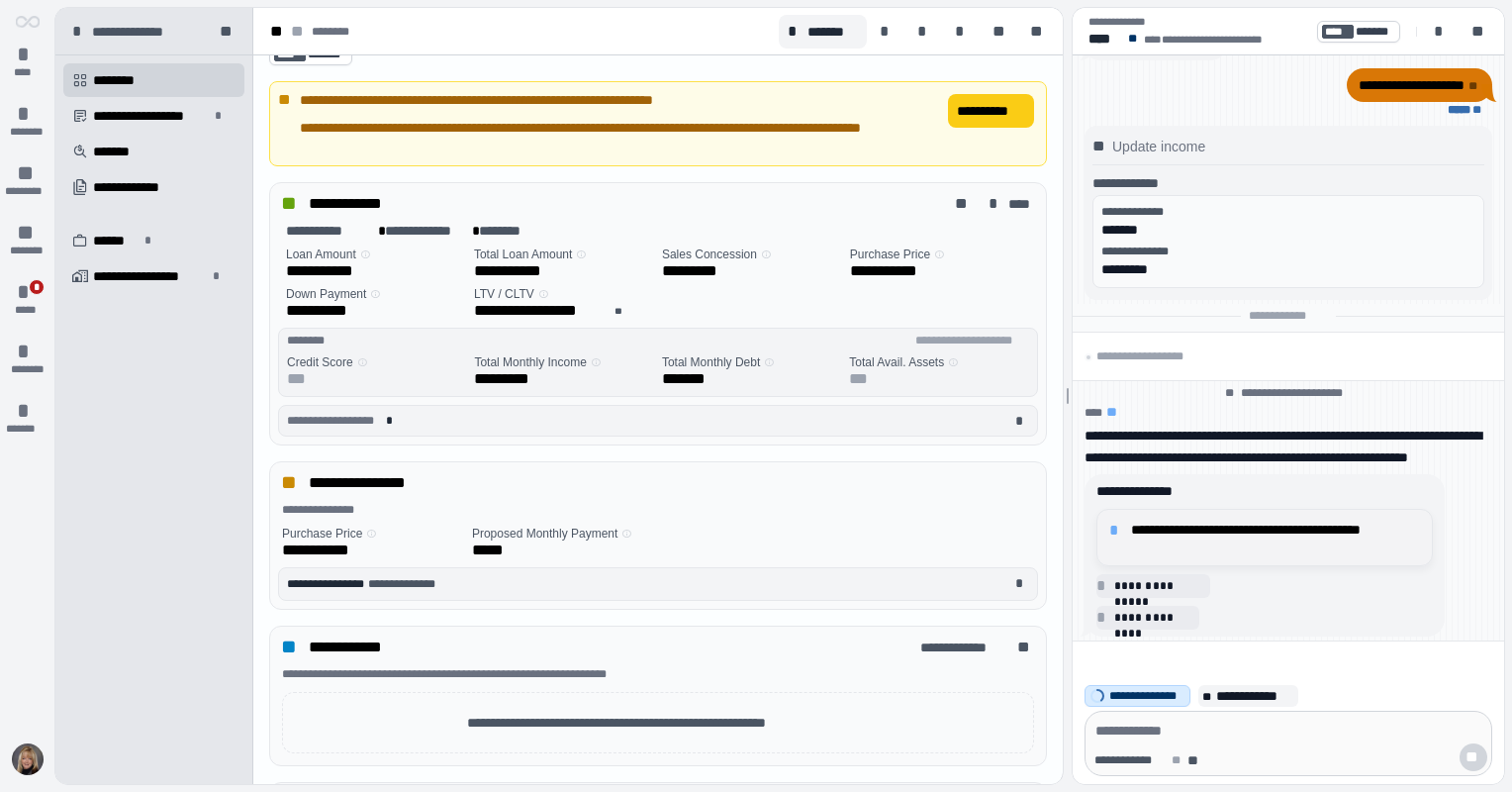 click on "**********" at bounding box center (1276, 538) 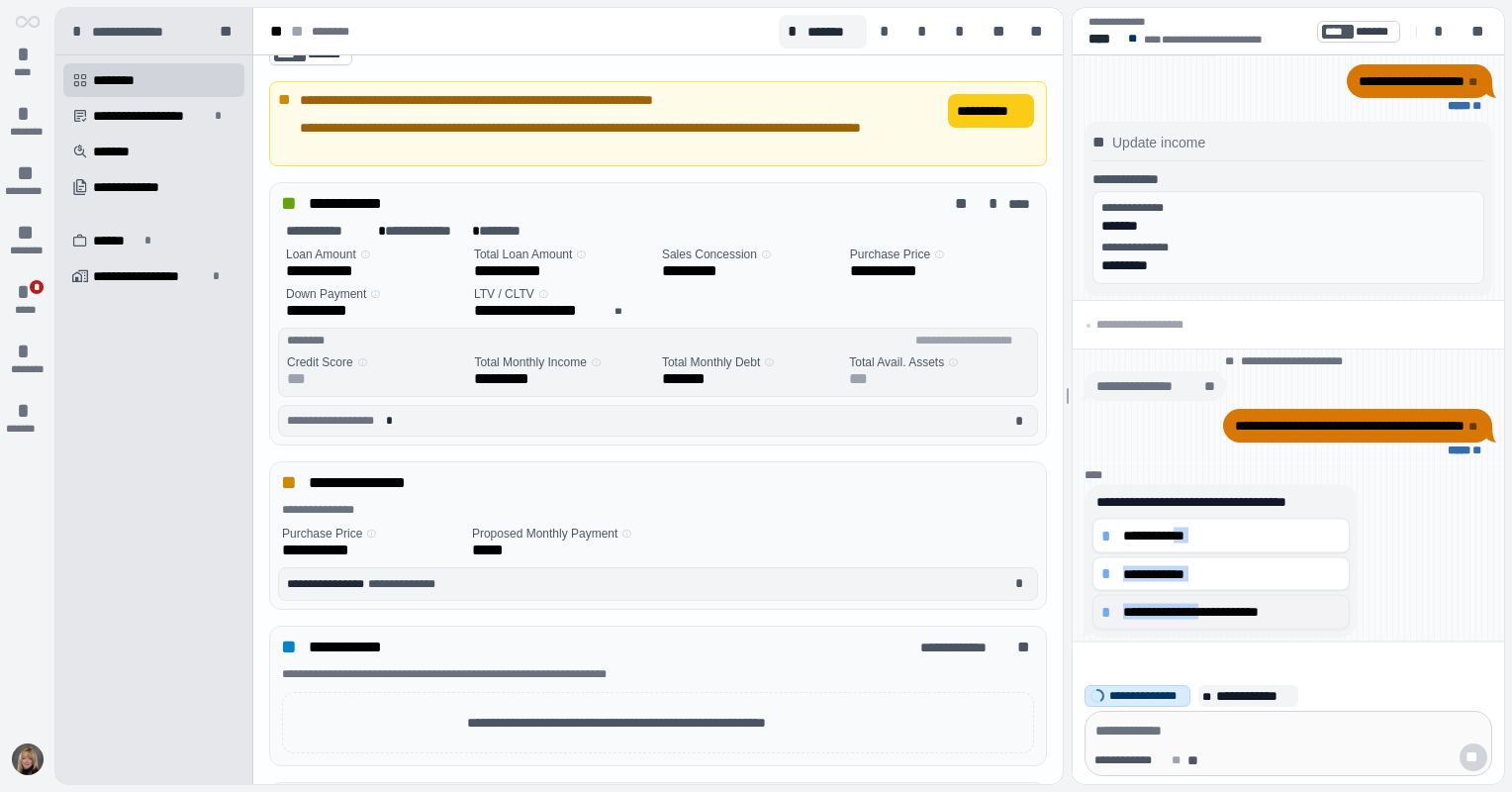 drag, startPoint x: 1195, startPoint y: 537, endPoint x: 1215, endPoint y: 596, distance: 62.297673 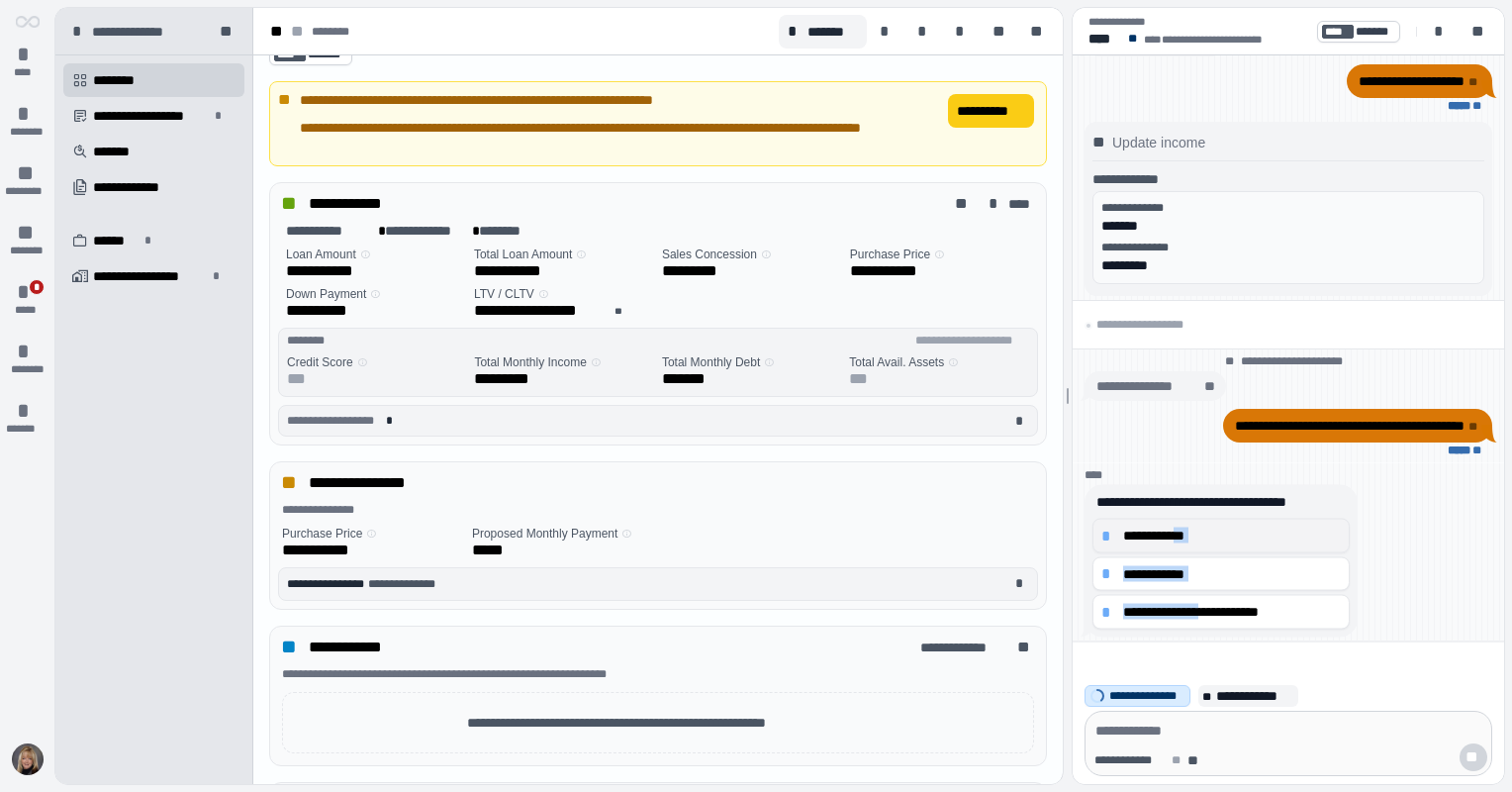 drag, startPoint x: 1215, startPoint y: 596, endPoint x: 1103, endPoint y: 537, distance: 126.58989 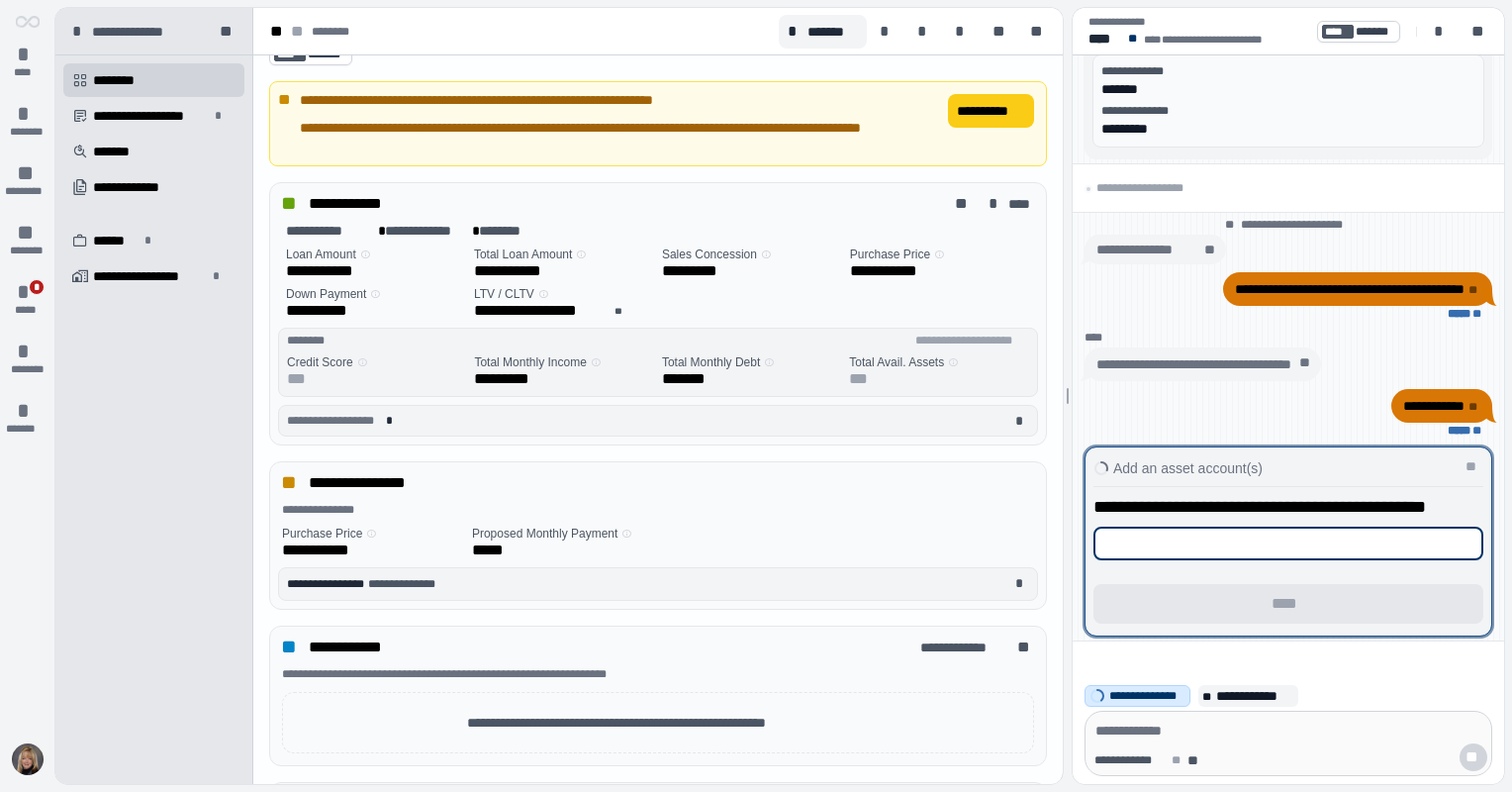click at bounding box center [1288, 544] 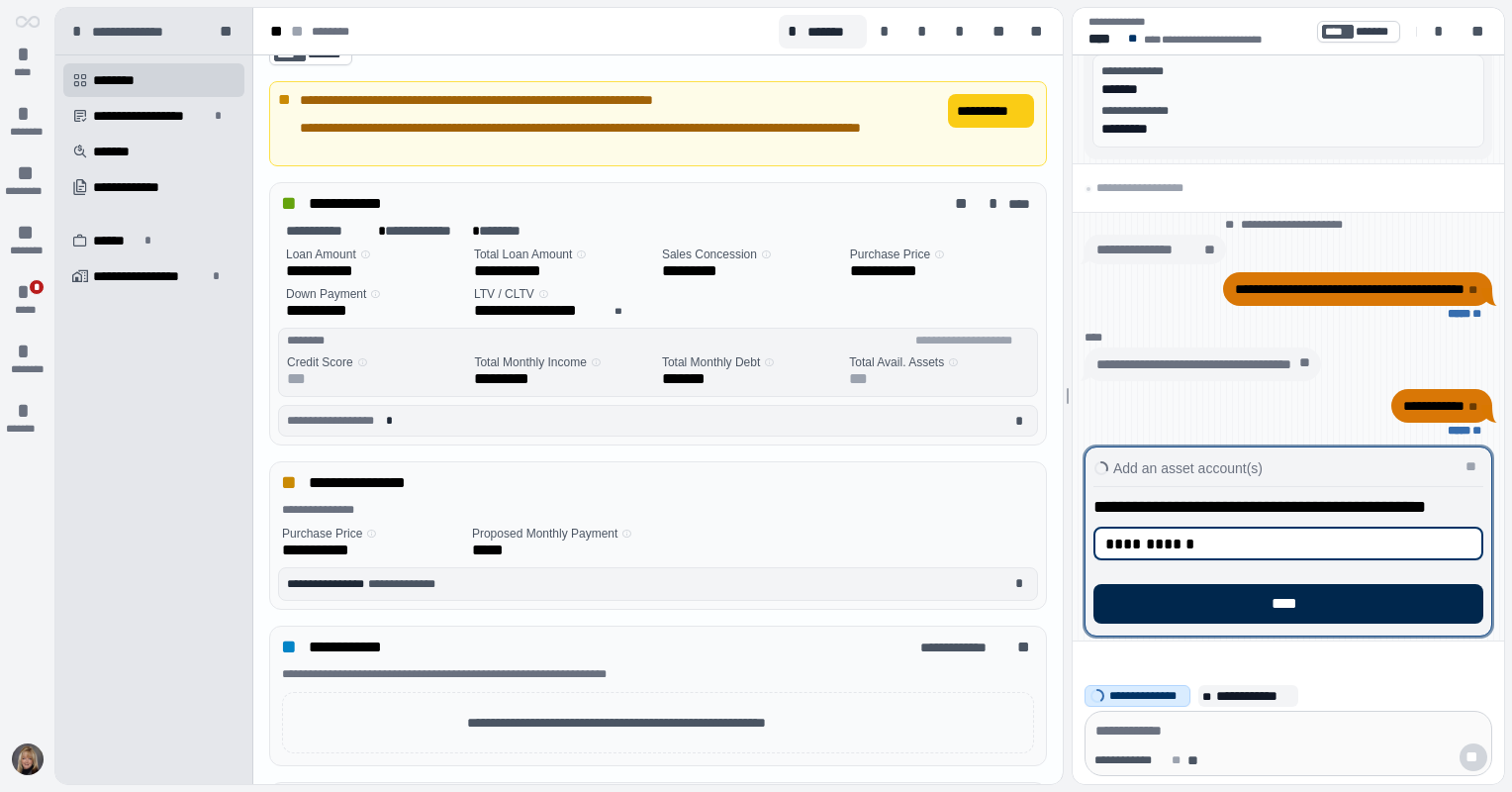 type on "**********" 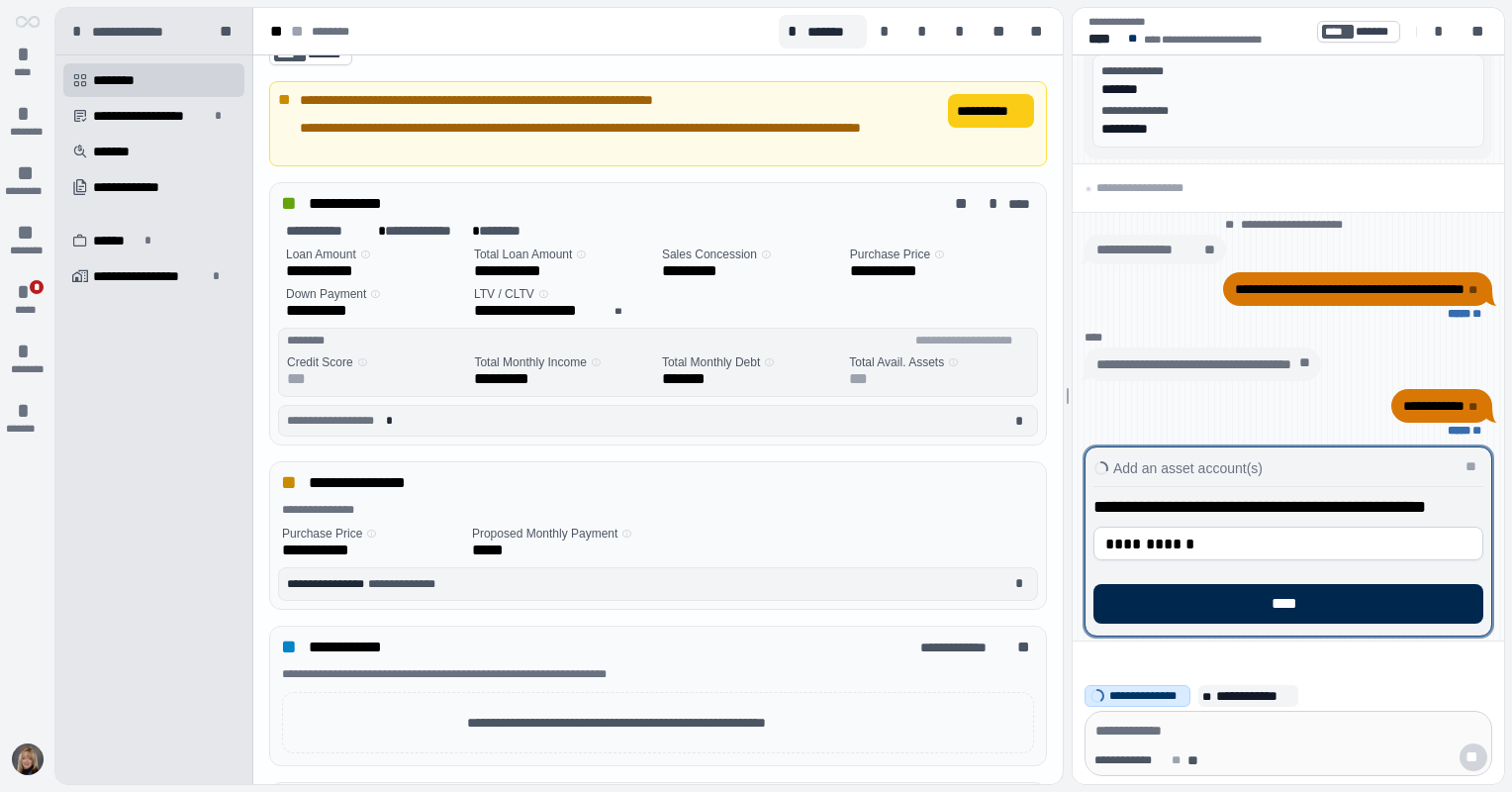 click on "****" at bounding box center (1288, 604) 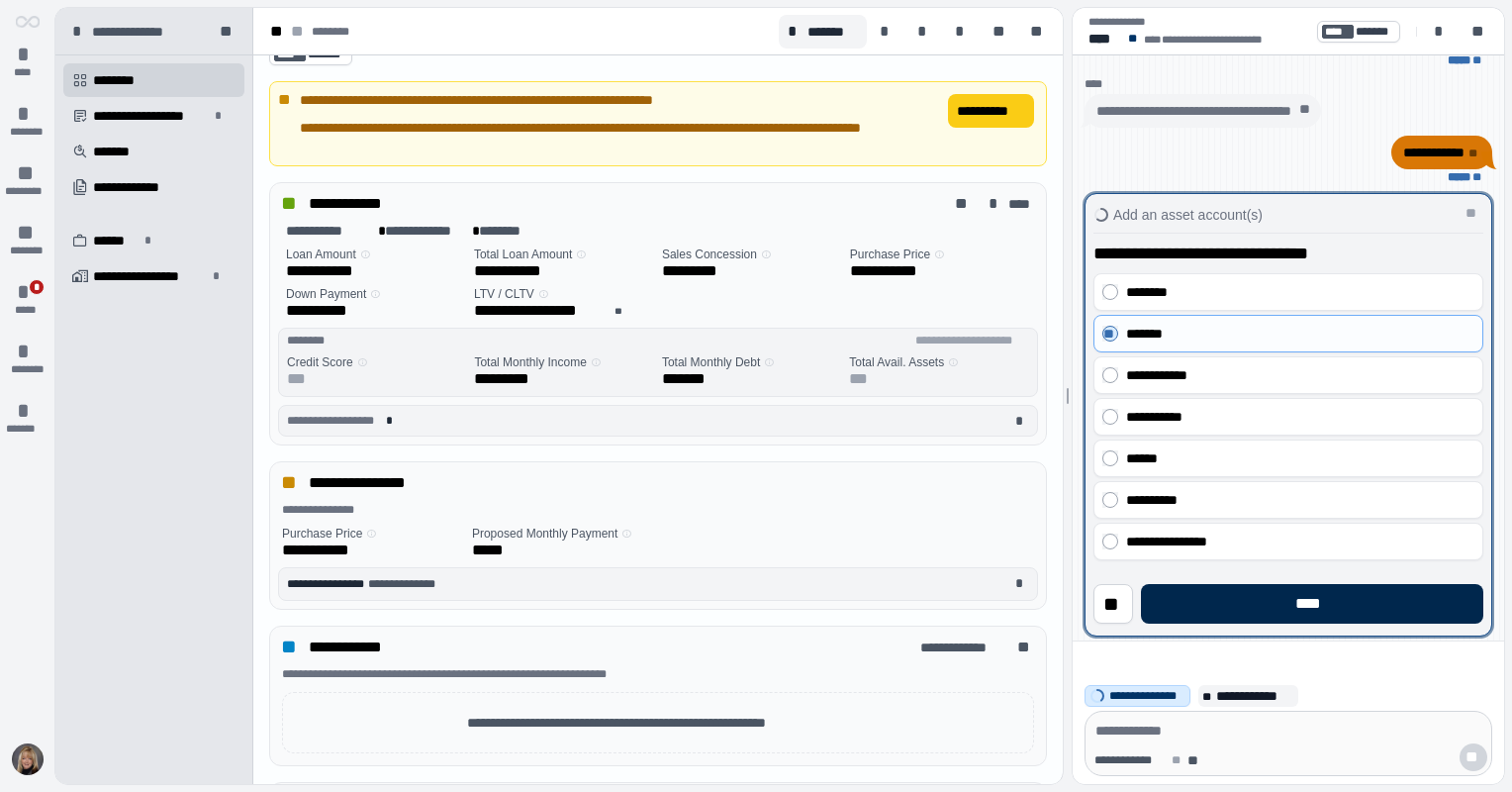 click on "****" at bounding box center [1312, 604] 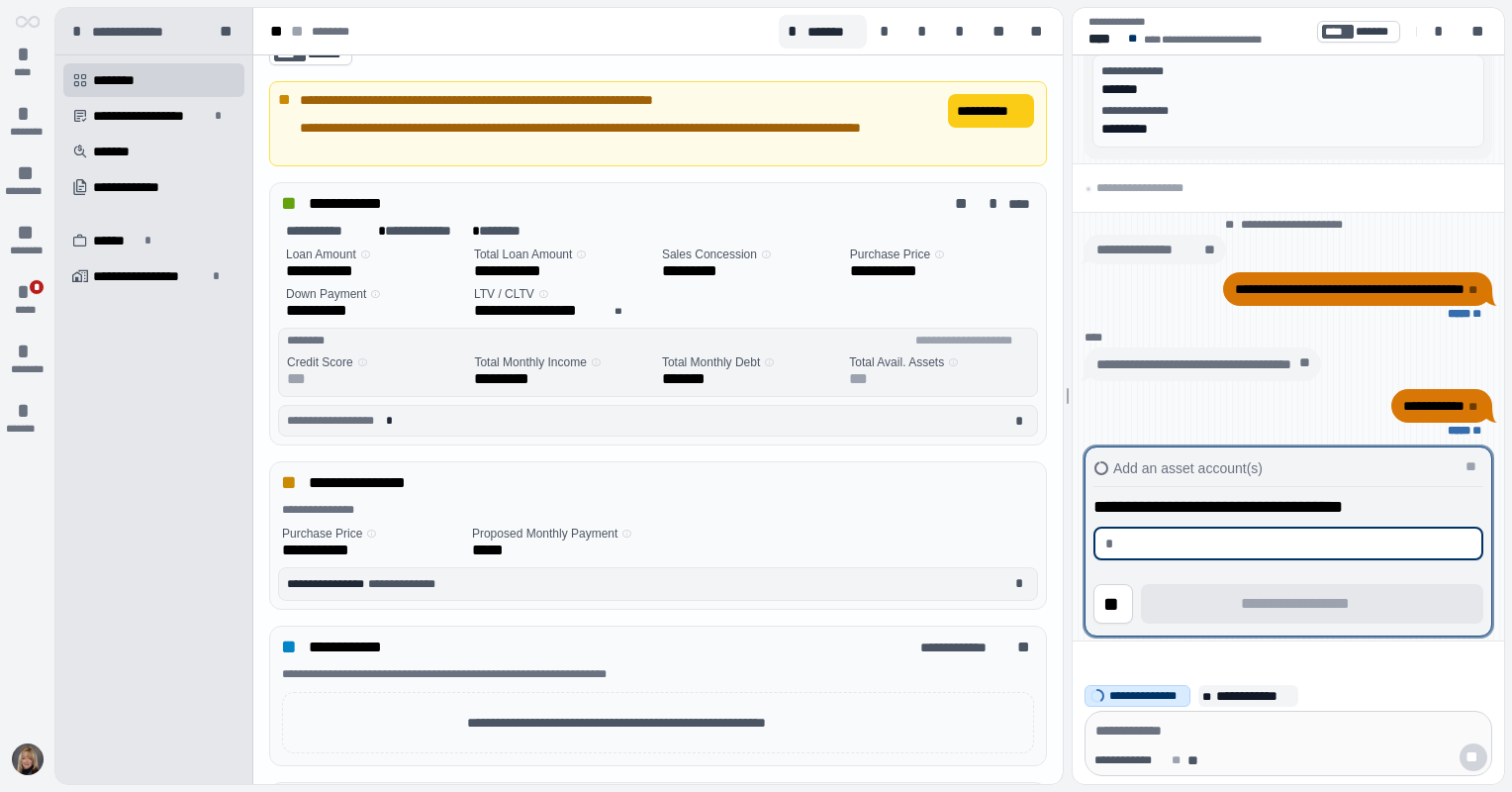 click at bounding box center (1295, 544) 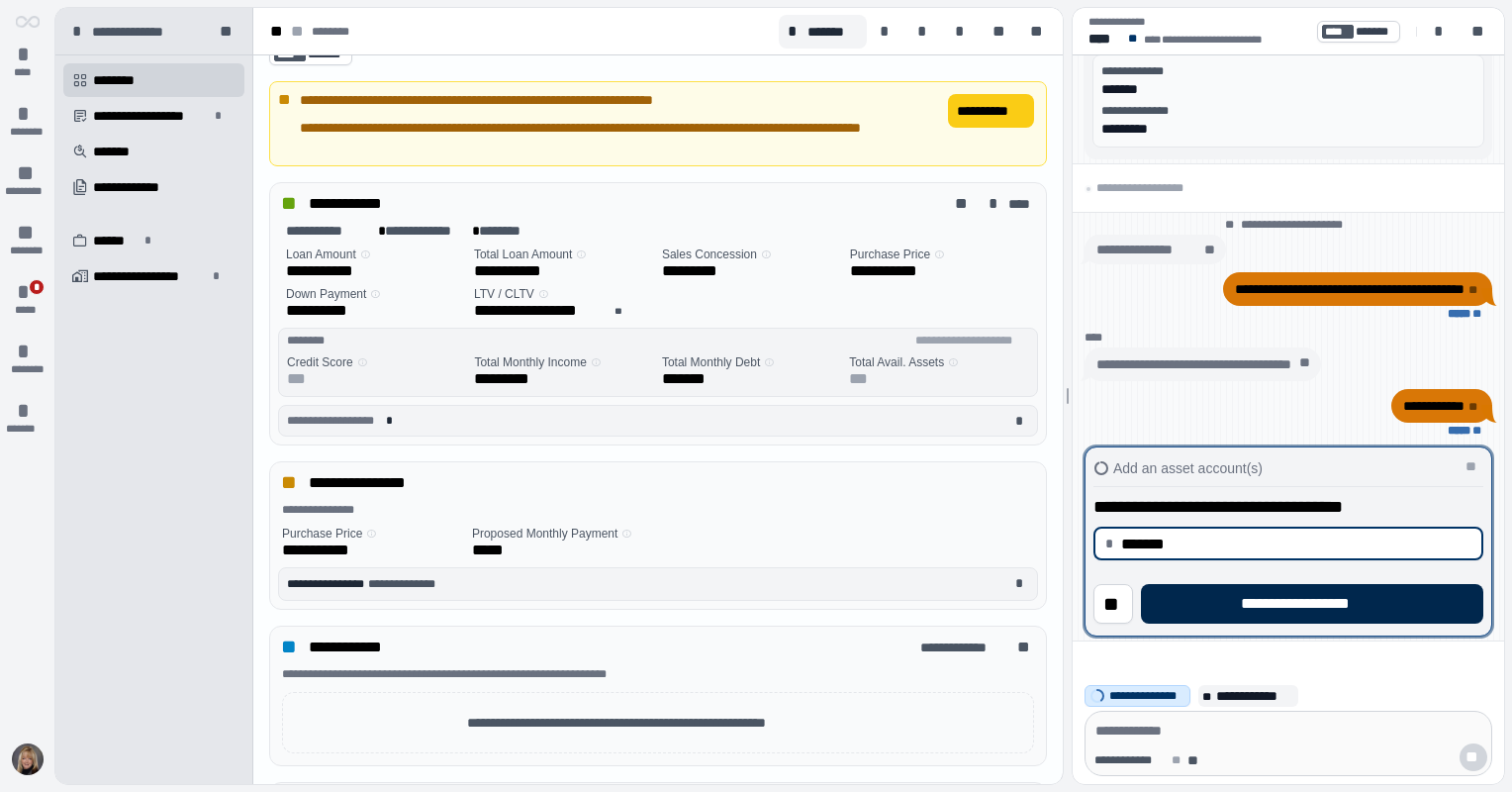 type on "**********" 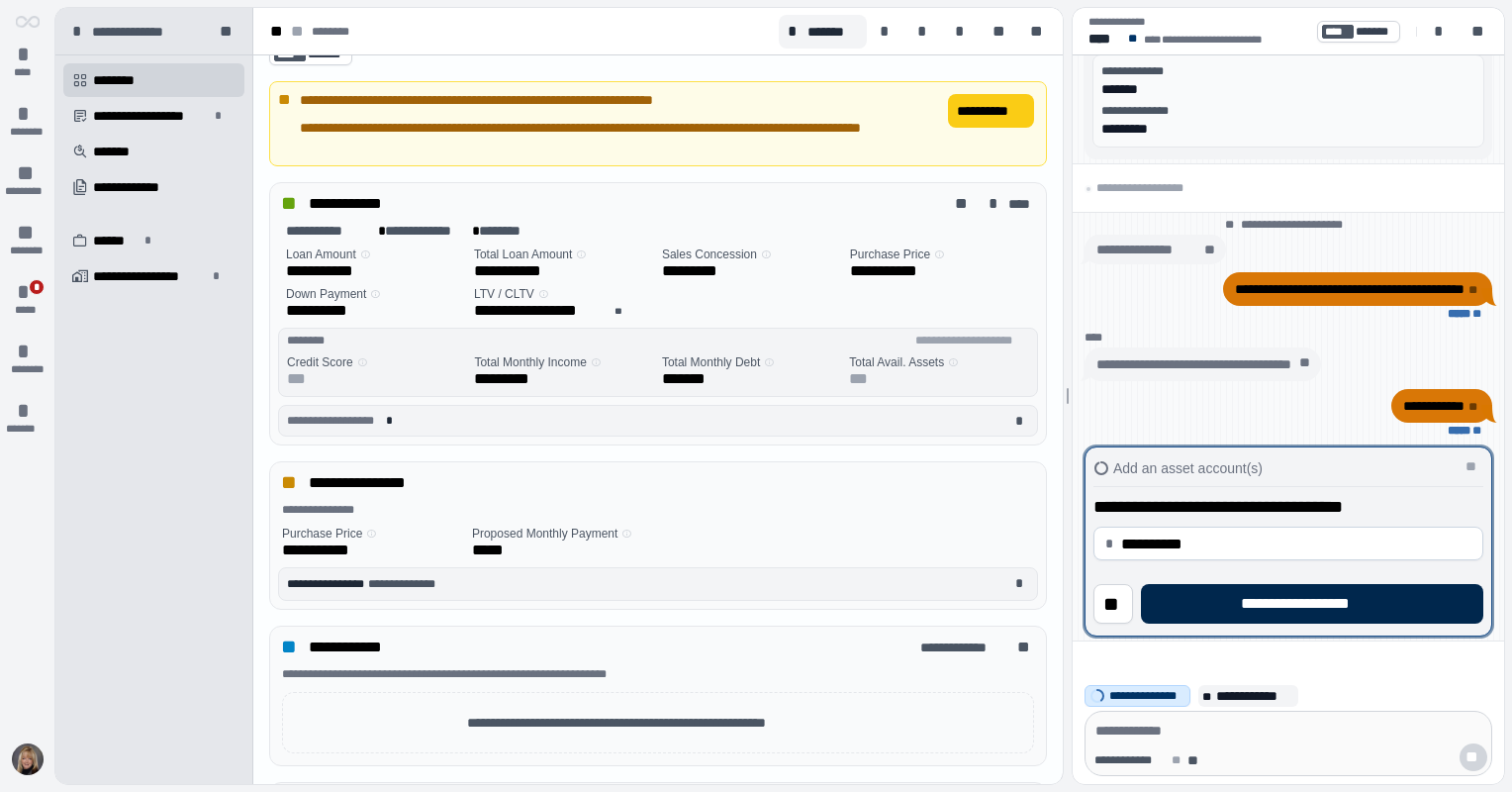 click on "**********" at bounding box center [1311, 604] 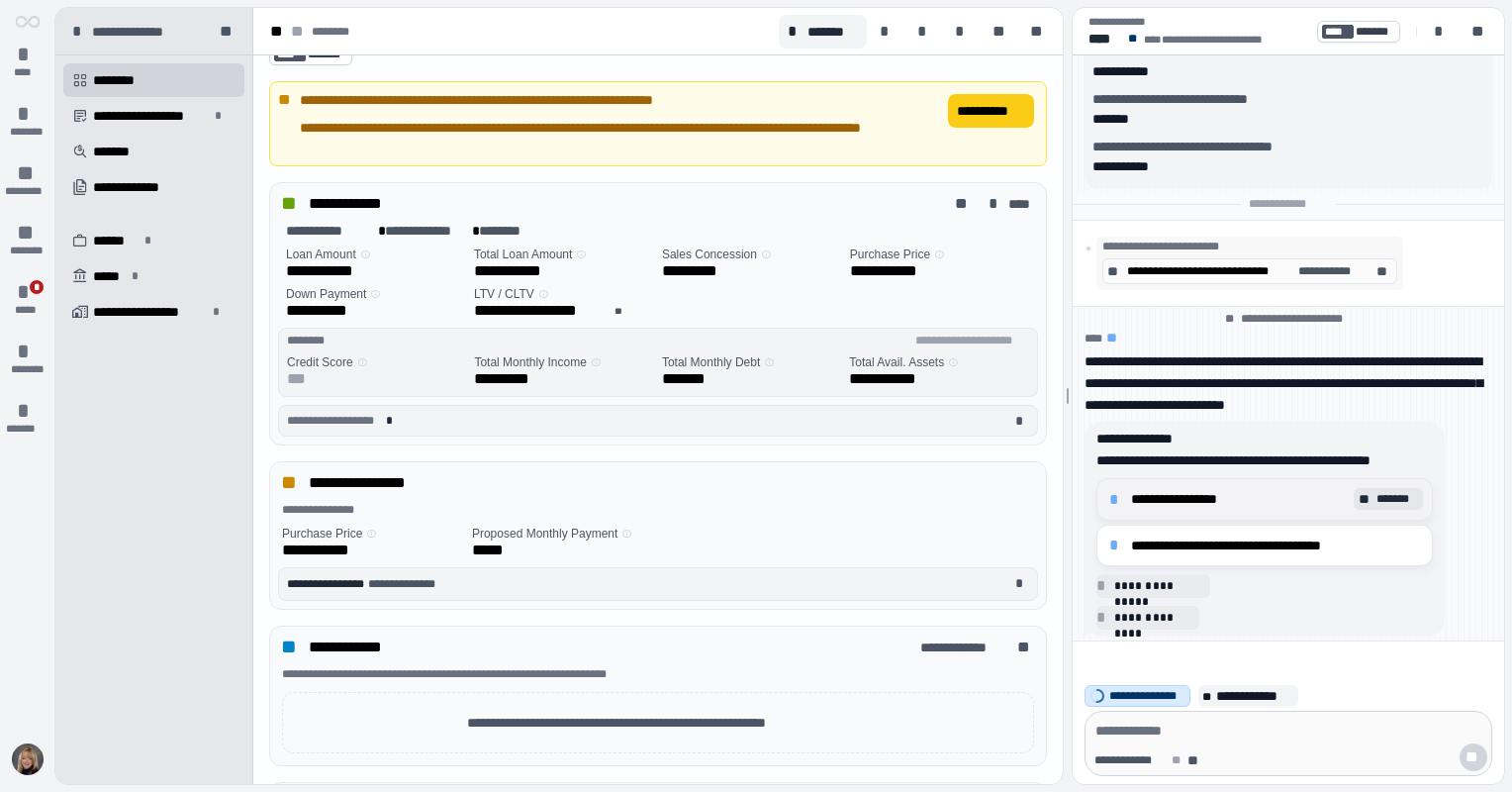 click on "**********" at bounding box center (1240, 499) 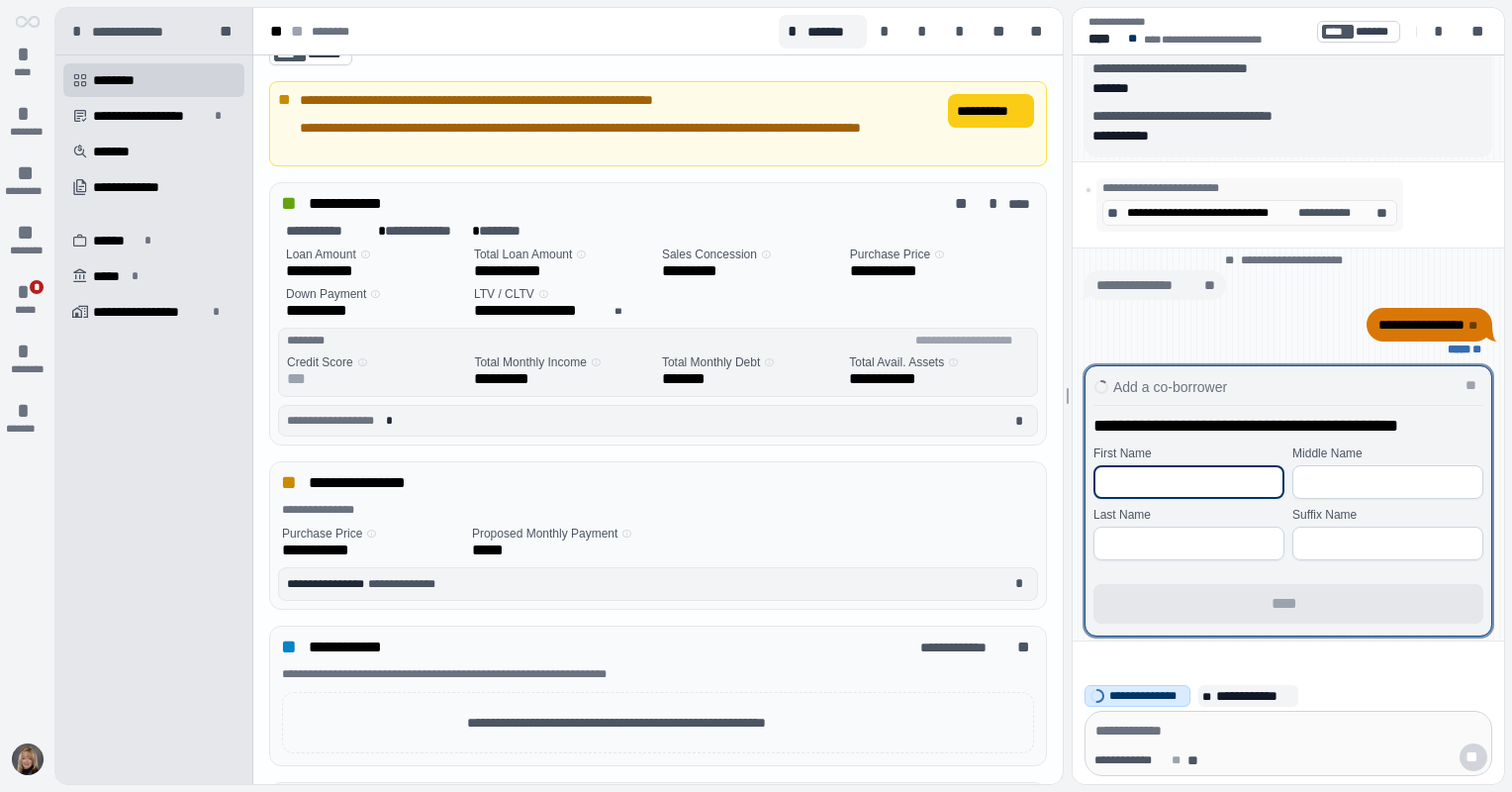 click at bounding box center (1188, 482) 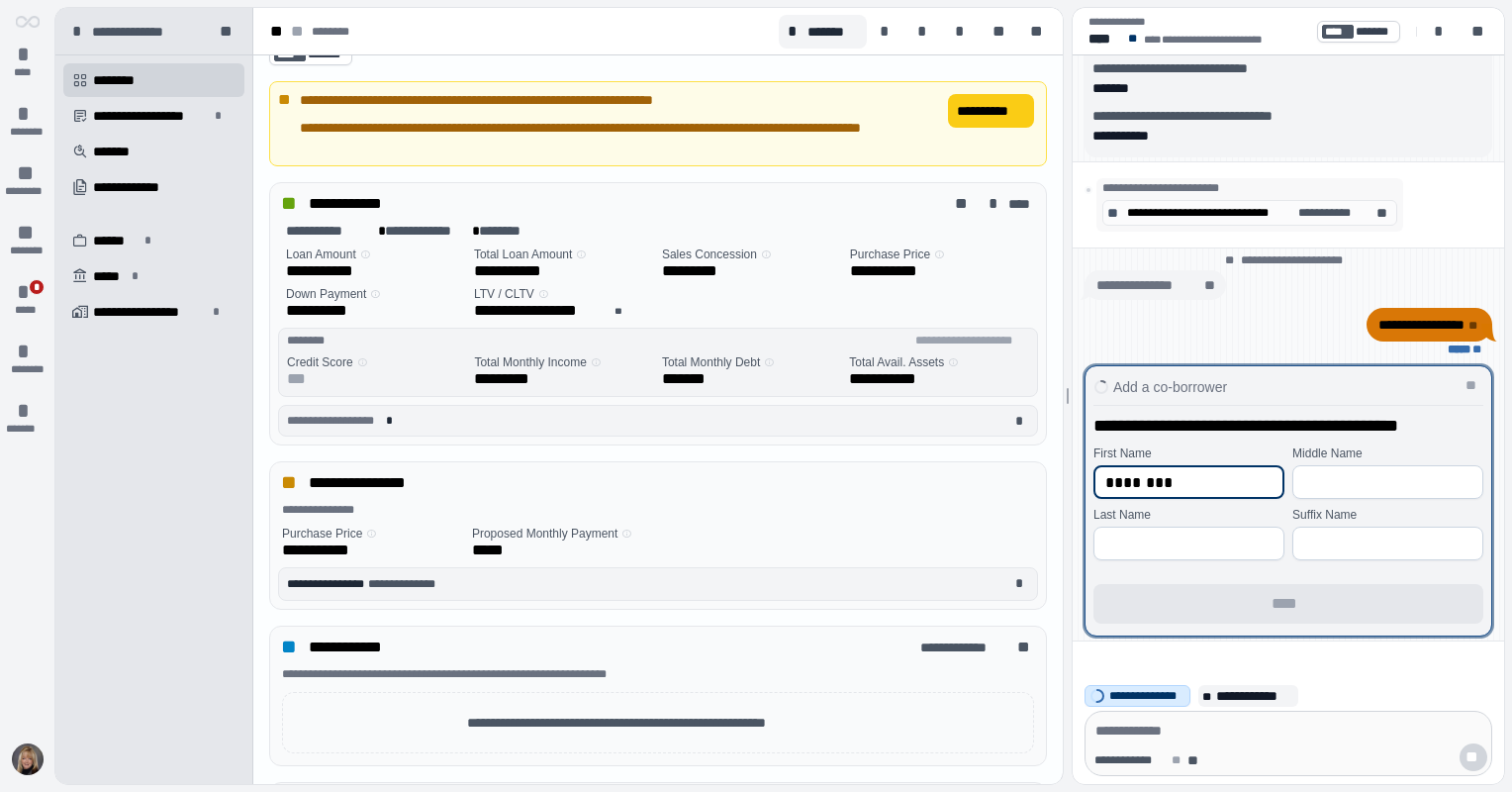 type on "********" 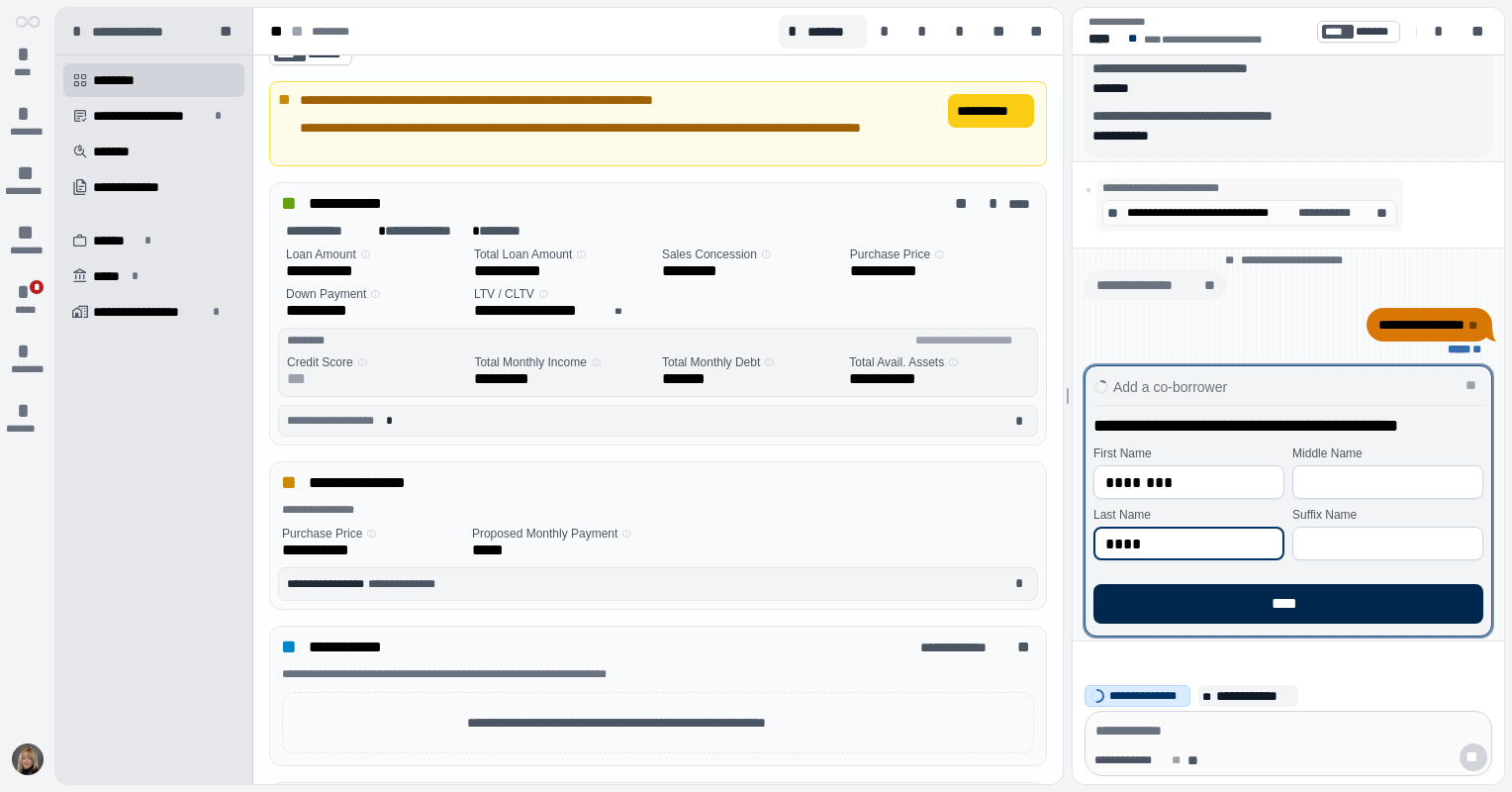 type on "****" 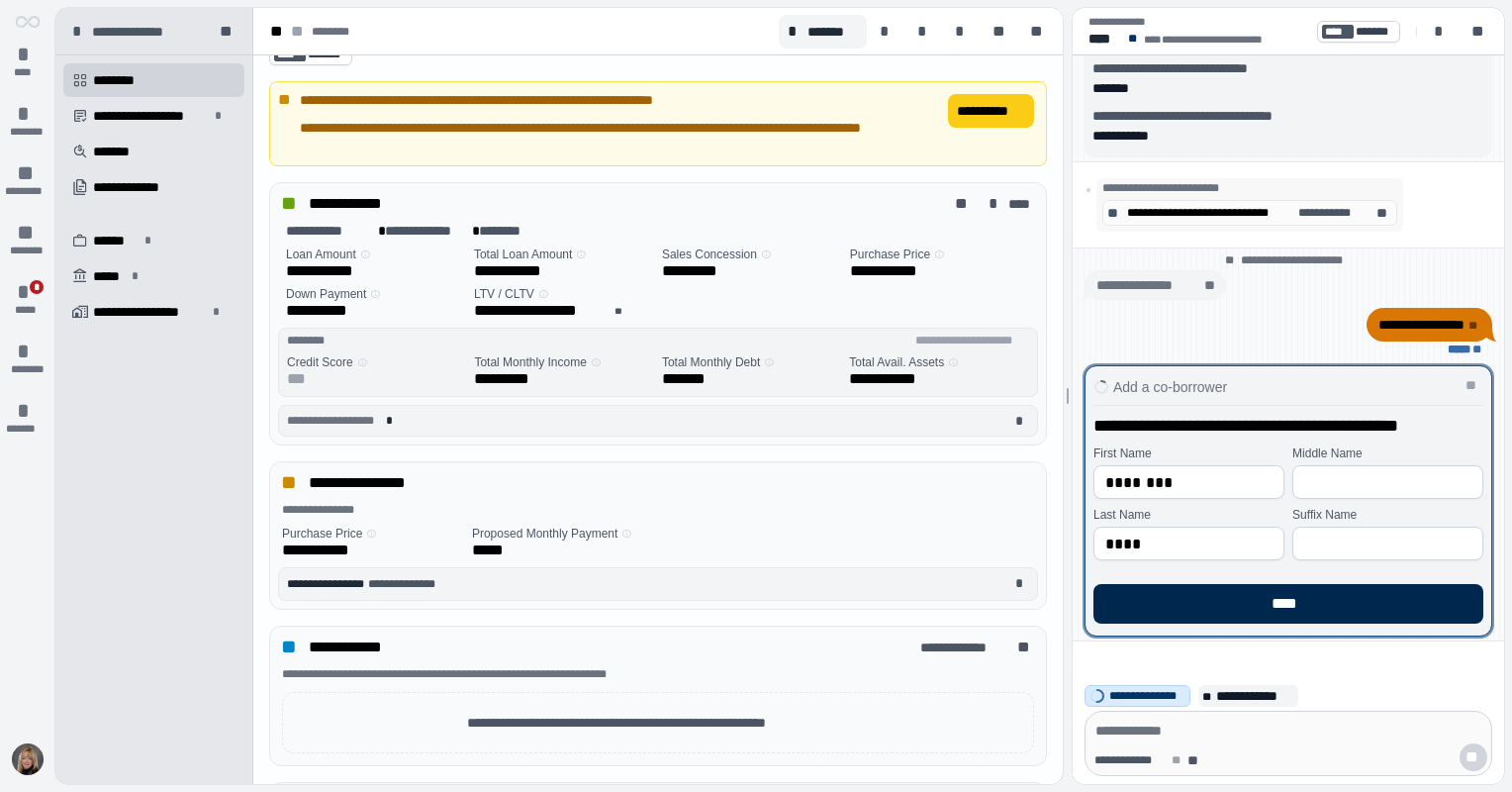 click on "****" at bounding box center (1288, 604) 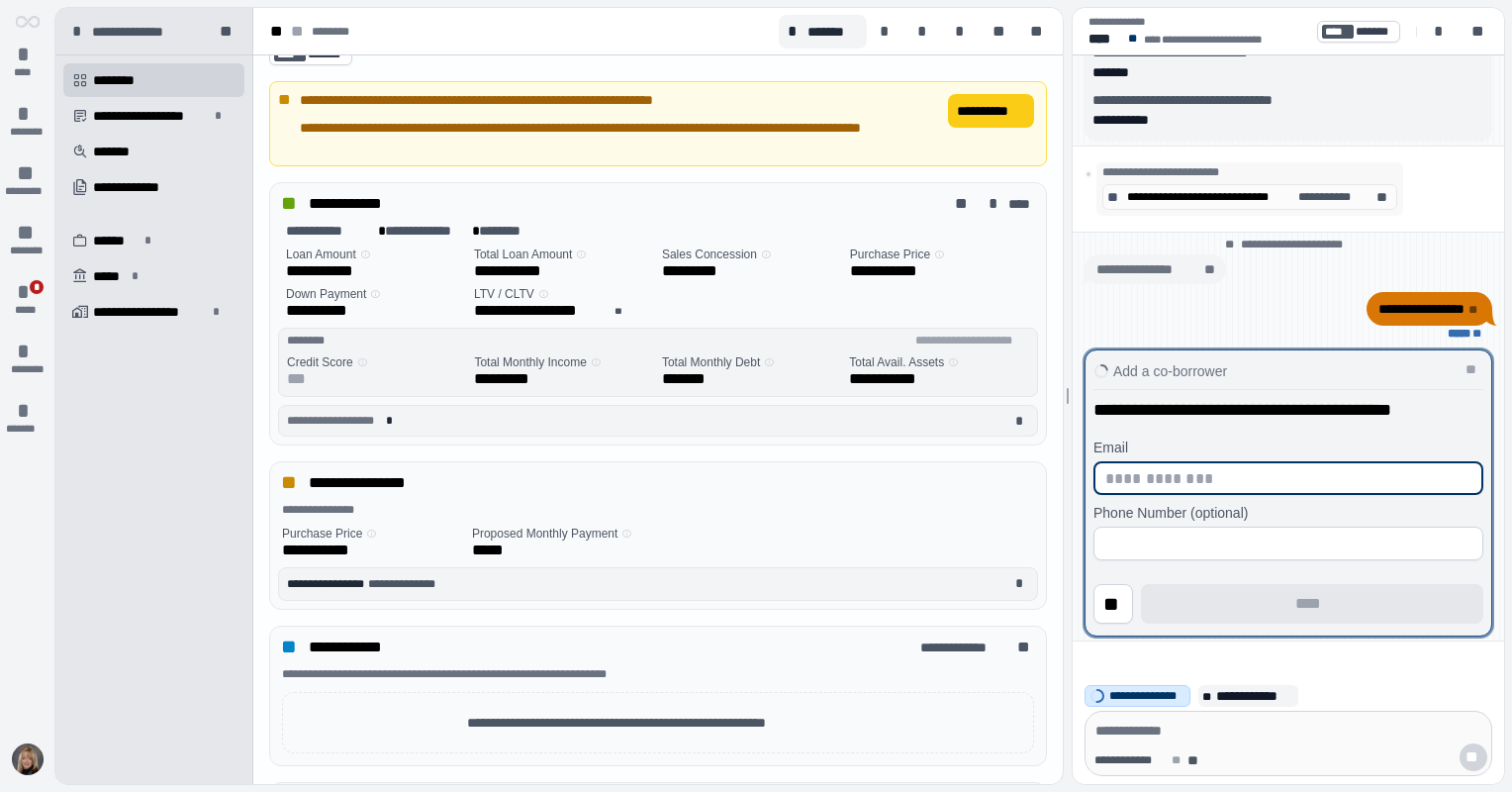 click at bounding box center (1288, 478) 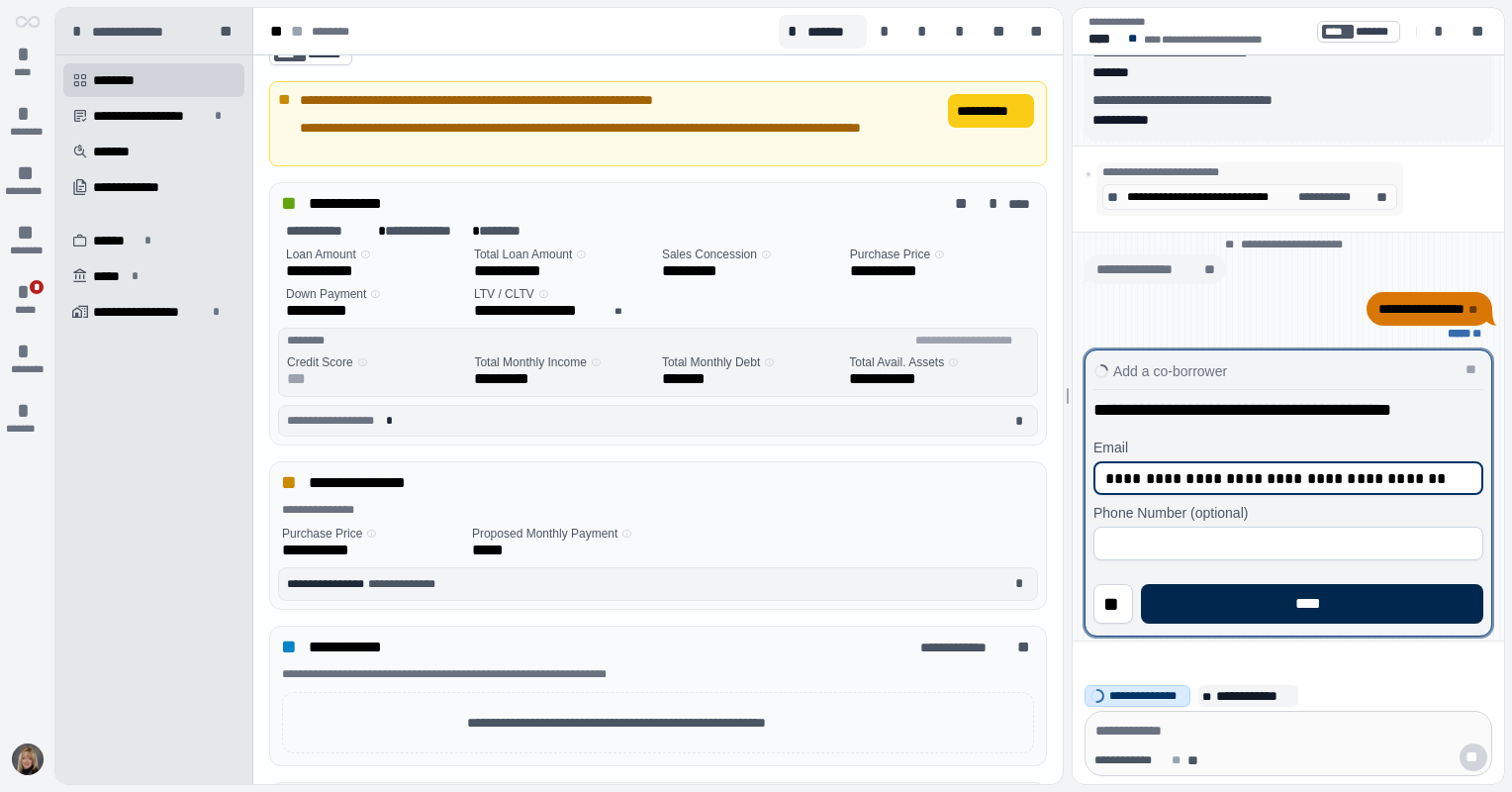 type on "**********" 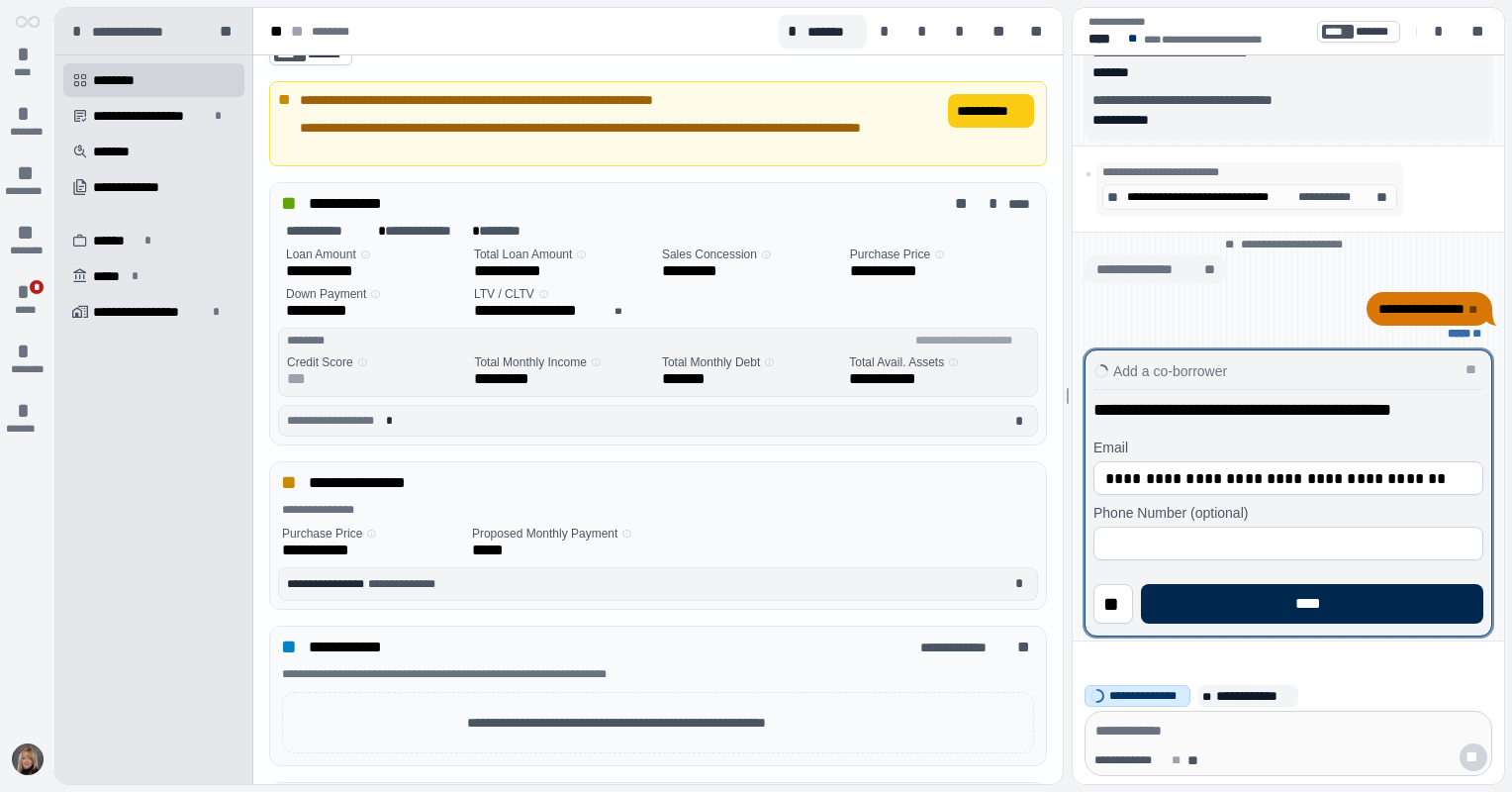 click on "****" at bounding box center (1312, 604) 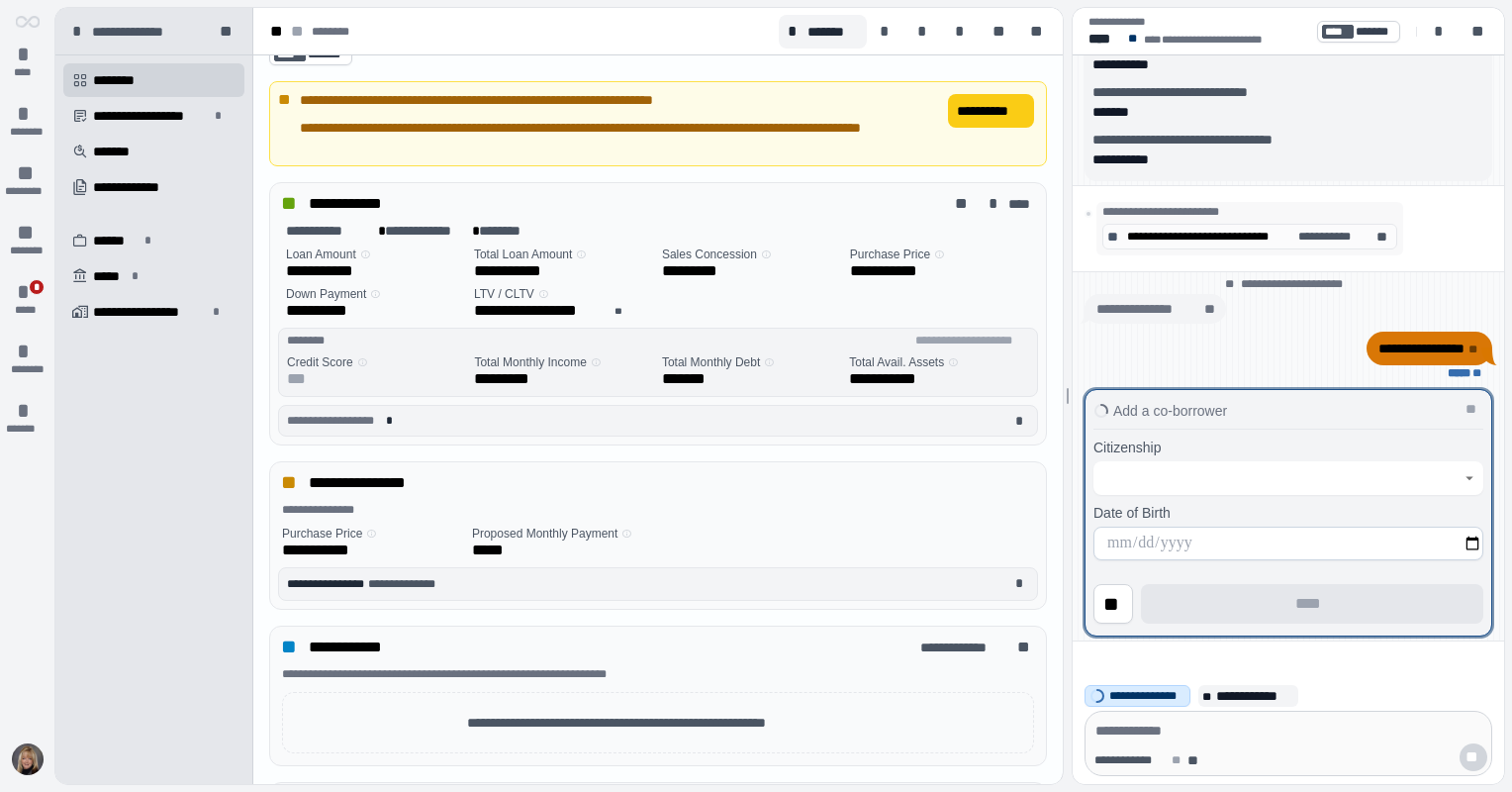 click 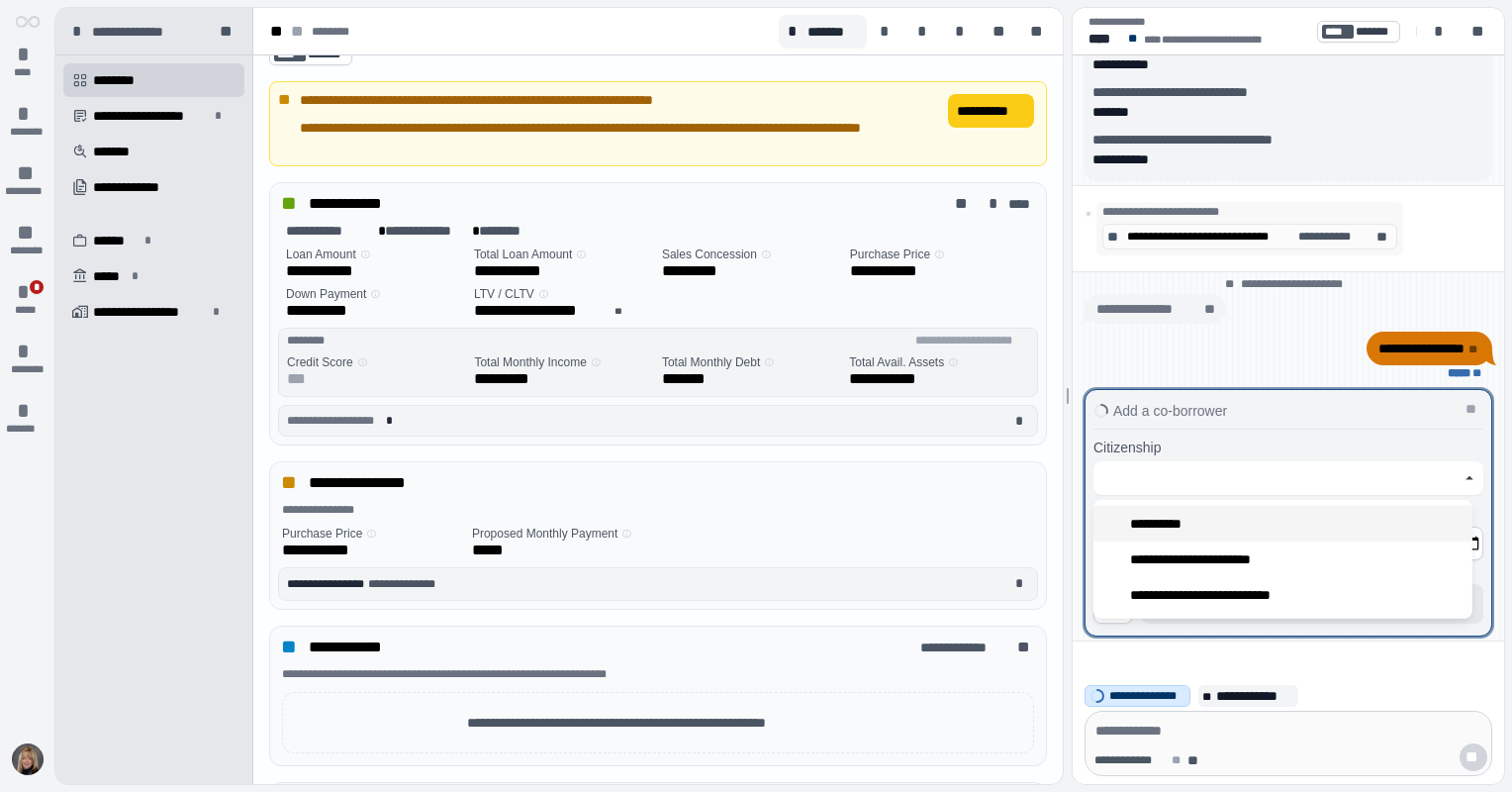 click on "**********" at bounding box center (1282, 524) 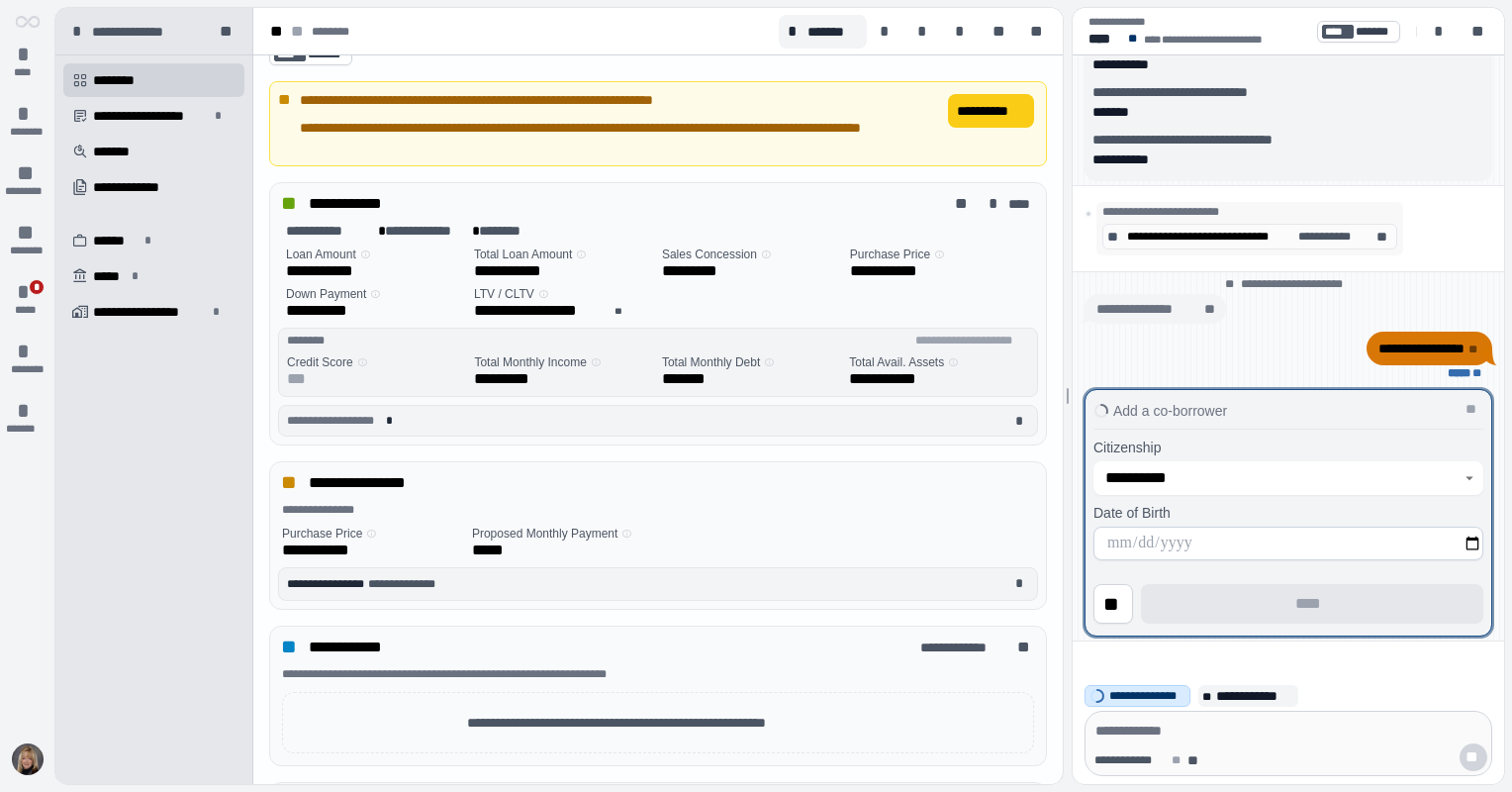 click at bounding box center (1288, 544) 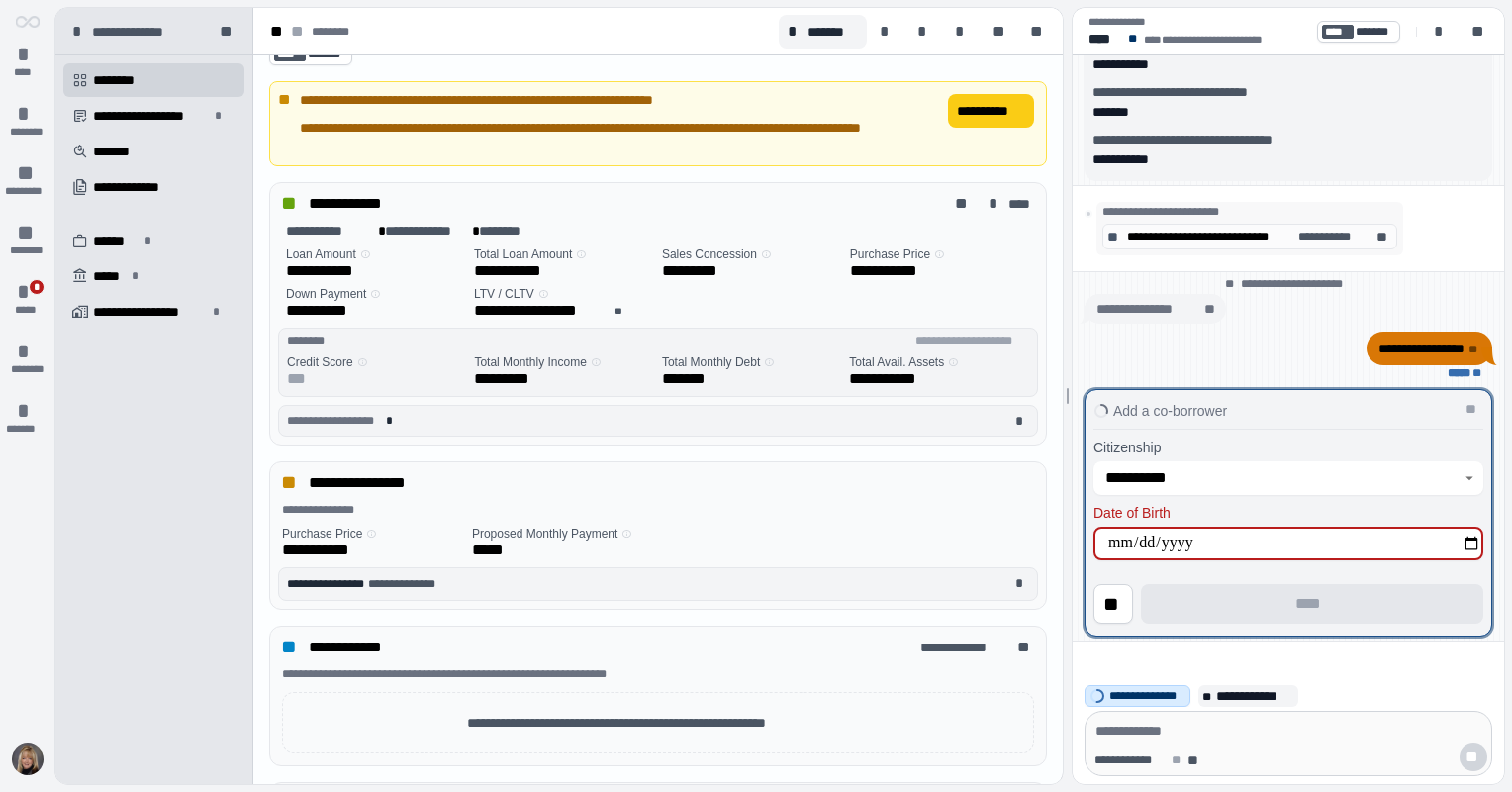 type on "**********" 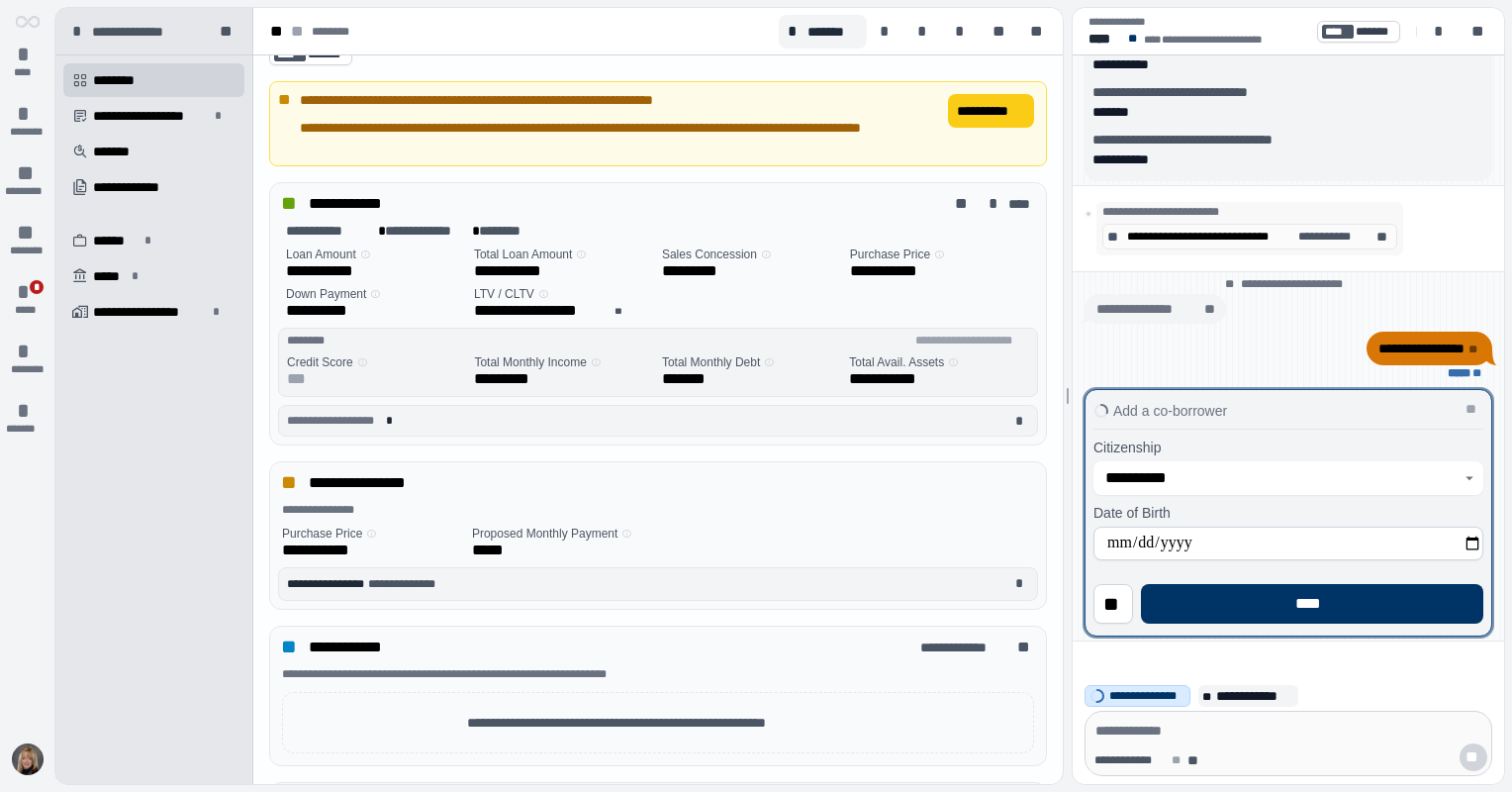 click on "**********" at bounding box center (1288, 531) 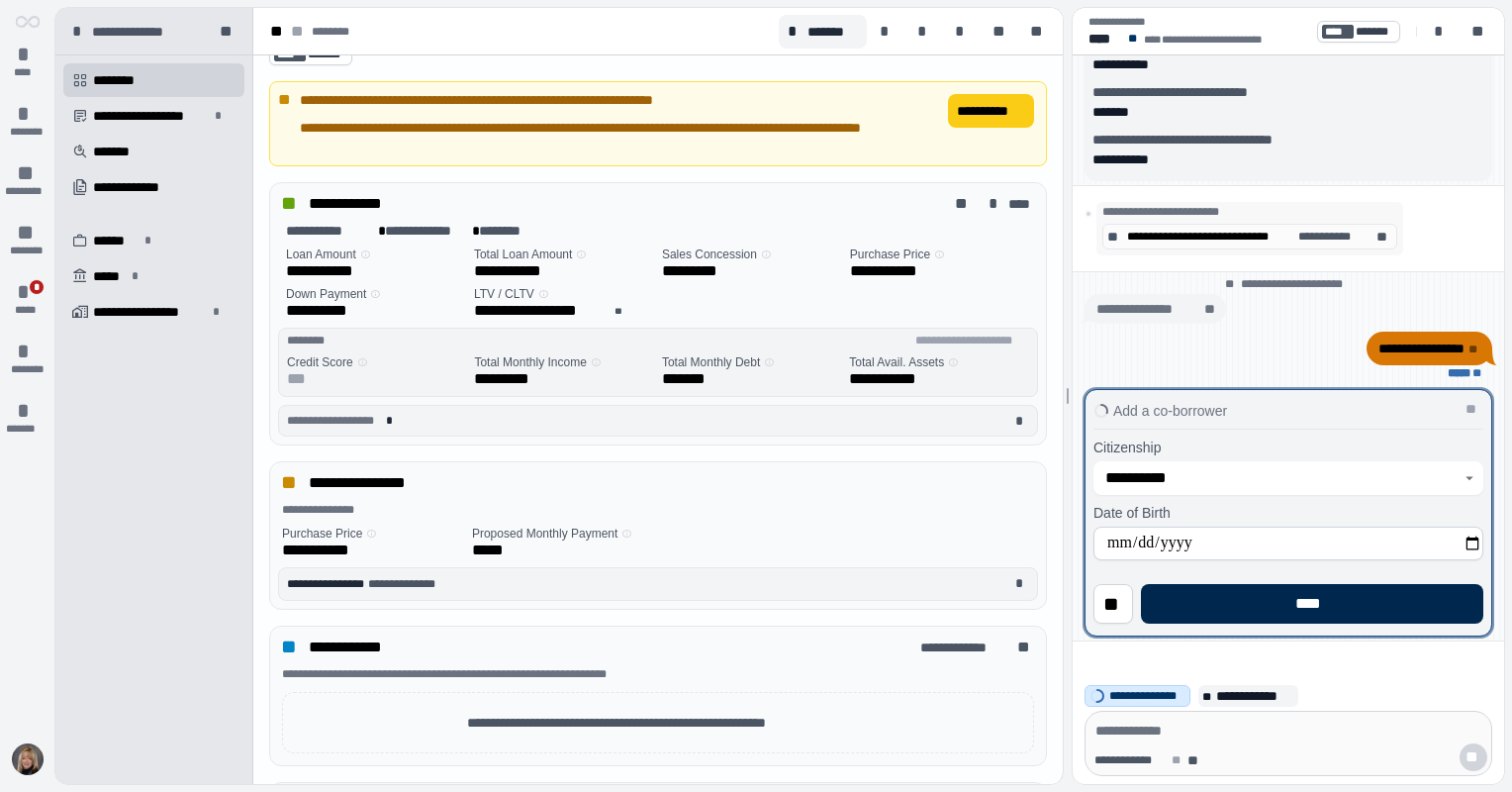 click on "****" at bounding box center (1312, 604) 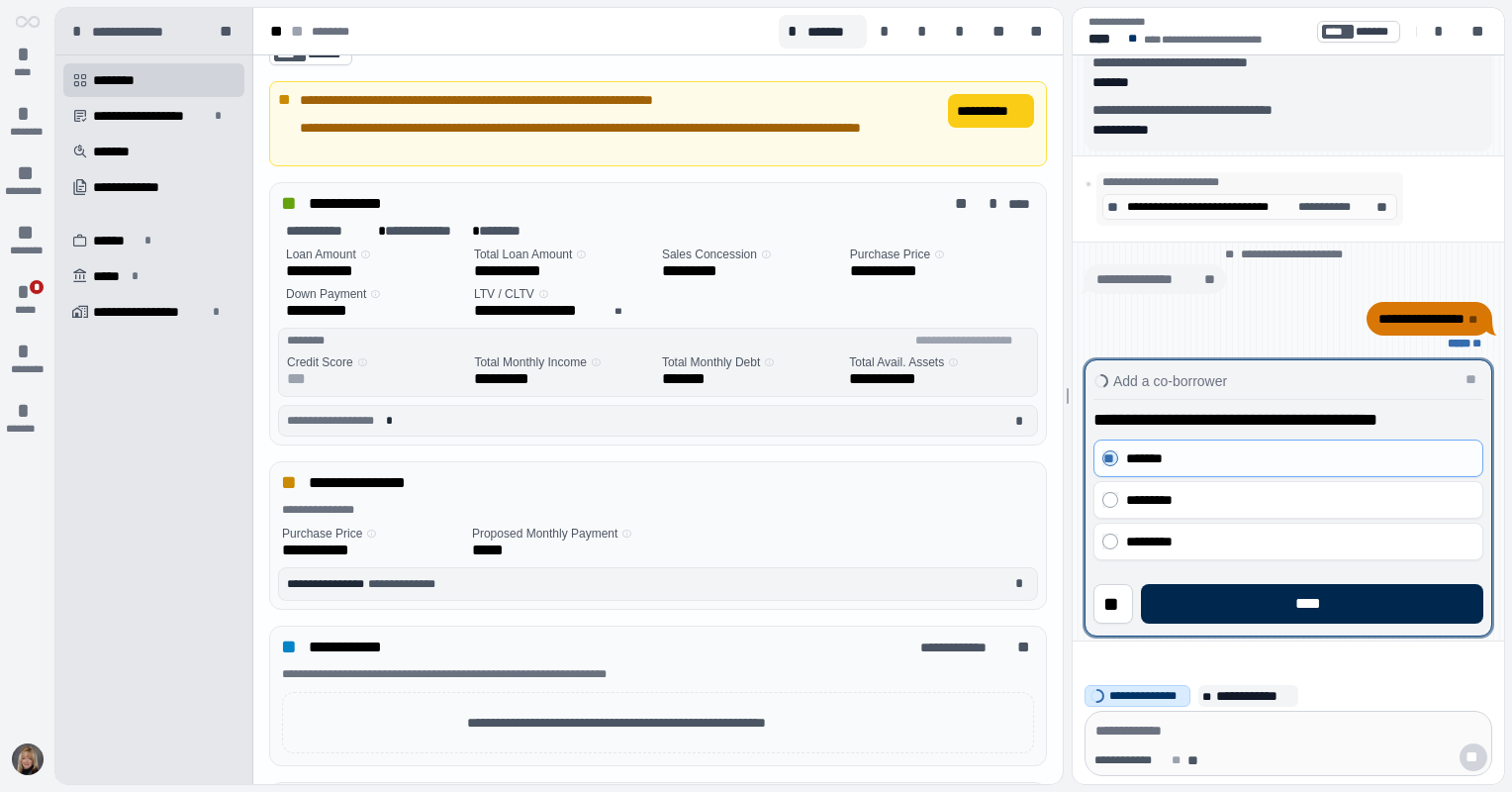 click on "****" at bounding box center (1312, 604) 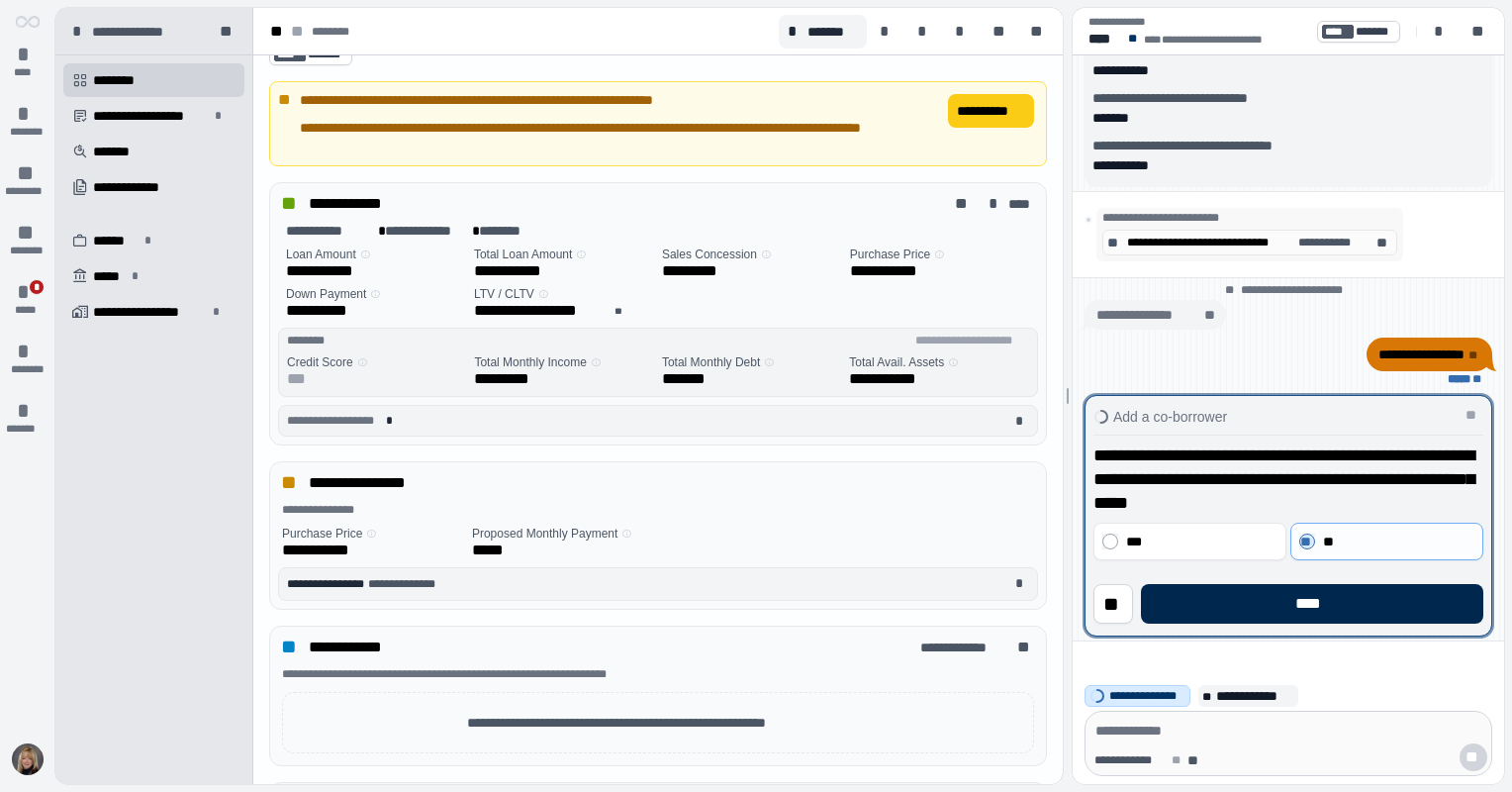 click on "****" at bounding box center (1312, 604) 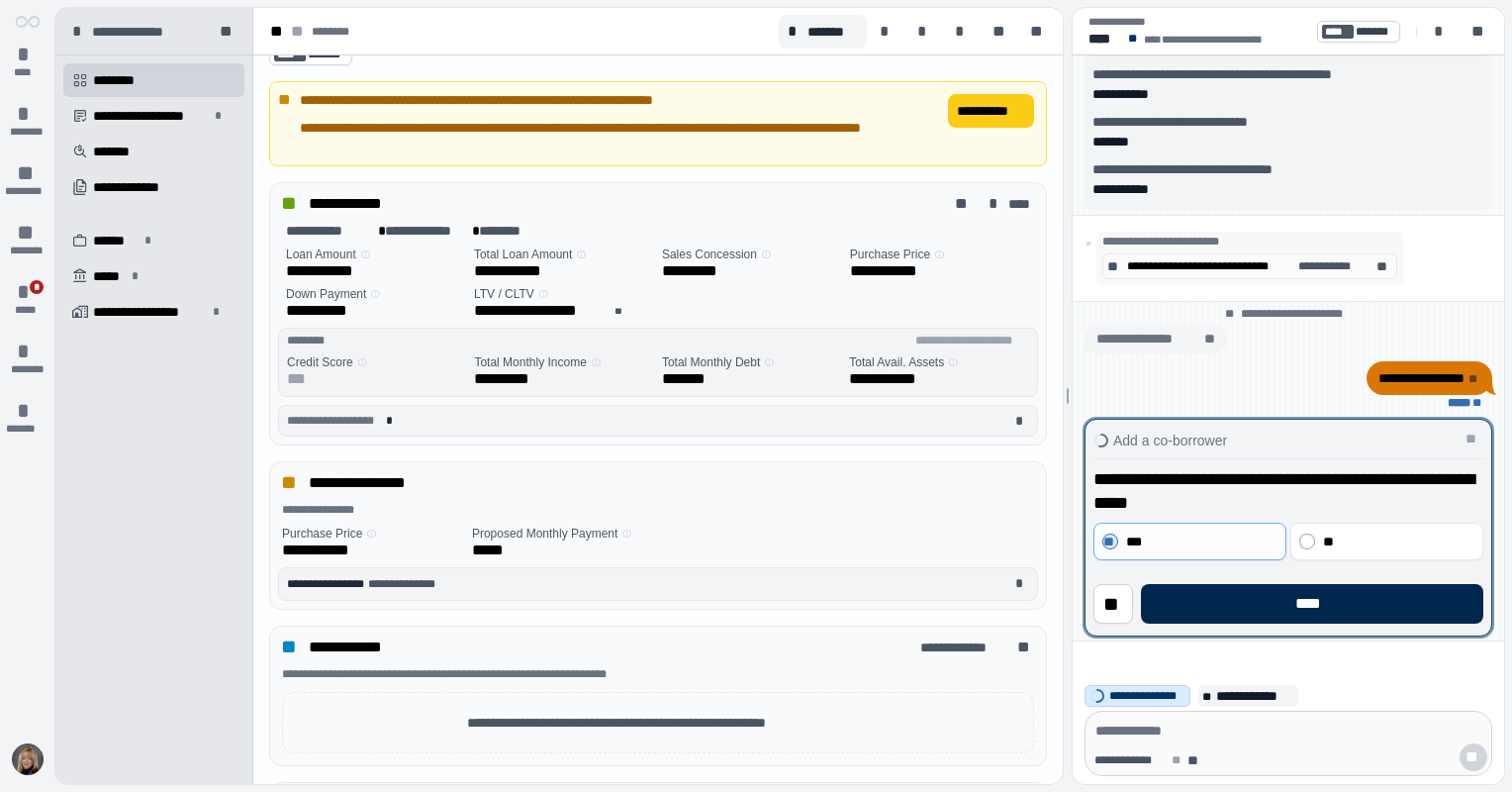 click on "****" at bounding box center (1312, 604) 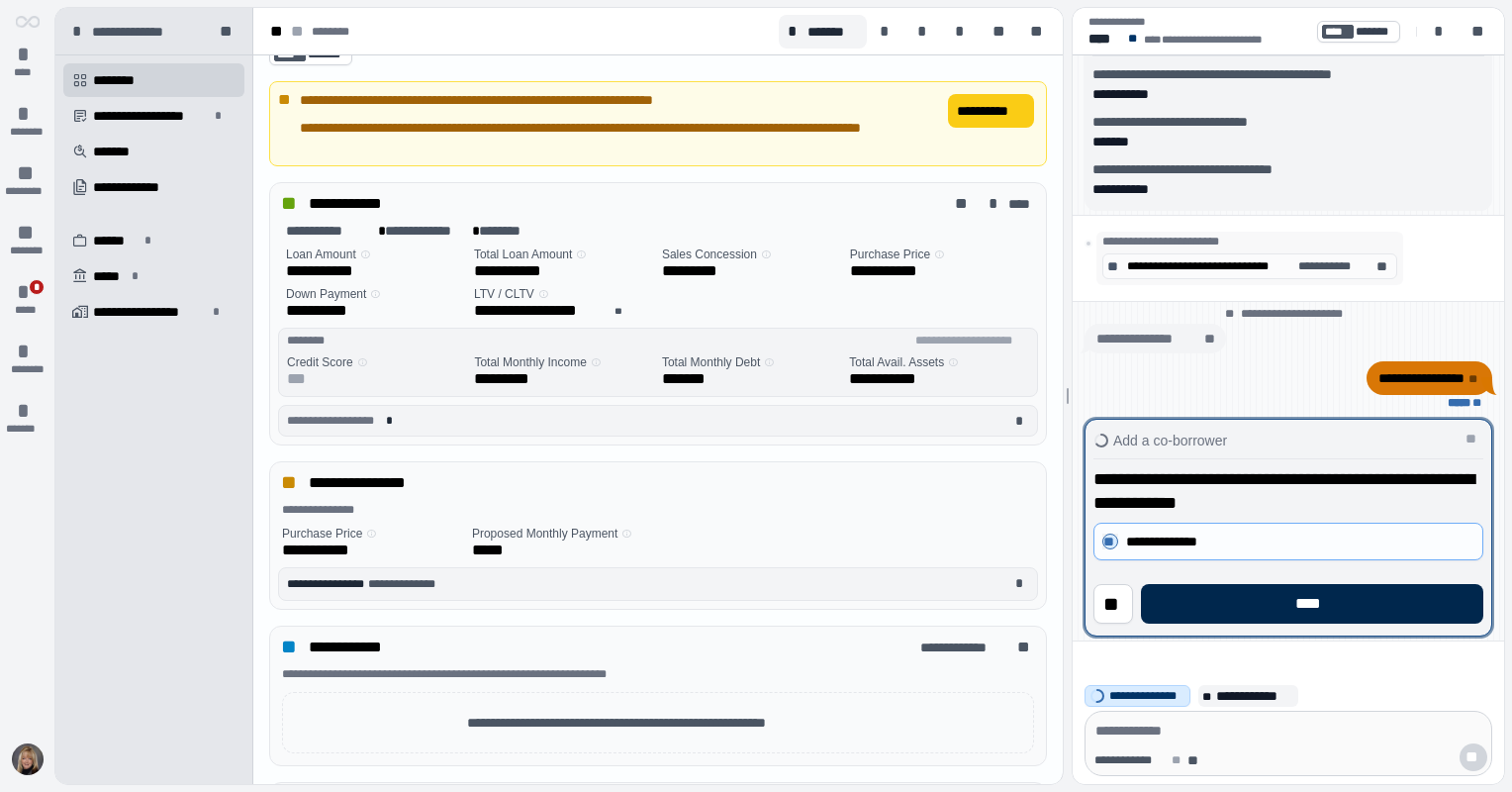 click on "****" at bounding box center (1312, 604) 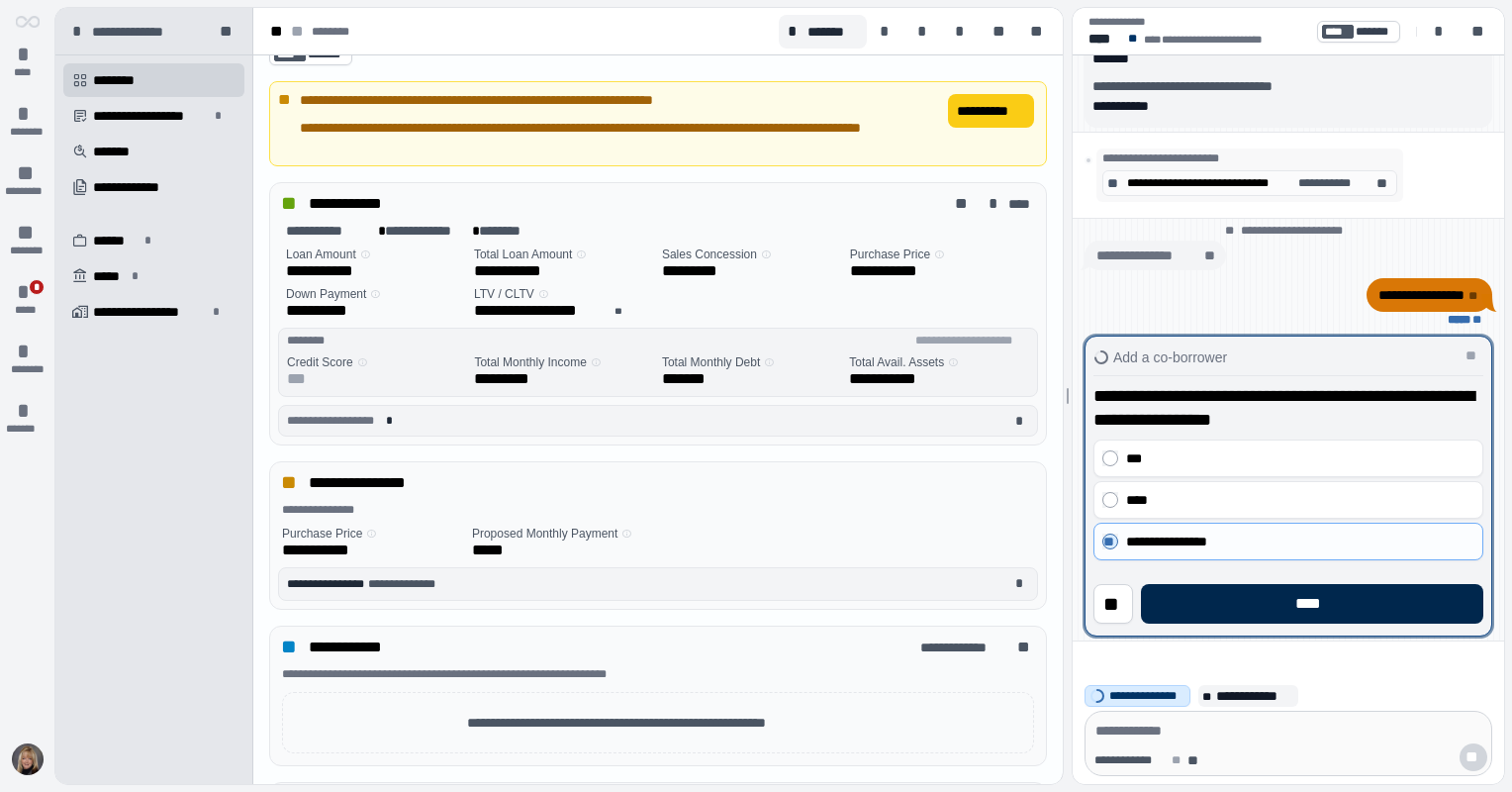 click on "****" at bounding box center (1312, 604) 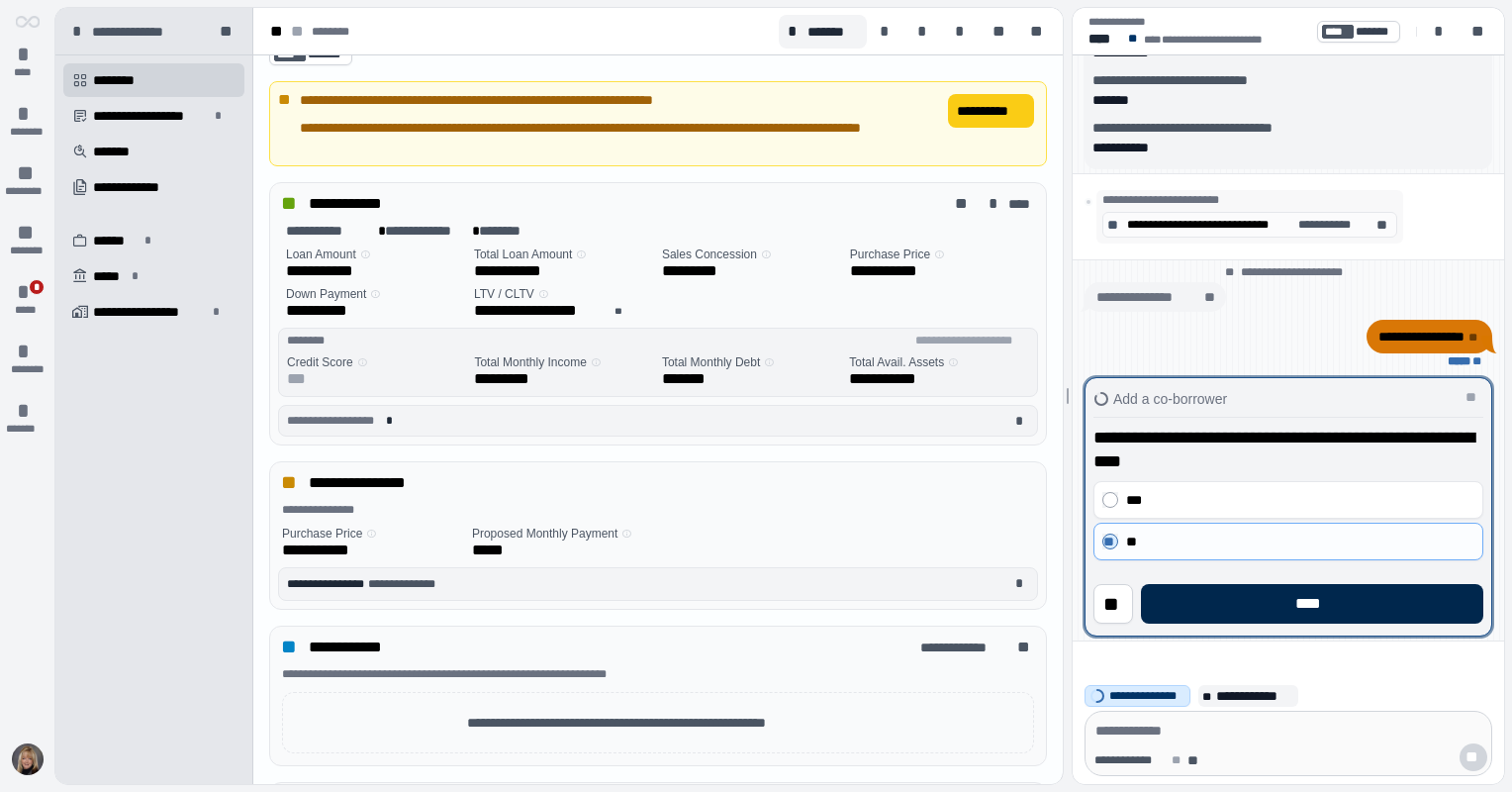 click on "****" at bounding box center (1312, 604) 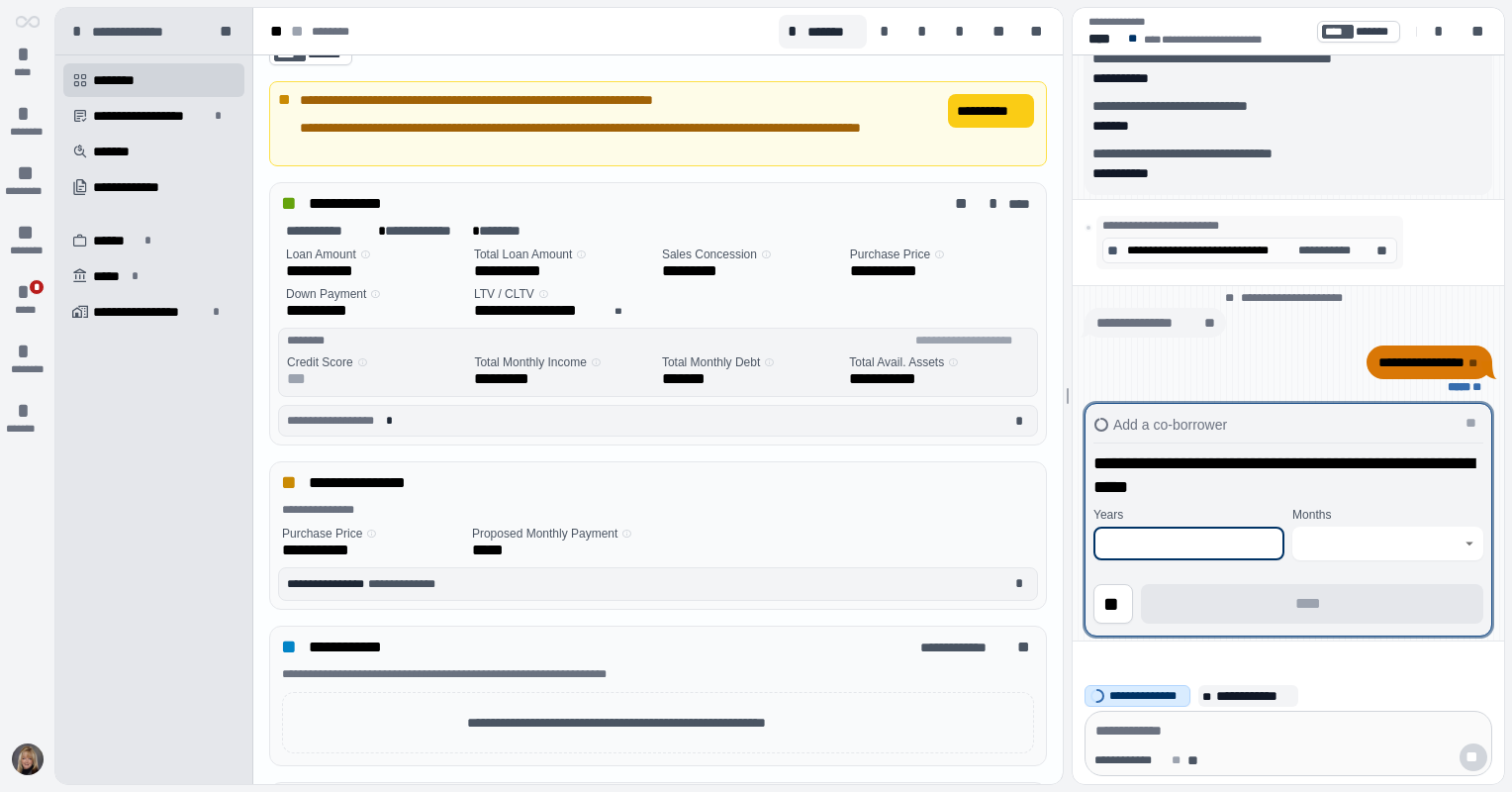 click at bounding box center [1188, 544] 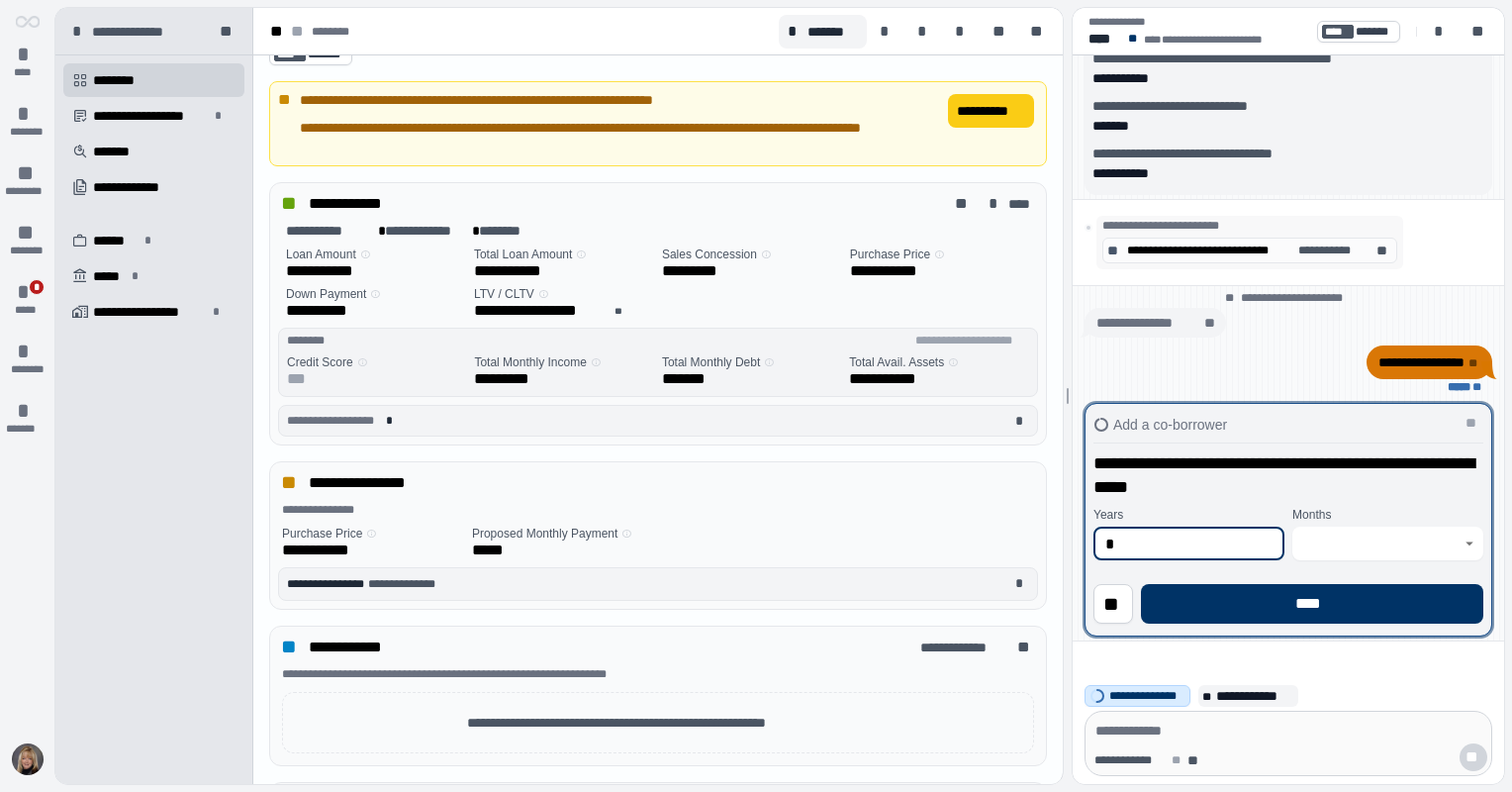 type on "*" 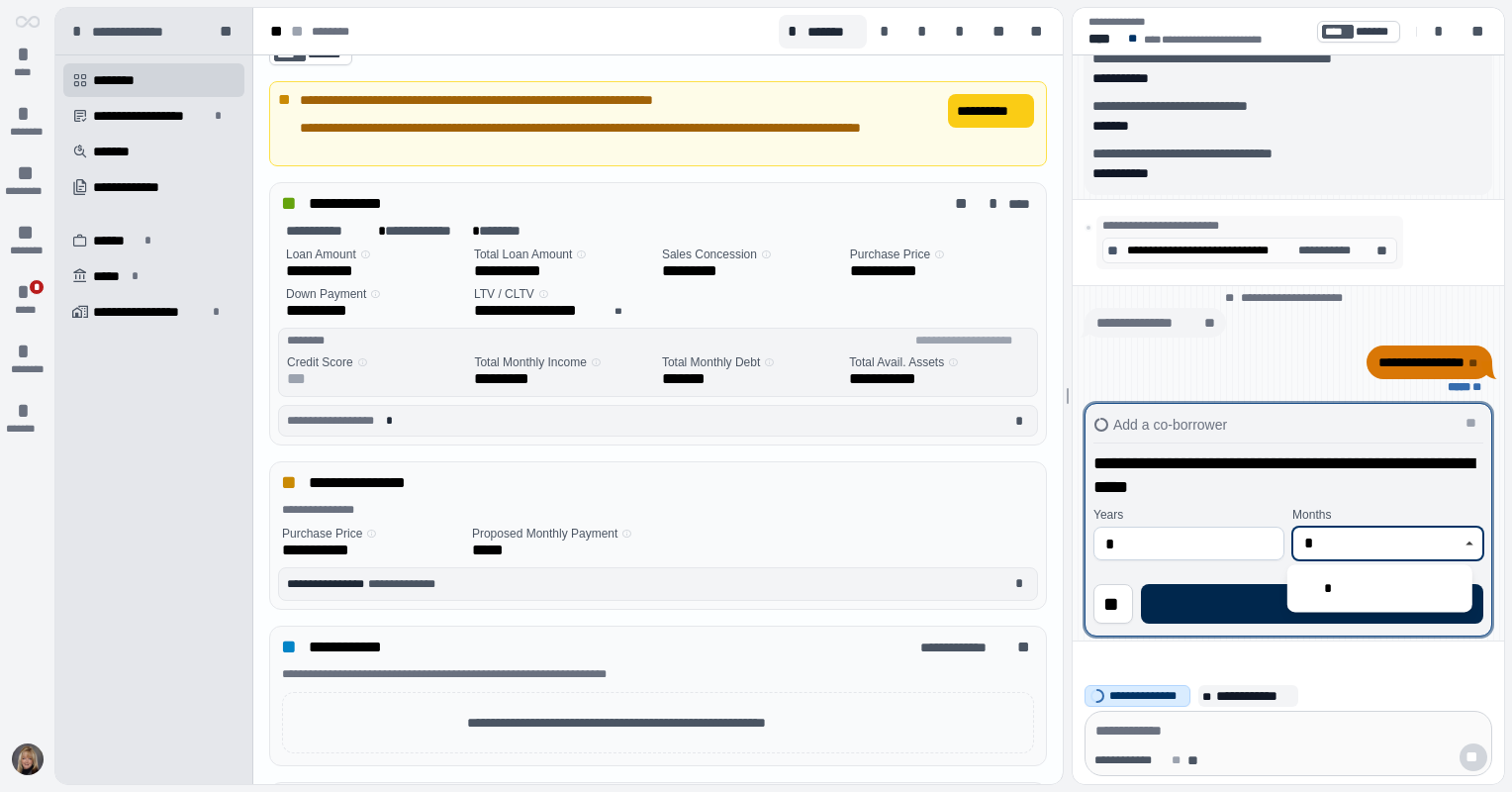 type on "*" 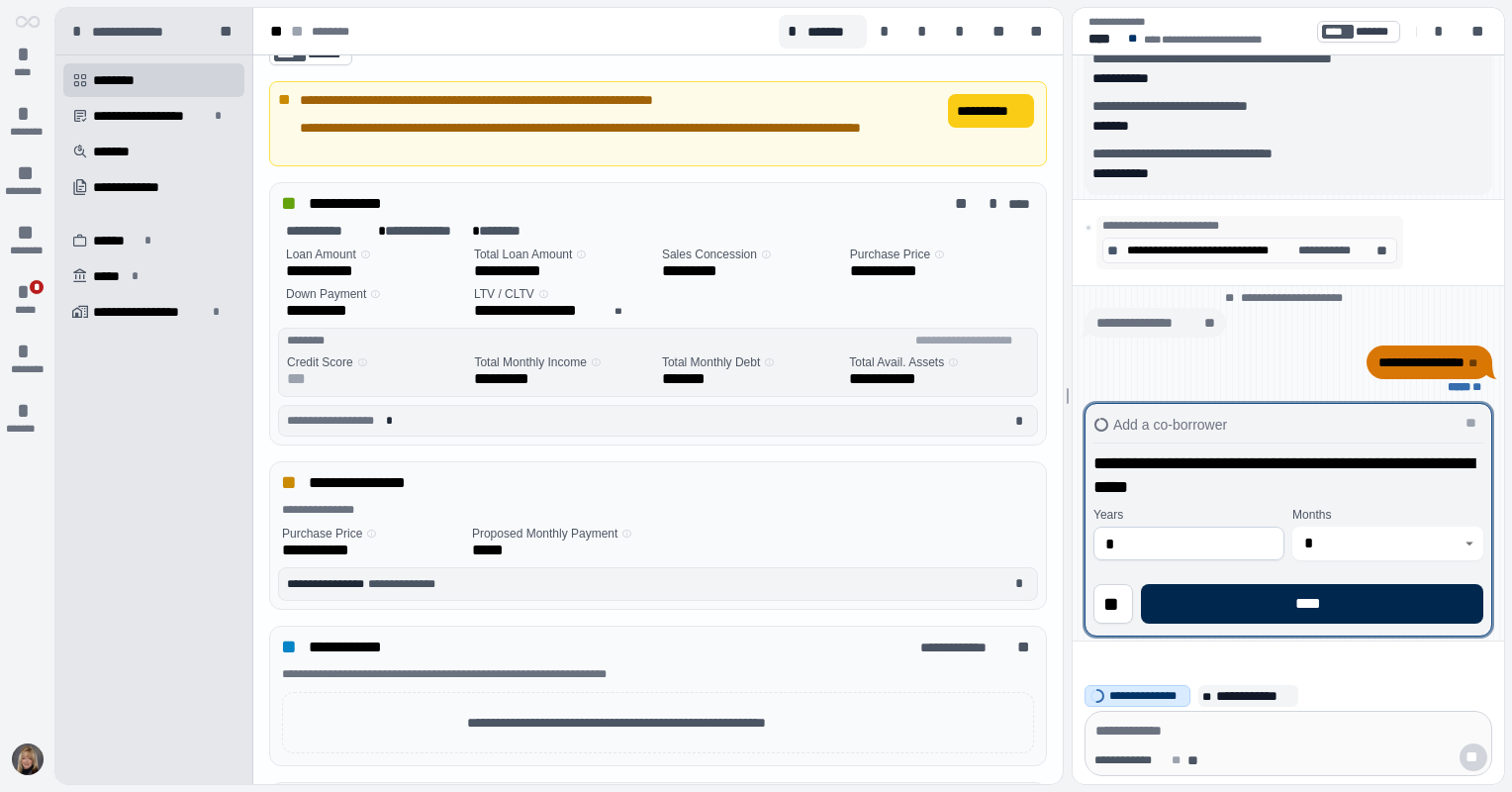 click on "****" at bounding box center [1312, 604] 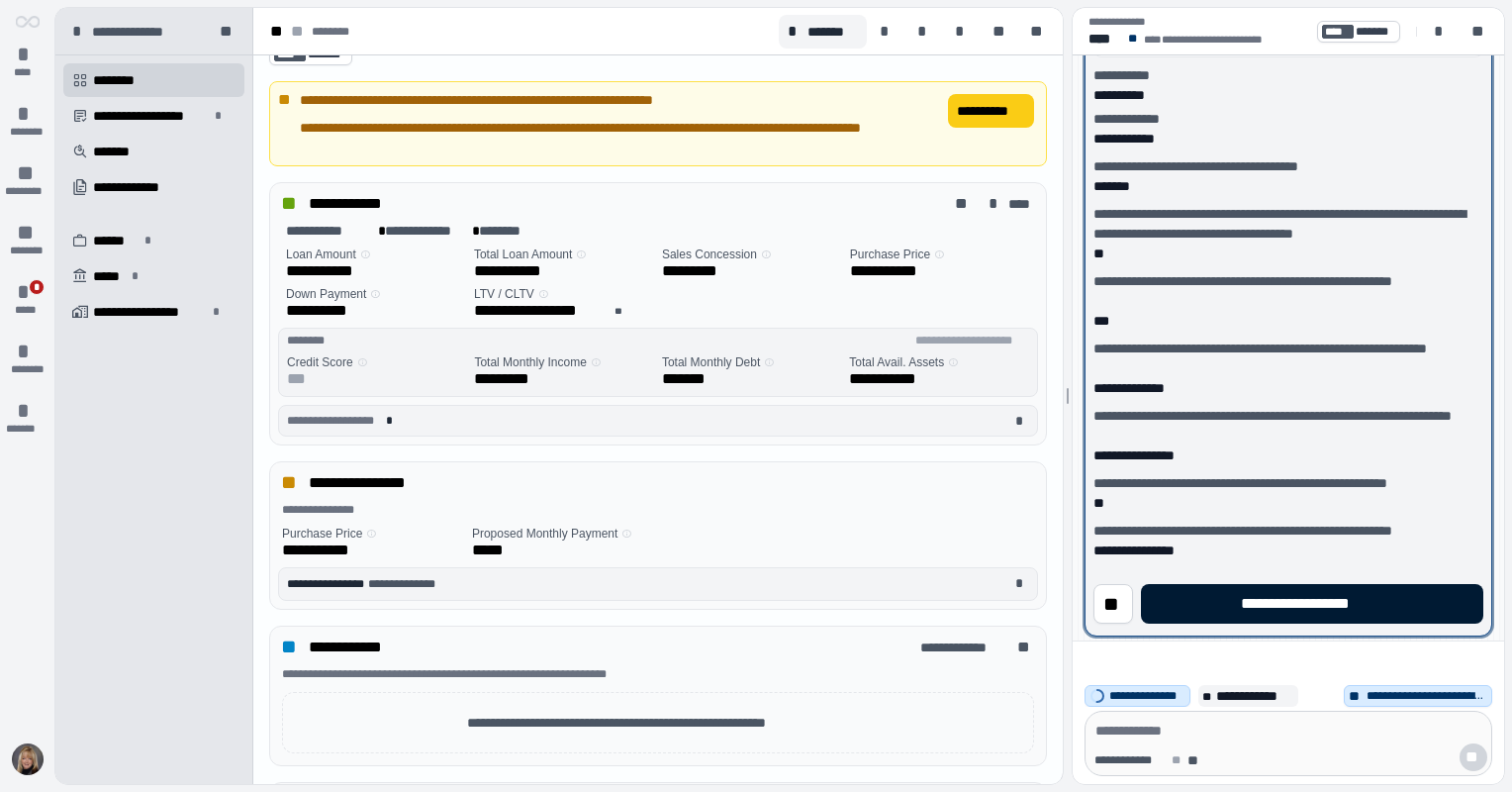 click on "**********" at bounding box center (1312, 604) 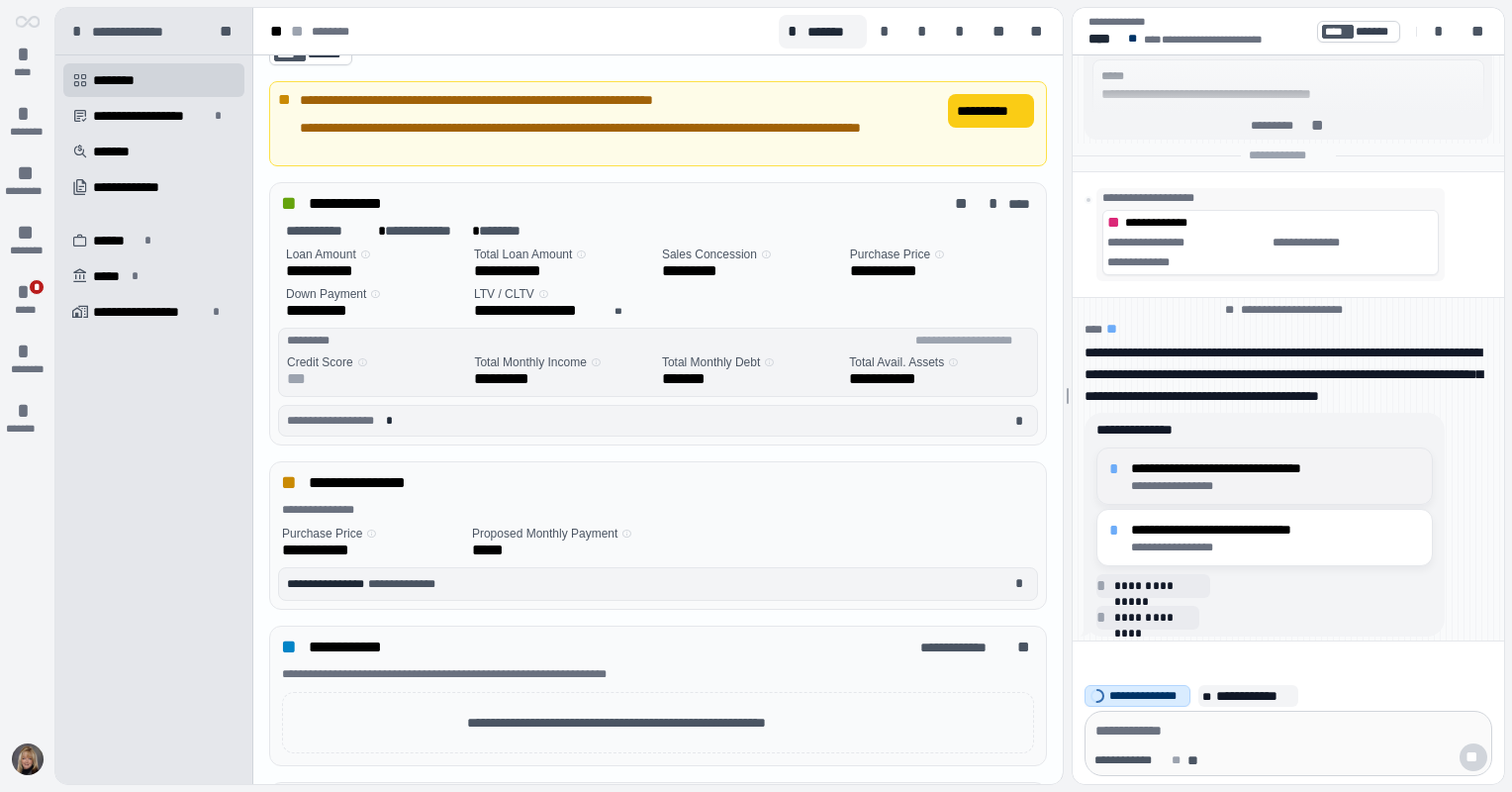 click on "**********" at bounding box center (1276, 468) 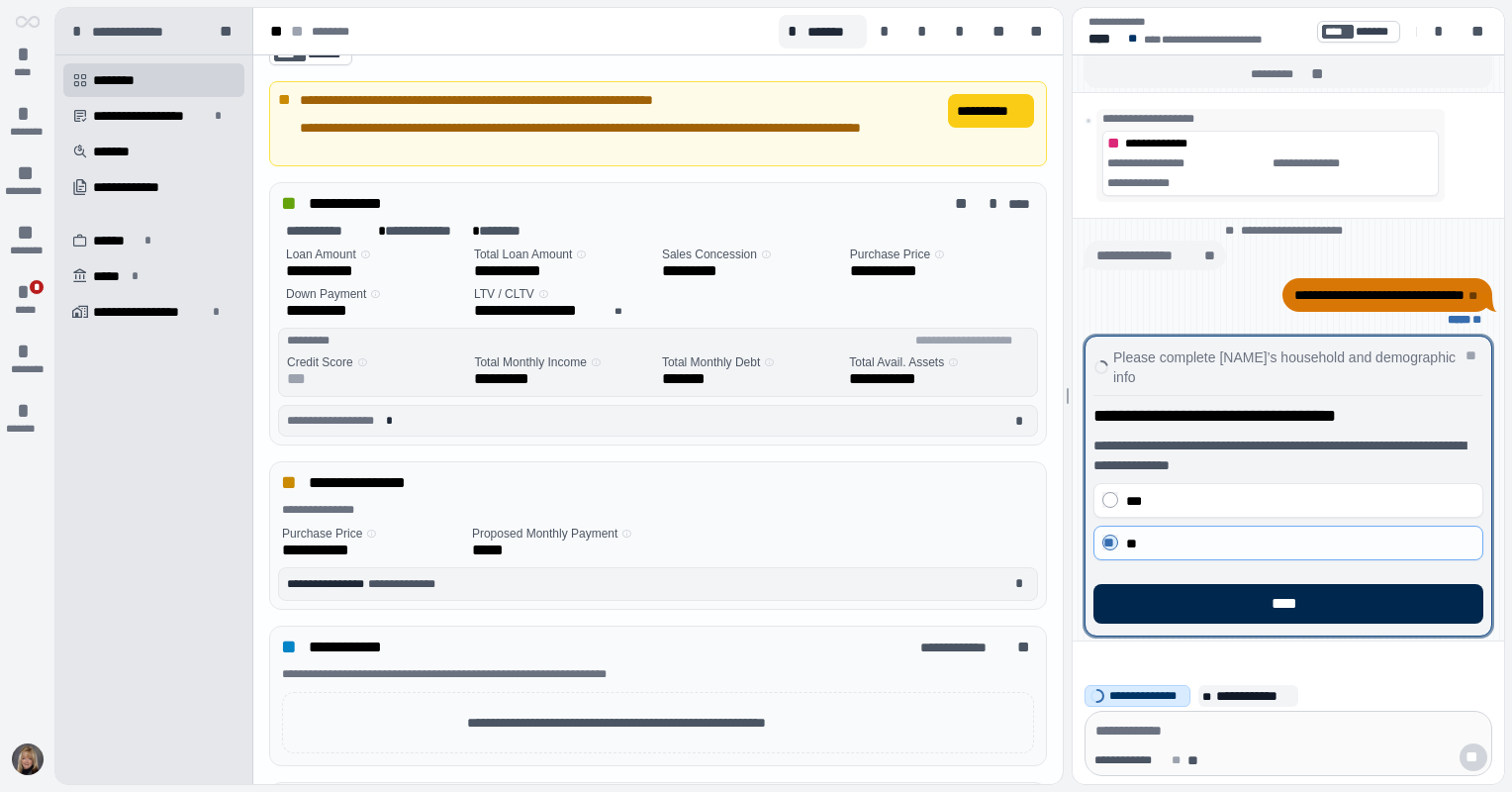 click on "****" at bounding box center [1288, 604] 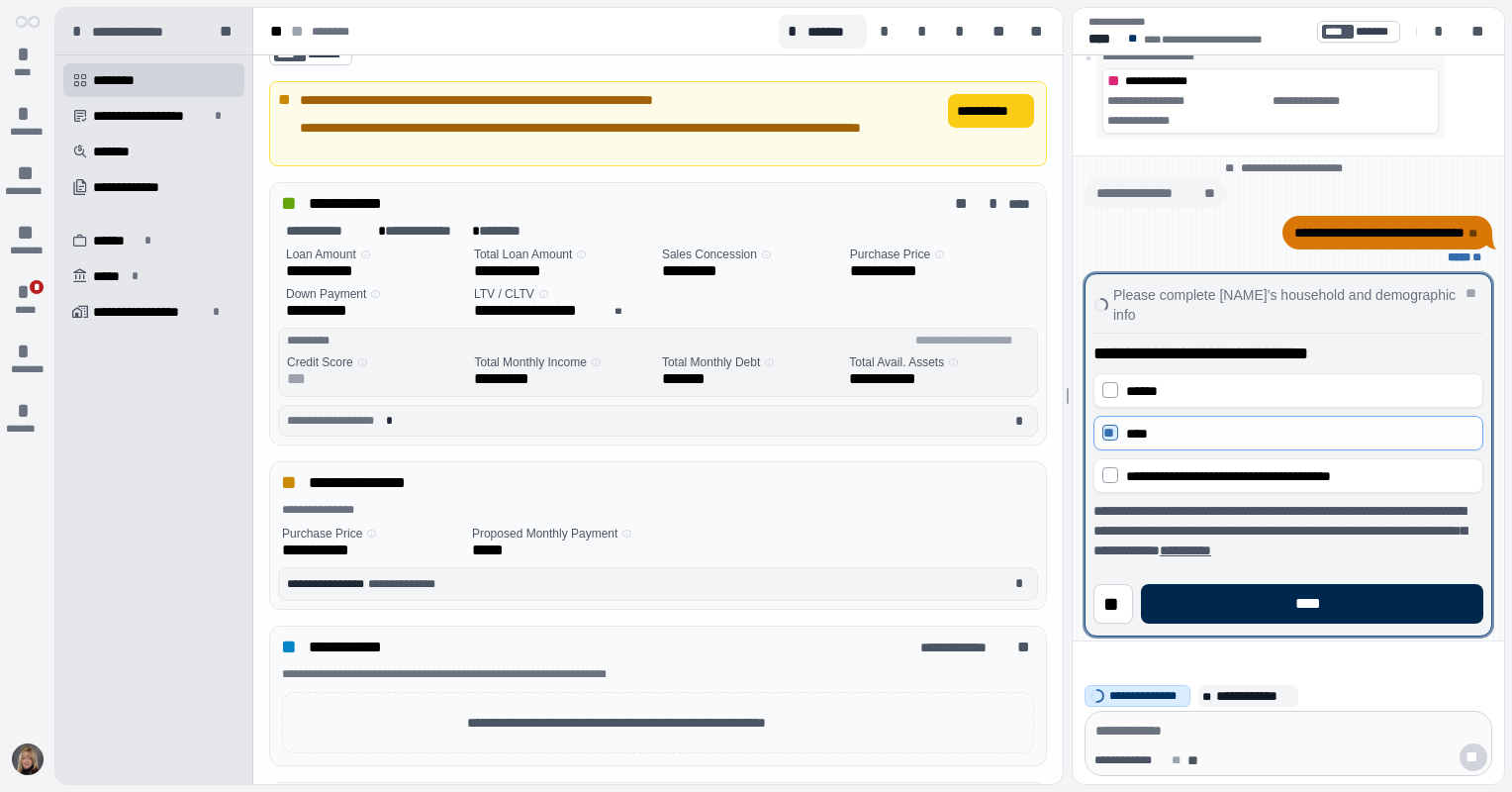 click on "****" at bounding box center (1312, 604) 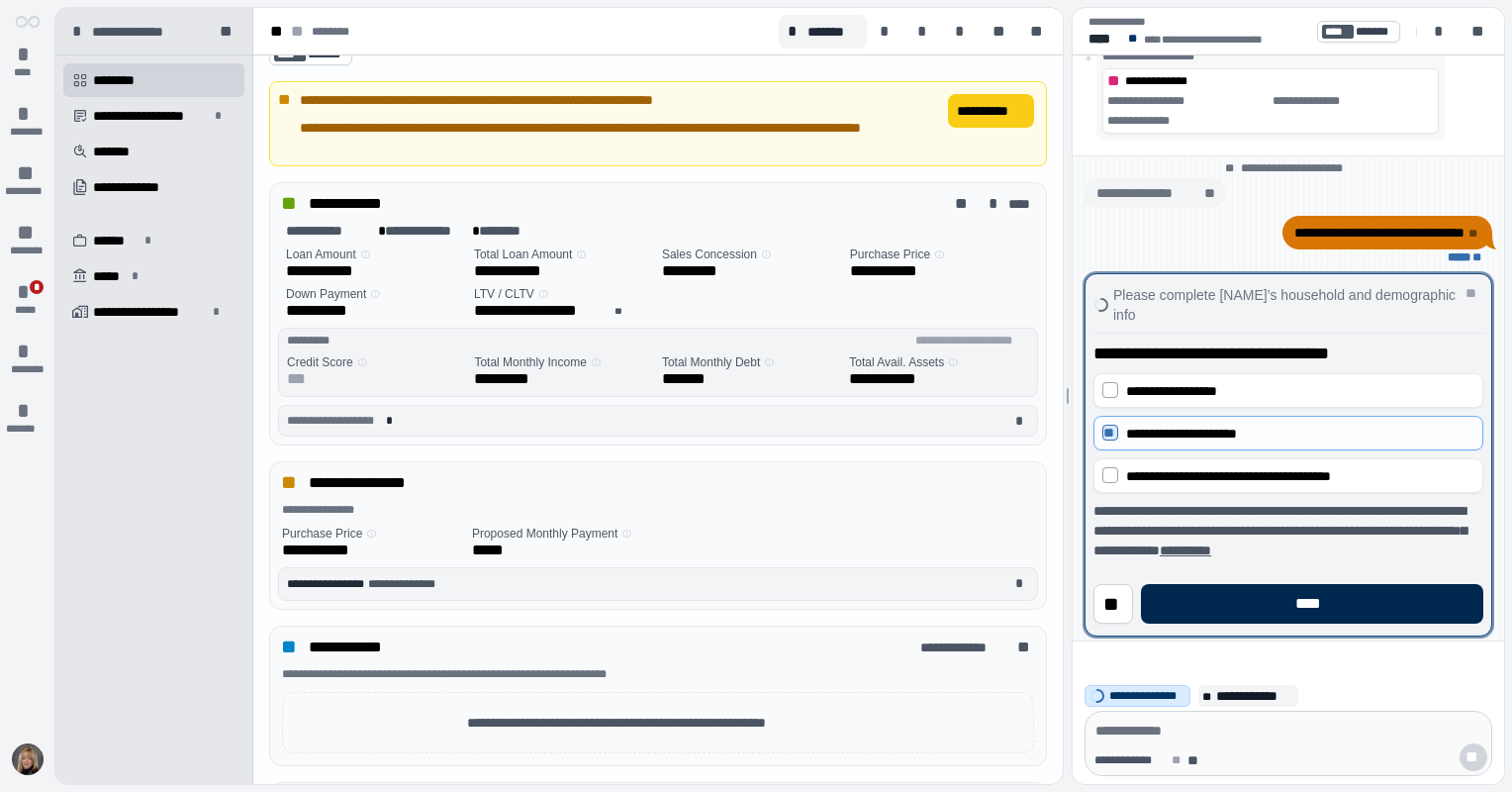 click on "****" at bounding box center [1312, 604] 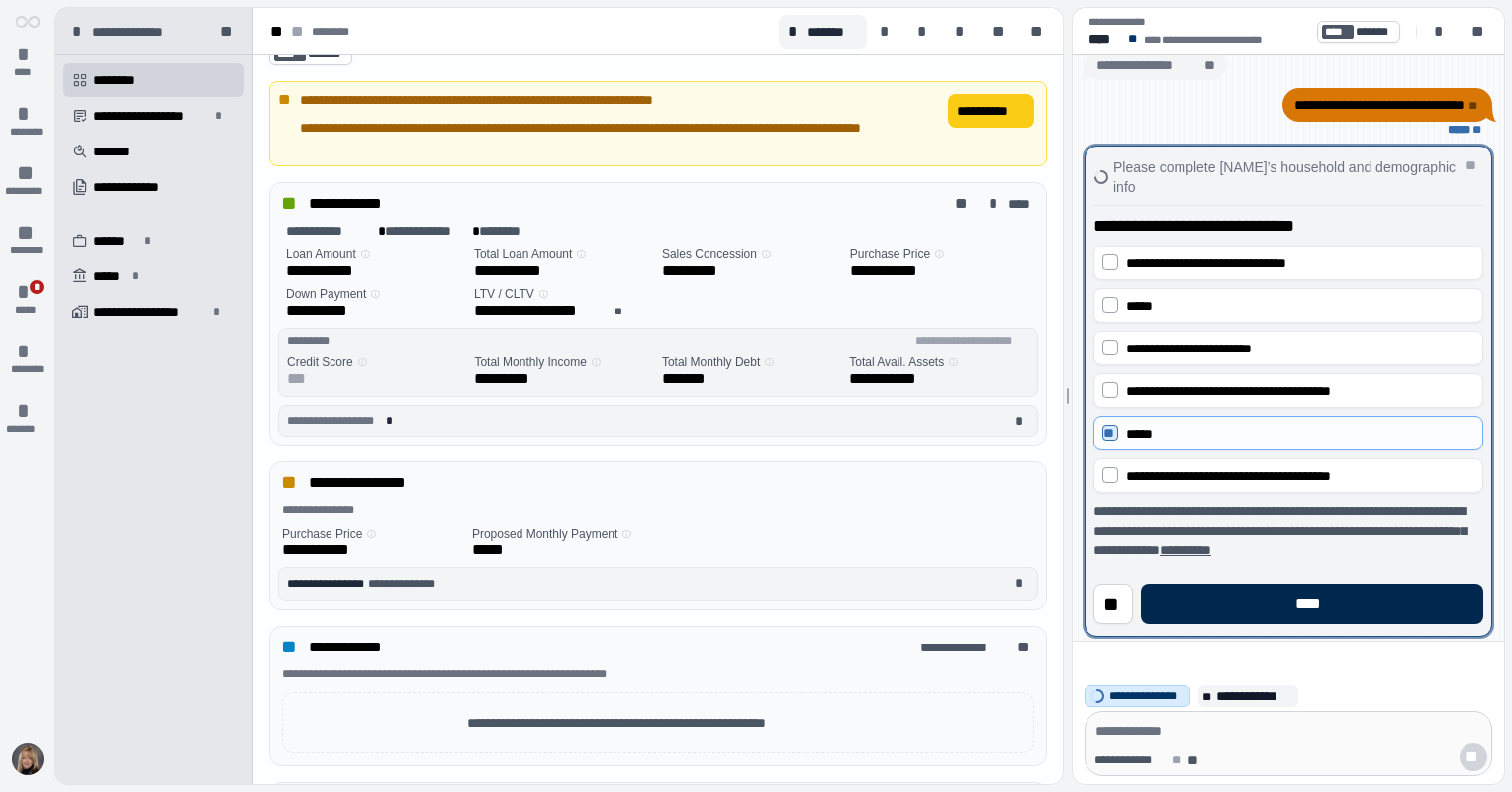 click on "****" at bounding box center (1312, 604) 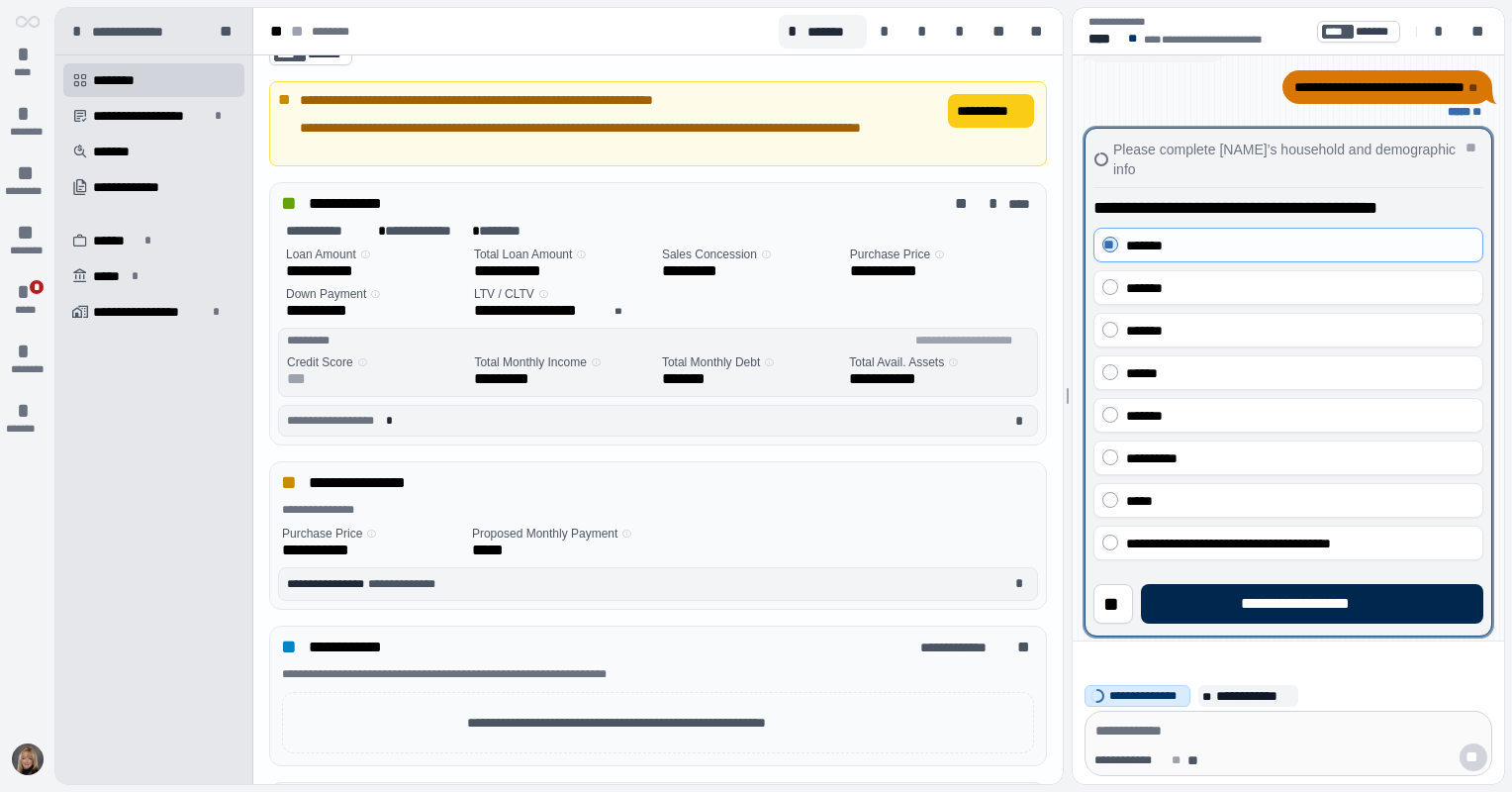 click on "**********" at bounding box center [1311, 604] 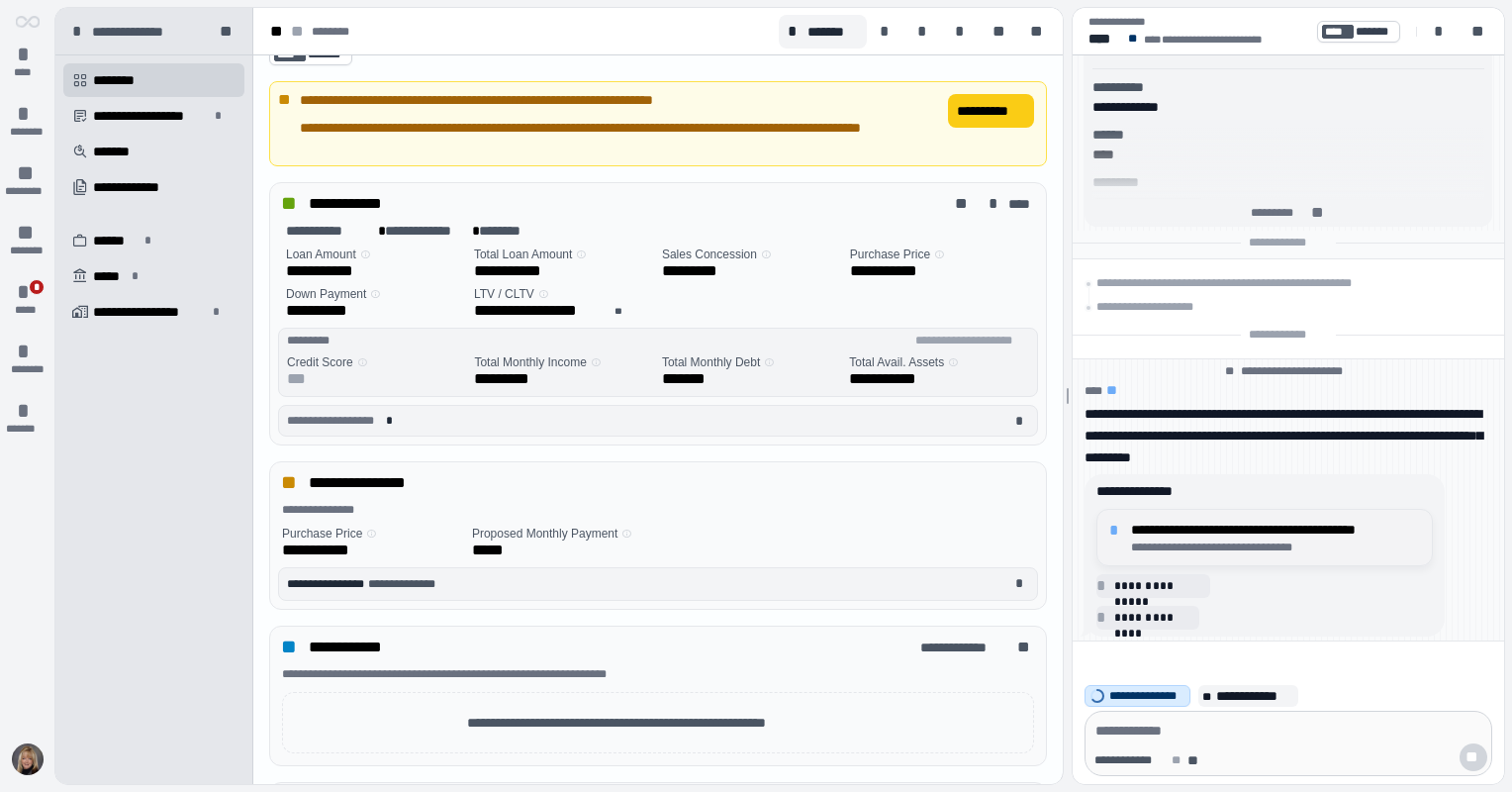 click on "**********" at bounding box center (1276, 530) 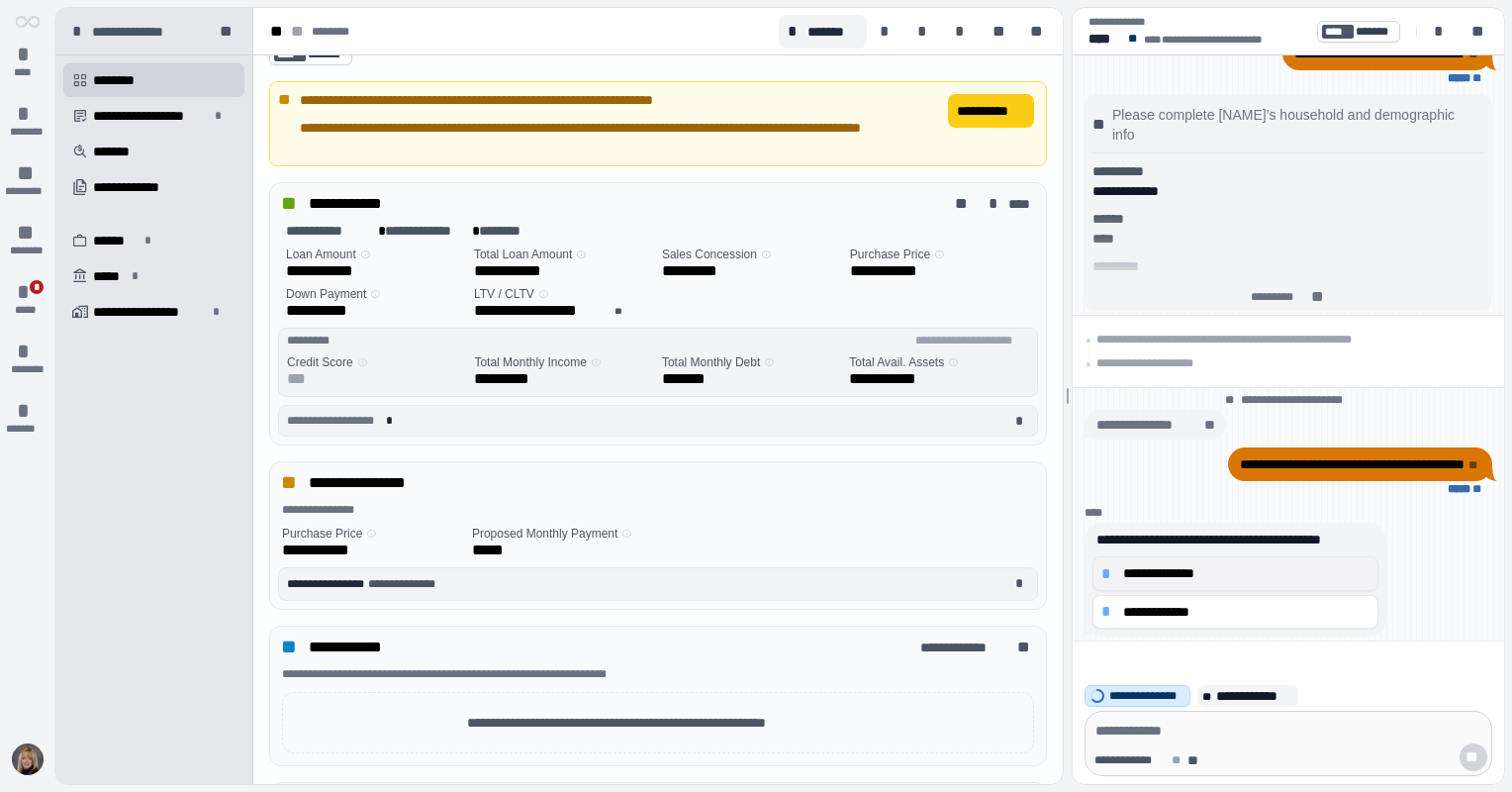 click on "**********" at bounding box center [1246, 573] 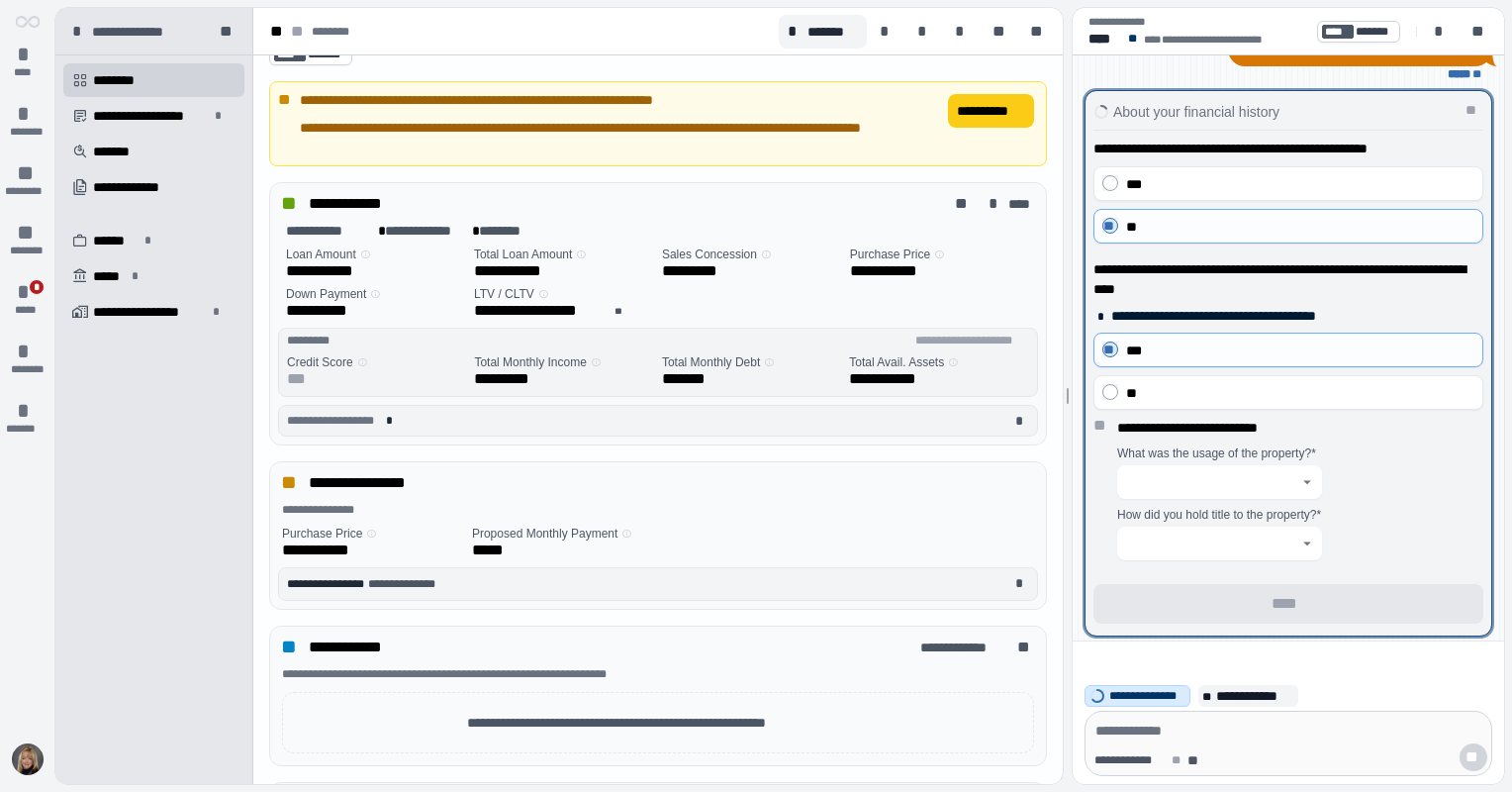 click 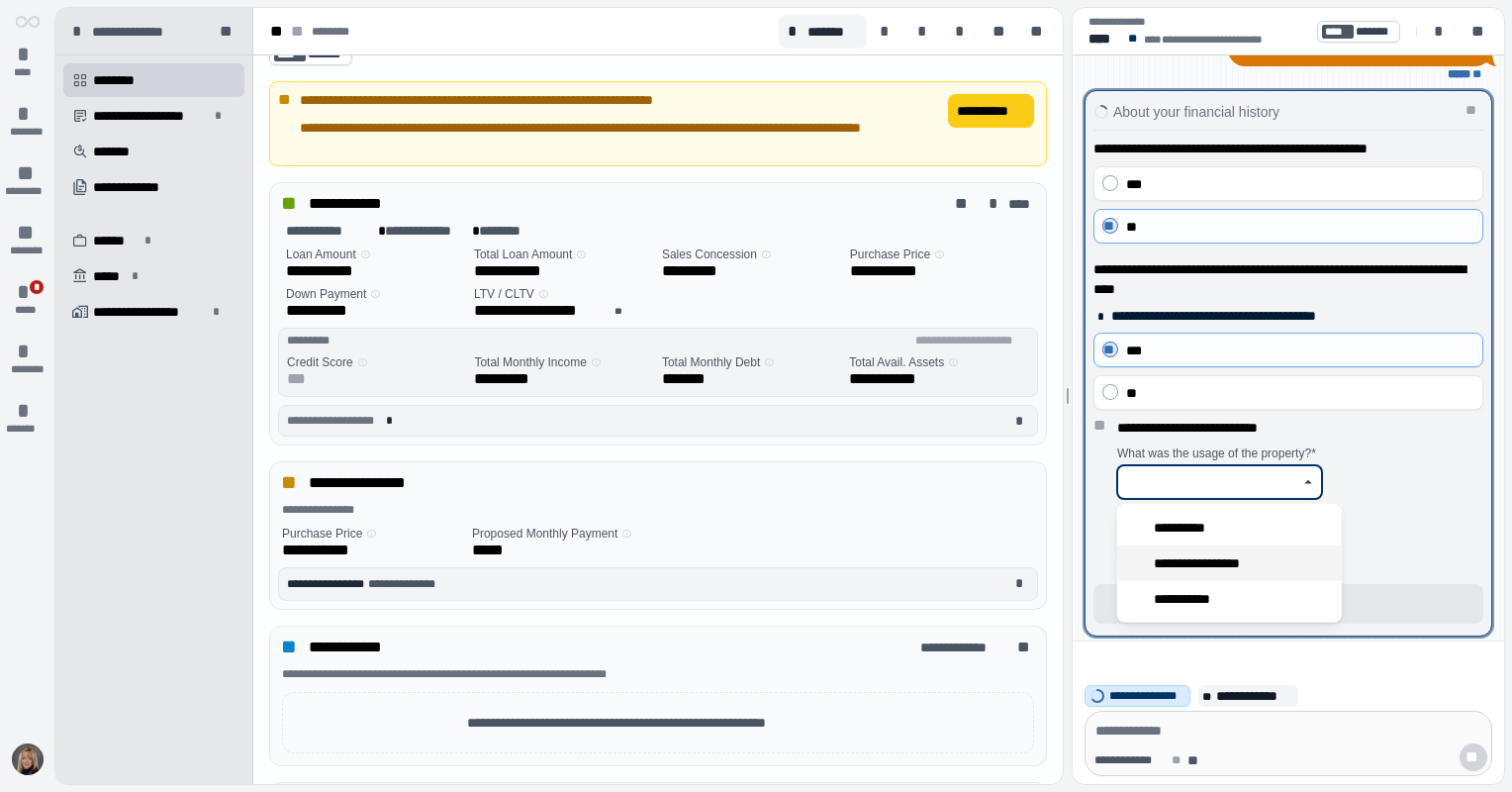 click on "**********" at bounding box center [1209, 563] 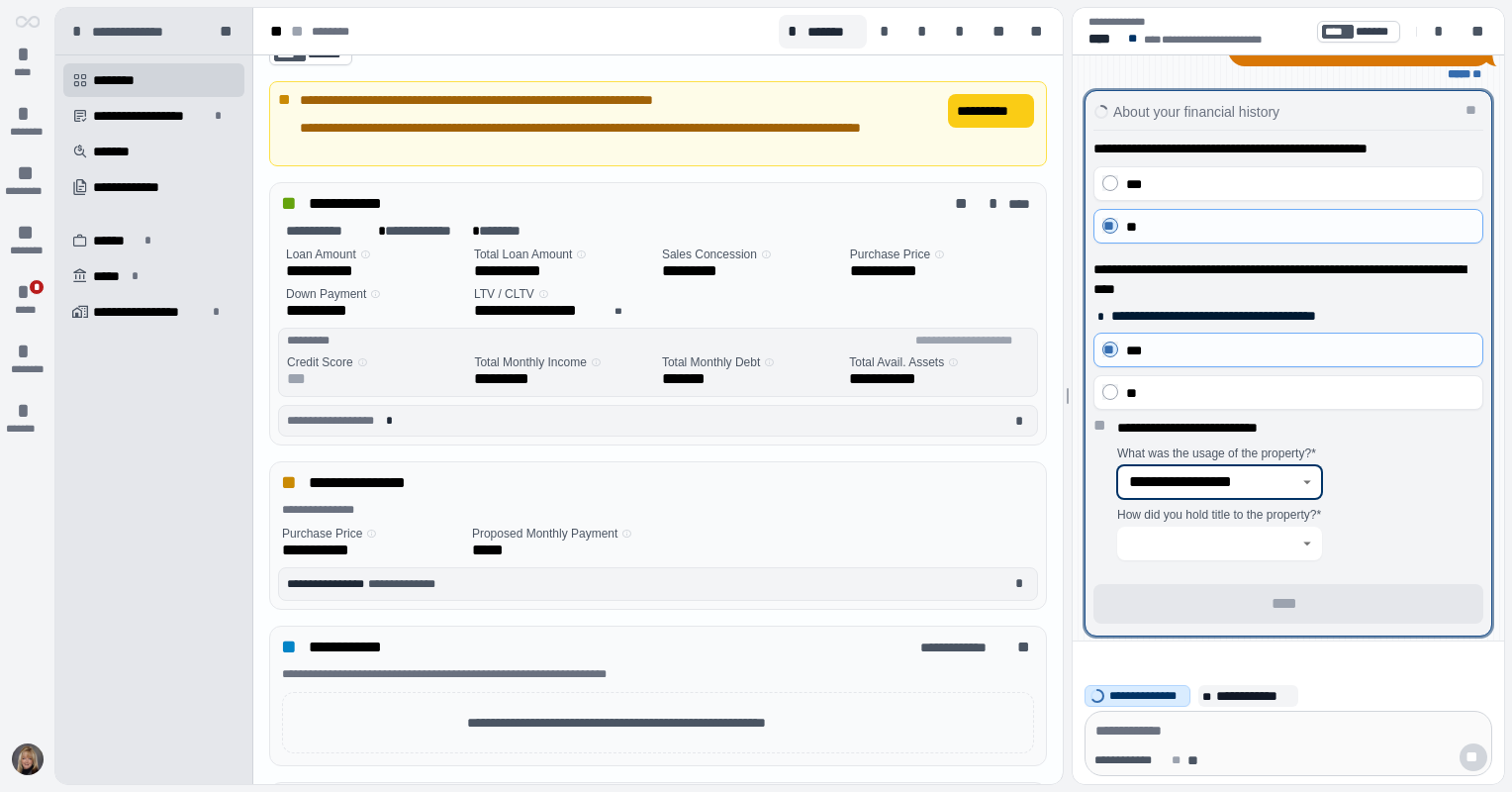 click 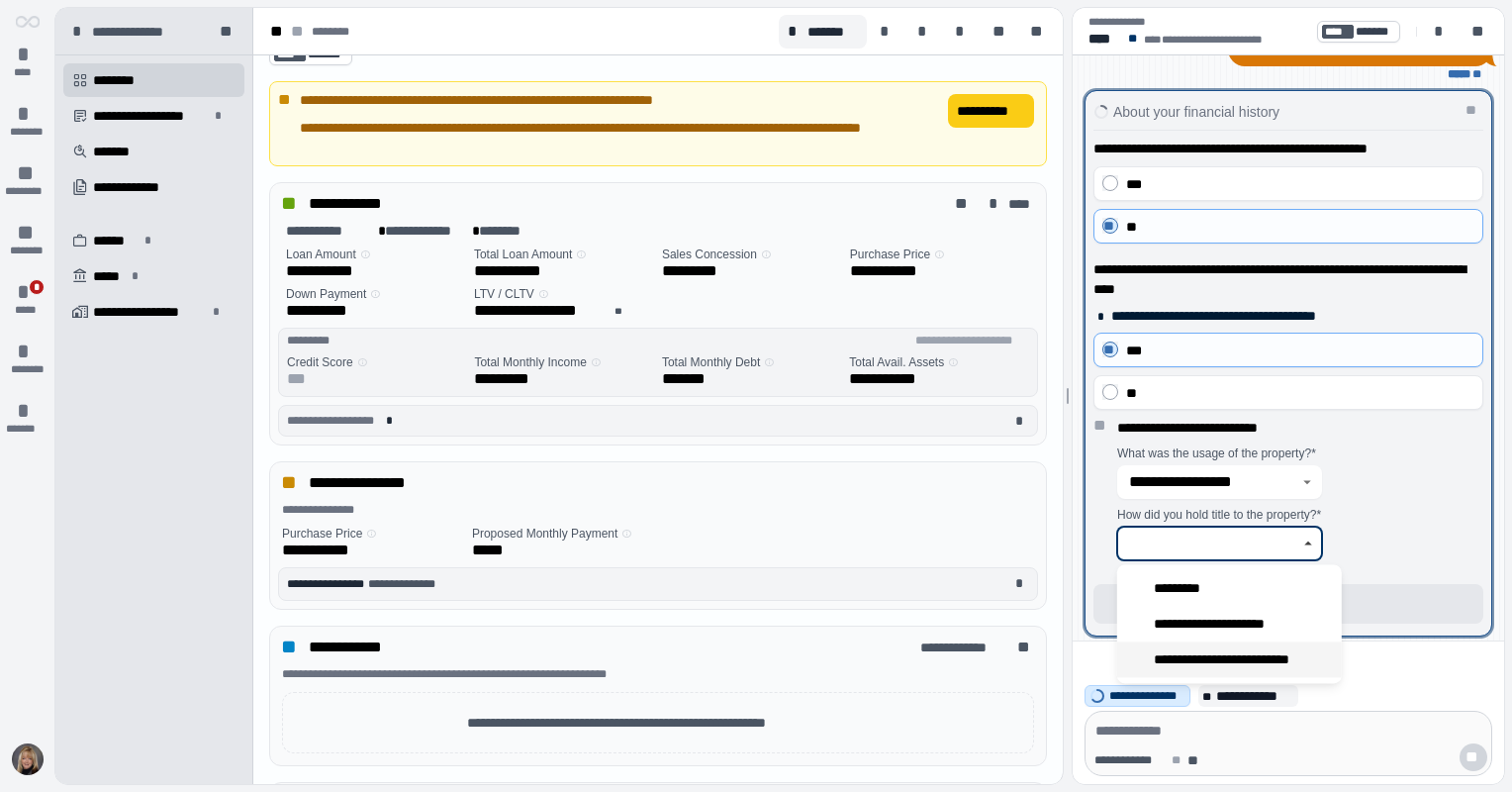 click on "**********" at bounding box center (1237, 659) 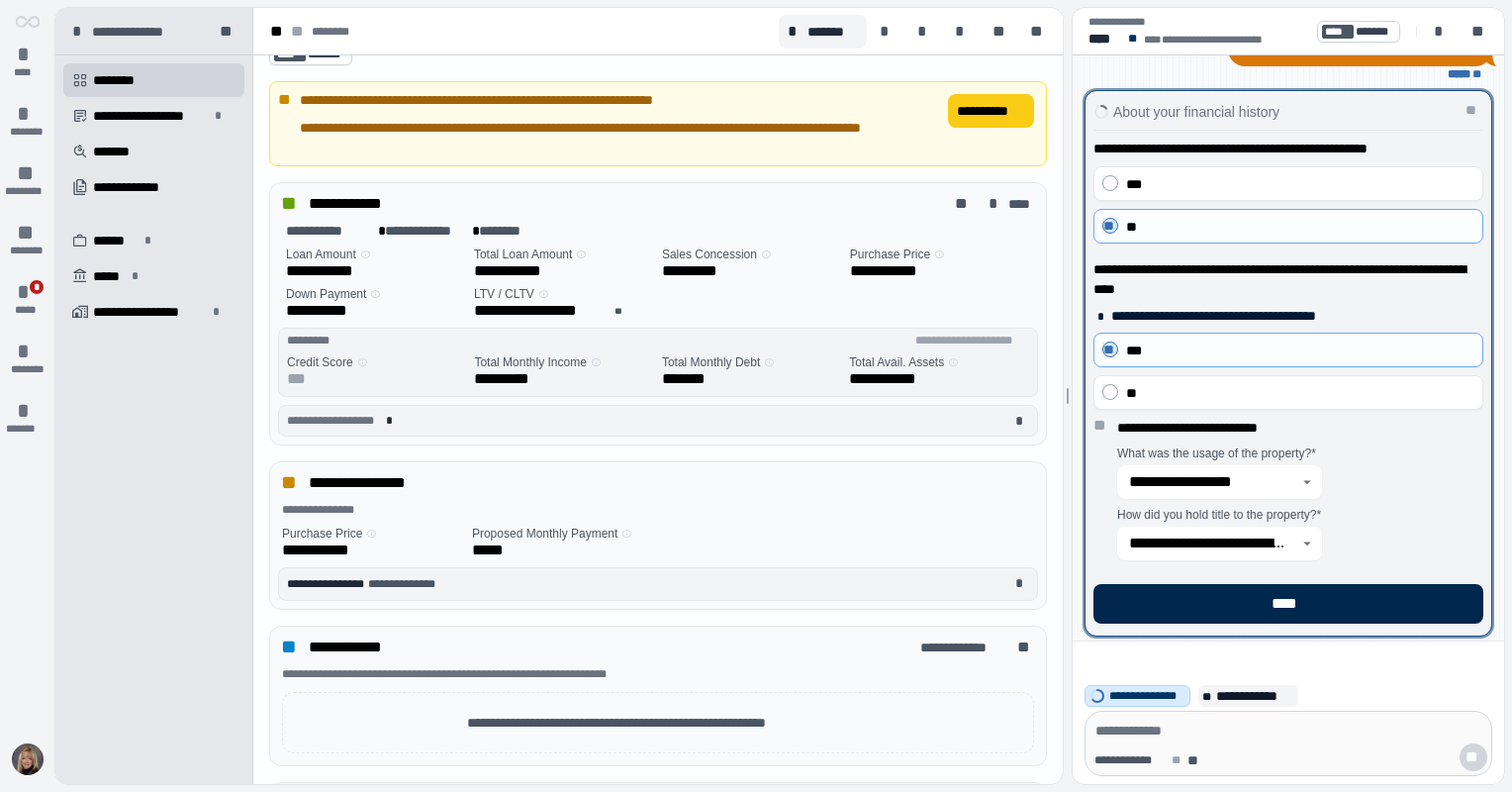 click on "****" at bounding box center [1288, 604] 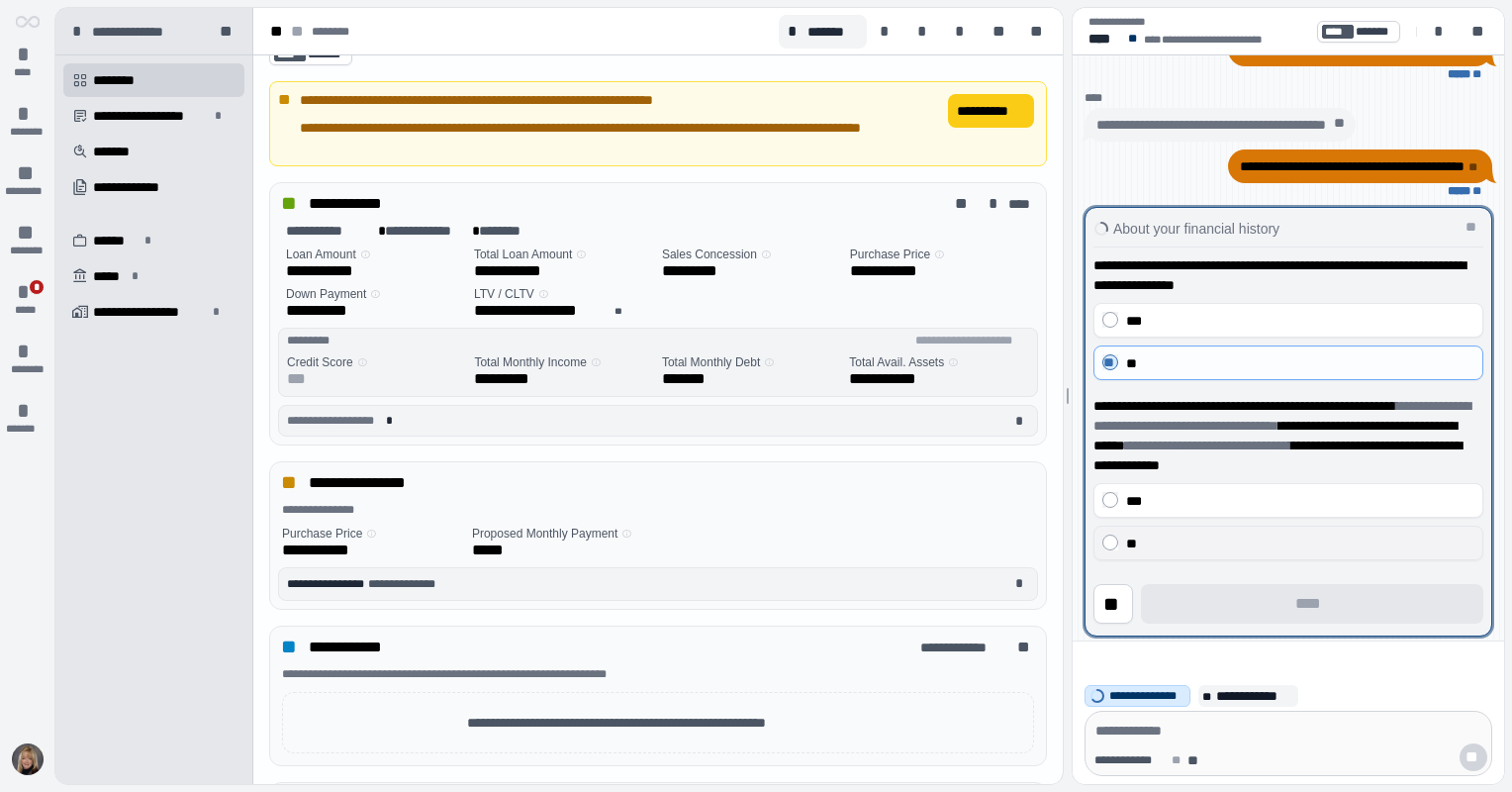 click on "**" at bounding box center [1288, 543] 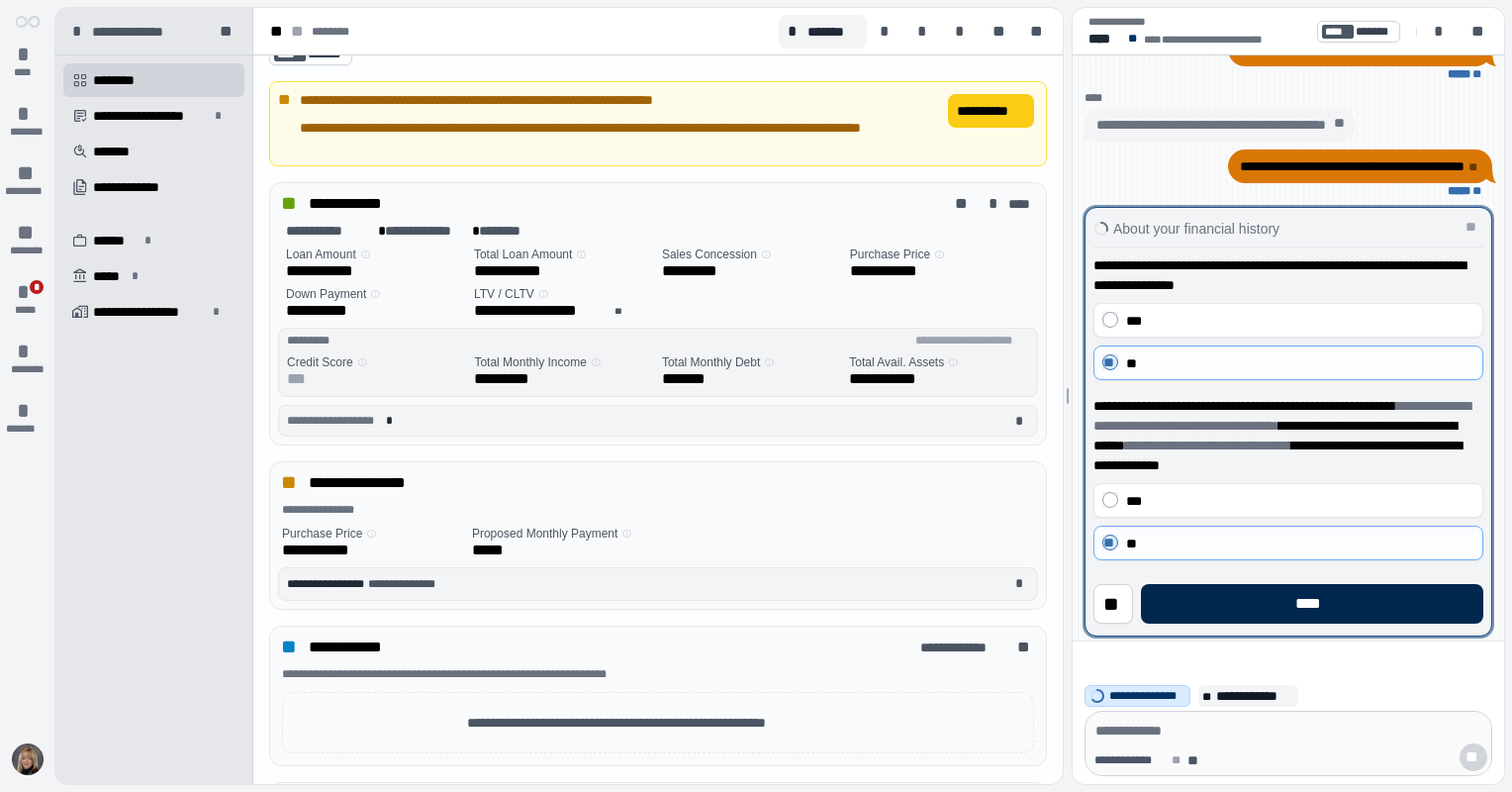 click on "****" at bounding box center (1312, 604) 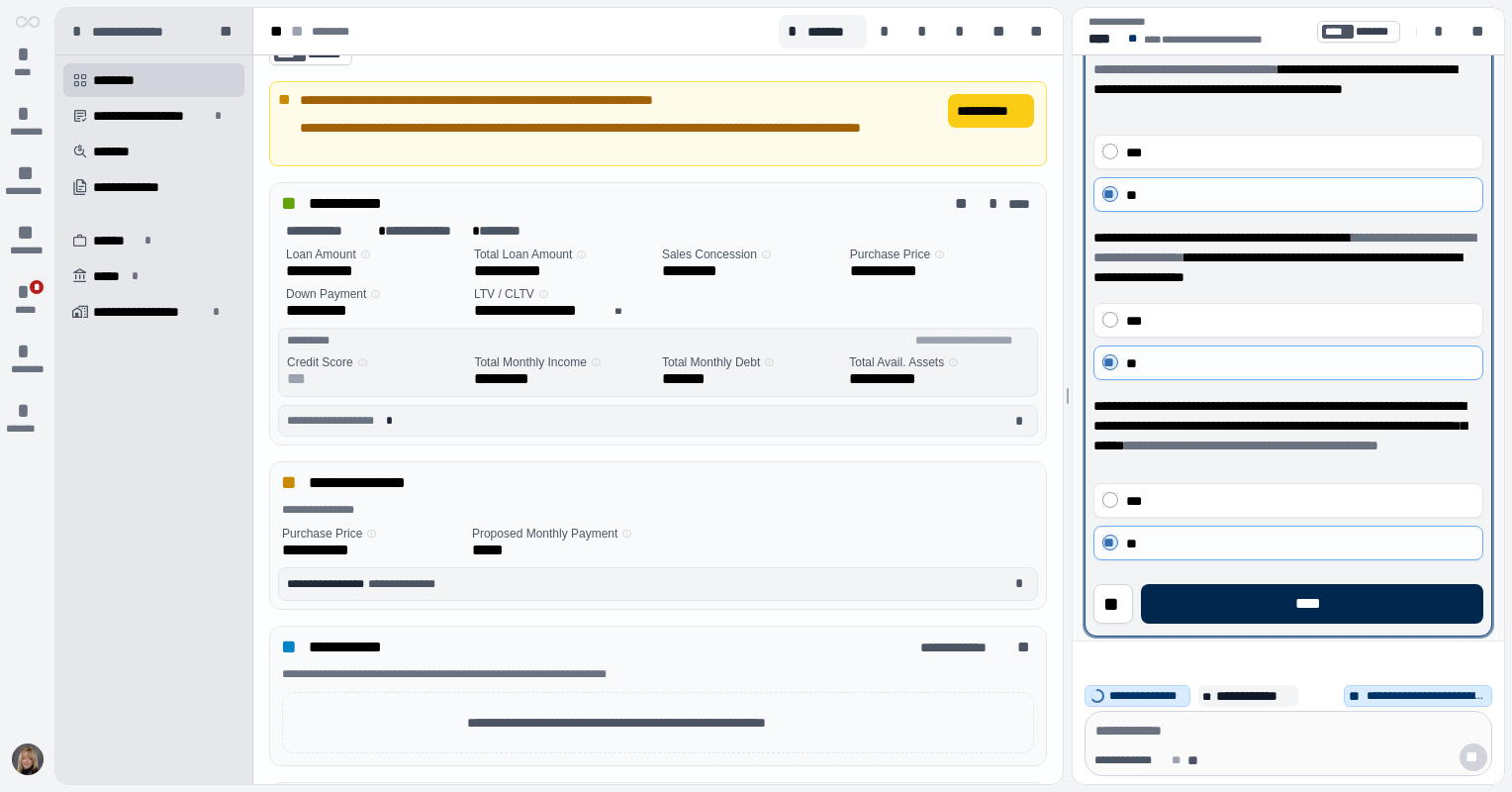 click on "****" at bounding box center (1312, 604) 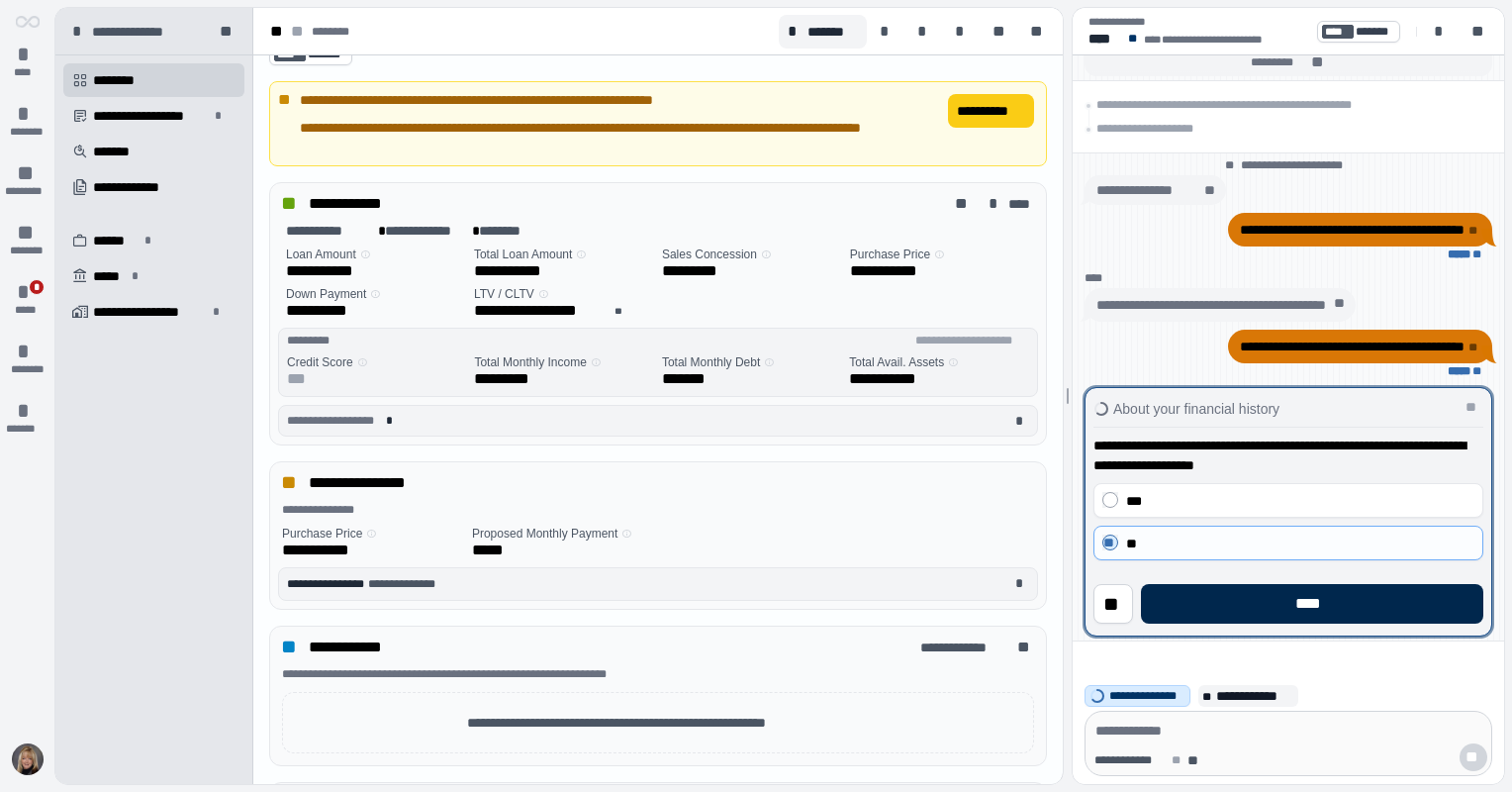click on "****" at bounding box center [1312, 604] 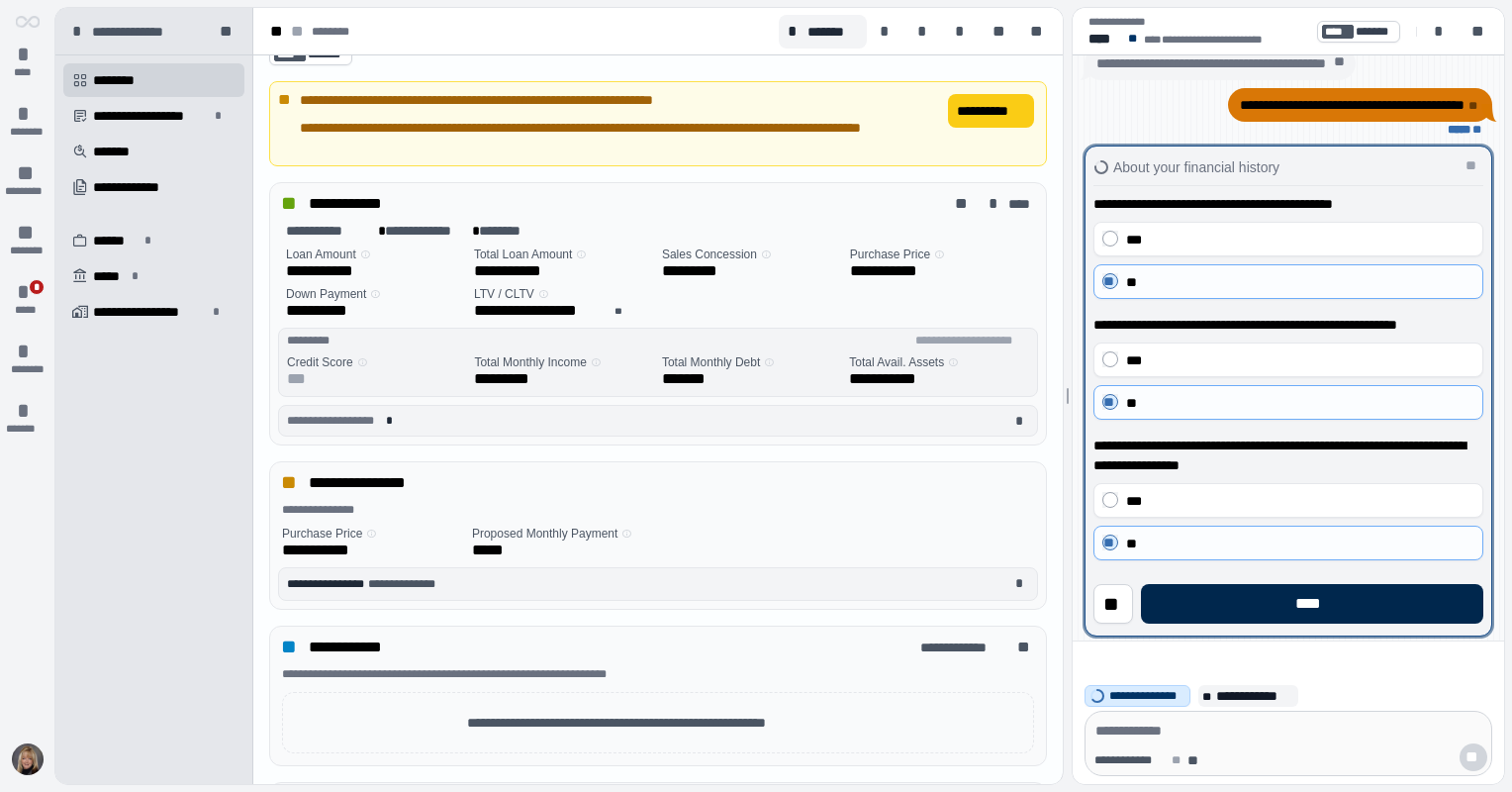 click on "****" at bounding box center (1312, 604) 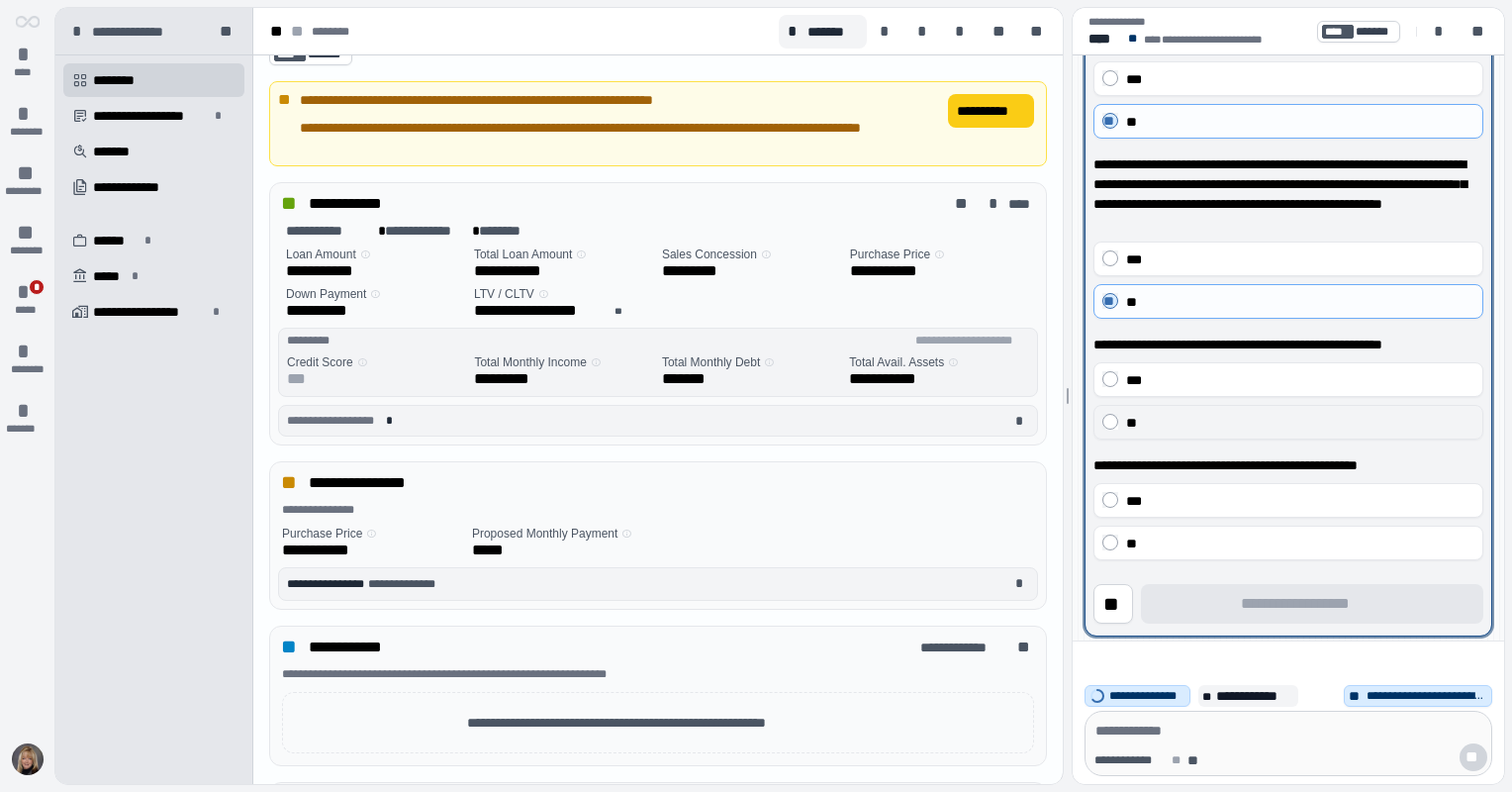 click on "**" at bounding box center [1288, 422] 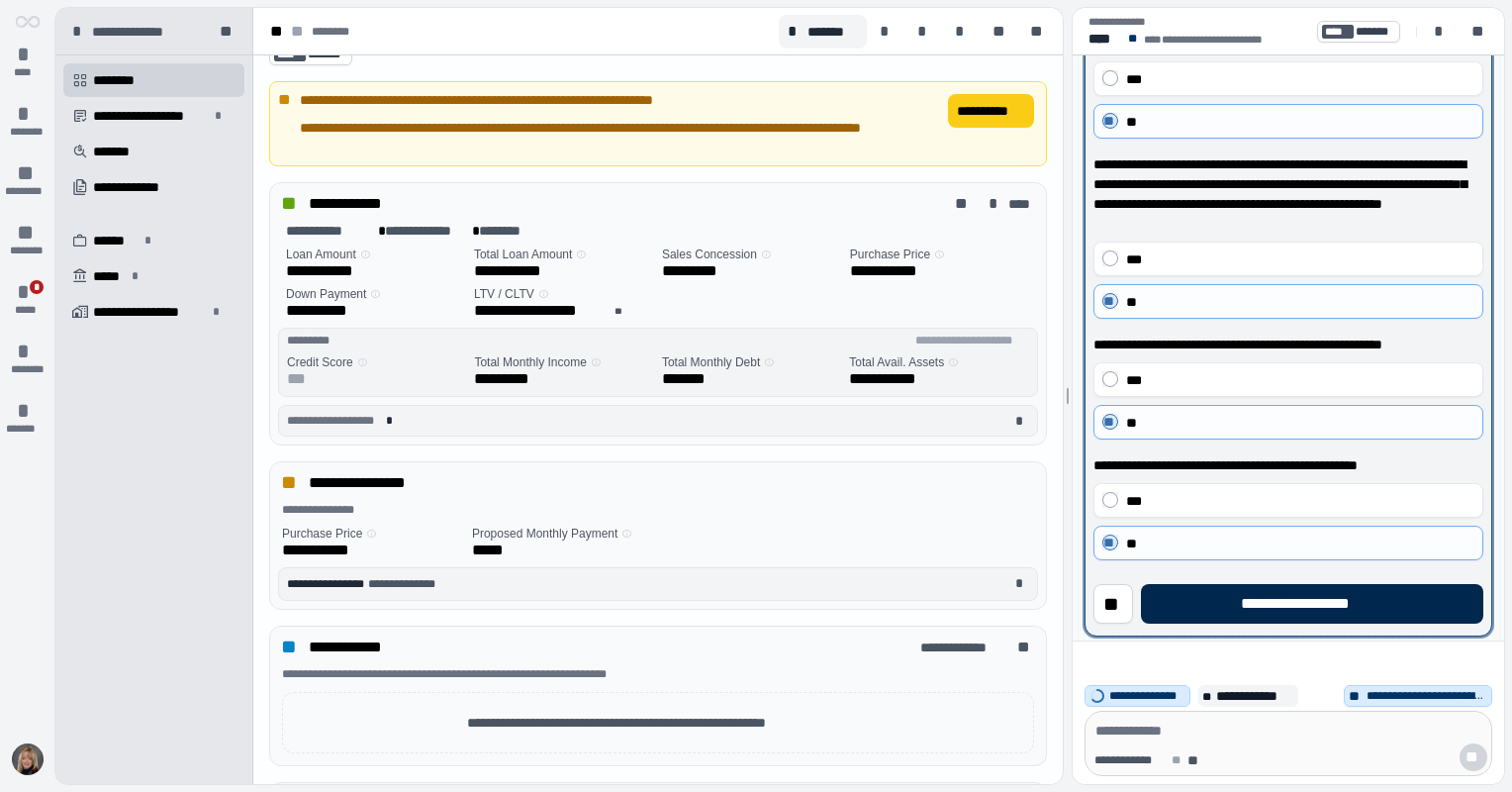click on "**********" at bounding box center [1312, 604] 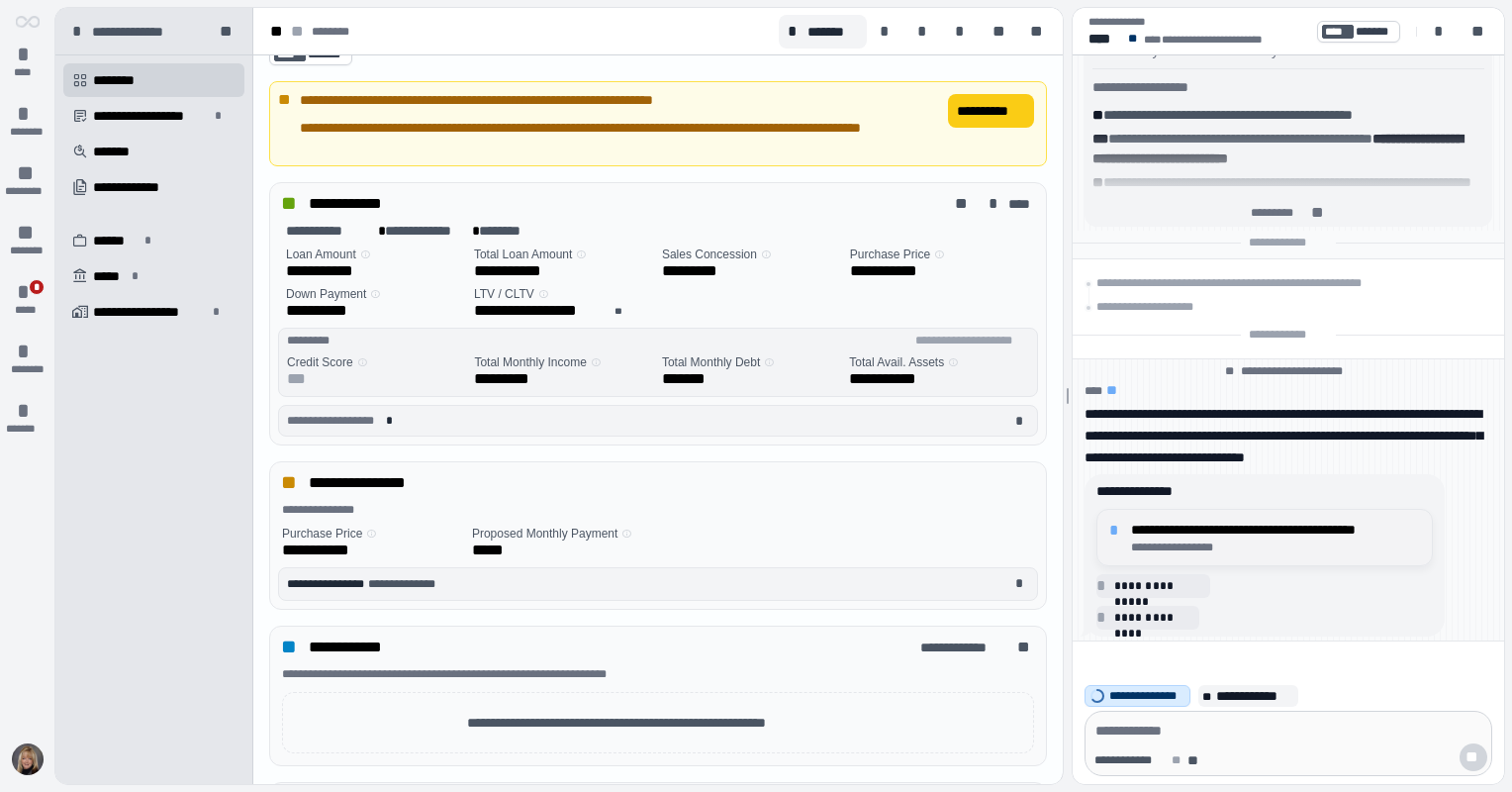 click on "**********" at bounding box center (1276, 530) 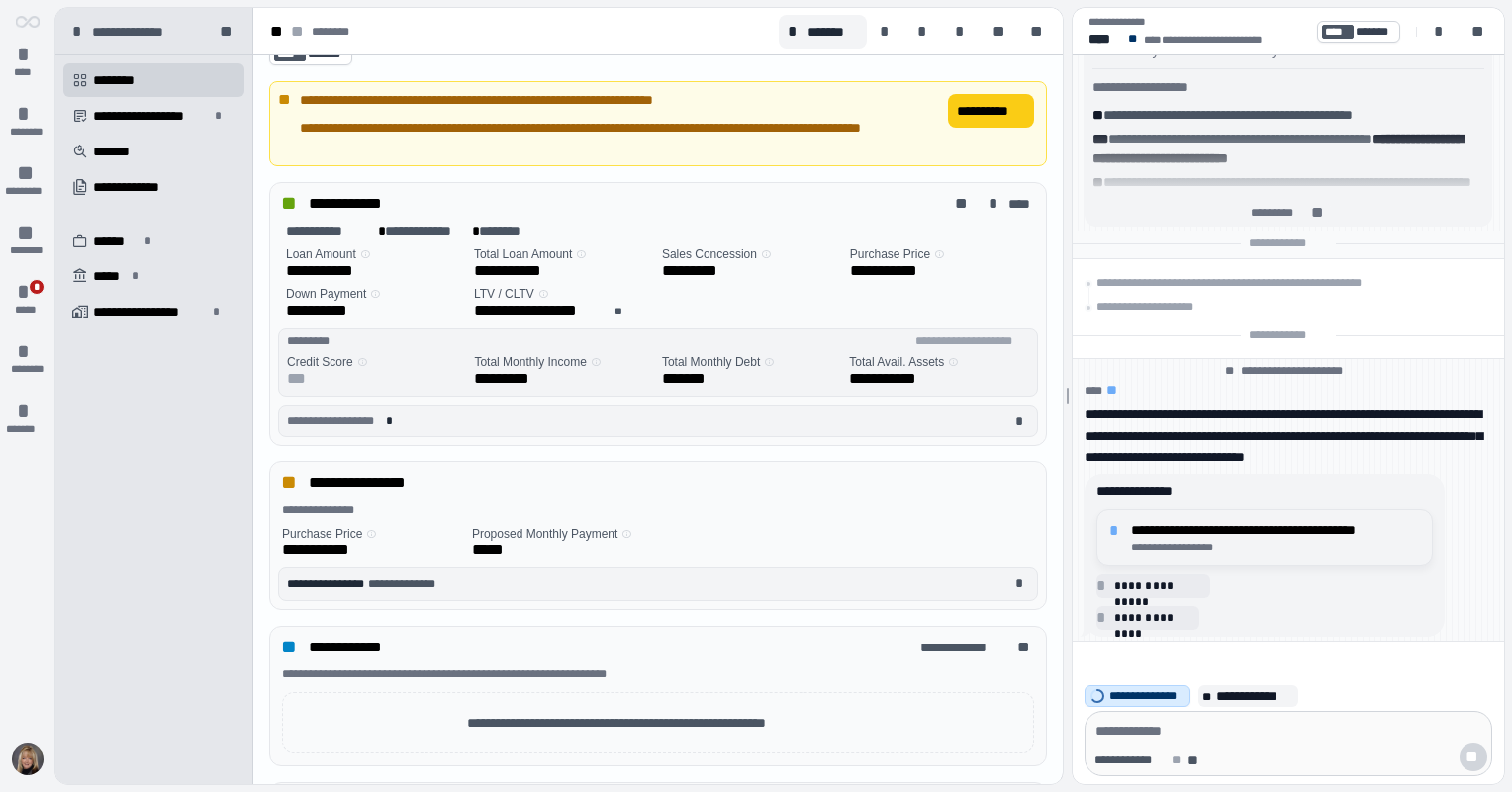 click on "**********" at bounding box center [1265, 586] 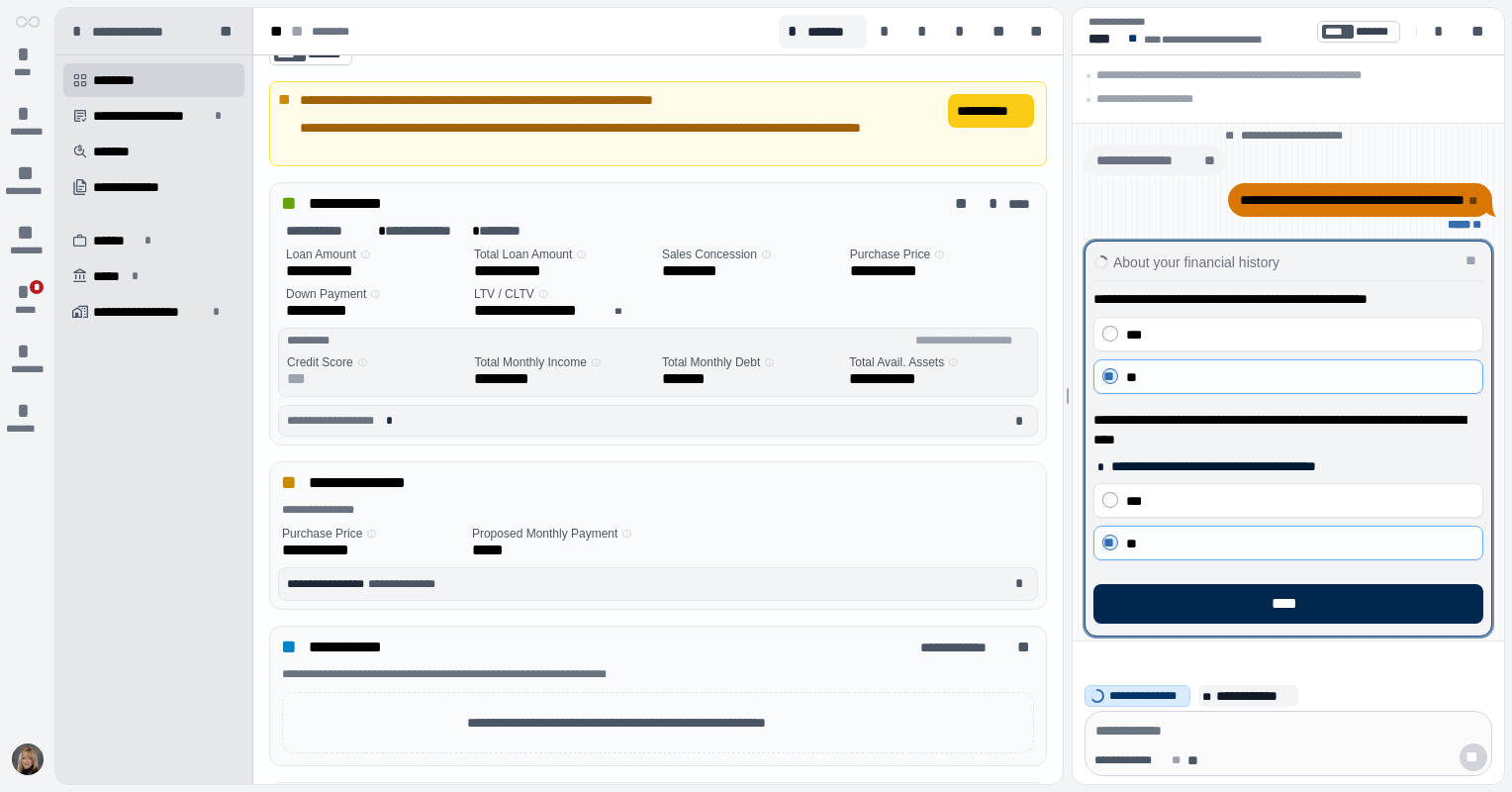 drag, startPoint x: 1212, startPoint y: 531, endPoint x: 1267, endPoint y: 605, distance: 92.20087 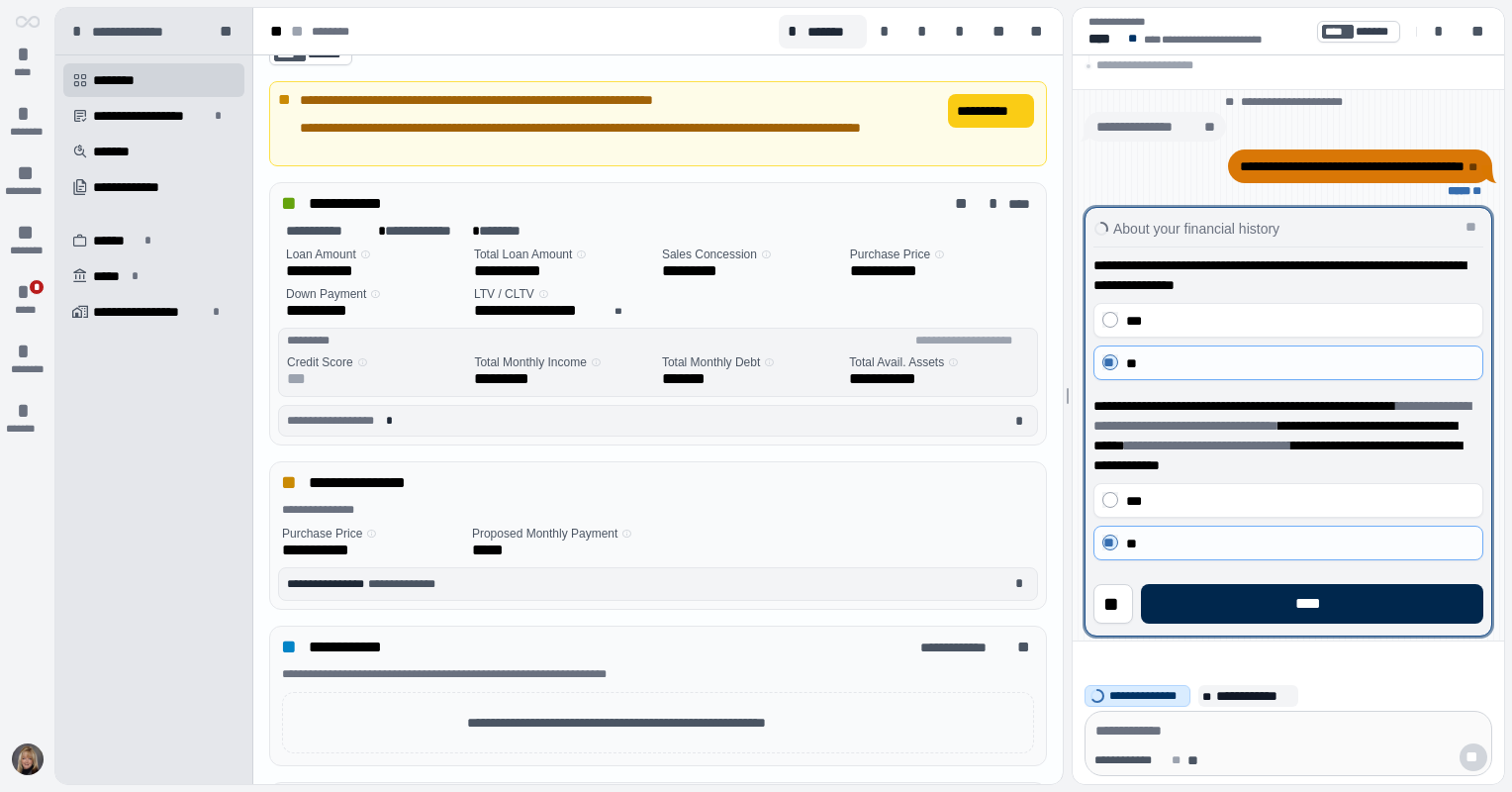 click on "****" at bounding box center (1312, 604) 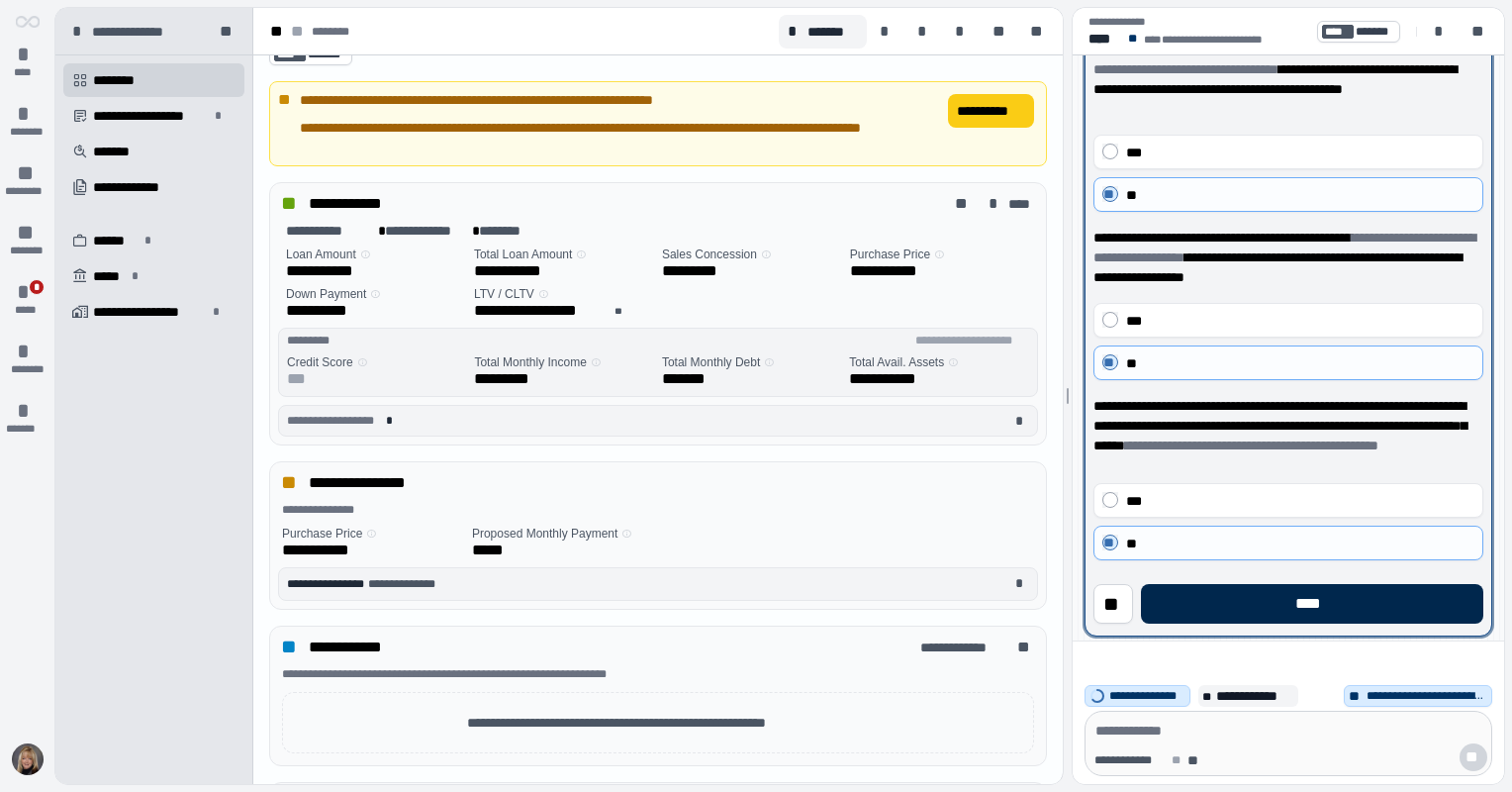 click on "****" at bounding box center (1312, 604) 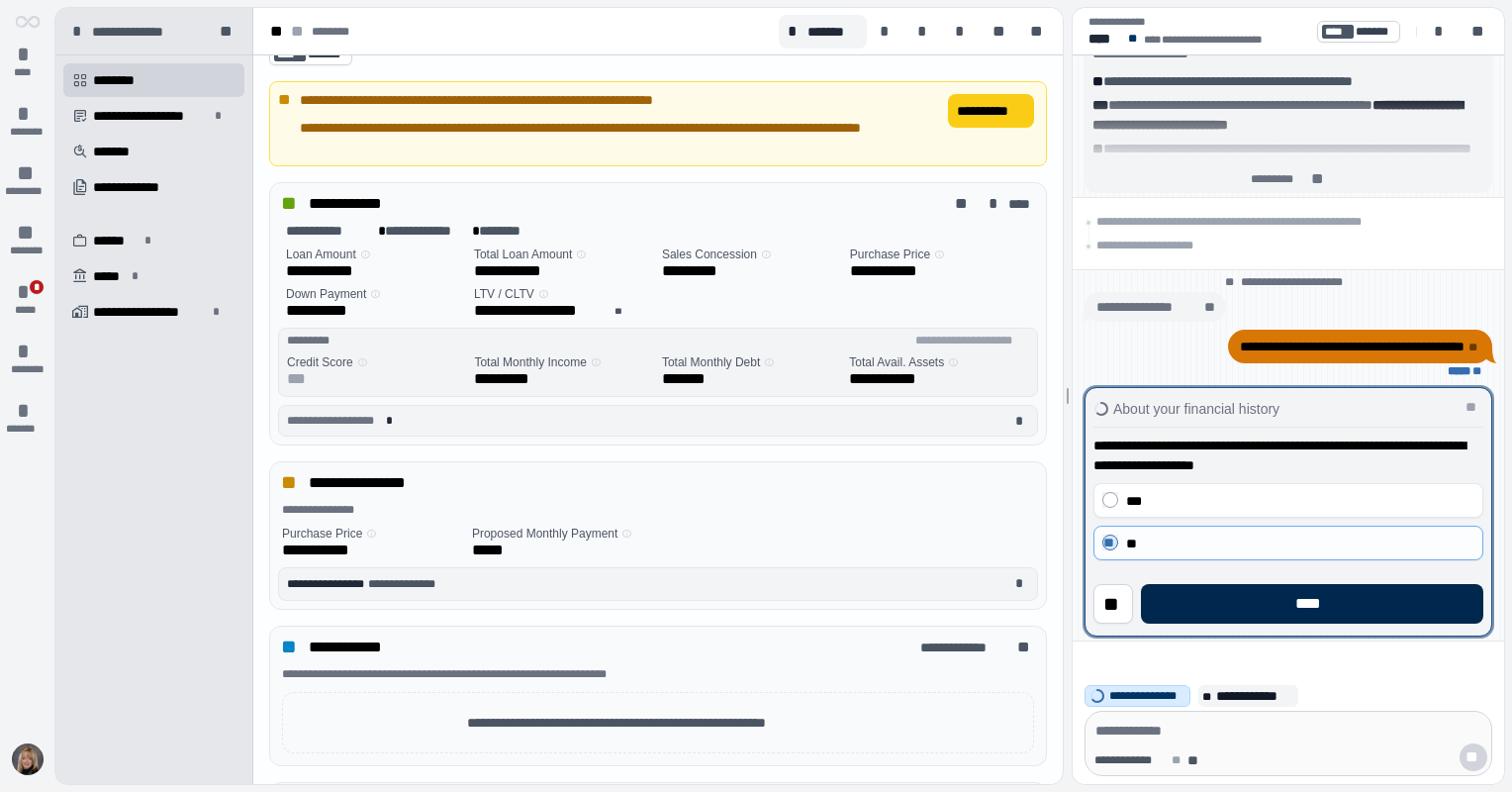 click on "****" at bounding box center (1312, 604) 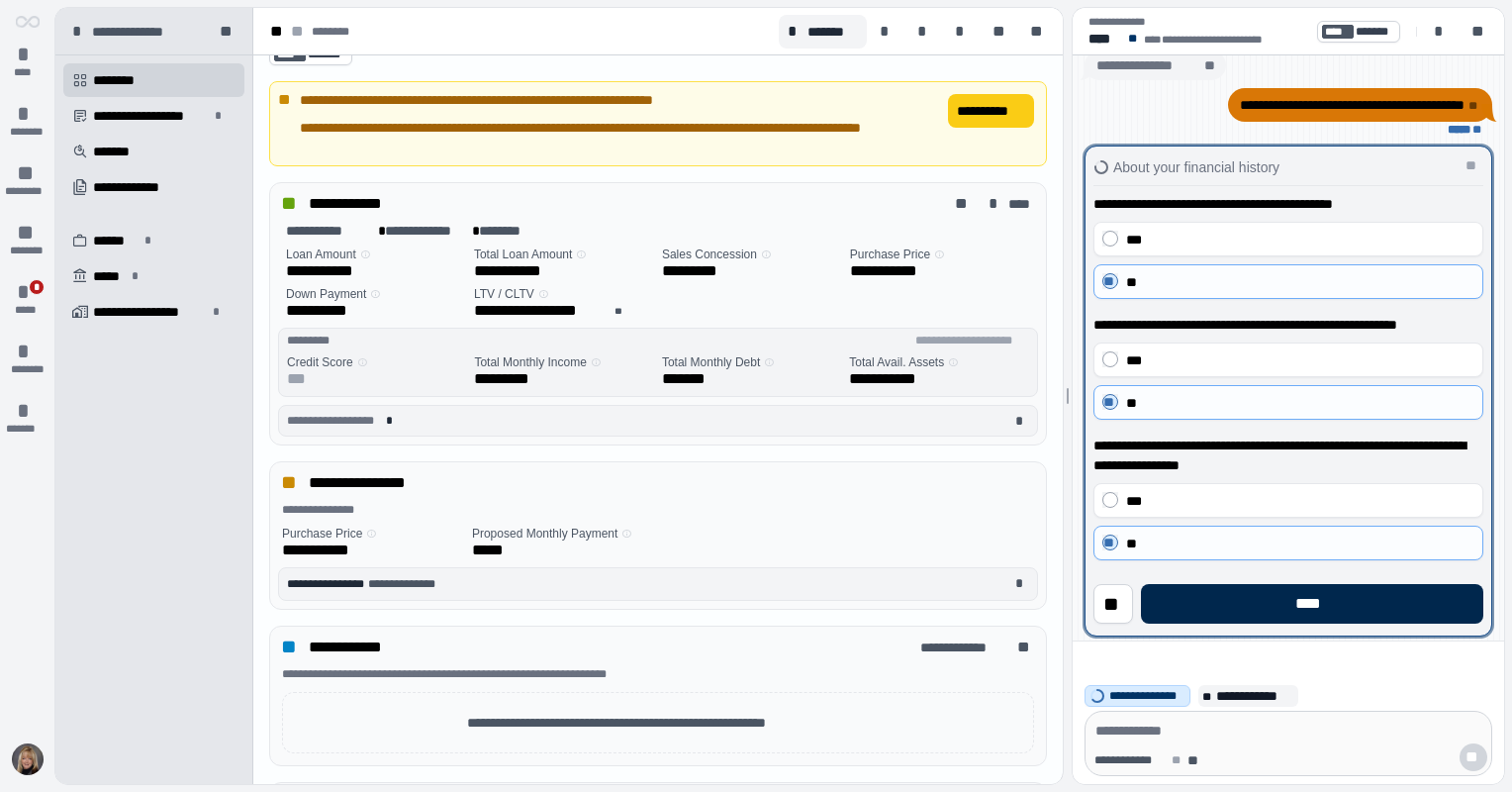 click on "****" at bounding box center [1312, 604] 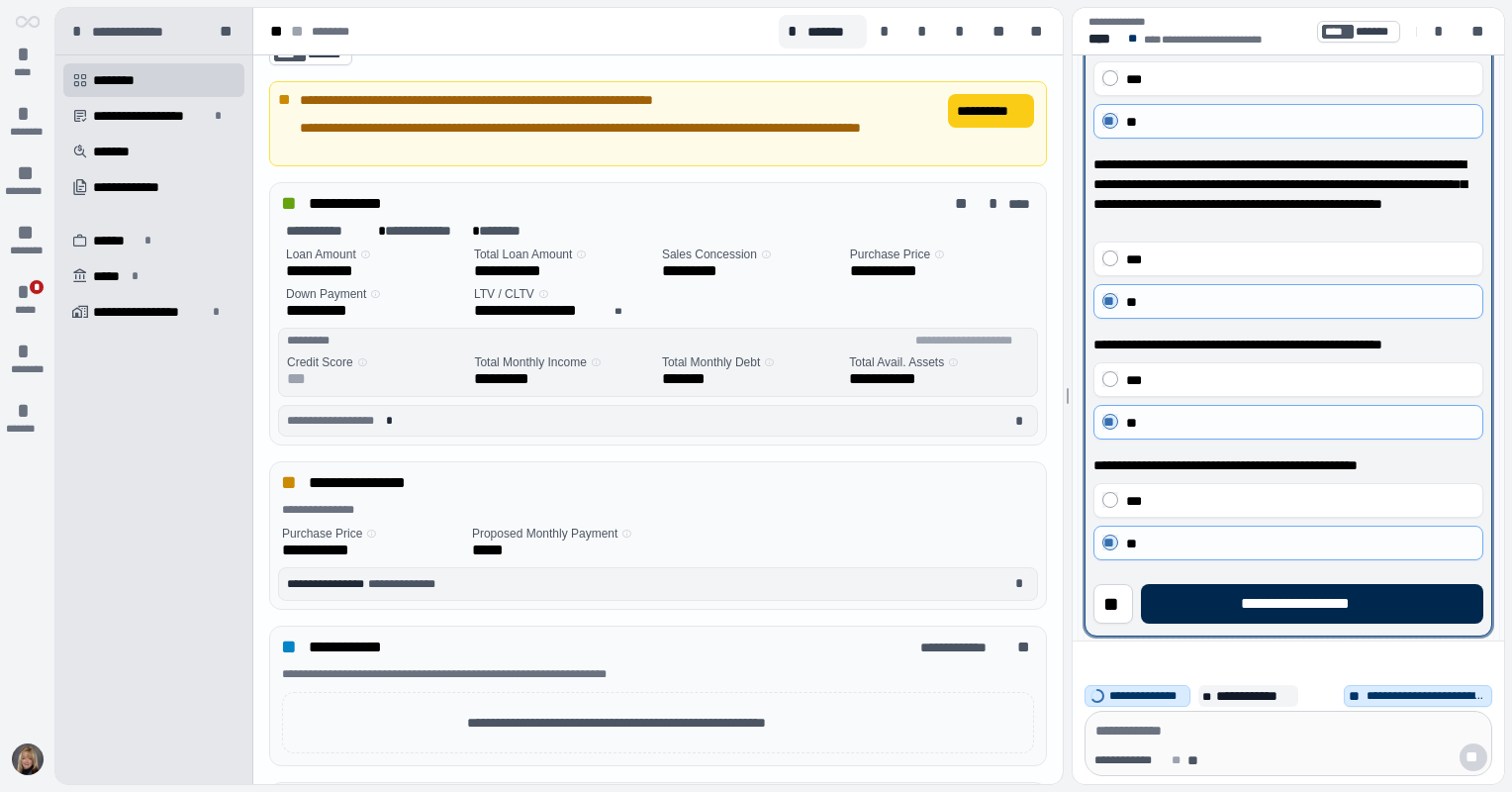 click on "**********" at bounding box center (1312, 604) 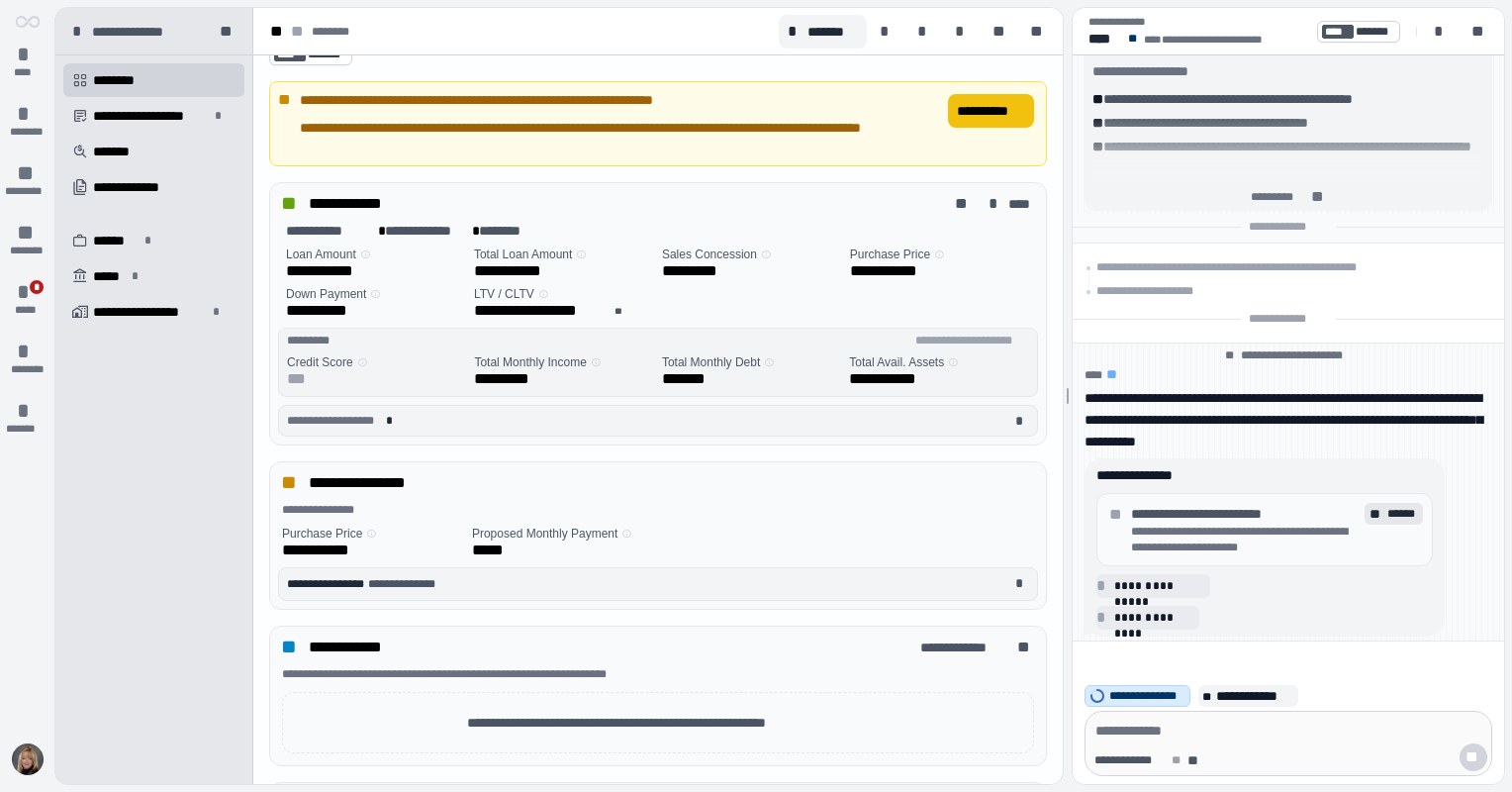 click on "**********" at bounding box center (991, 111) 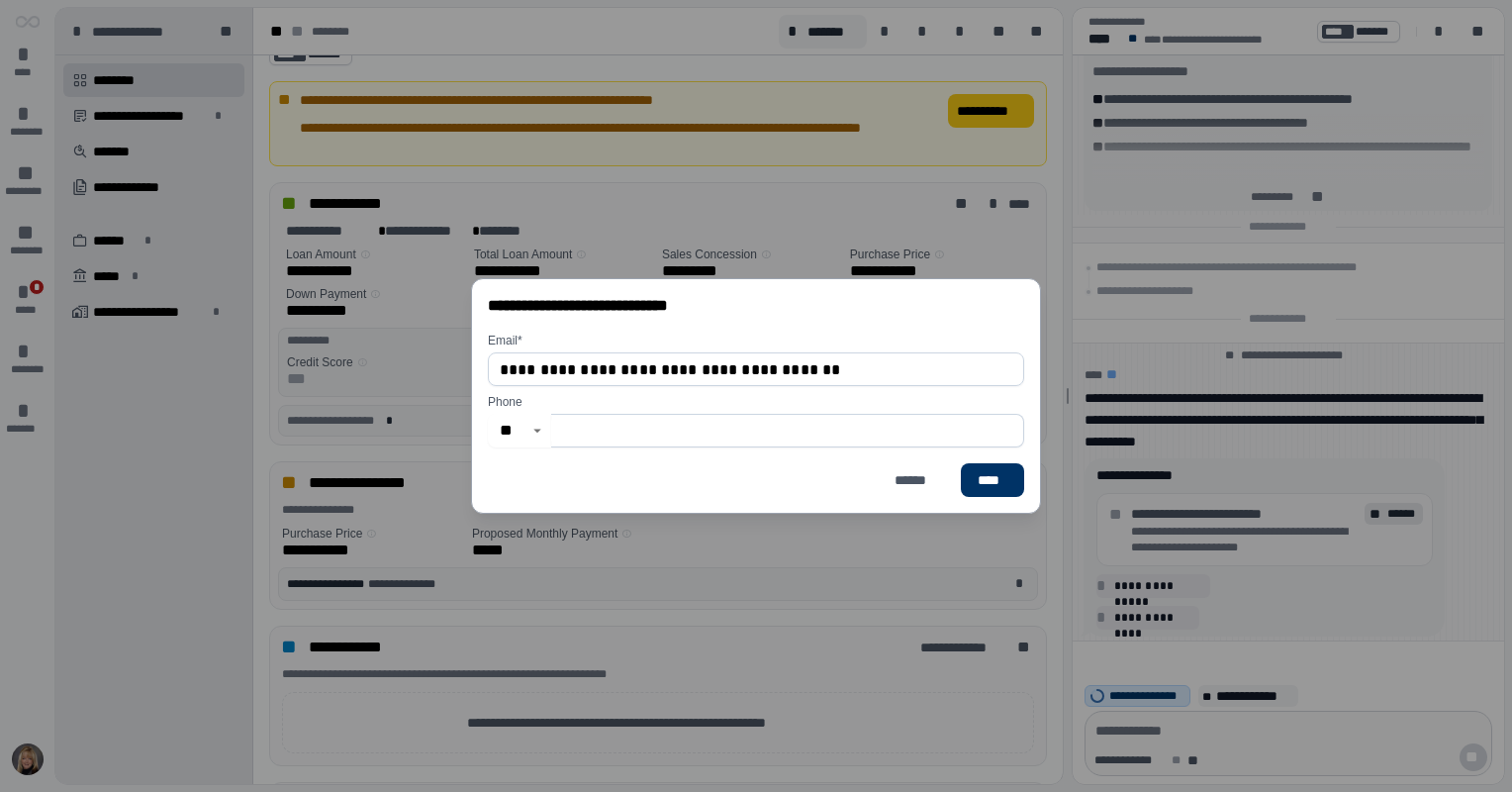 click at bounding box center (788, 431) 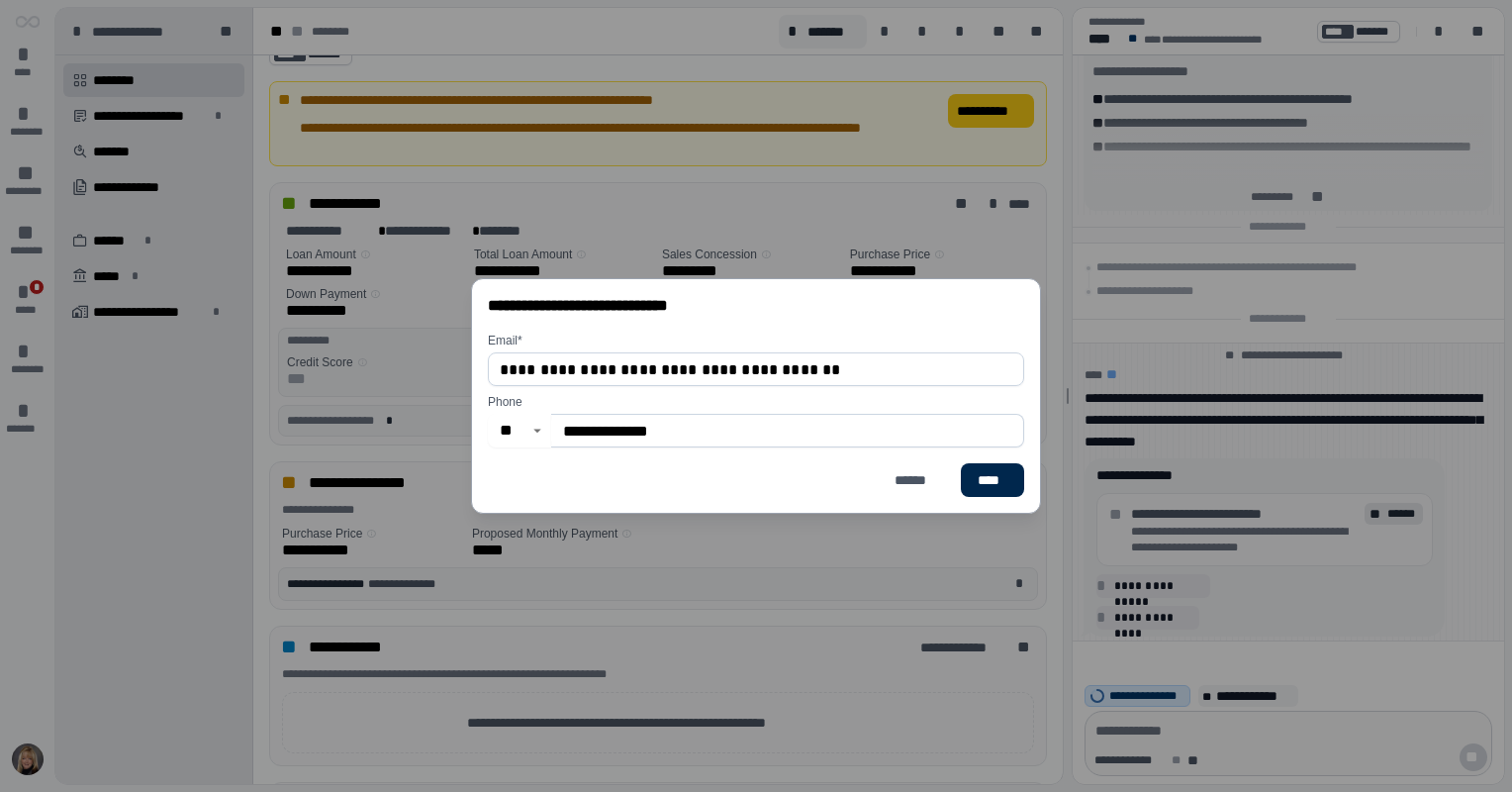 type on "**********" 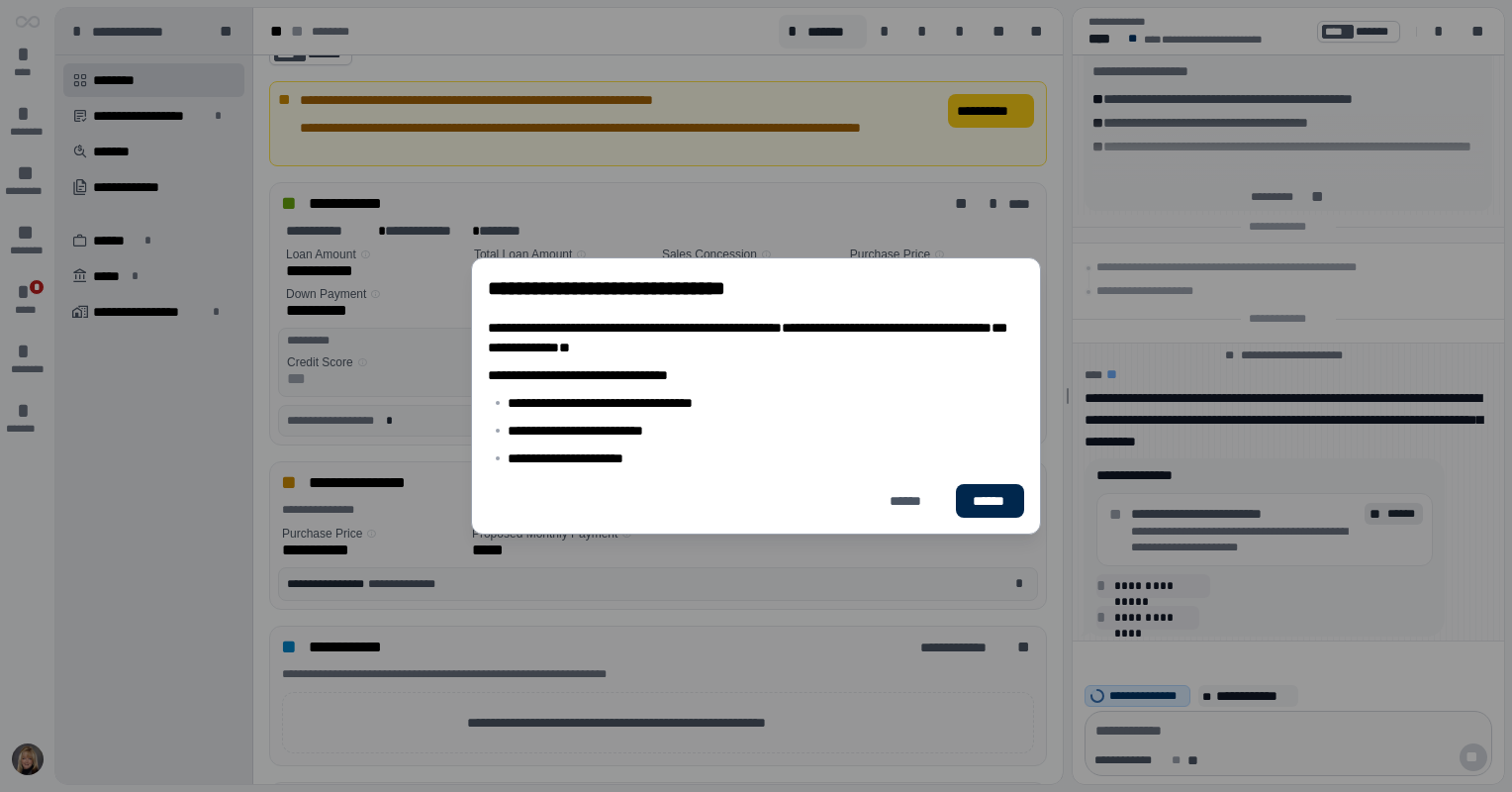 click on "******" at bounding box center (990, 501) 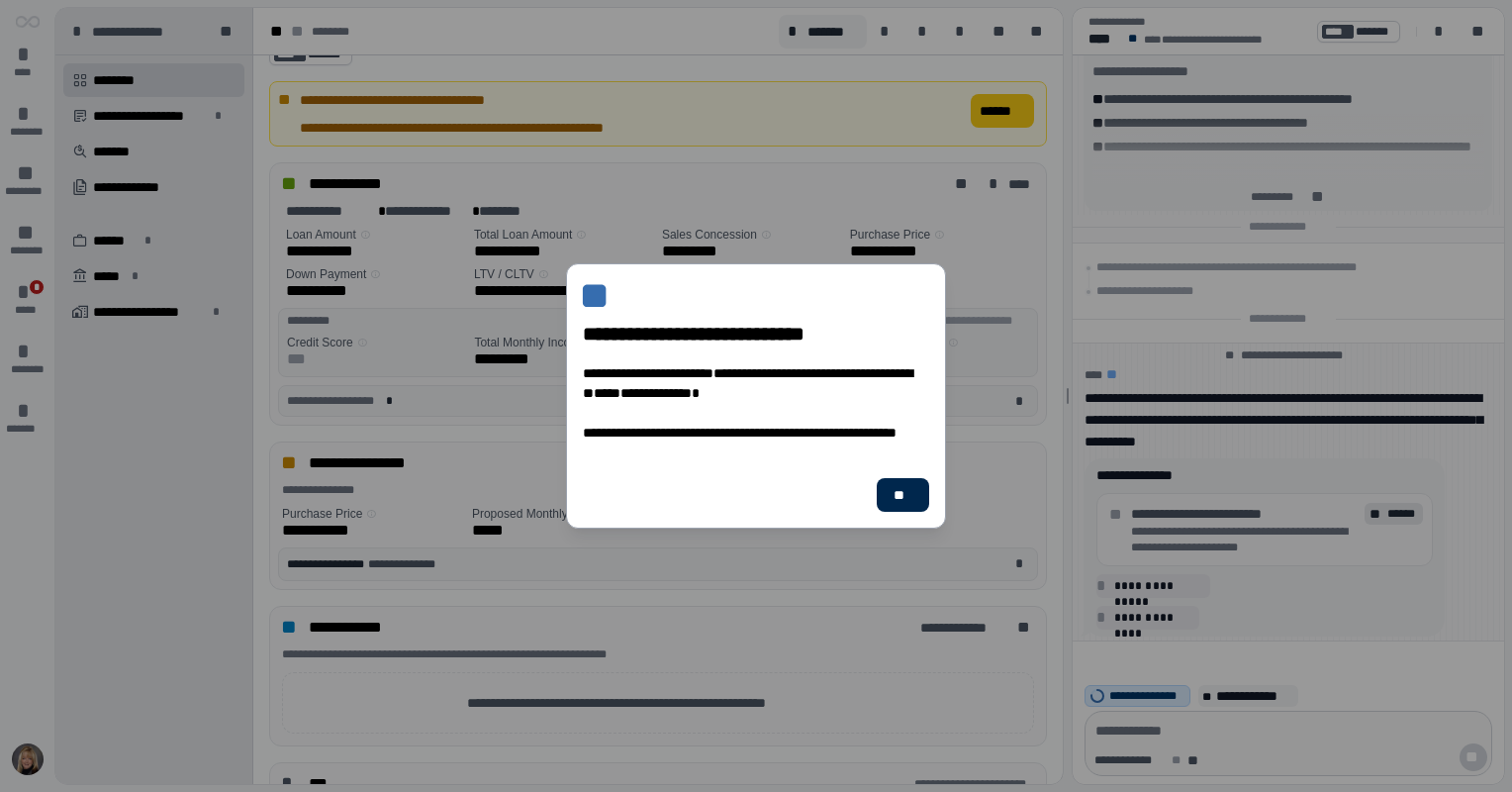 click on "**" at bounding box center (902, 495) 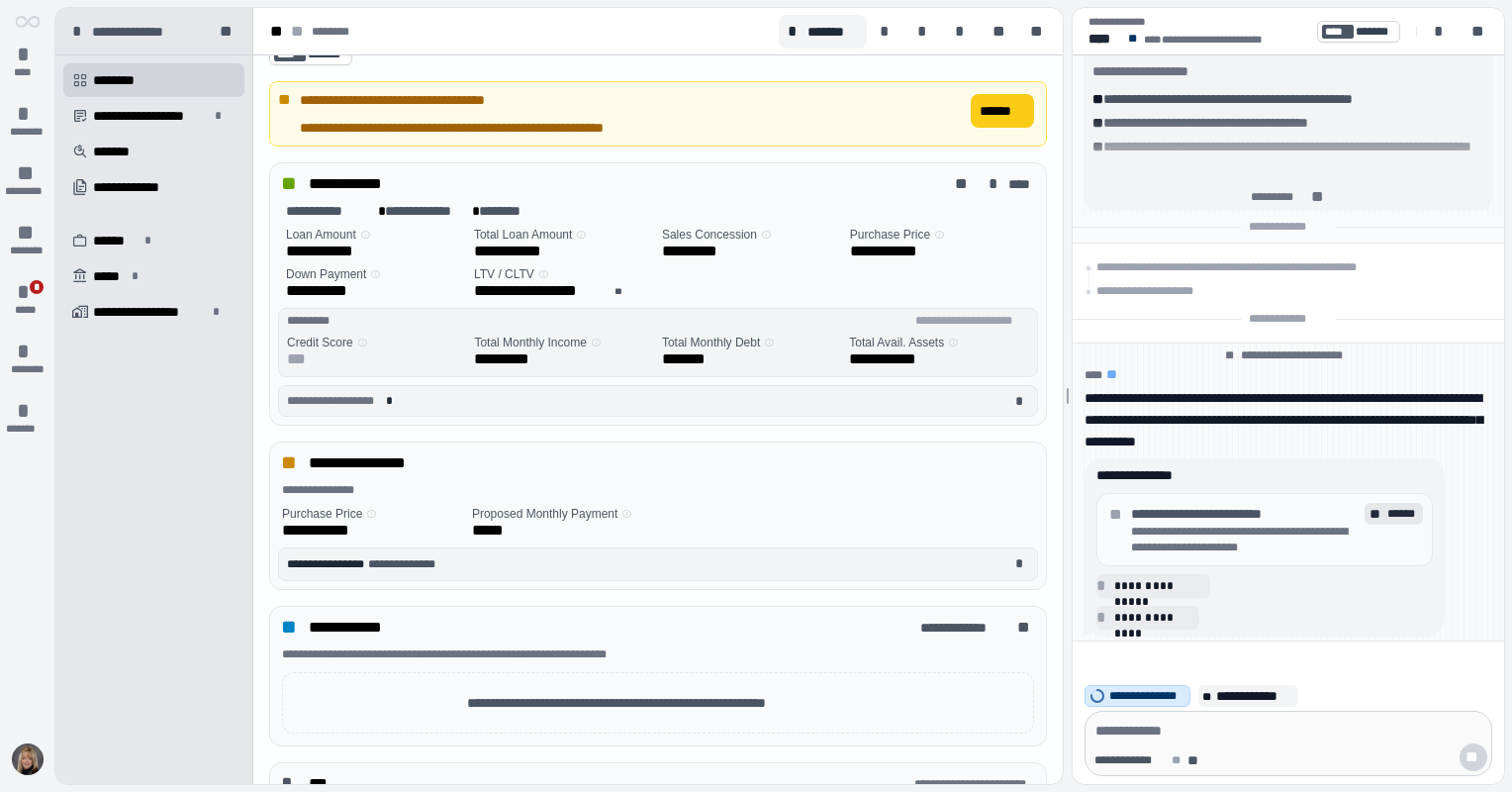 click on "******" at bounding box center [1402, 514] 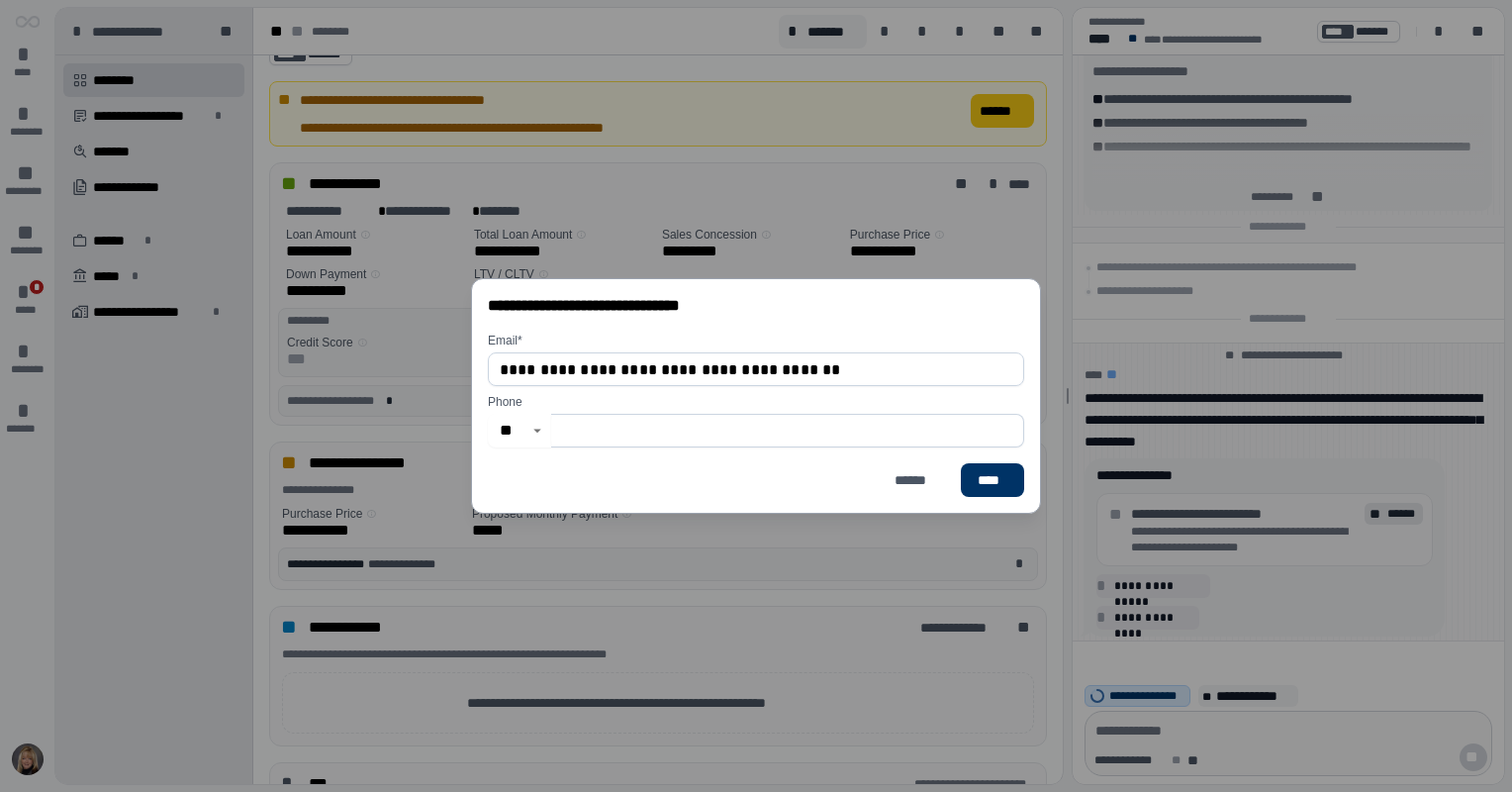 click at bounding box center [788, 431] 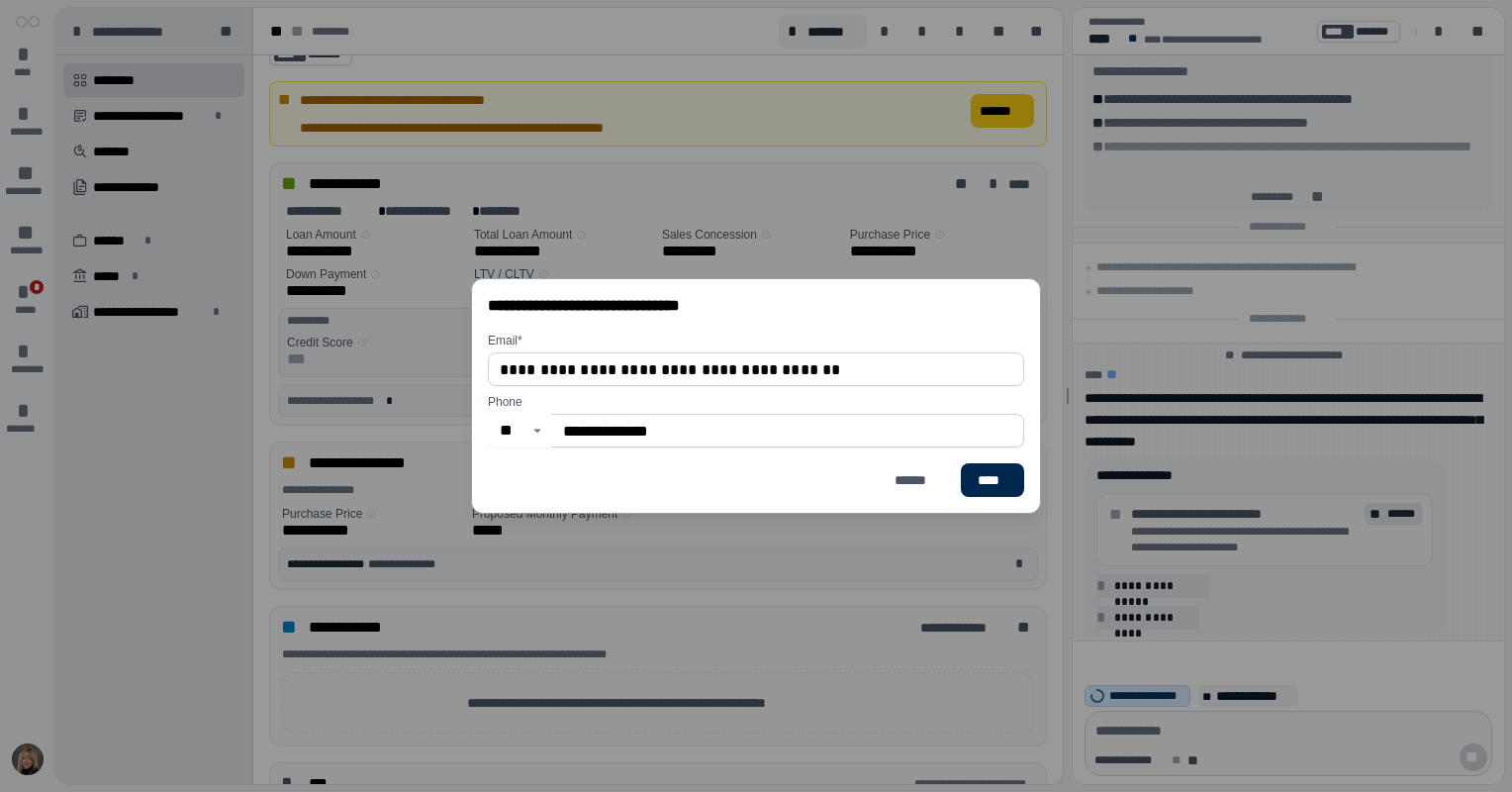 type on "**********" 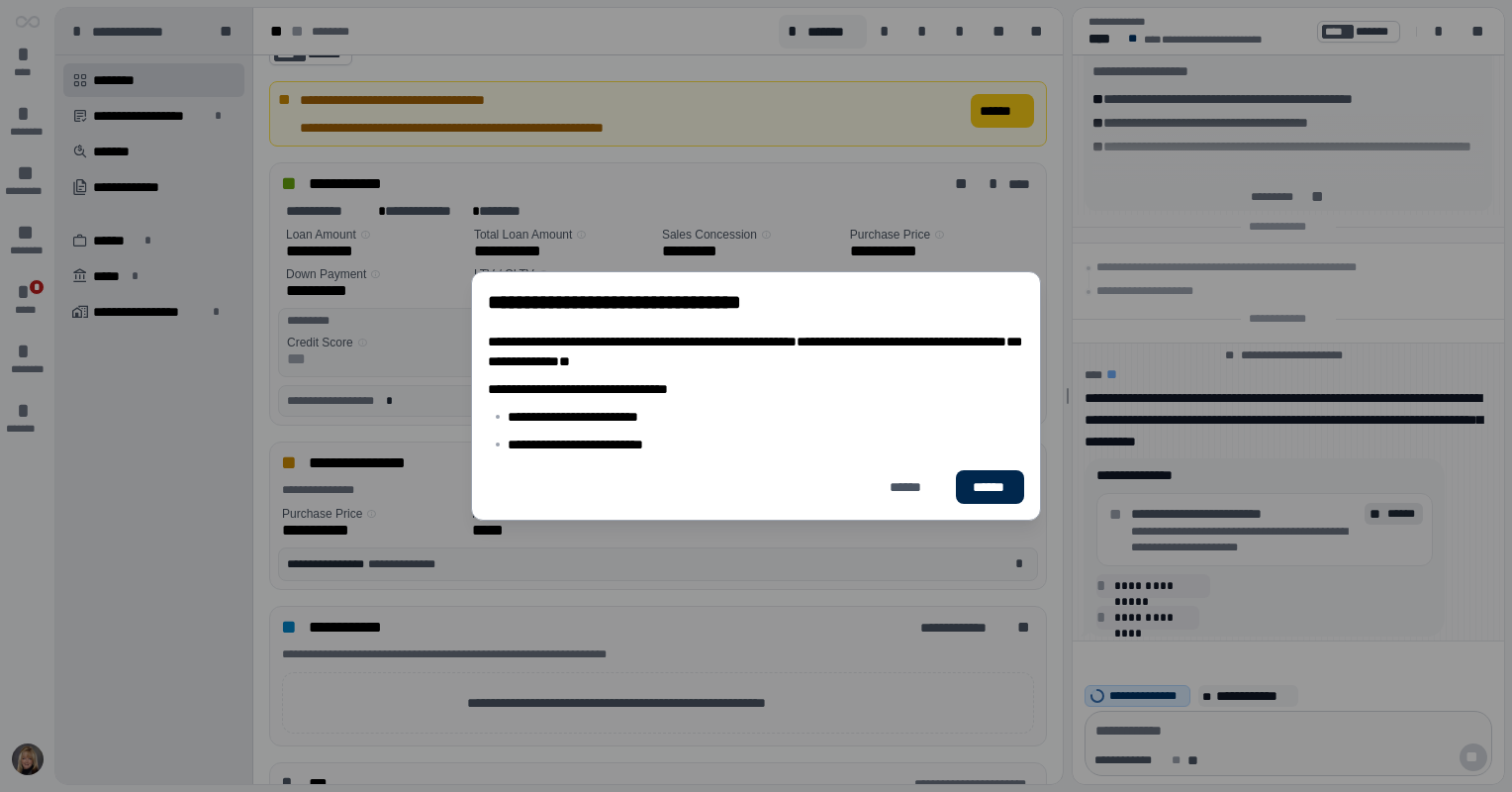 click on "******" at bounding box center (990, 487) 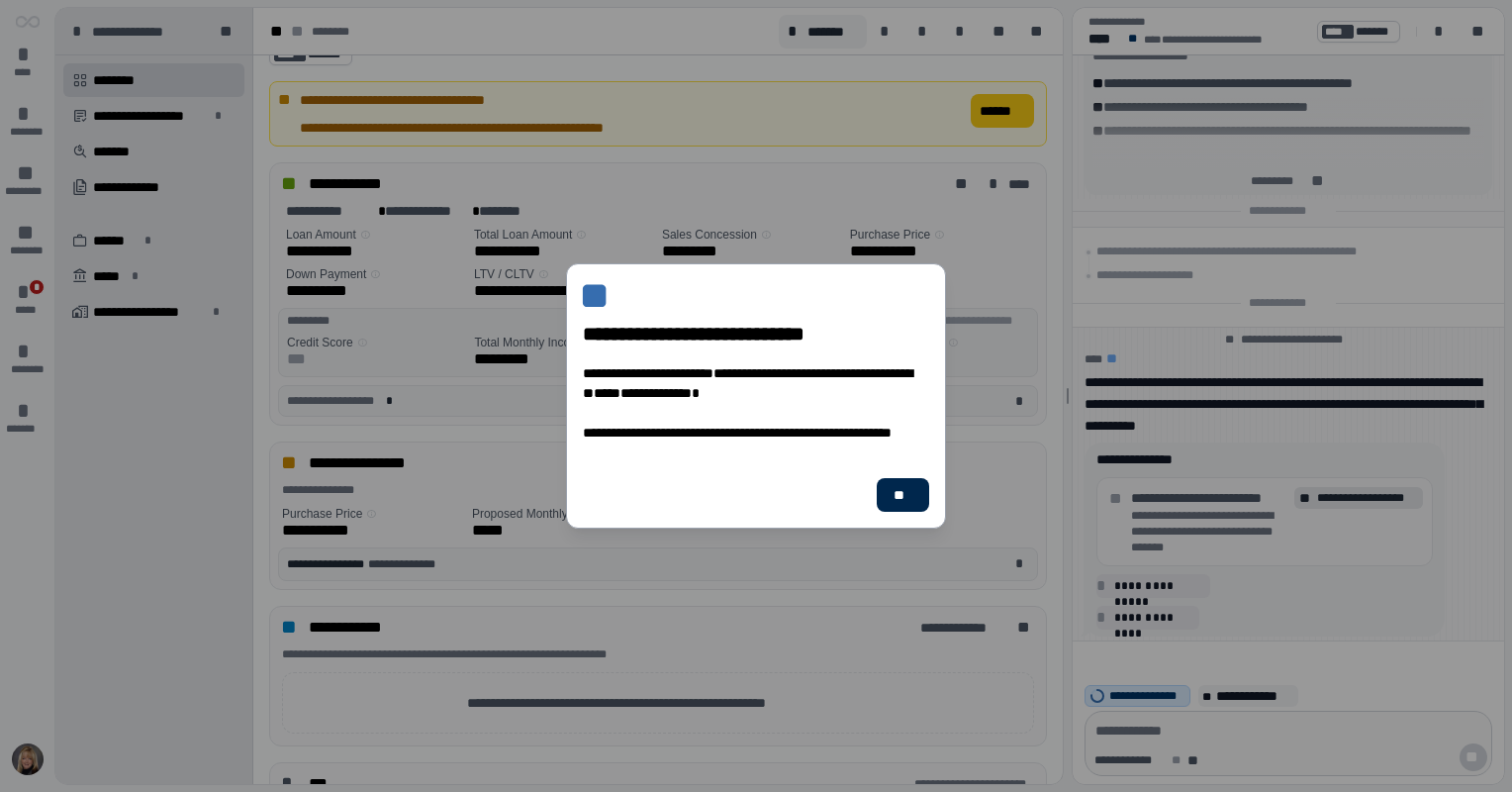 click on "**" at bounding box center [902, 495] 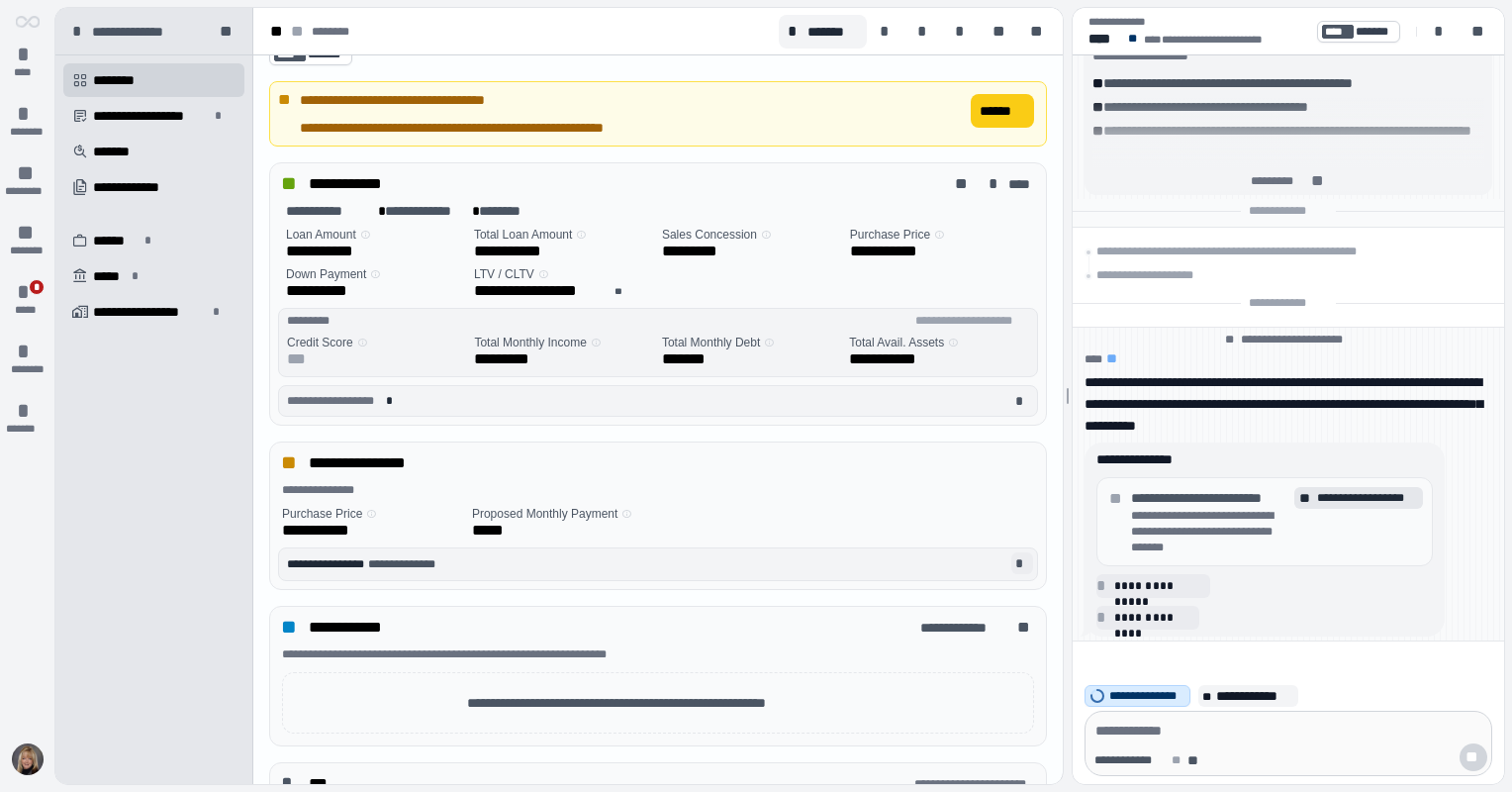 click on "*" at bounding box center (1022, 563) 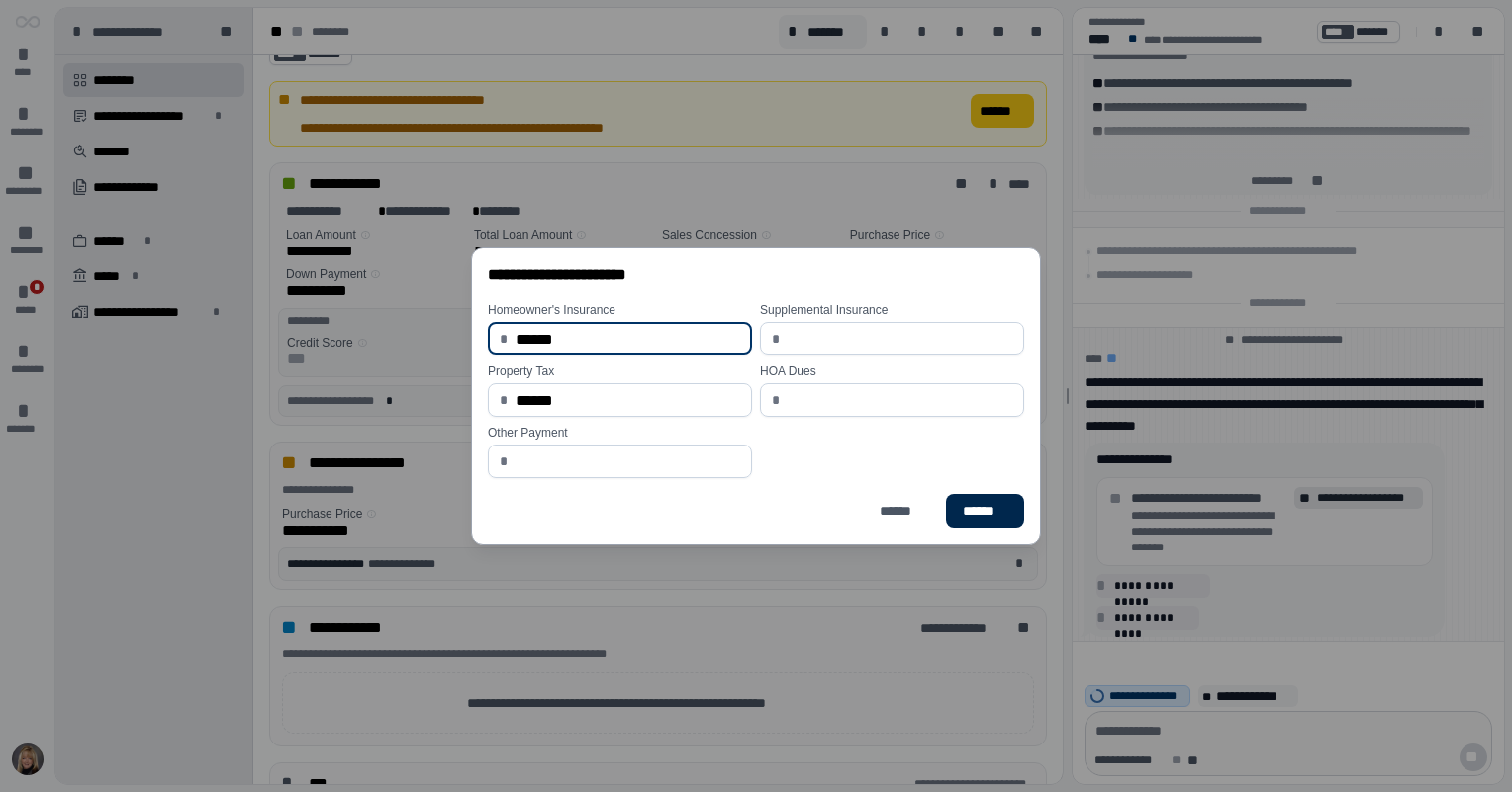 click on "******" at bounding box center [985, 511] 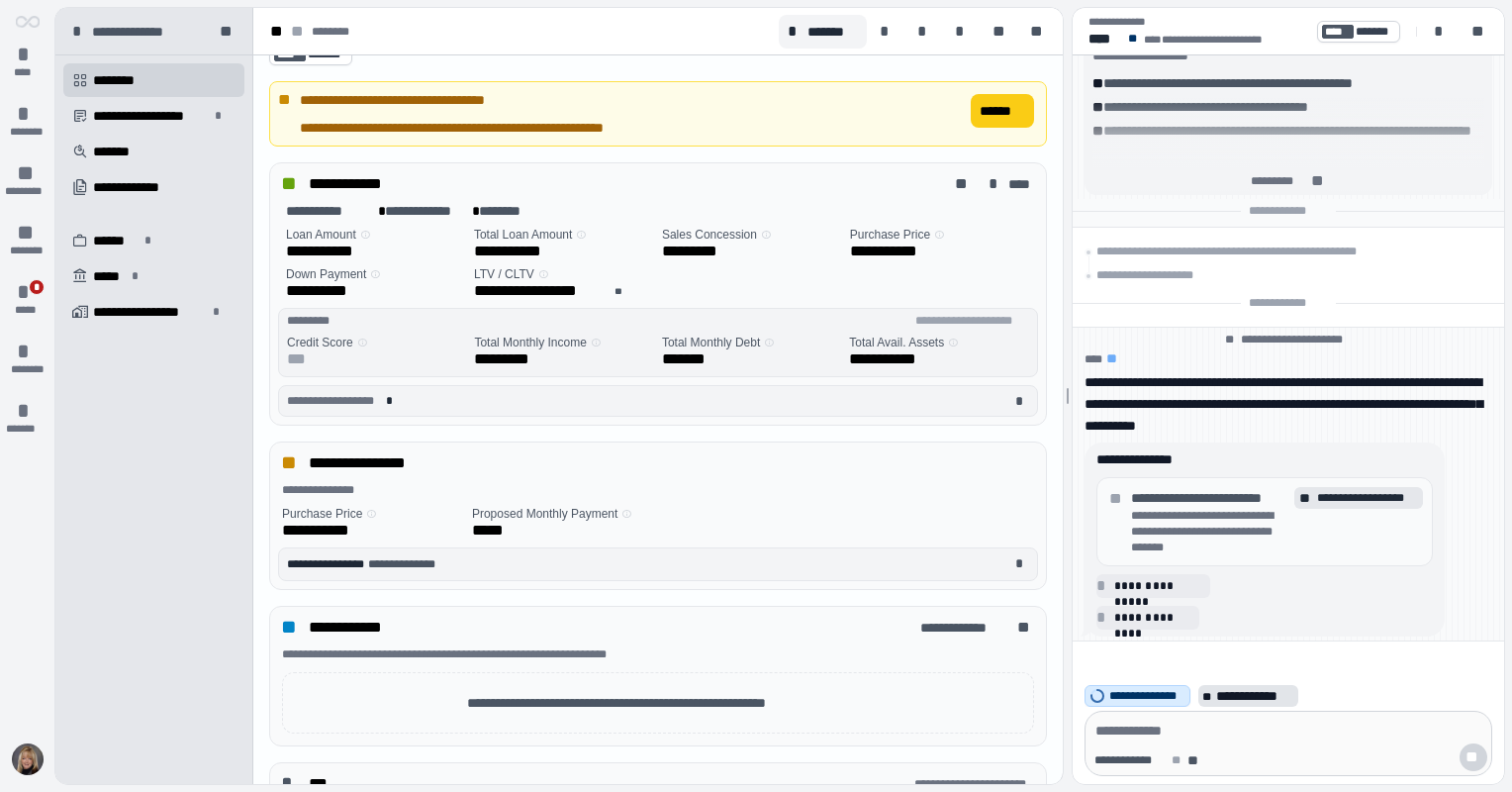 click on "**********" at bounding box center [1255, 696] 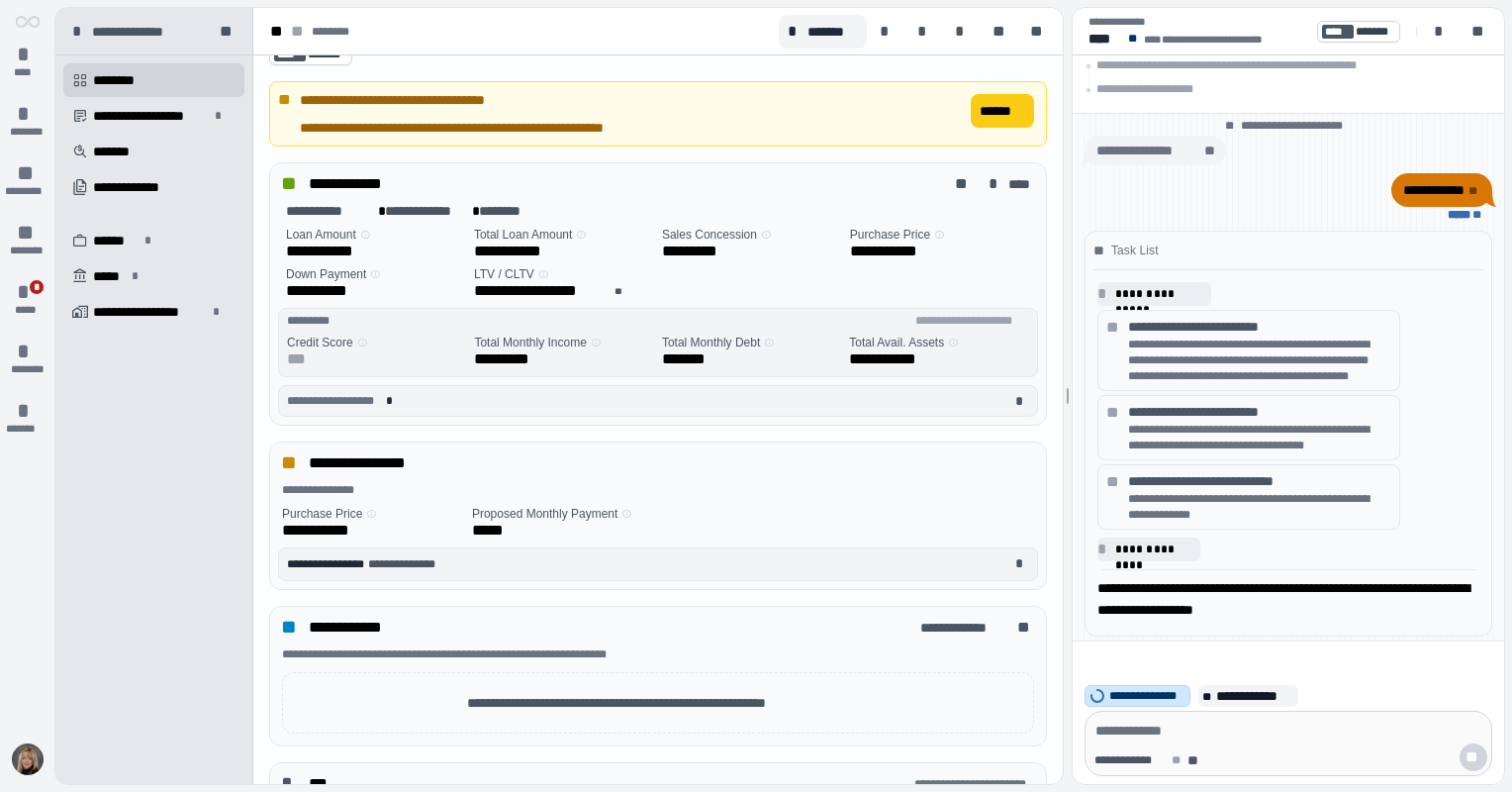 click on "**********" at bounding box center [1148, 696] 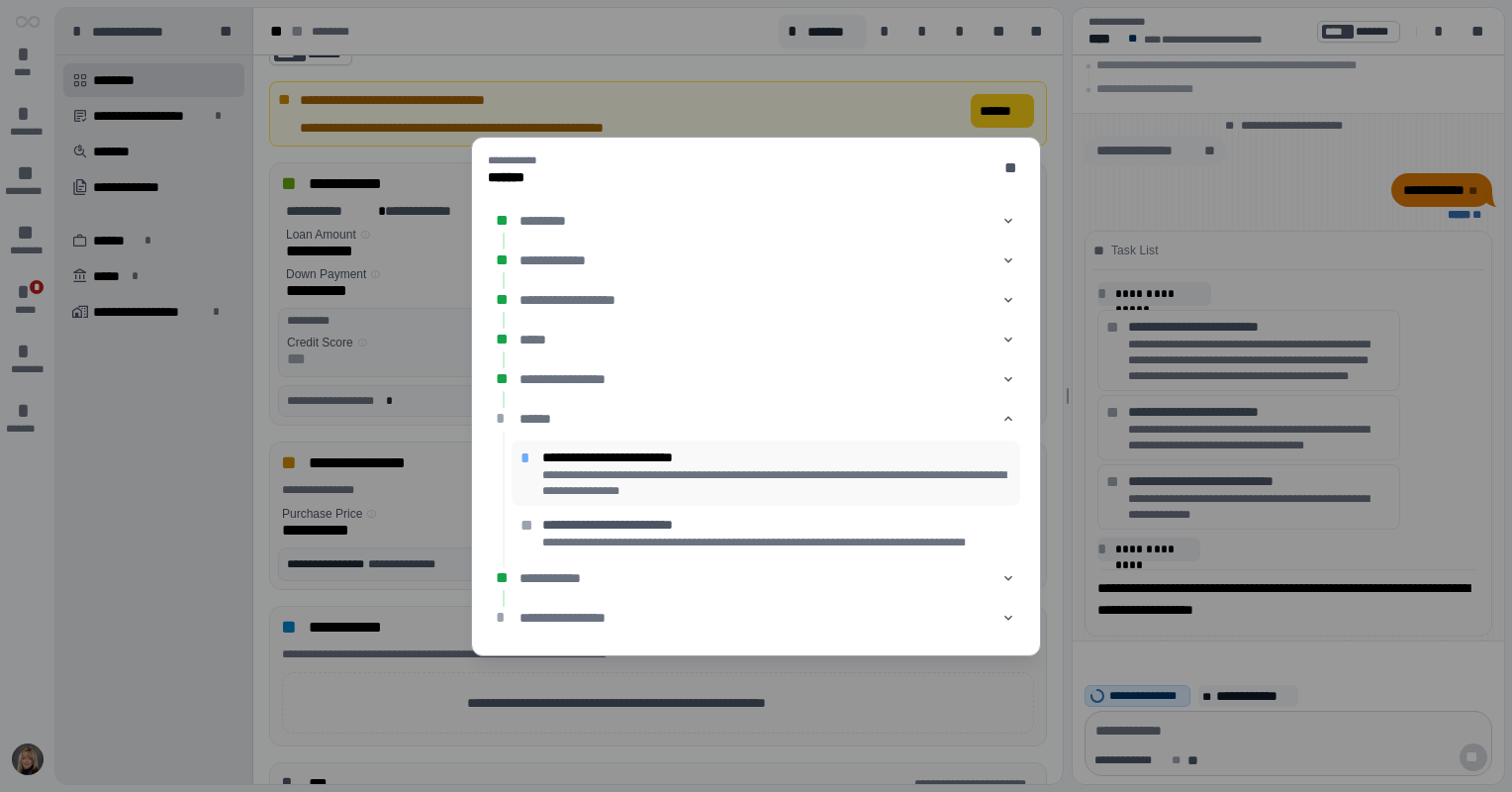 click on "**********" at bounding box center [777, 457] 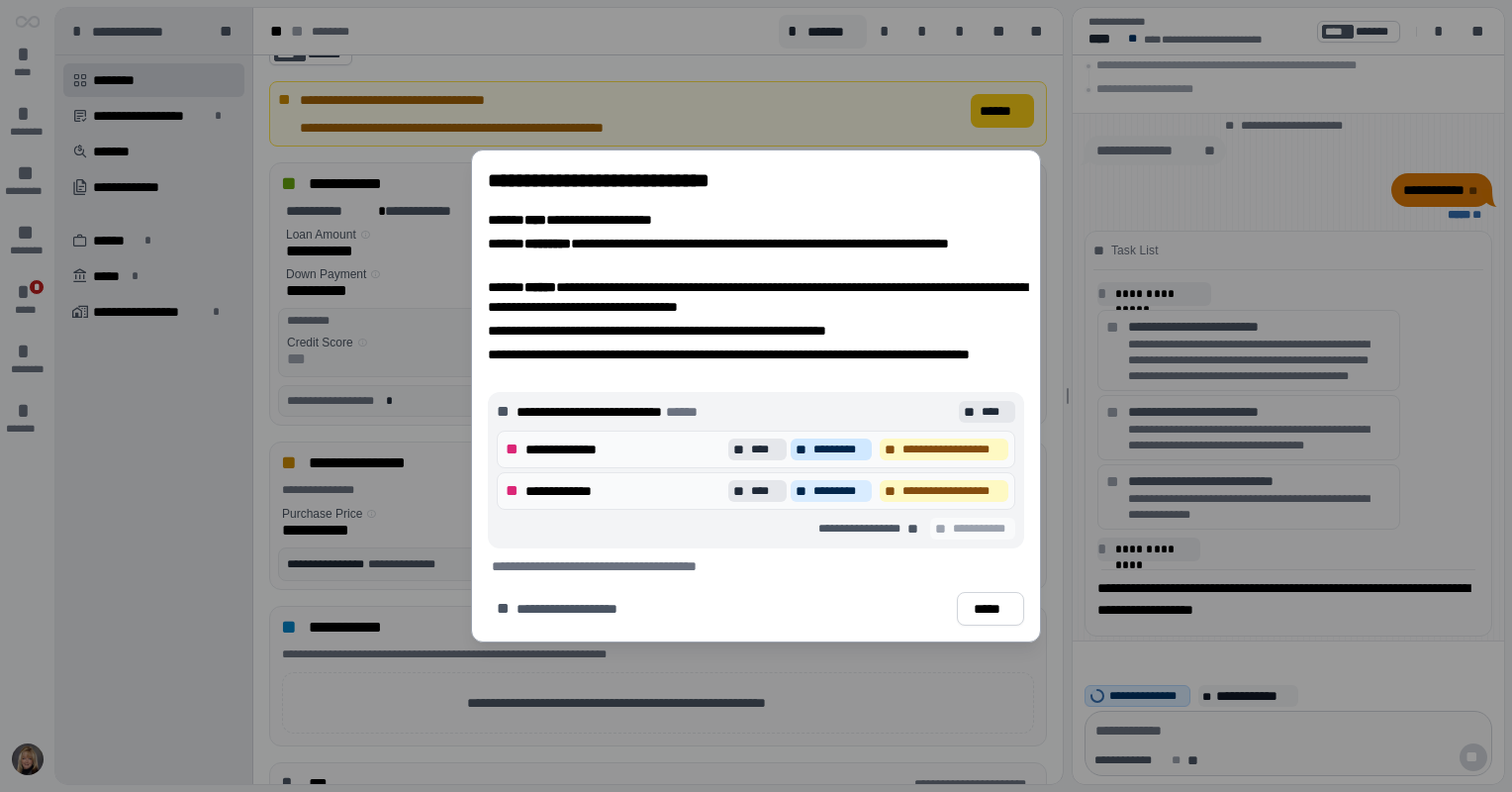 click on "*********" at bounding box center (840, 449) 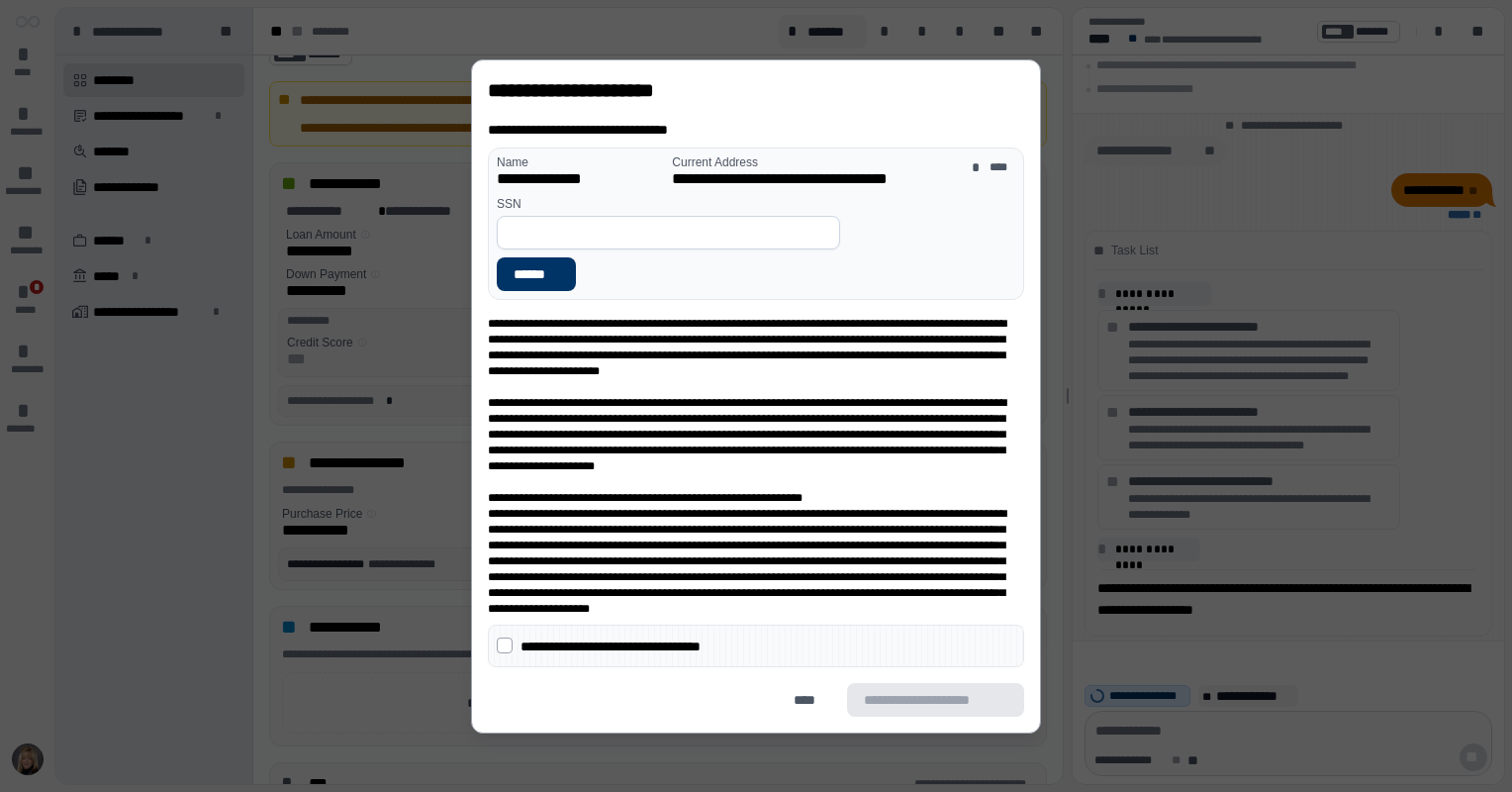 click at bounding box center [668, 233] 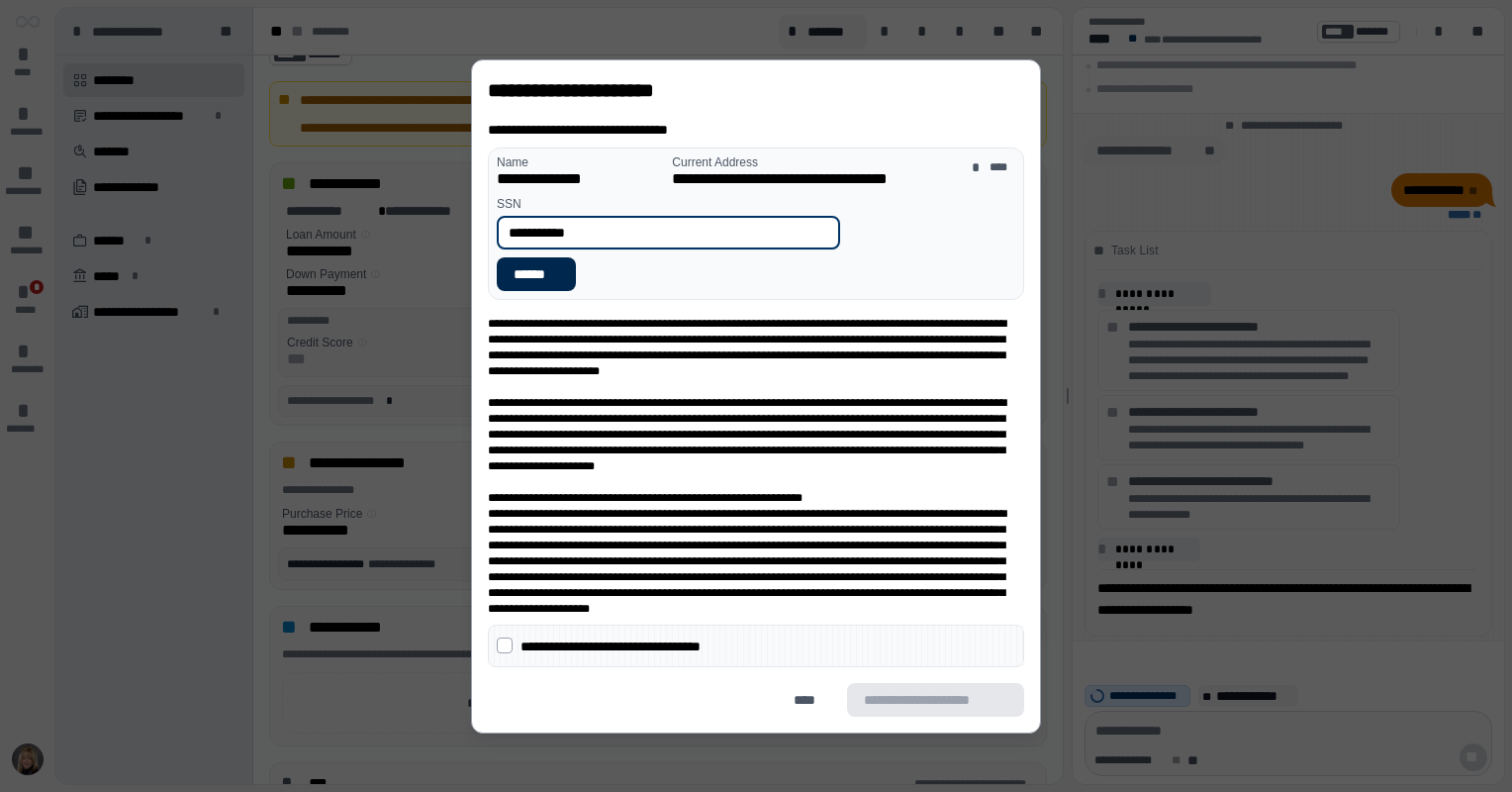 type on "**********" 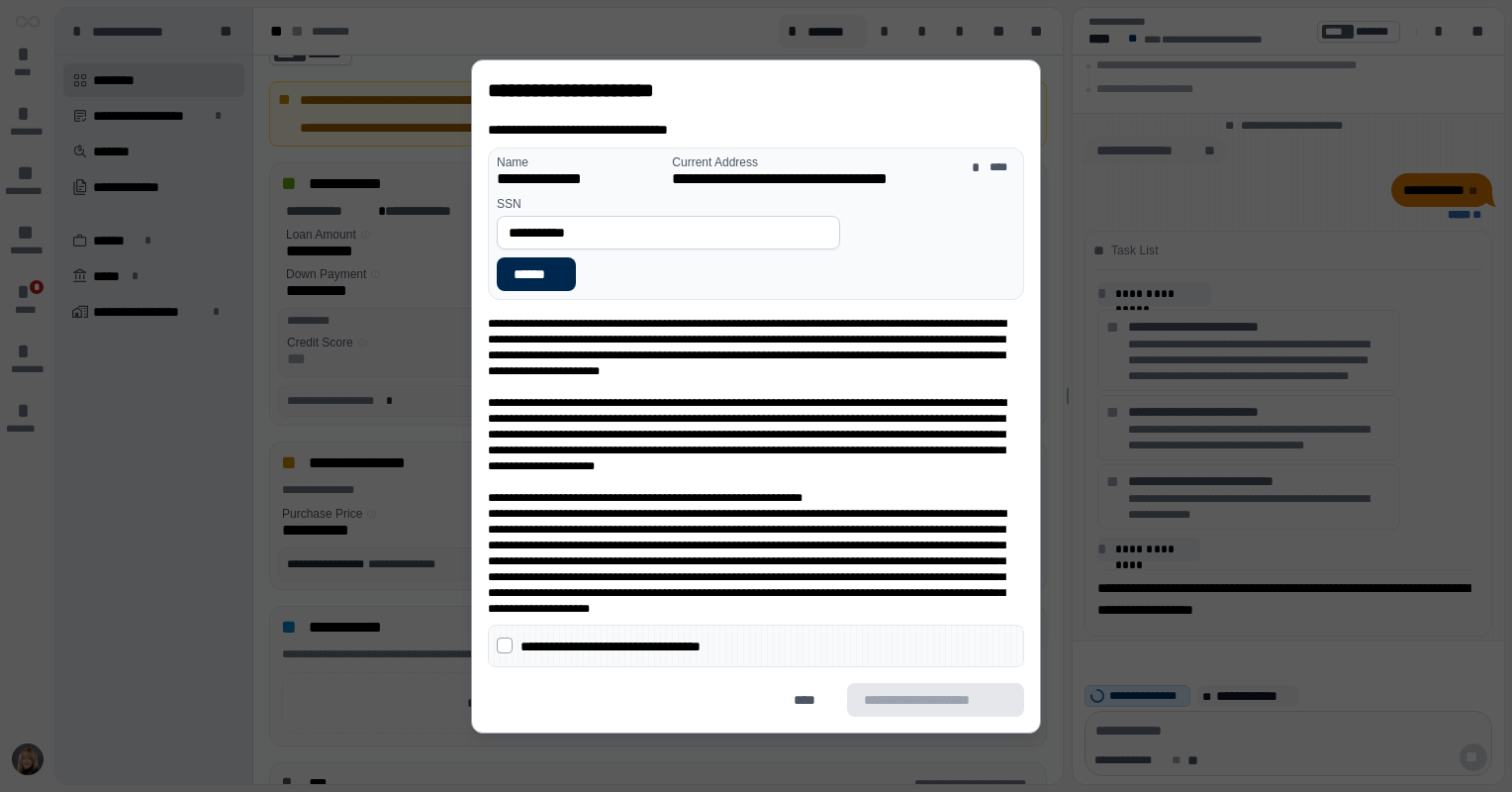 click on "******" at bounding box center (536, 274) 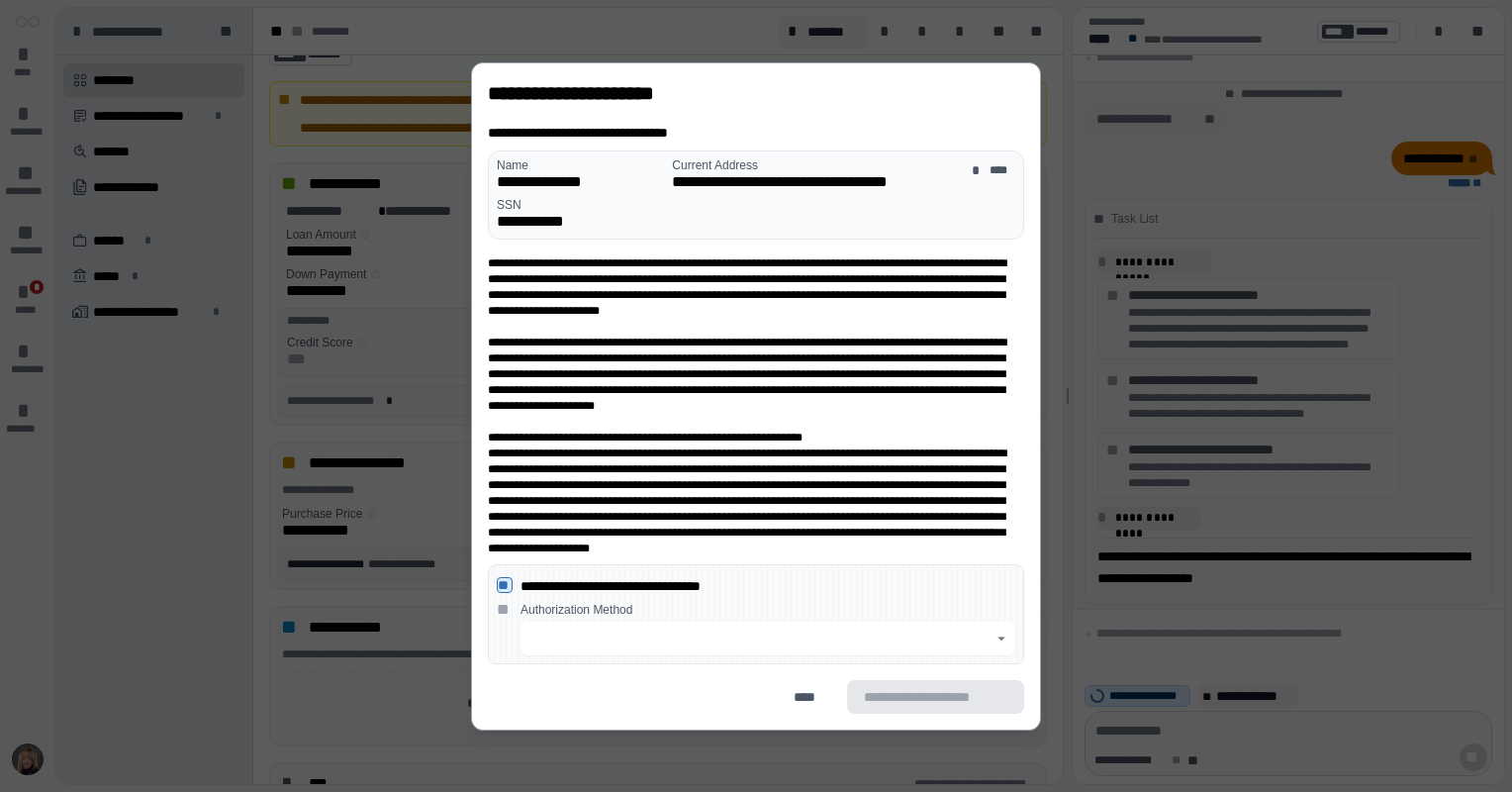 click 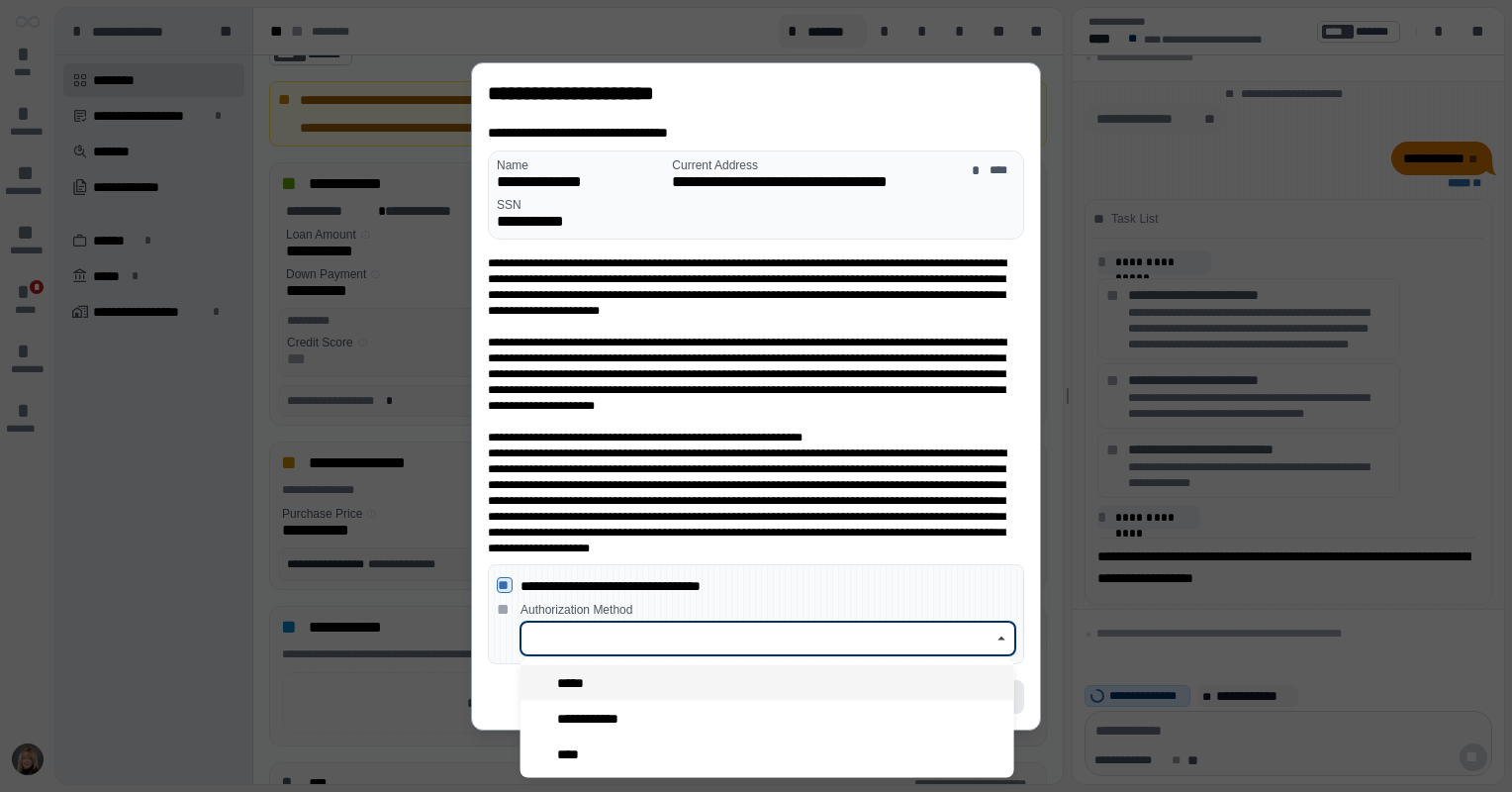click on "*****" at bounding box center (767, 683) 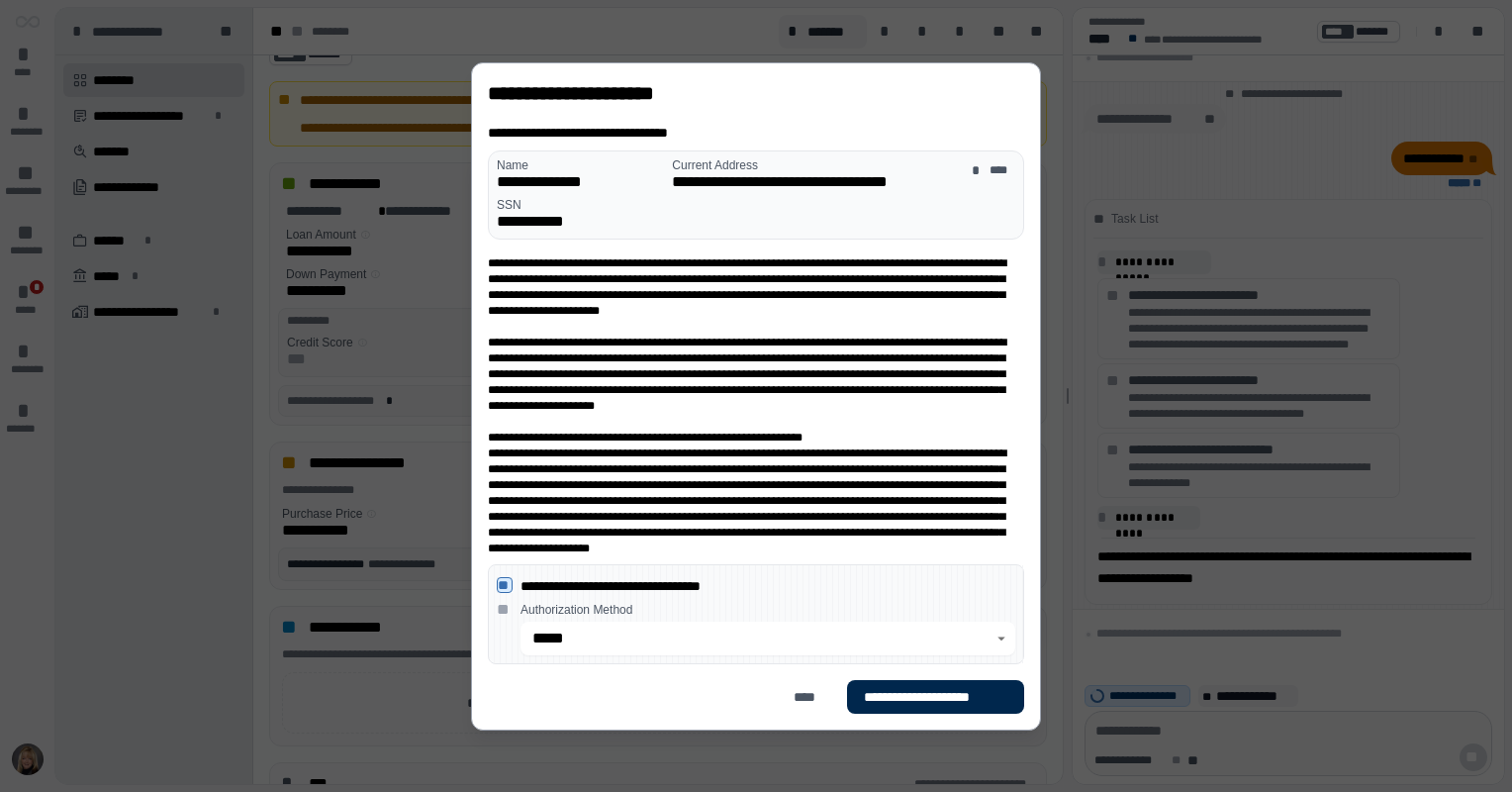 click on "**********" at bounding box center [935, 697] 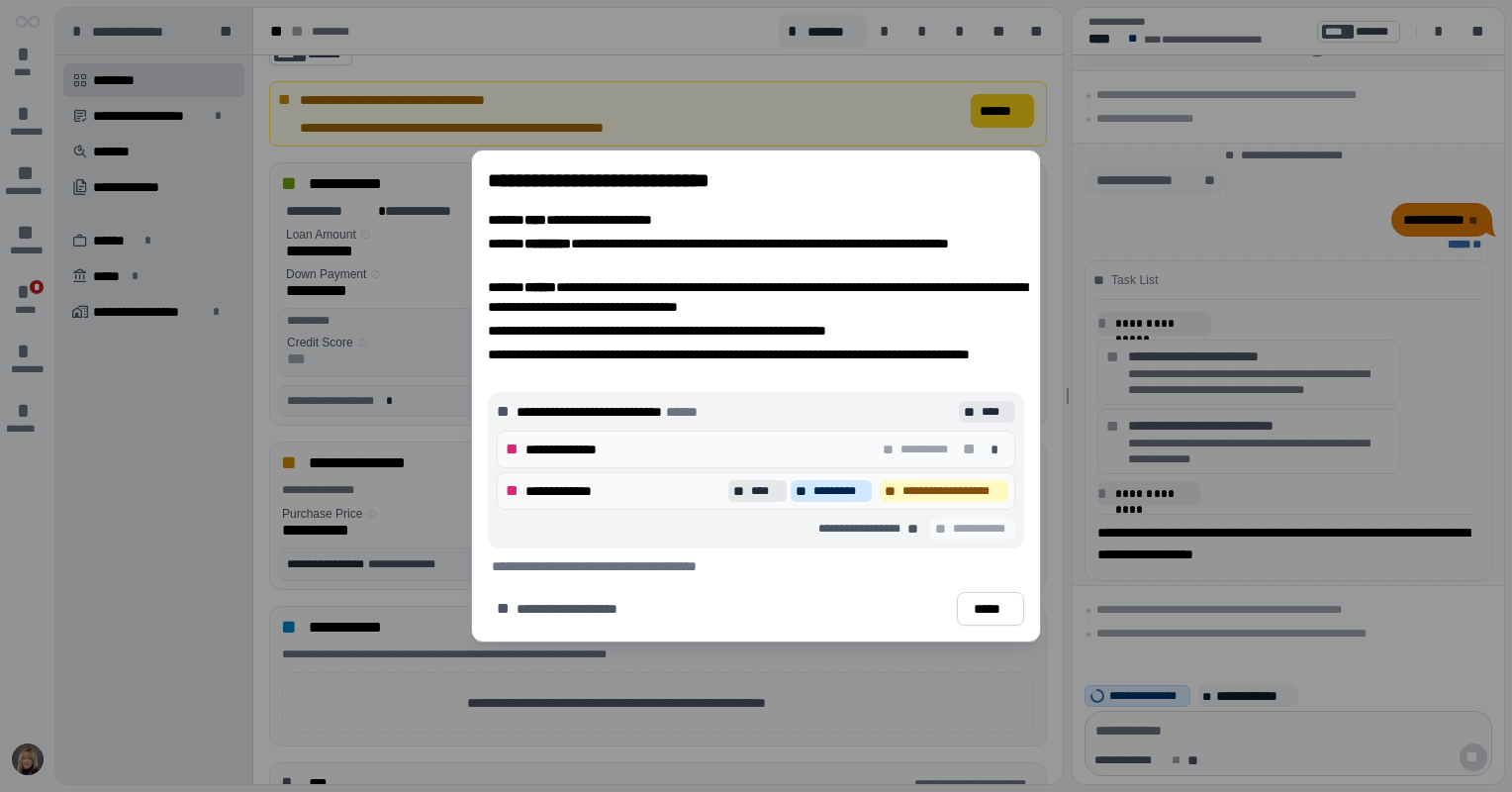 click on "*********" at bounding box center [840, 491] 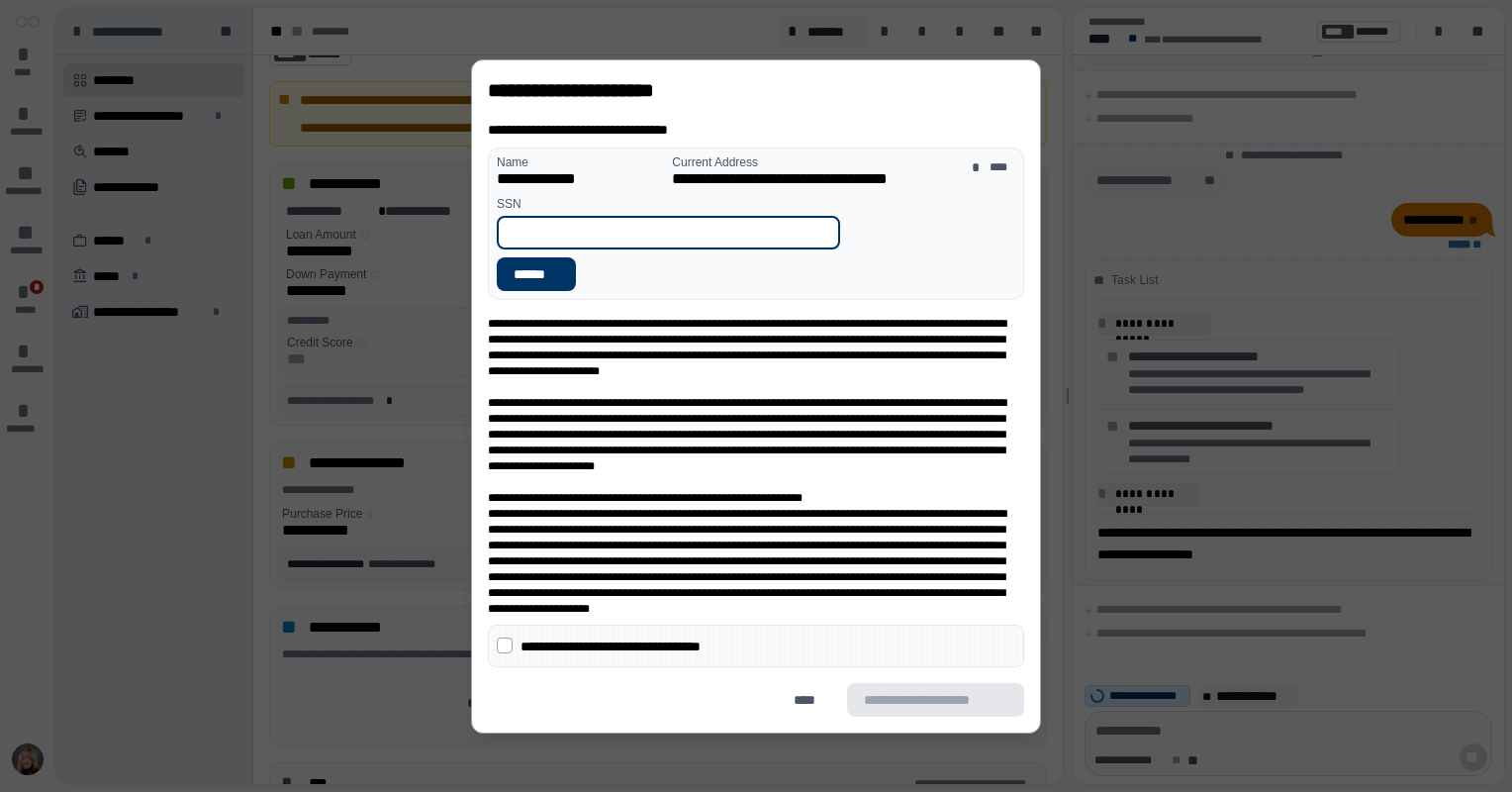 click at bounding box center [668, 233] 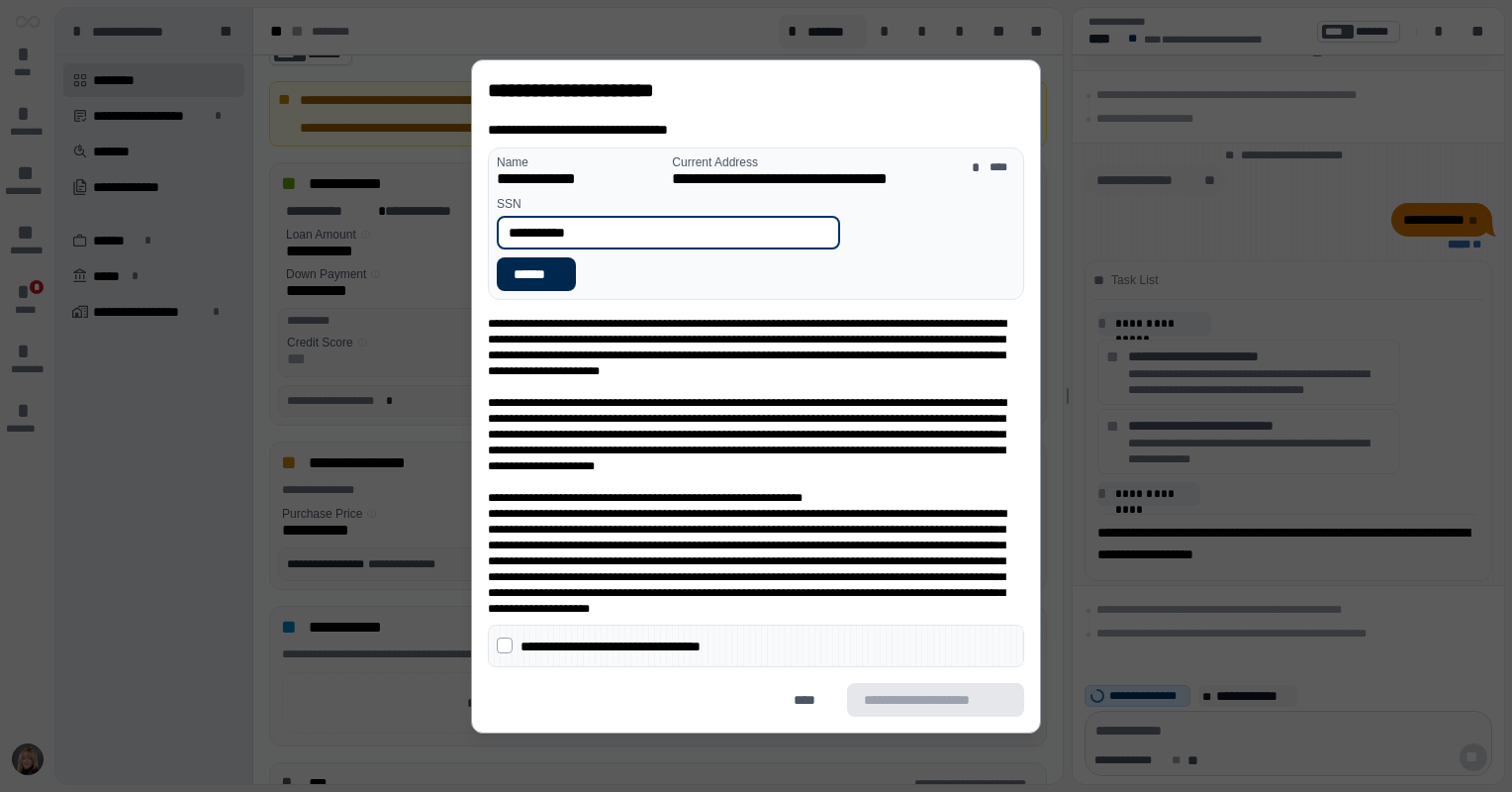 type on "**********" 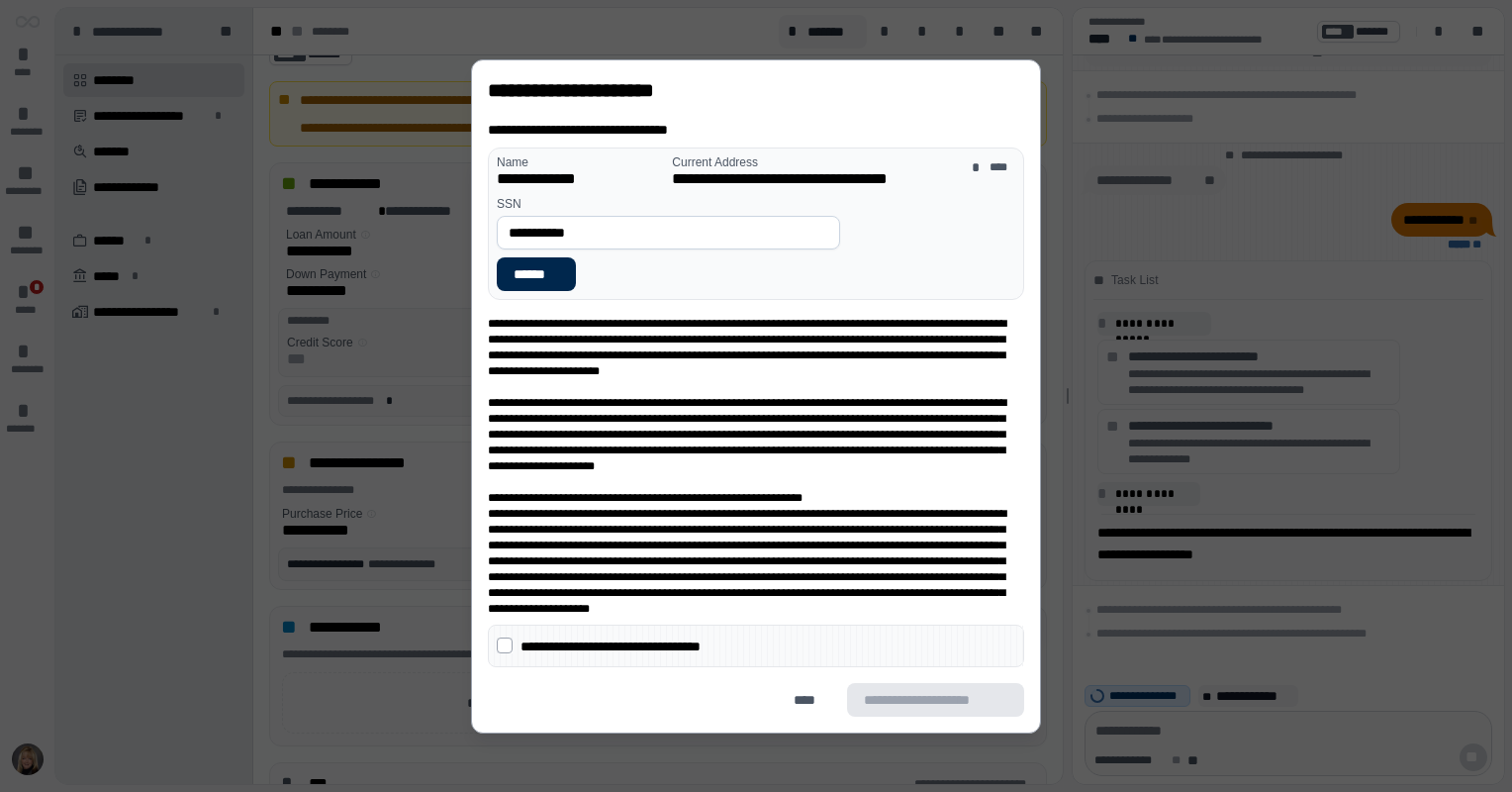 click on "******" at bounding box center [536, 274] 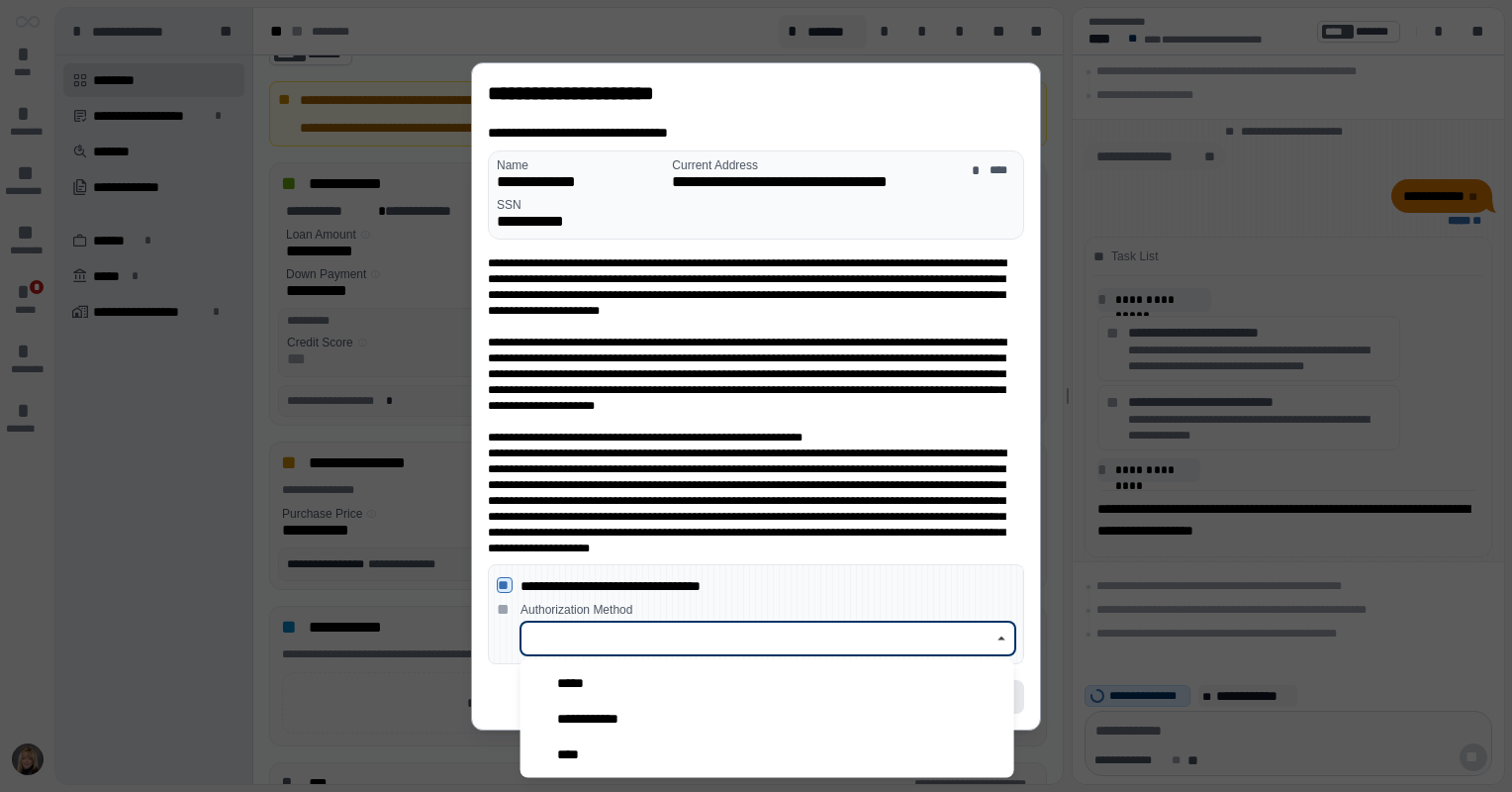 click at bounding box center [757, 639] 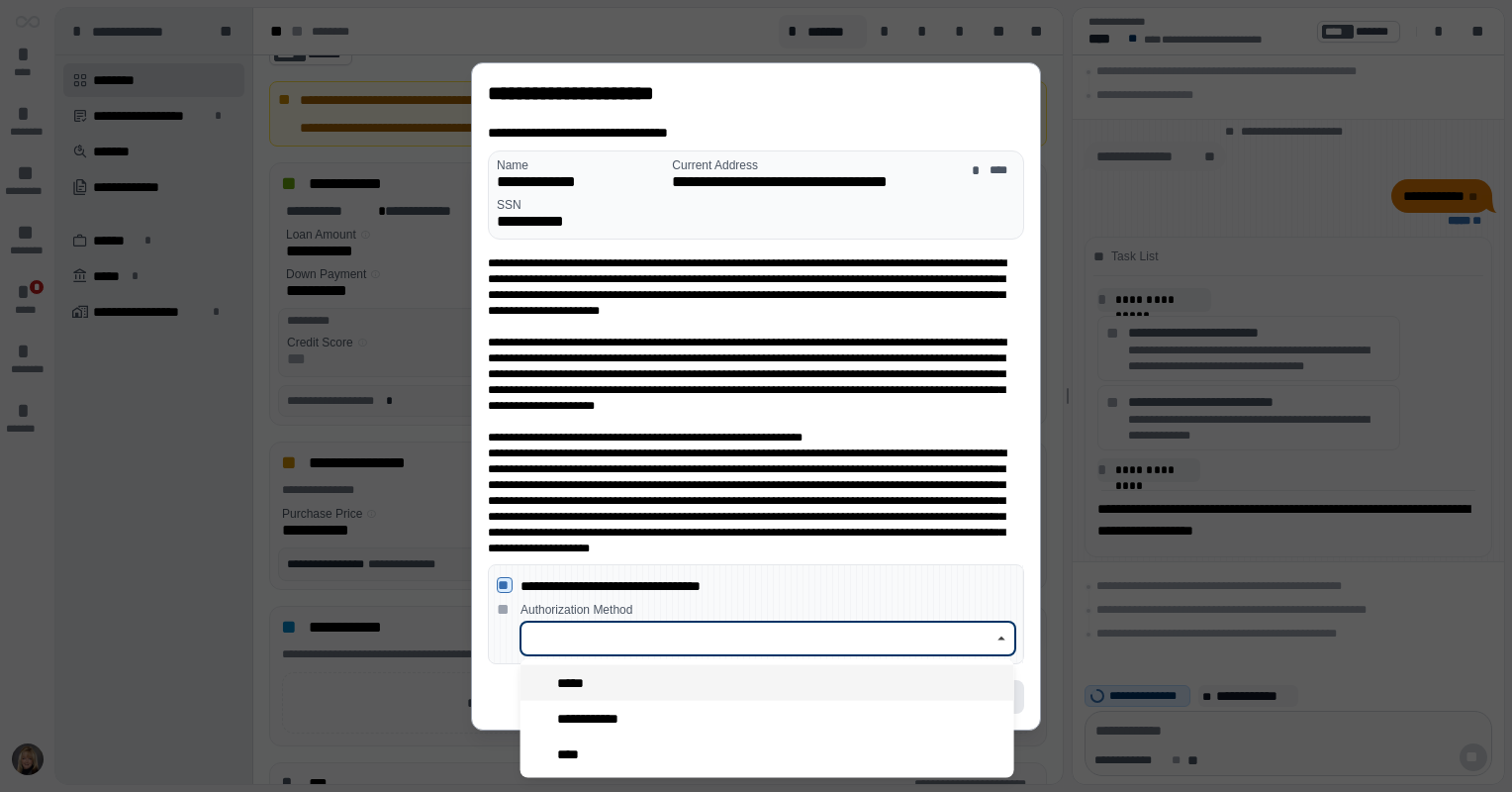 click on "*****" at bounding box center (767, 683) 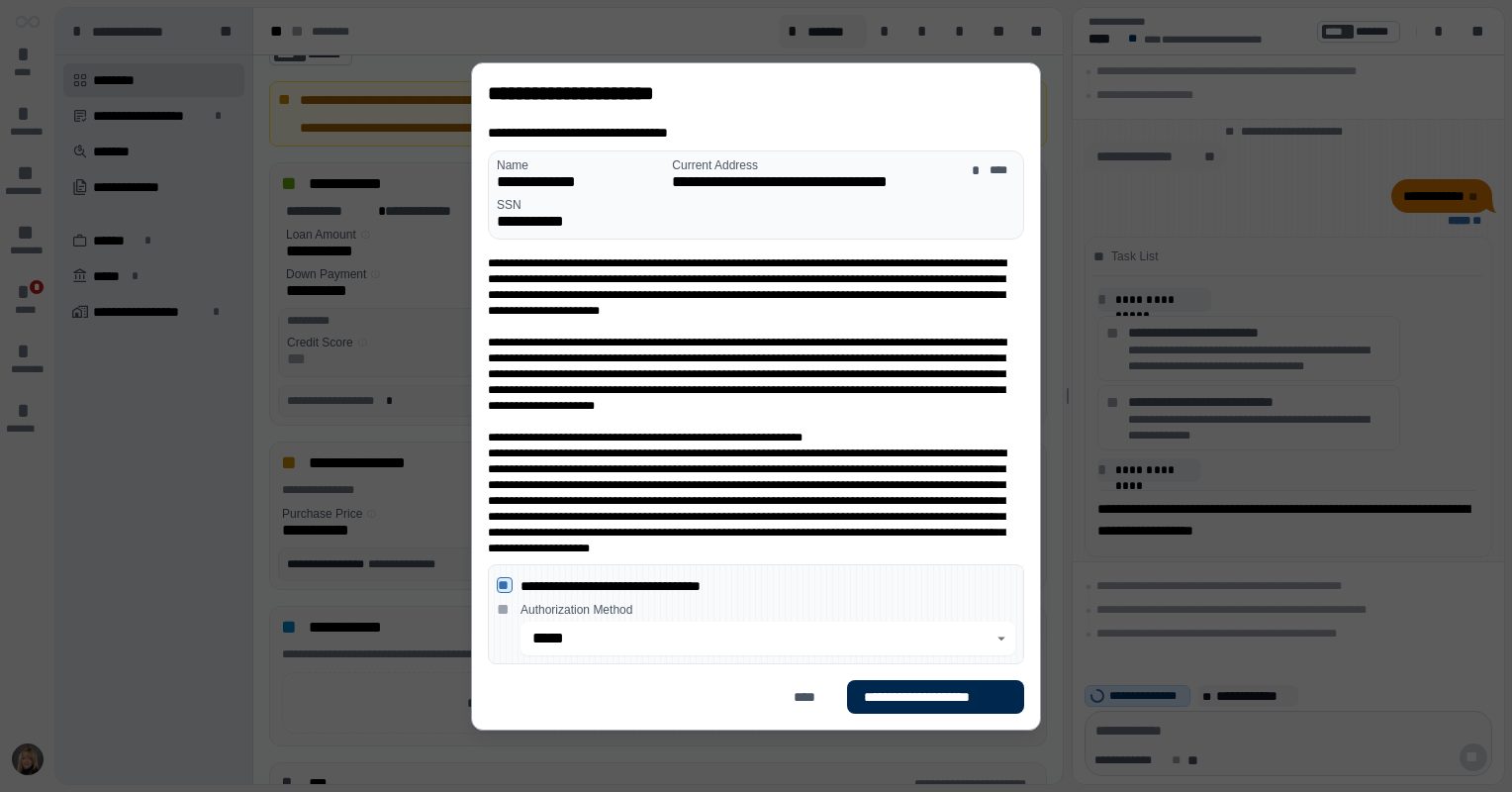 click on "**********" at bounding box center (935, 697) 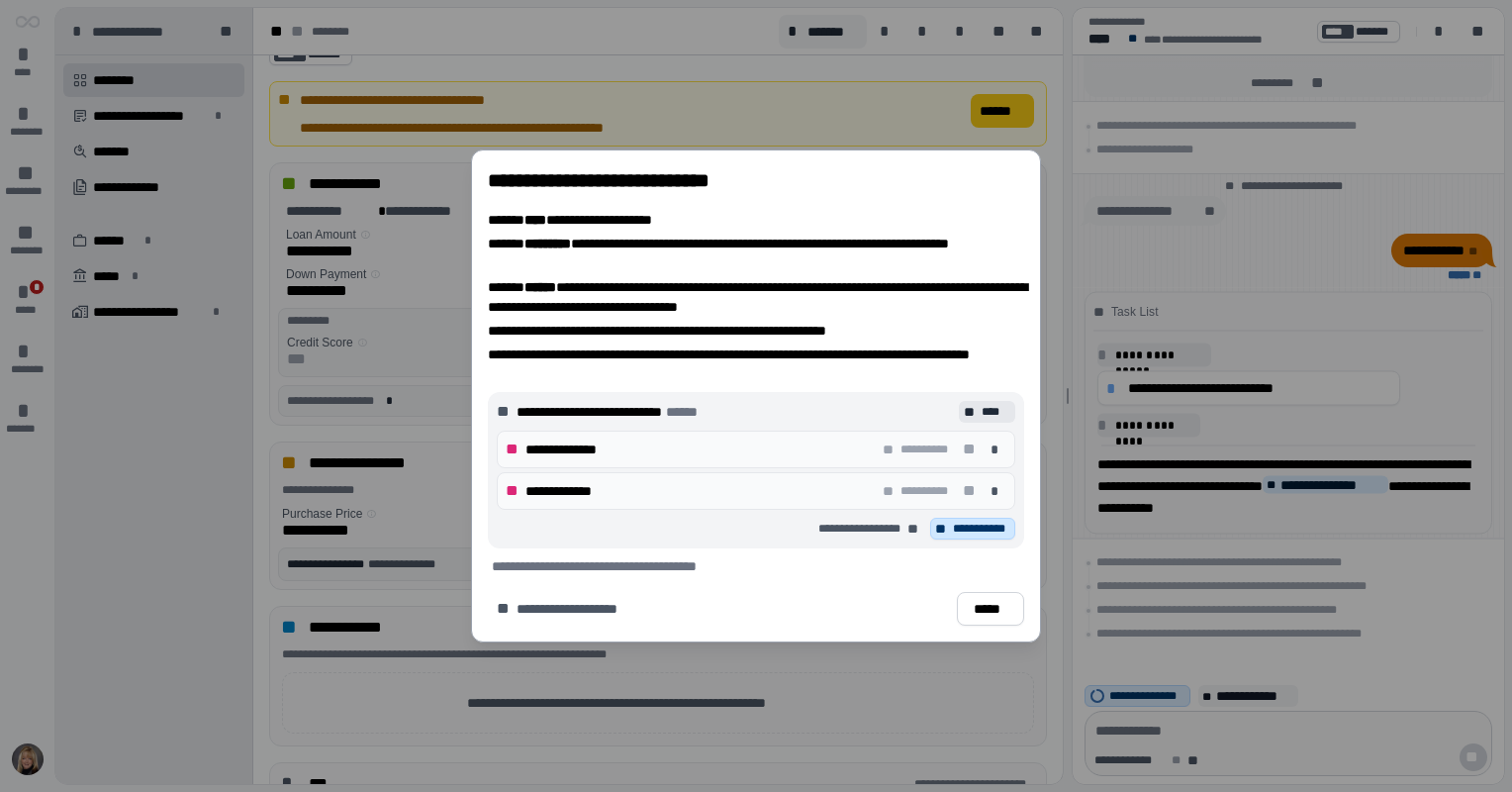 click on "**********" at bounding box center [982, 529] 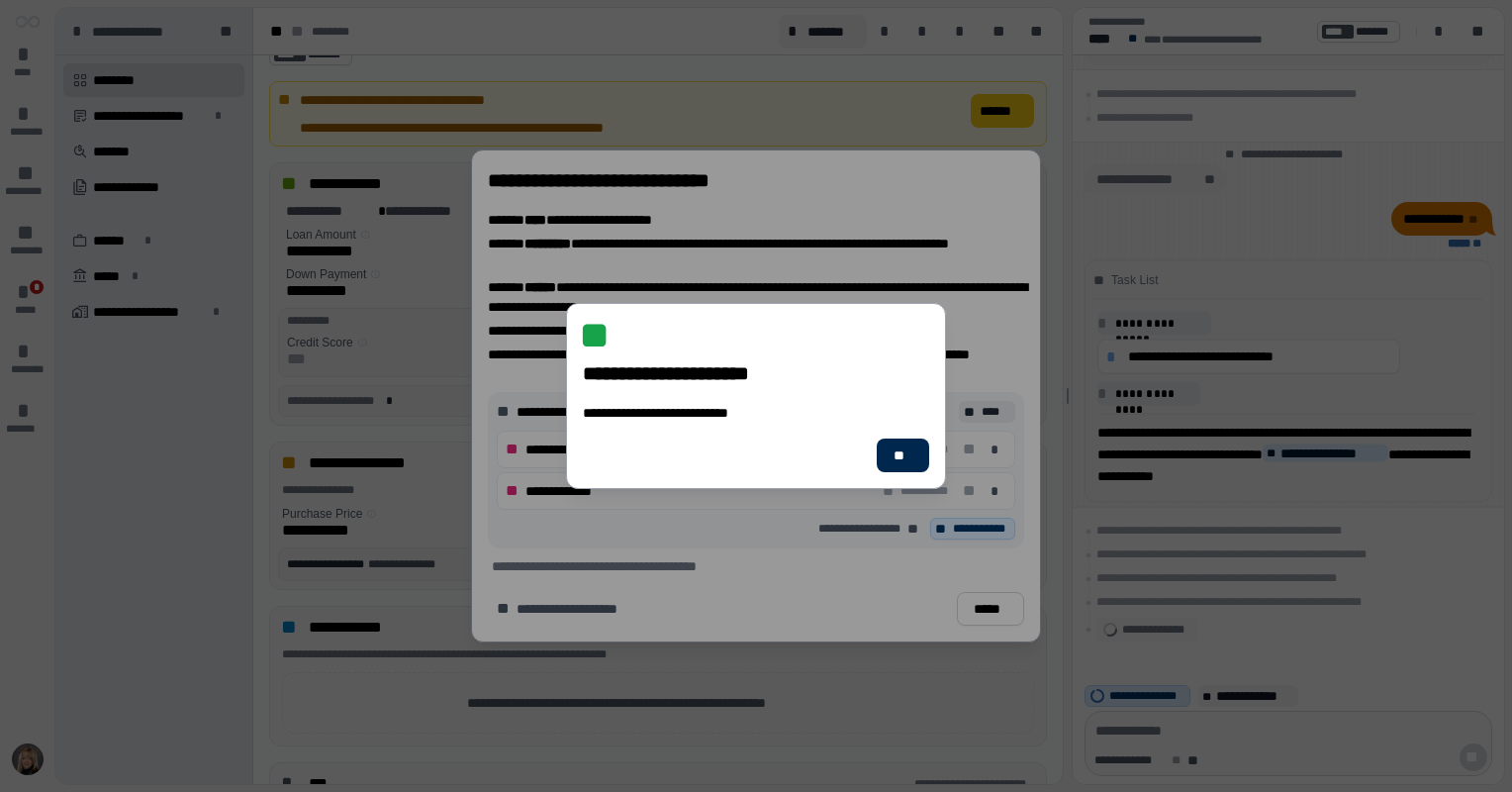 click on "**" at bounding box center [902, 455] 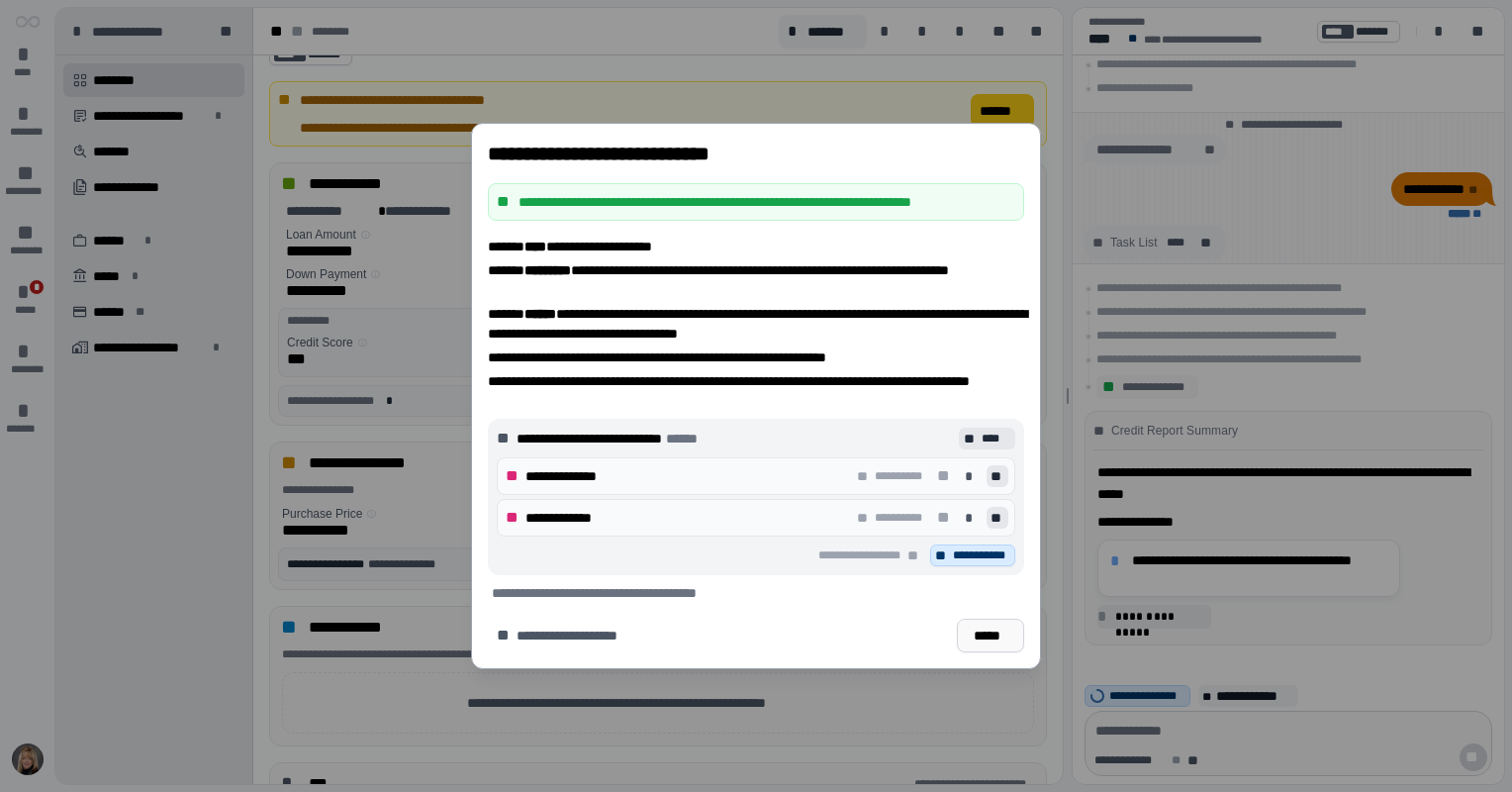 click on "*****" at bounding box center [991, 636] 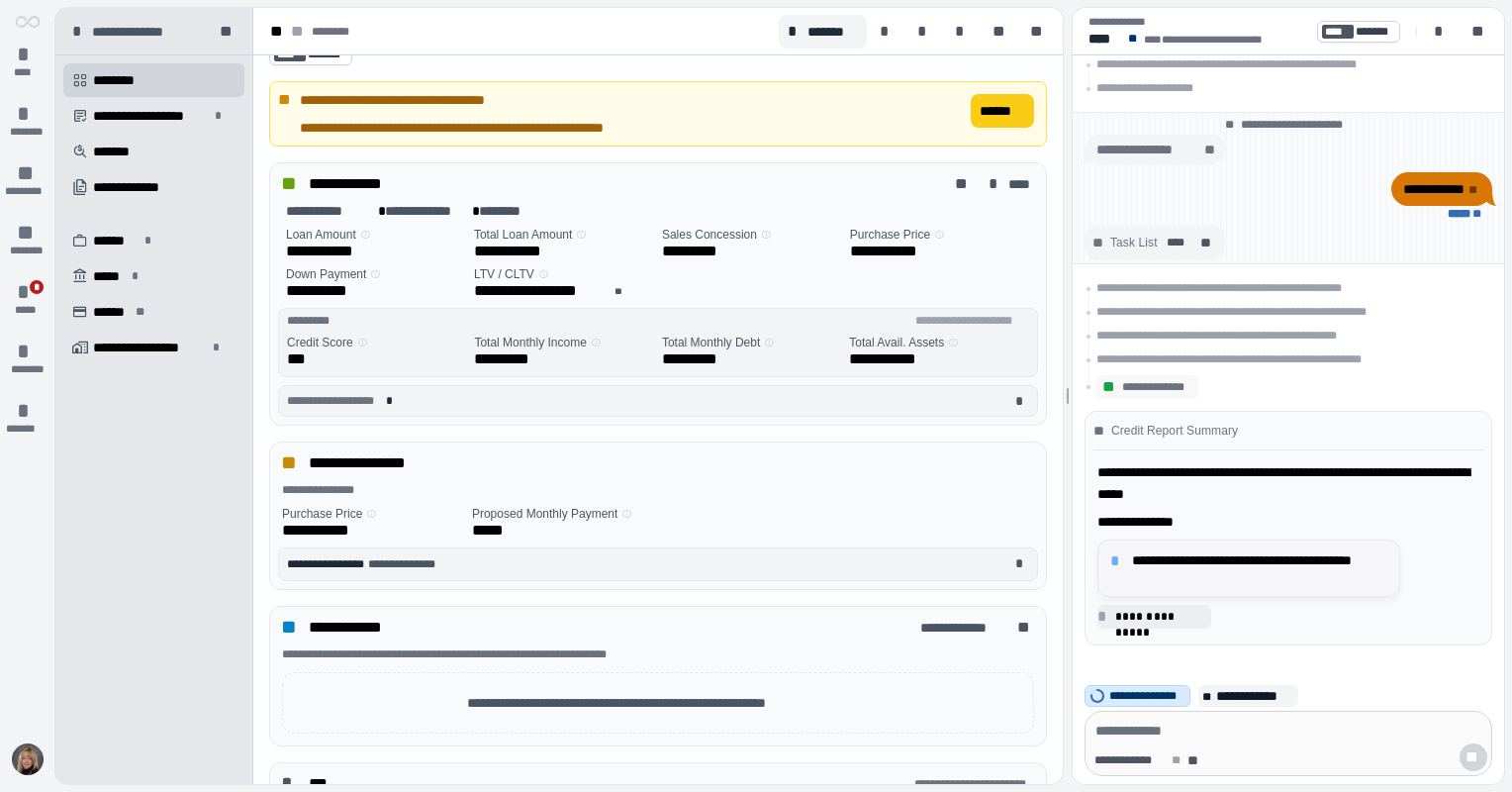 click on "**********" at bounding box center (1260, 568) 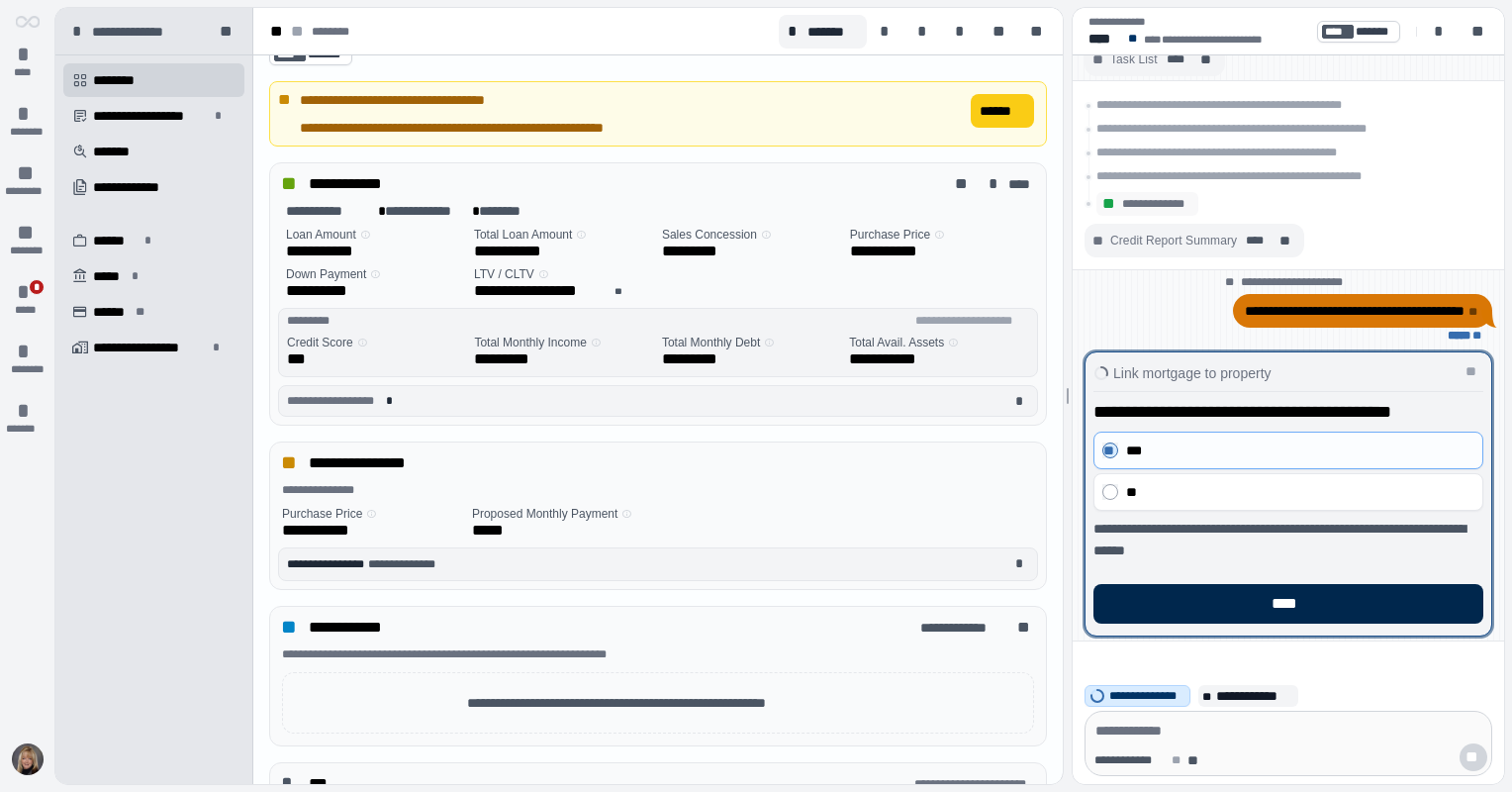 click on "****" at bounding box center (1288, 604) 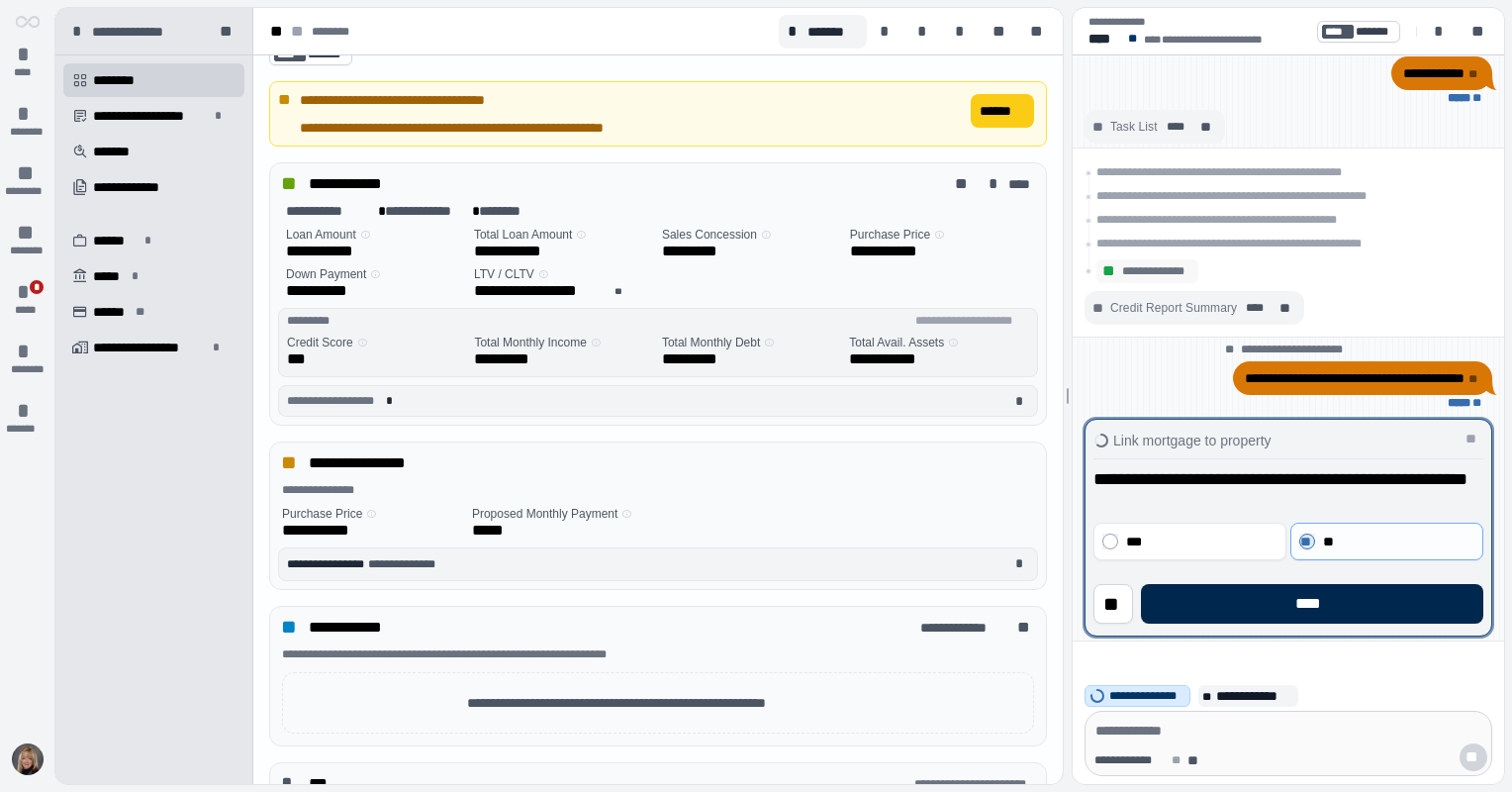 click on "****" at bounding box center (1312, 604) 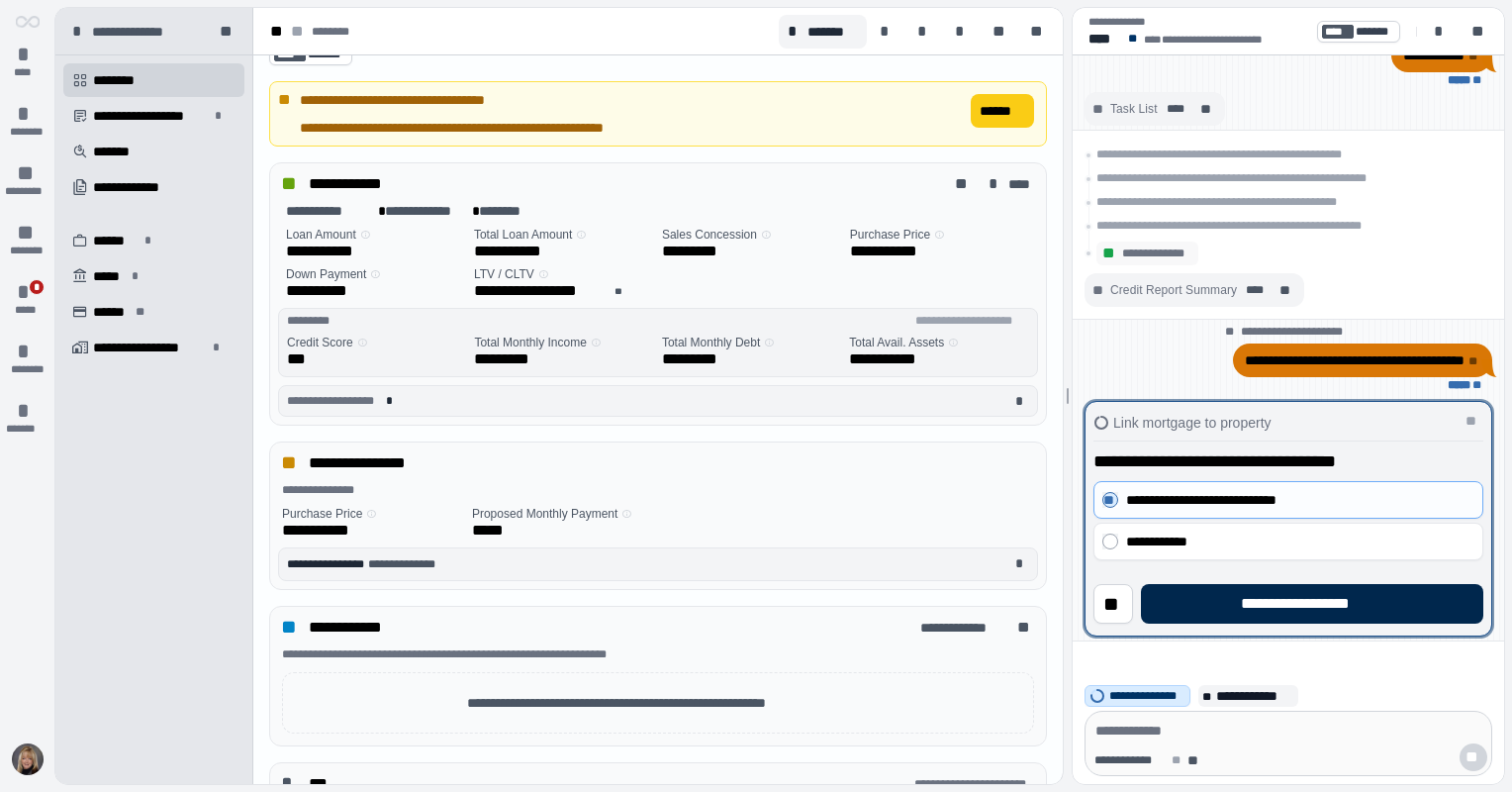 click on "**********" at bounding box center [1311, 604] 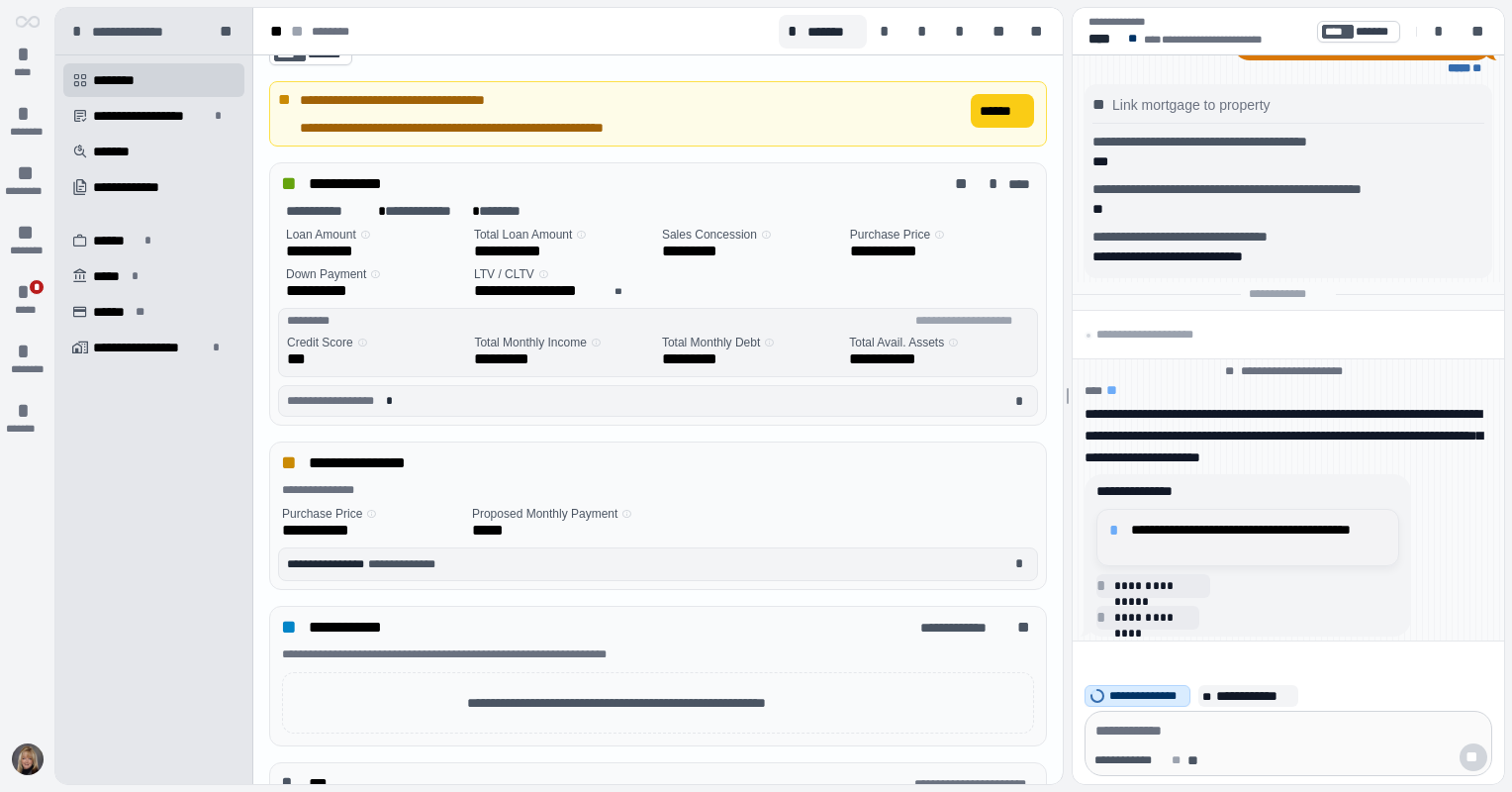 click on "**********" at bounding box center (1259, 538) 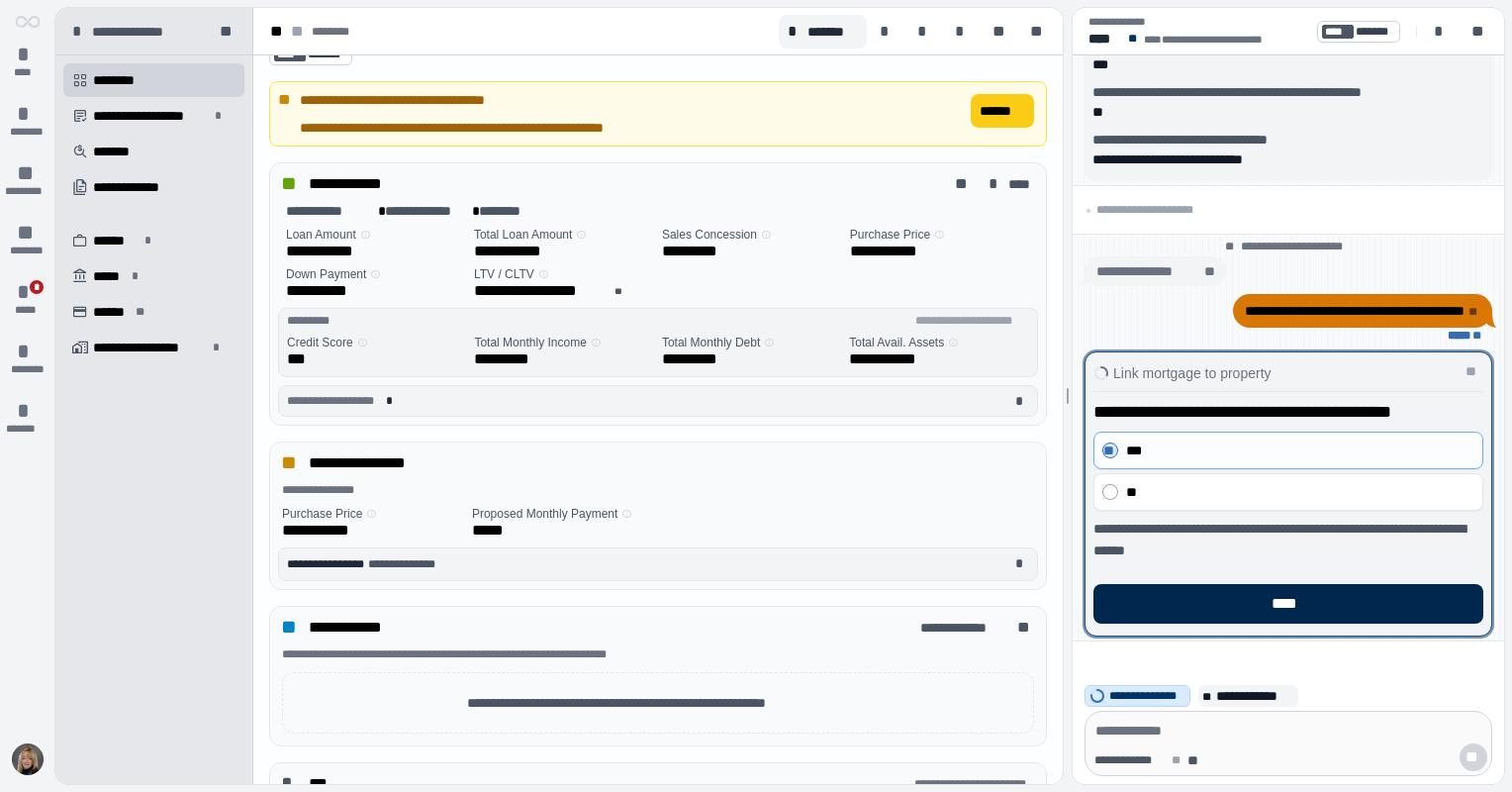 click on "****" at bounding box center [1288, 604] 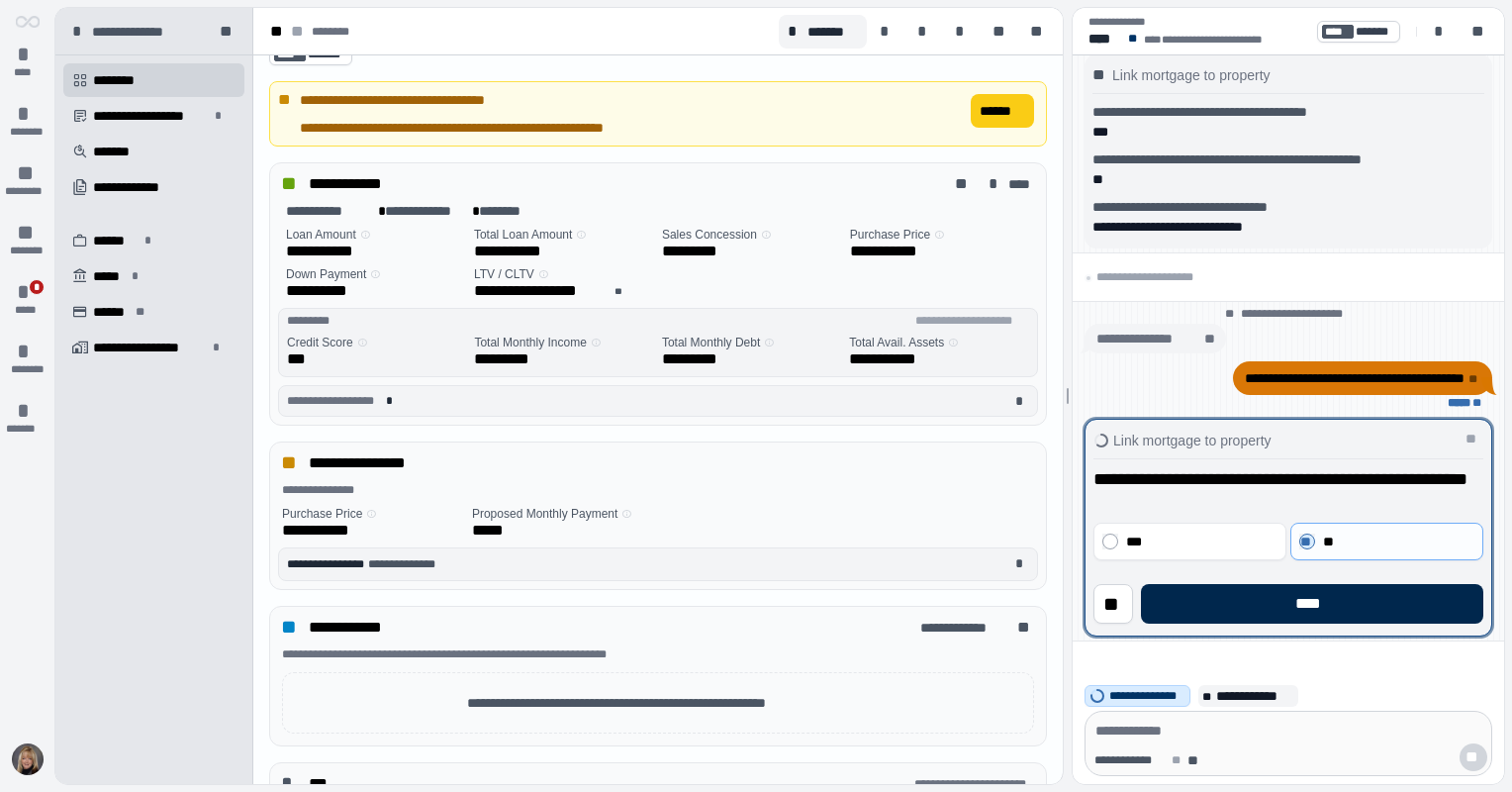 click on "****" at bounding box center (1312, 604) 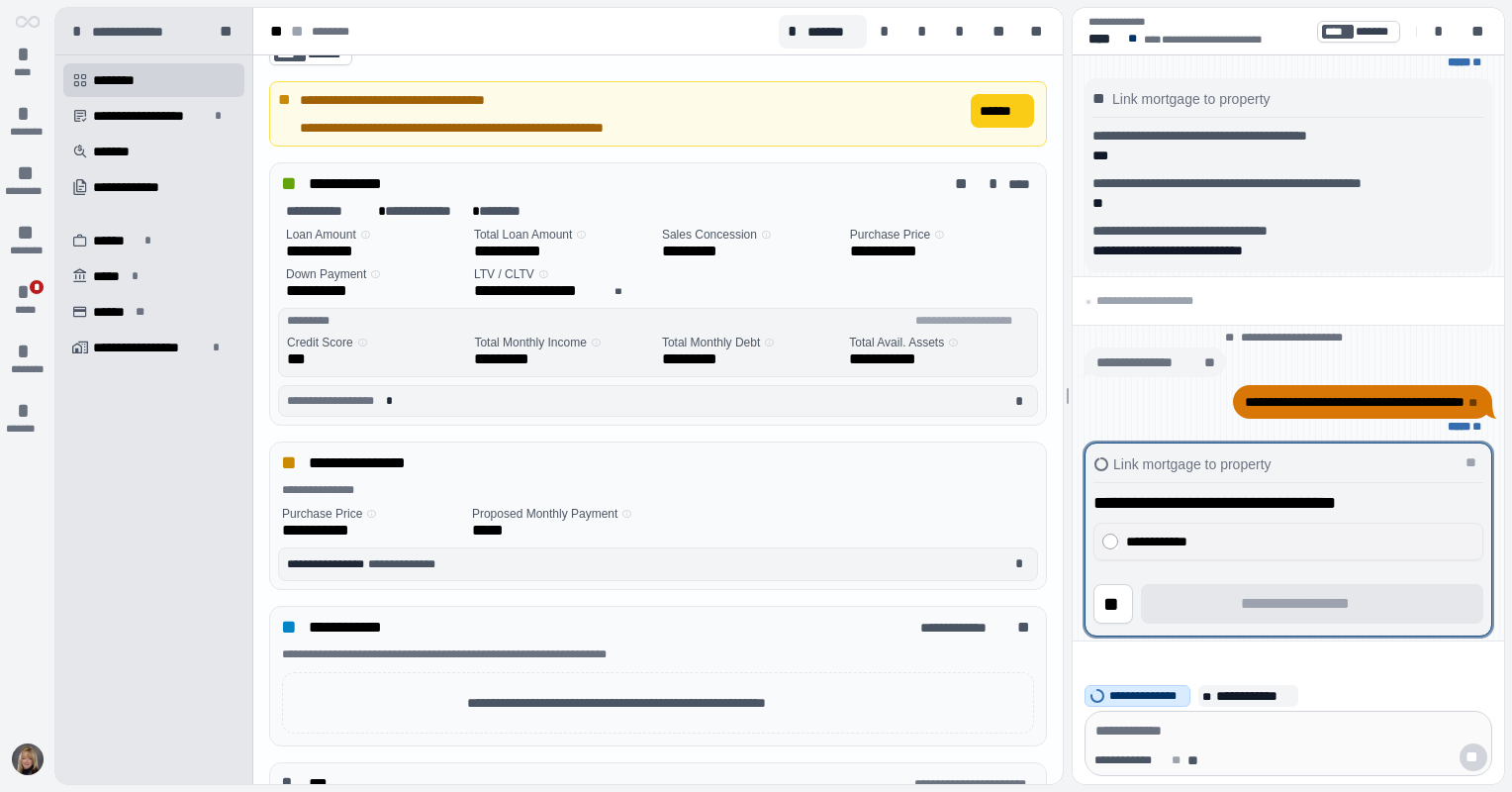 click on "**********" at bounding box center (1295, 542) 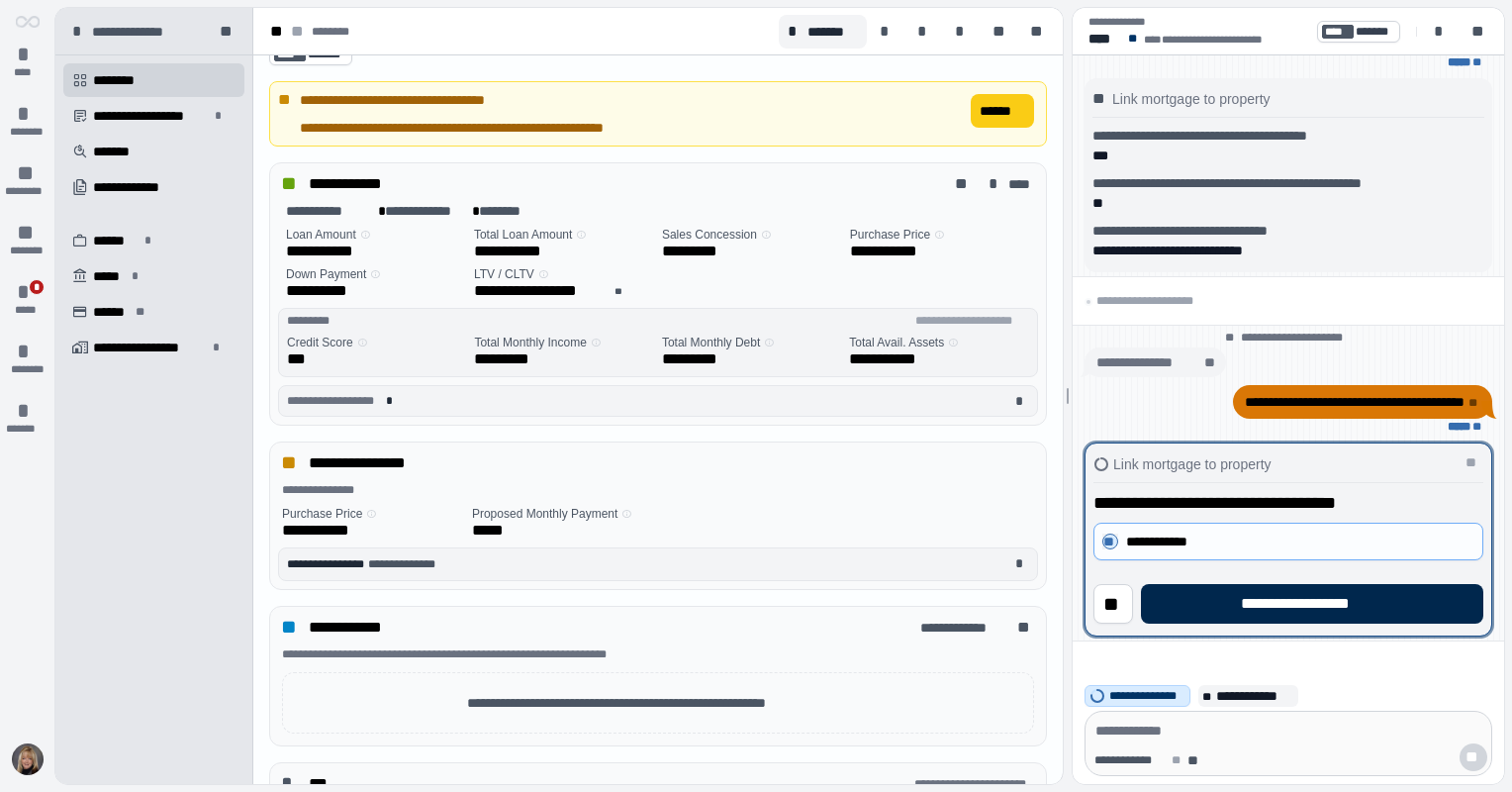 click on "**********" at bounding box center (1311, 604) 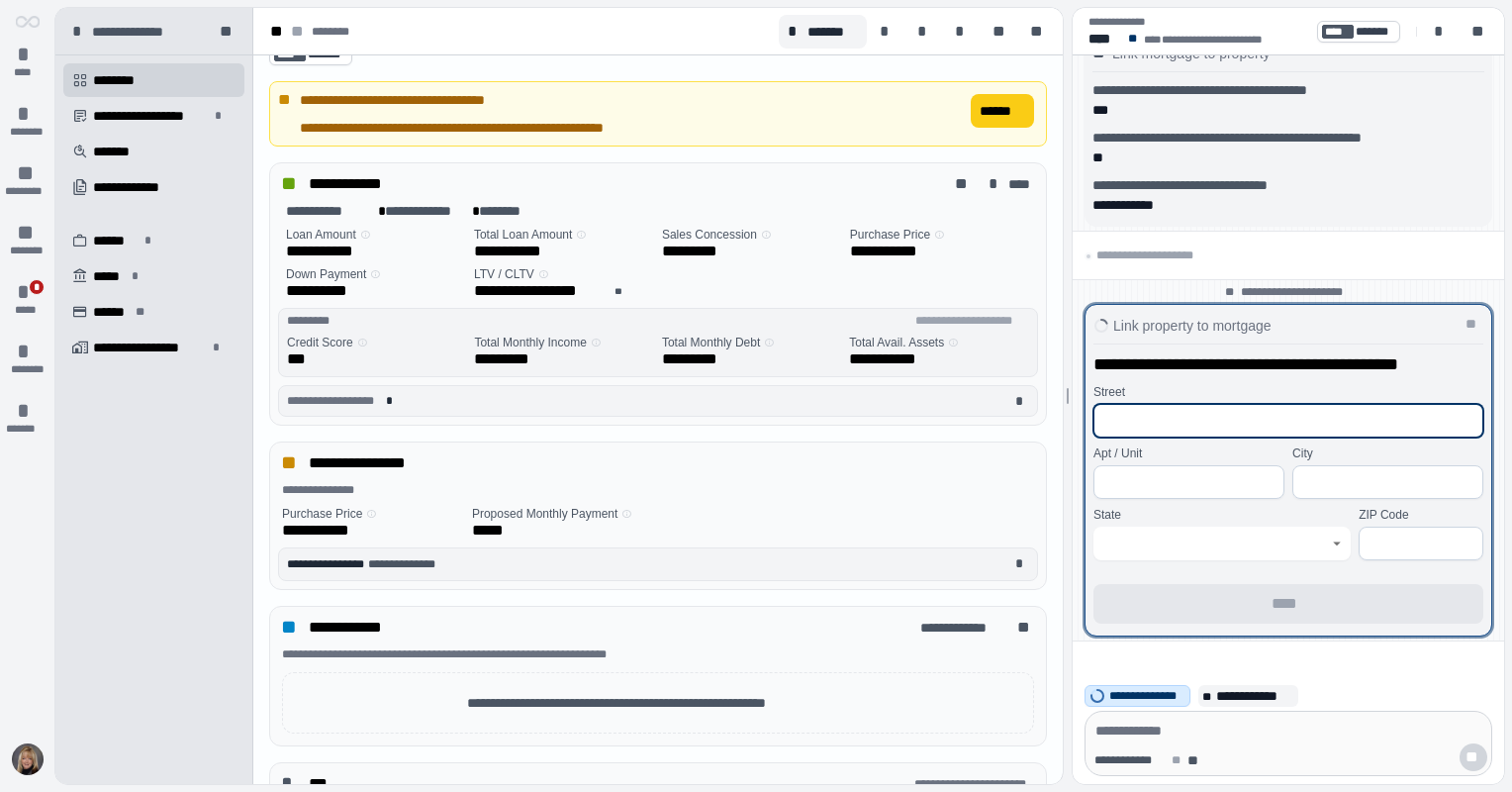 click at bounding box center [1288, 421] 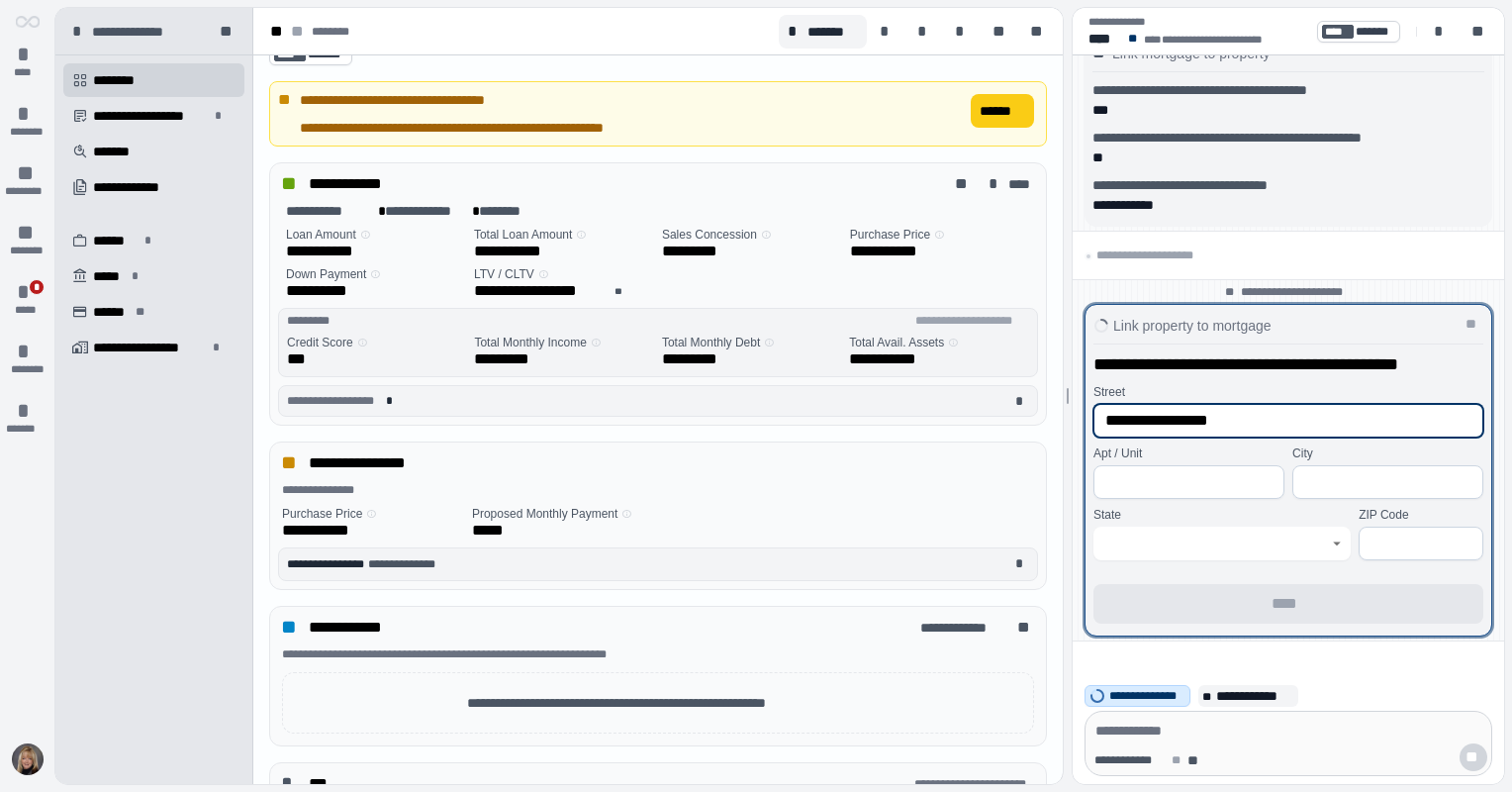 type on "**********" 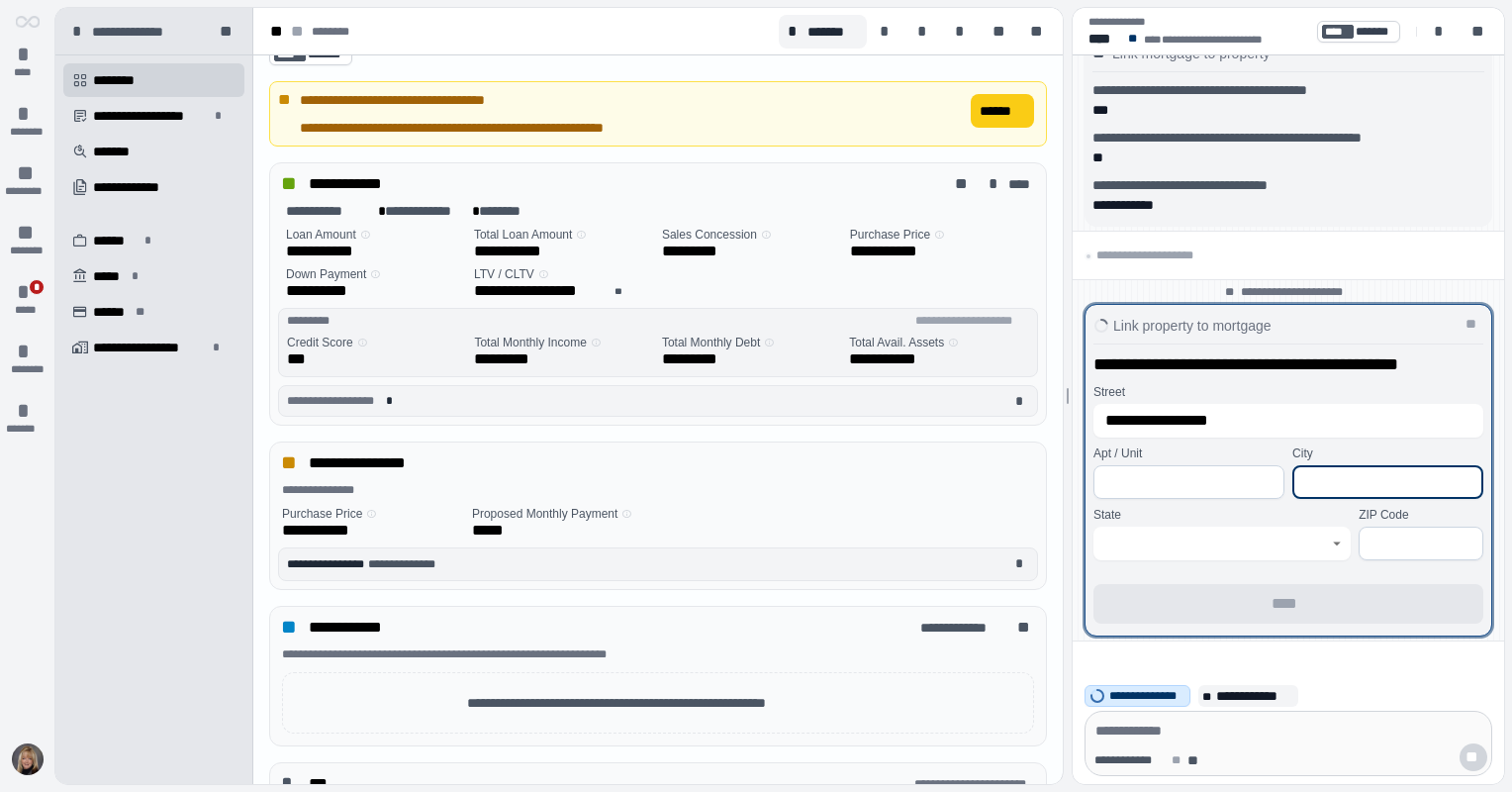 click at bounding box center (1387, 482) 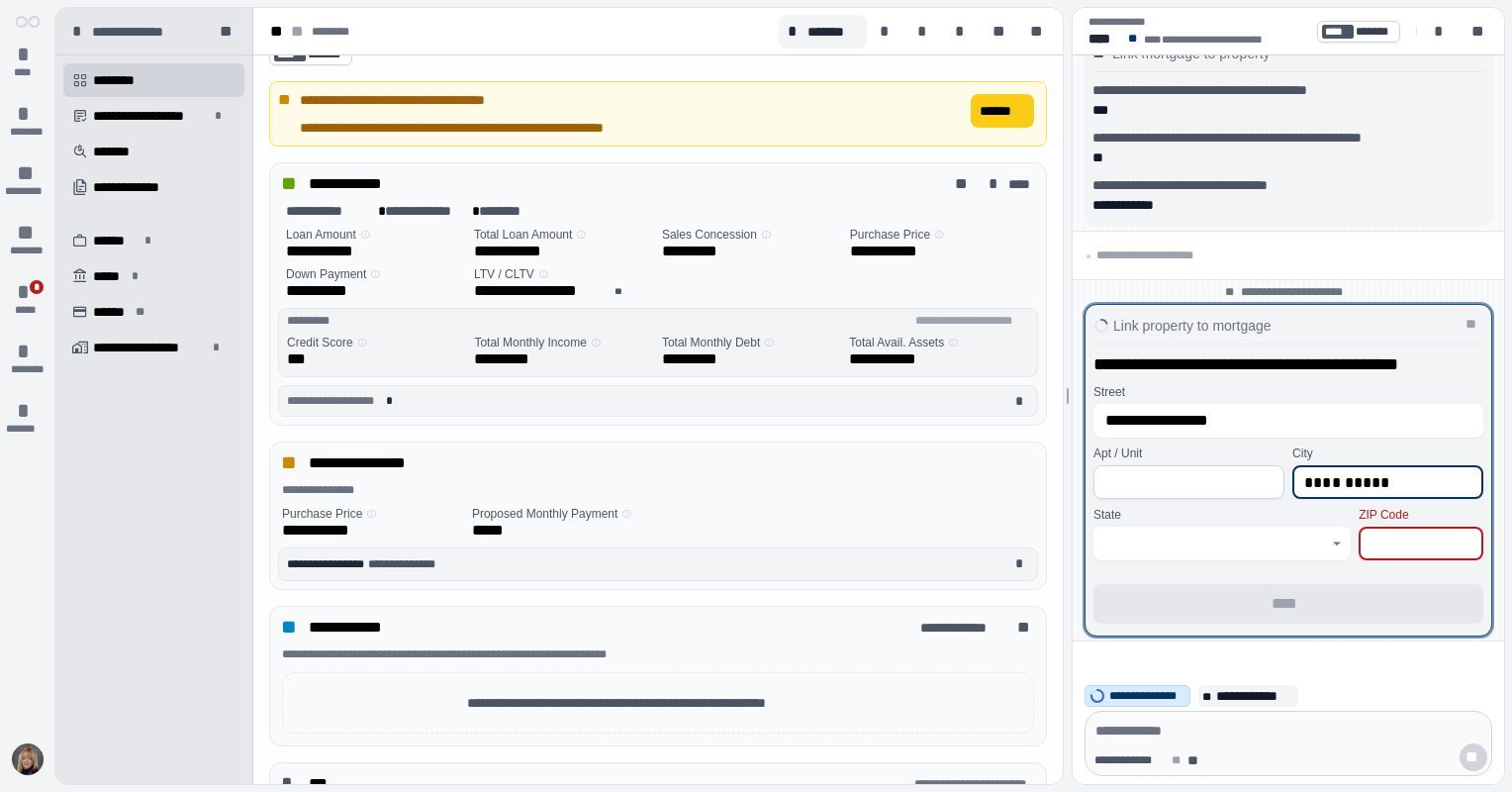 type on "**********" 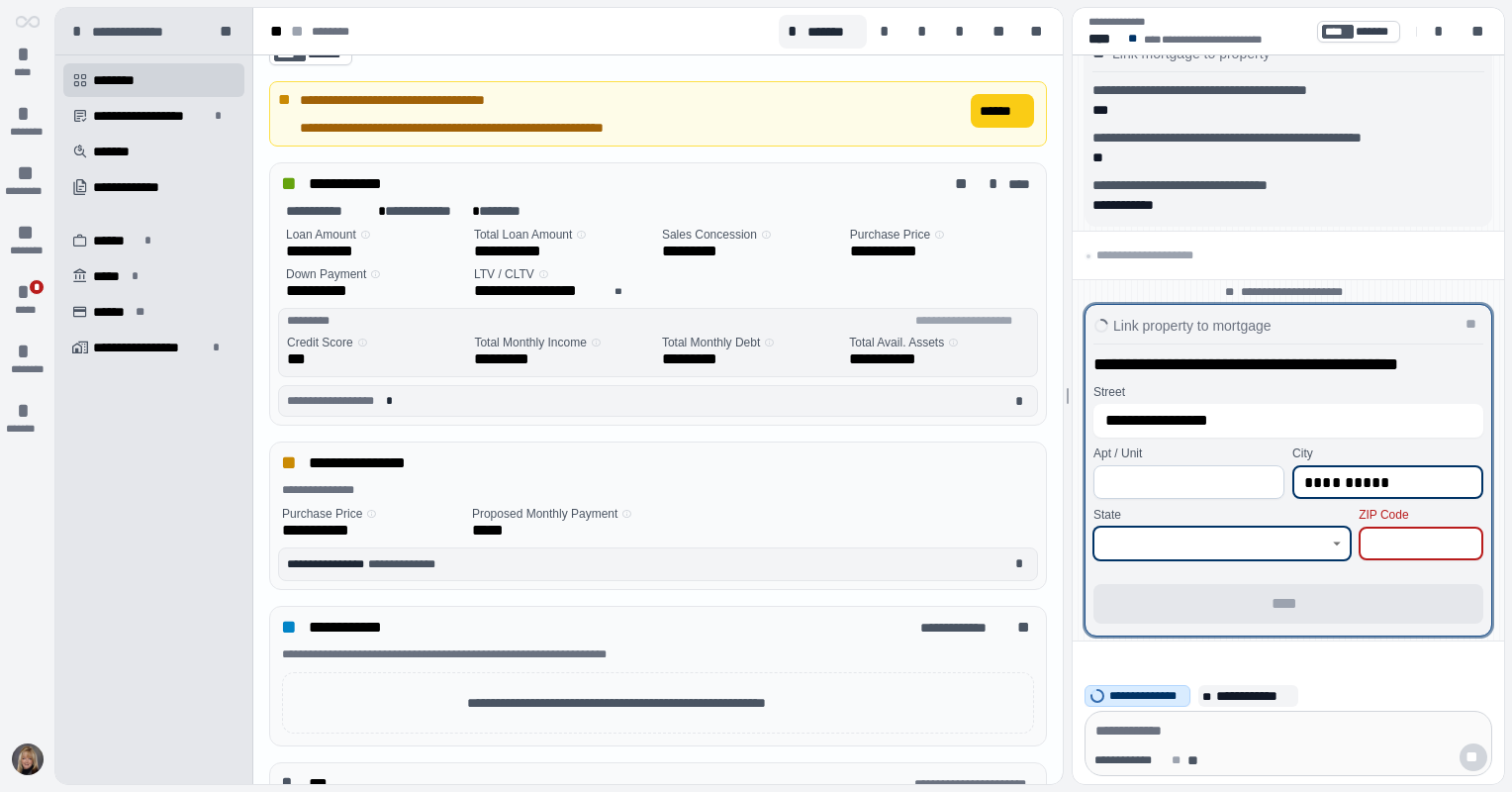 click at bounding box center [1211, 544] 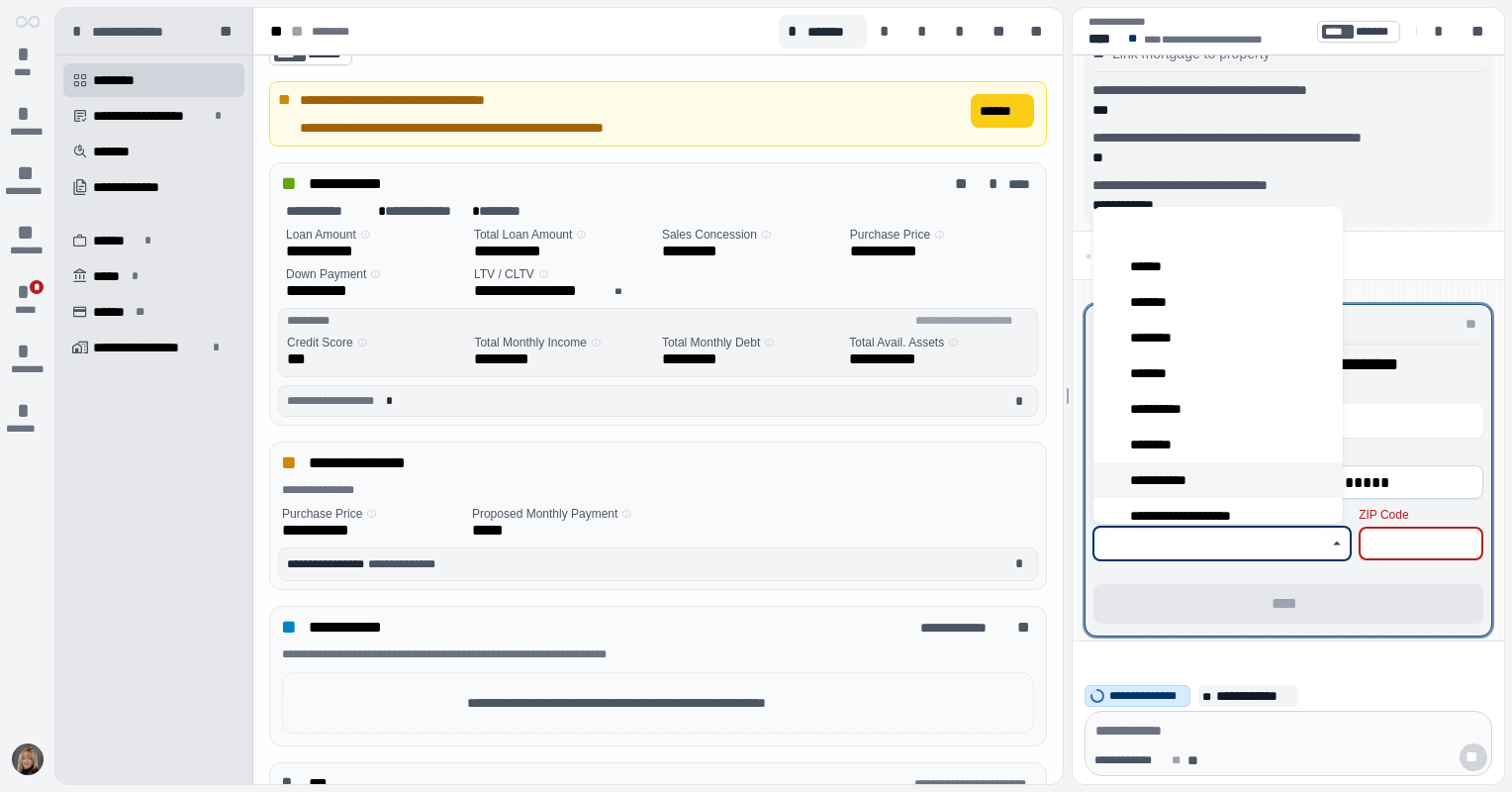 click on "**********" at bounding box center (1218, 480) 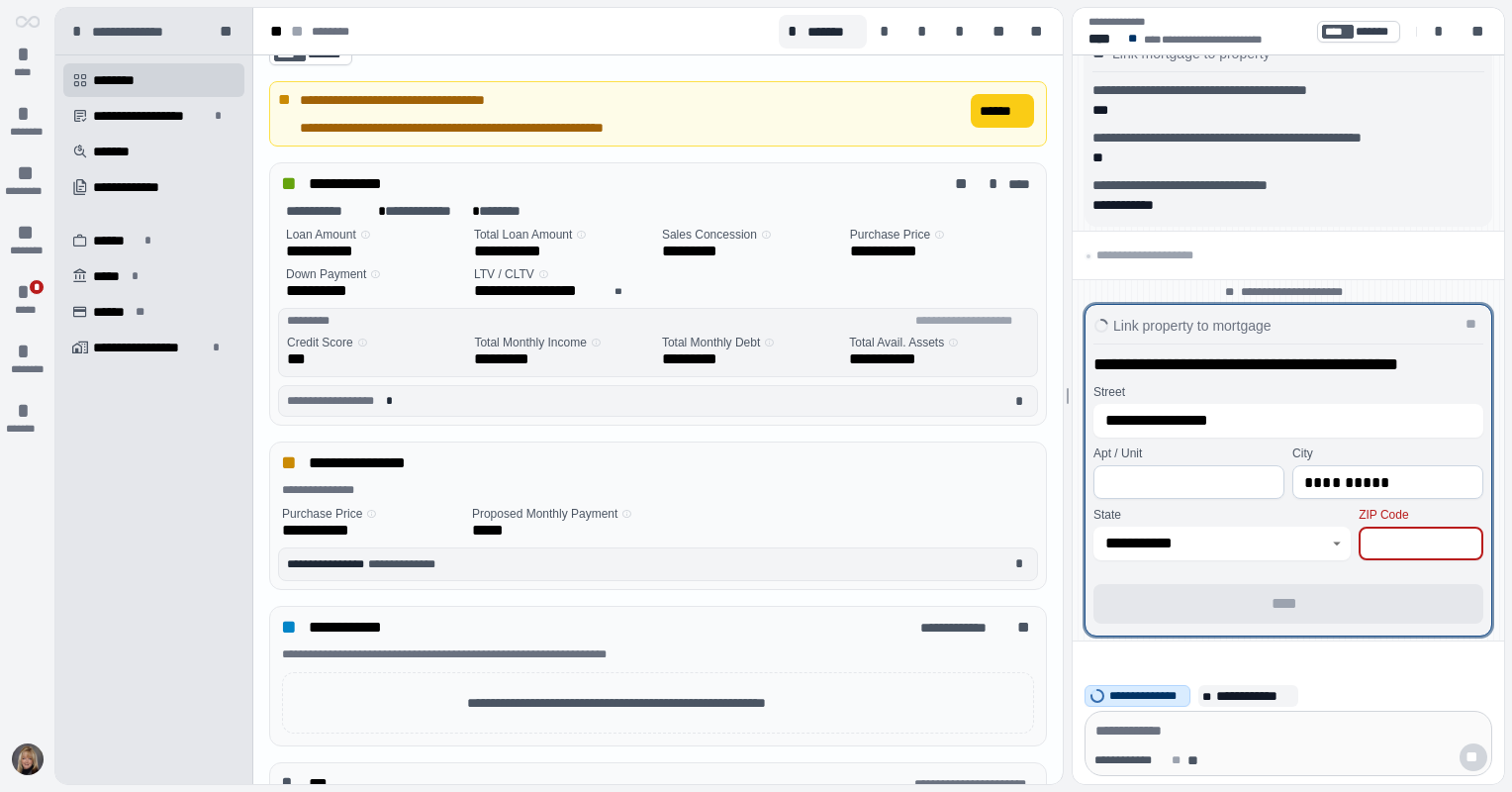 click at bounding box center [1421, 544] 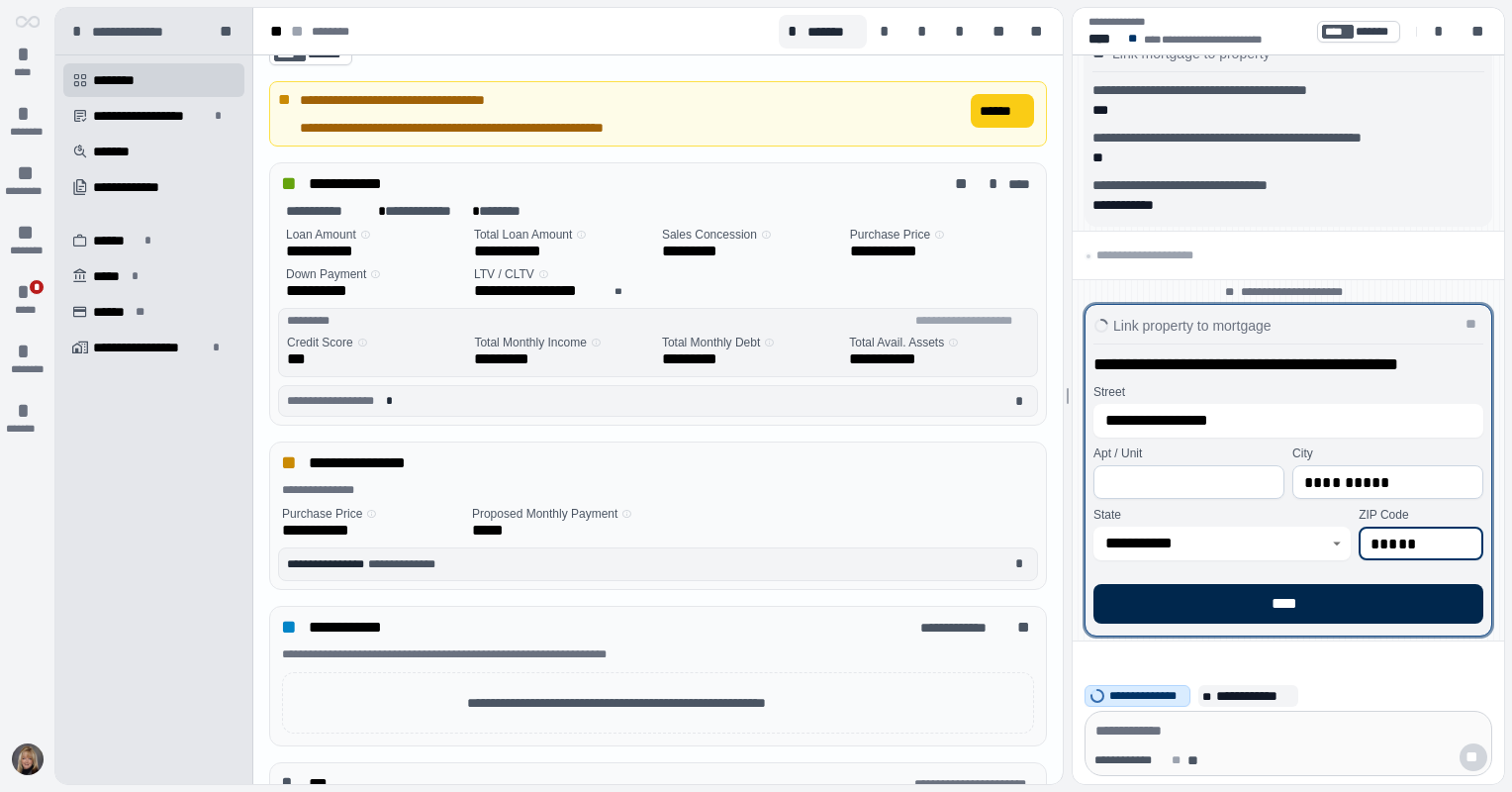 type on "*****" 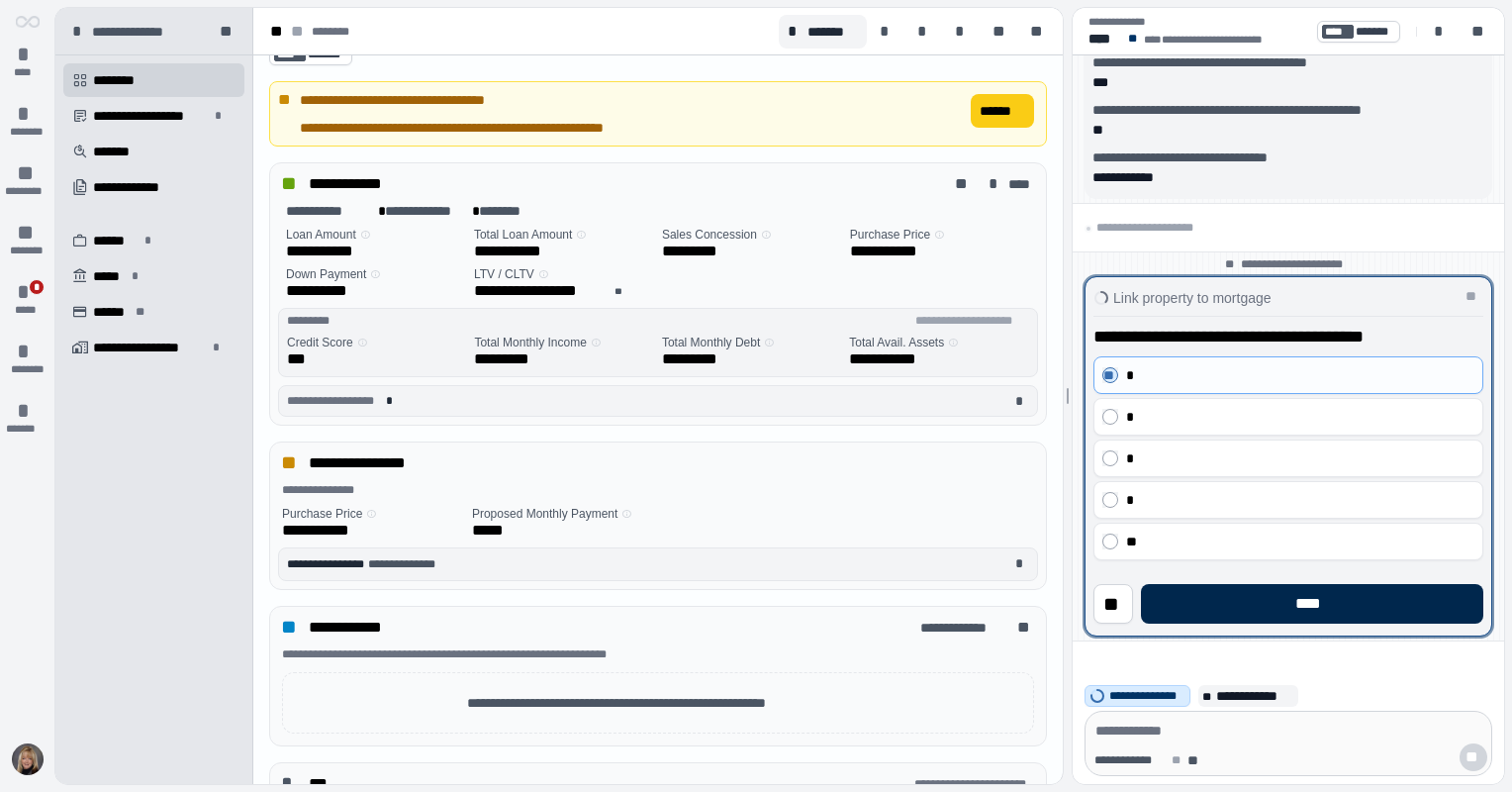 click on "****" at bounding box center [1312, 604] 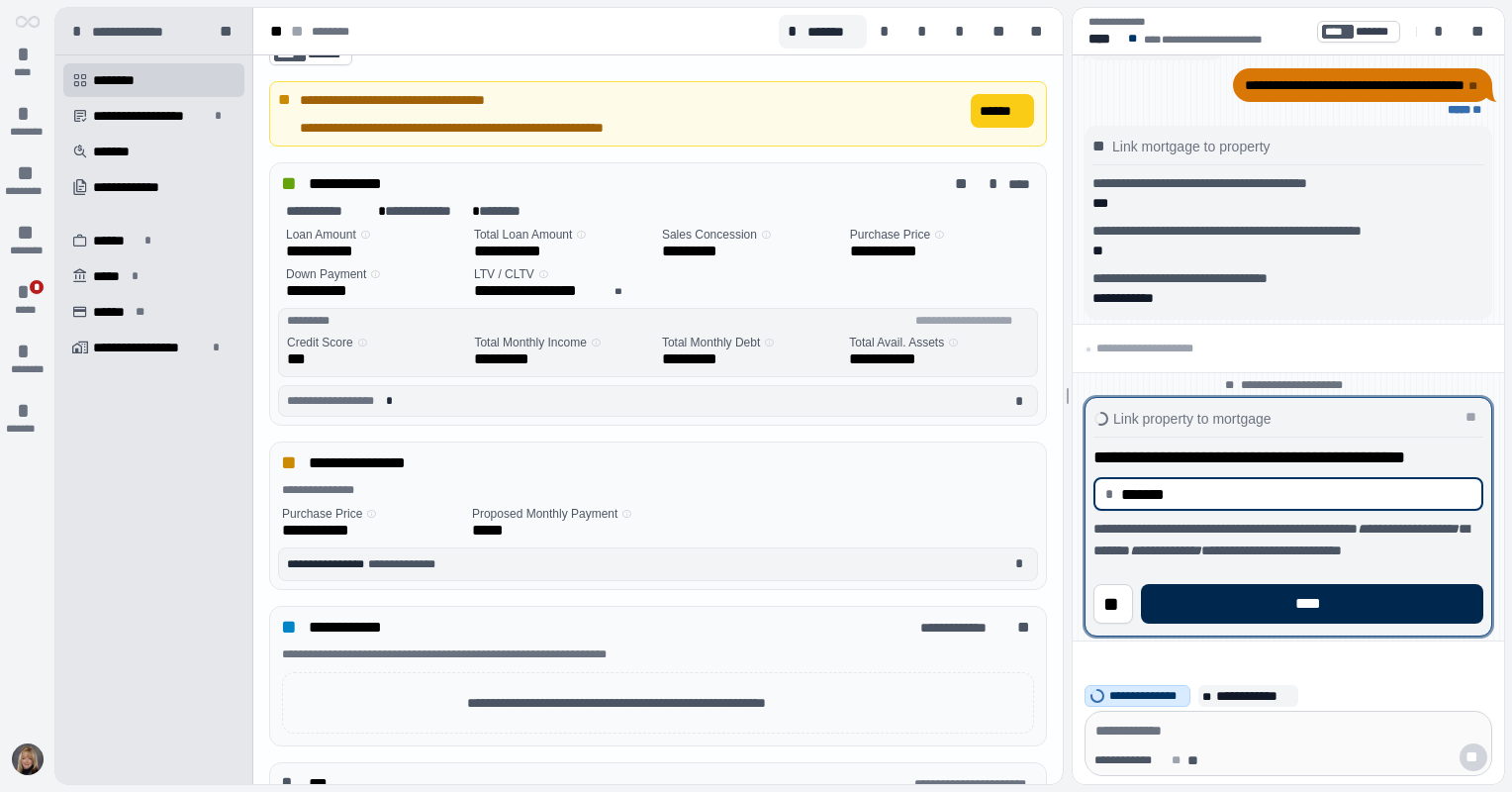type on "**********" 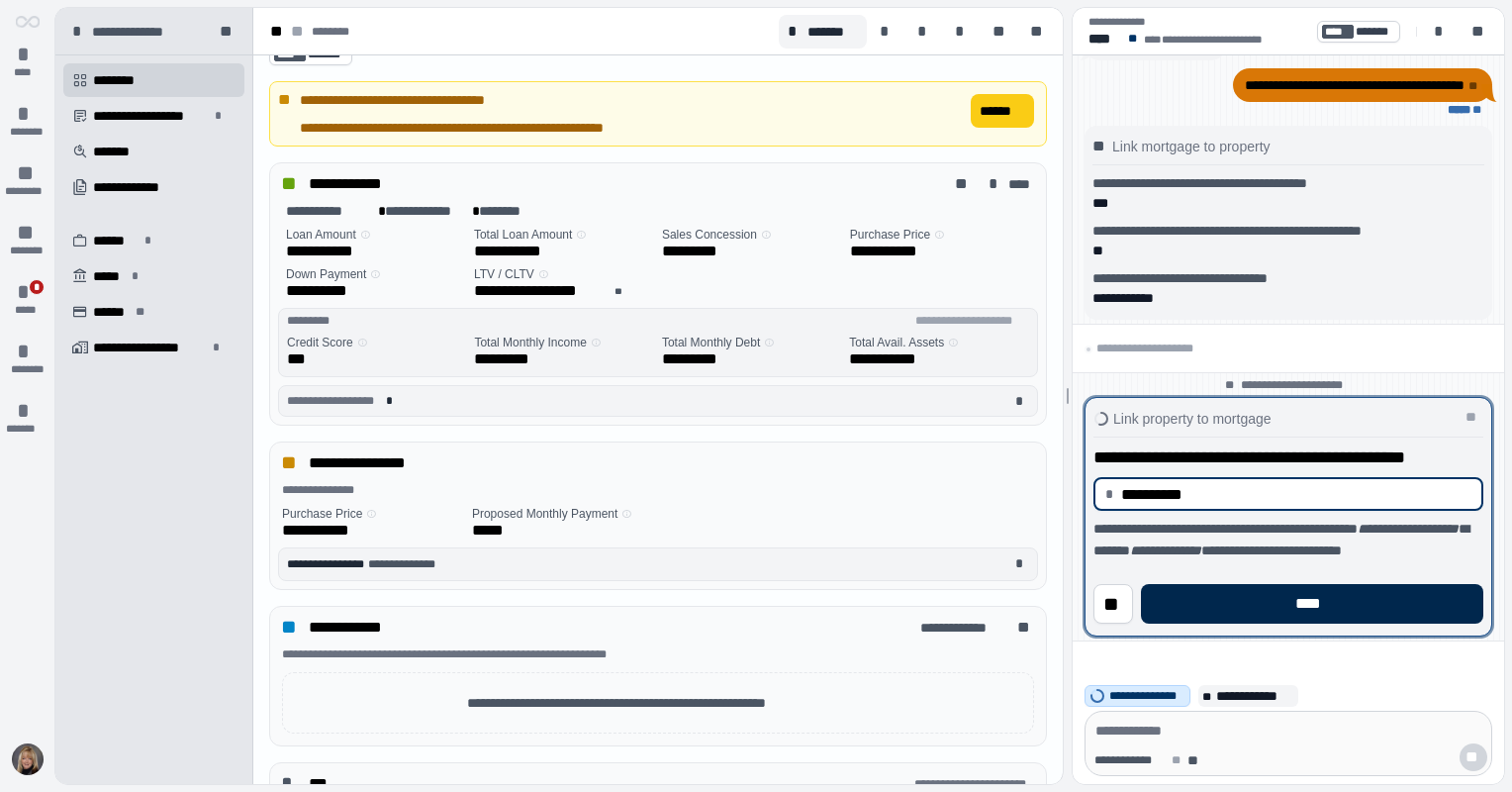 click on "****" at bounding box center (1312, 604) 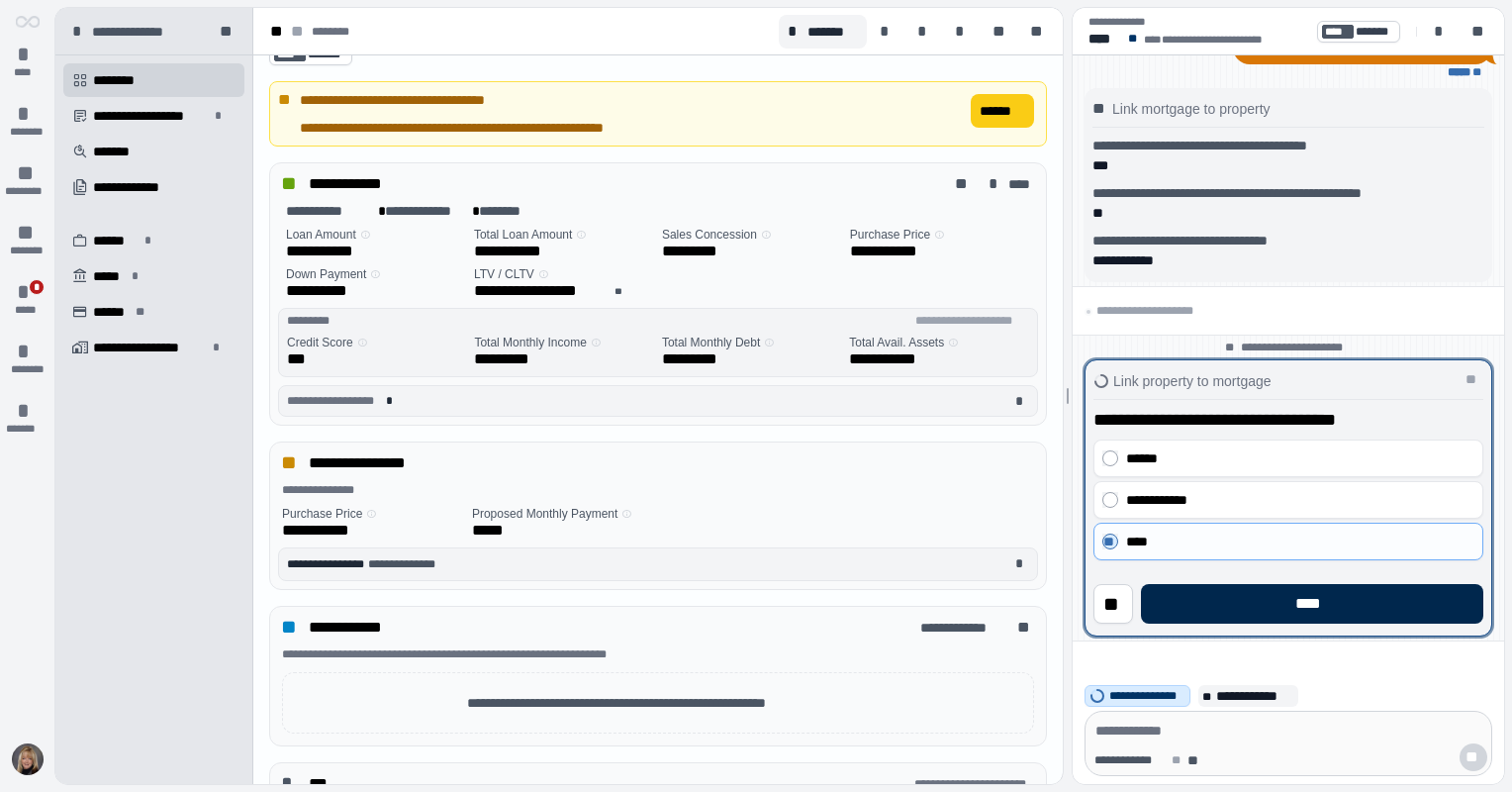 click on "****" at bounding box center [1312, 604] 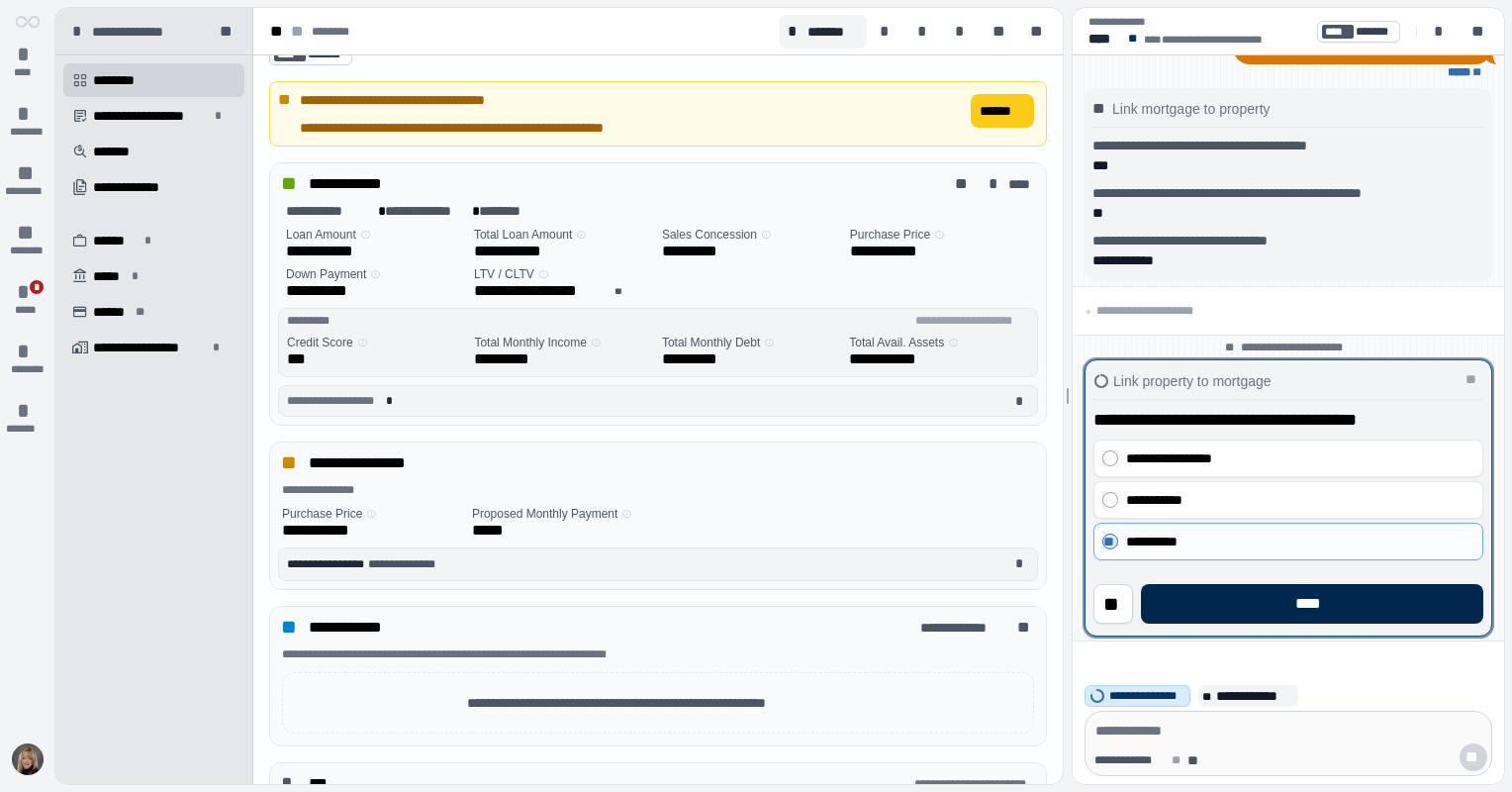 click on "****" at bounding box center (1312, 604) 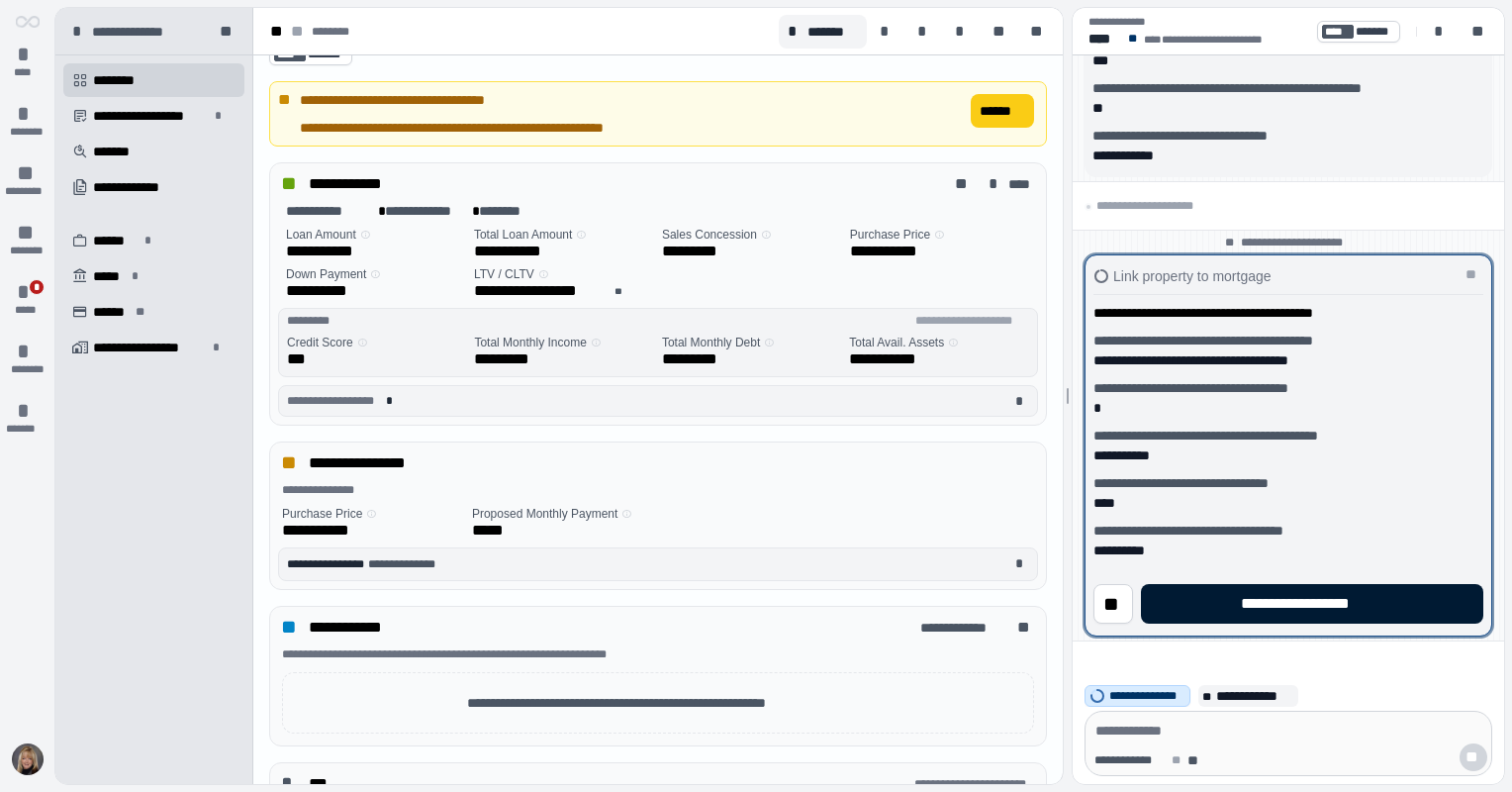 click on "**********" at bounding box center (1311, 604) 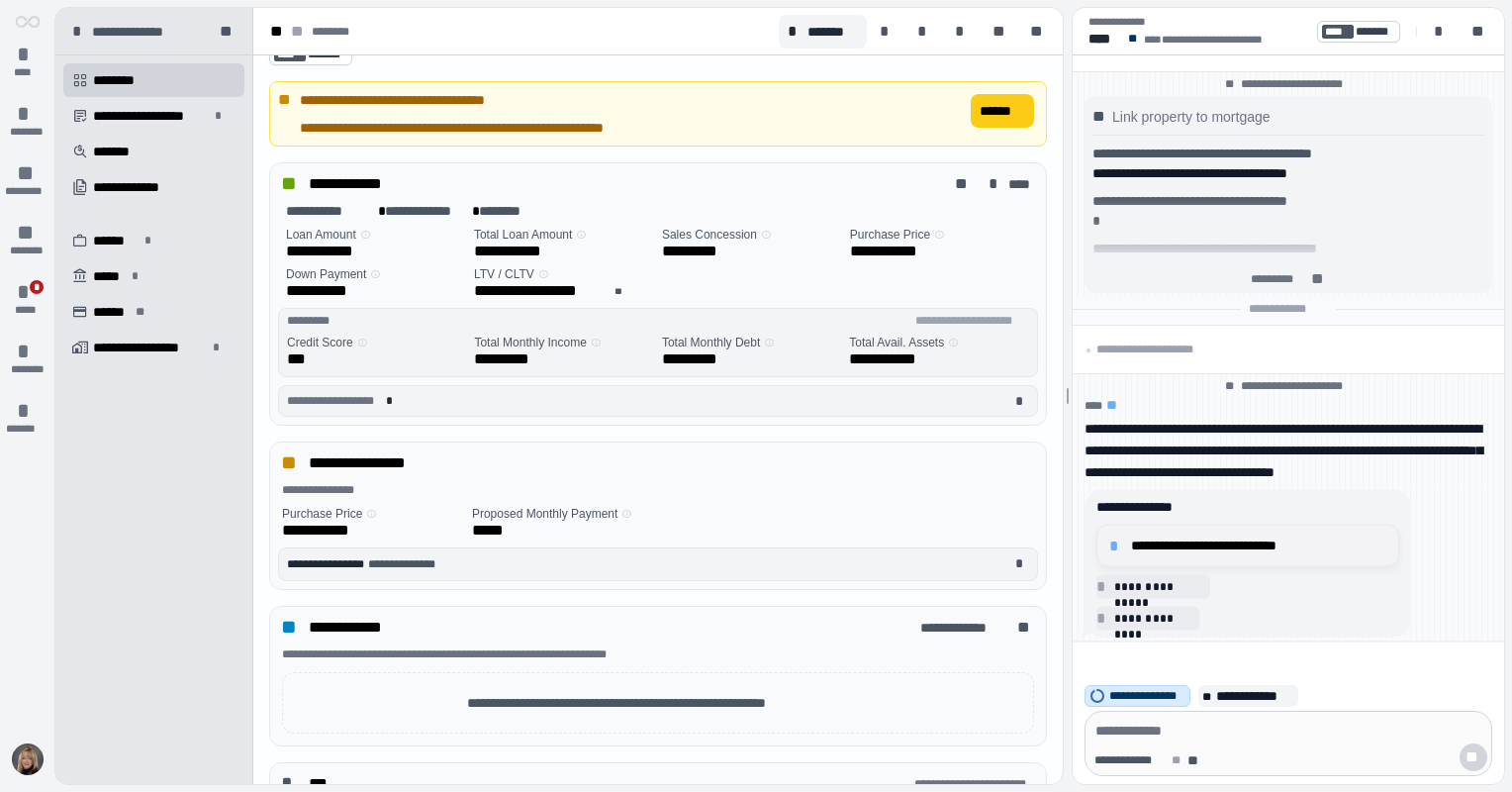 click on "**********" at bounding box center [1259, 545] 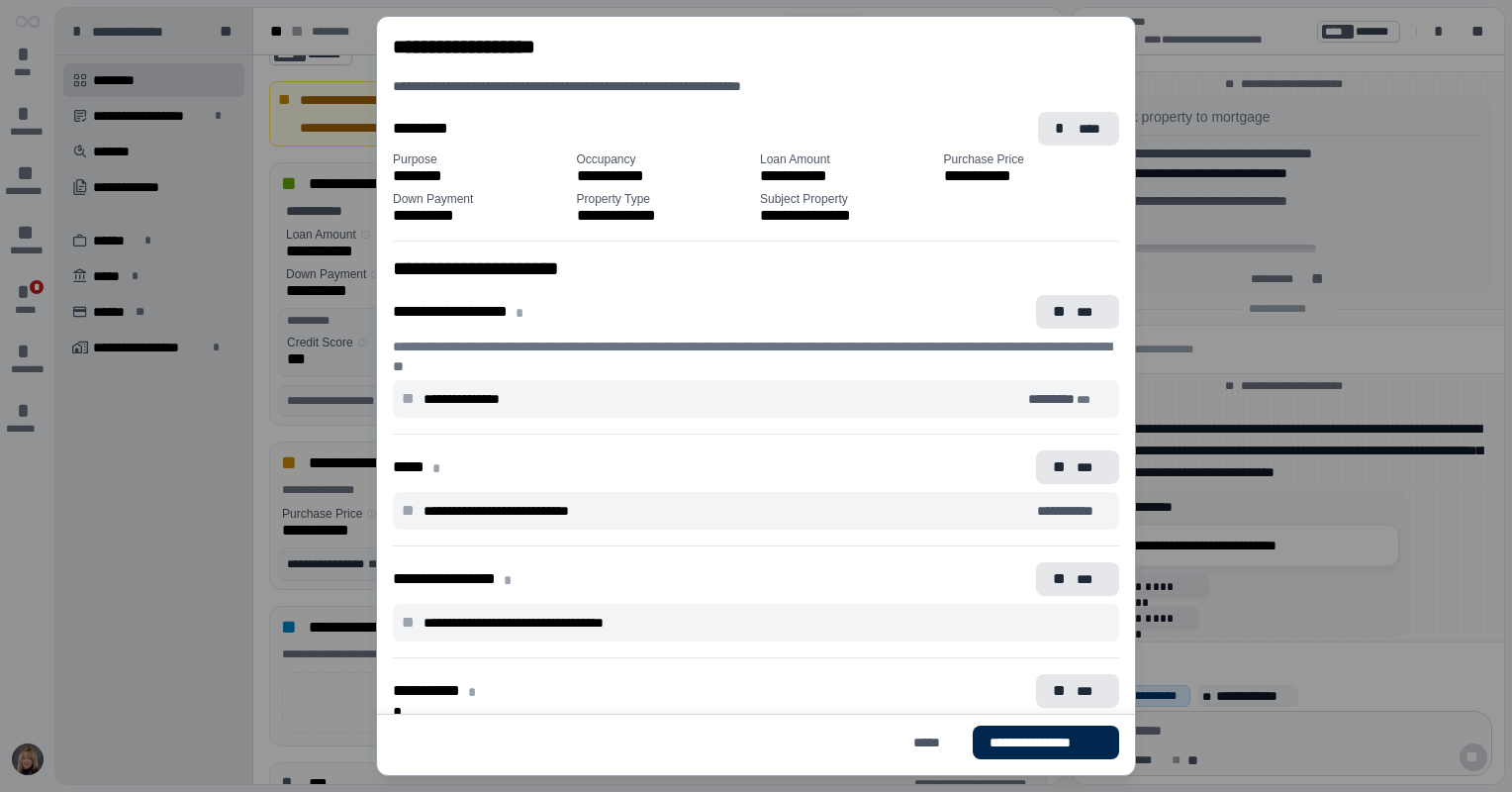 click on "**********" at bounding box center [1046, 742] 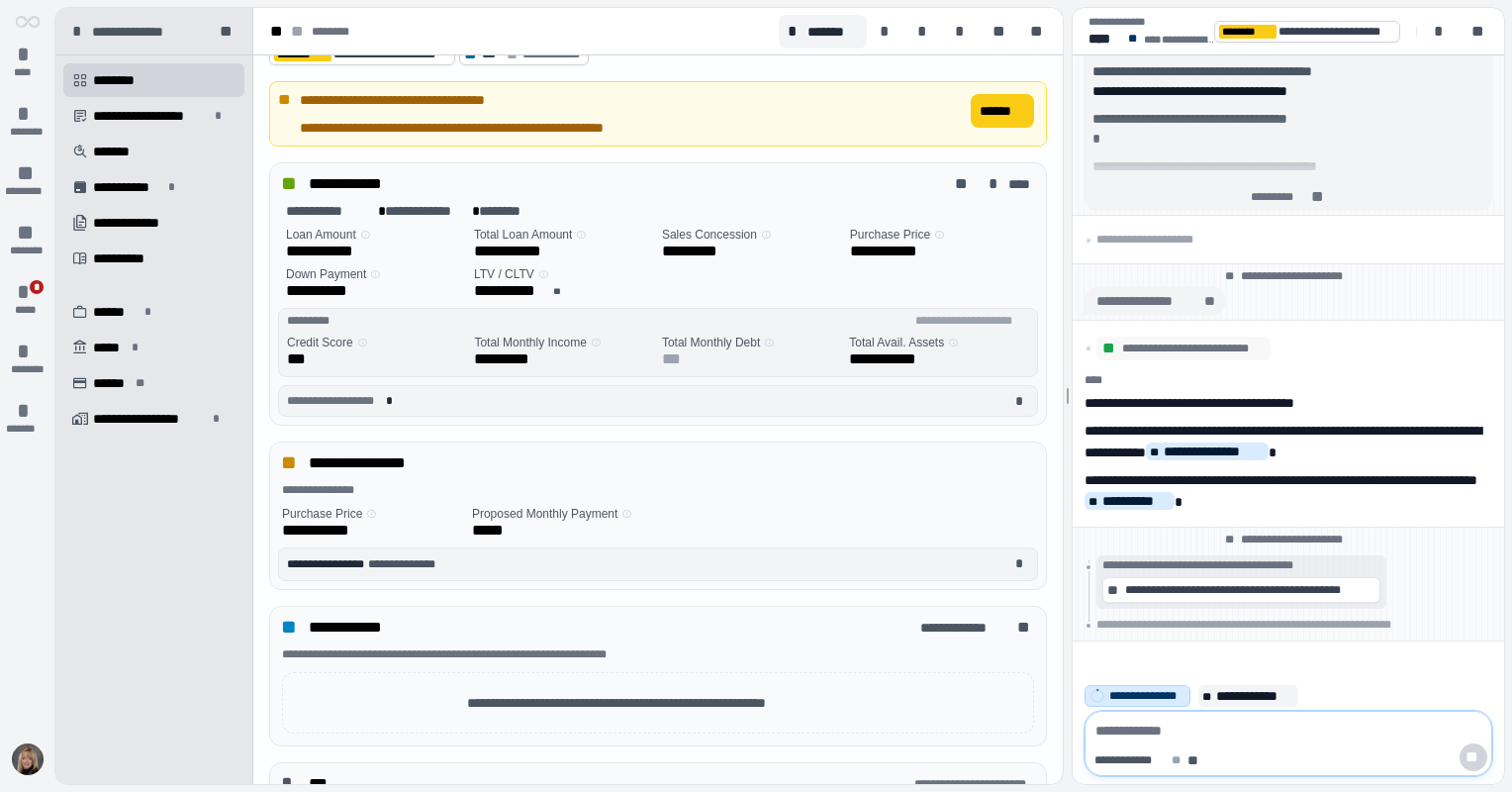 drag, startPoint x: 1135, startPoint y: 697, endPoint x: 1338, endPoint y: 739, distance: 207.2993 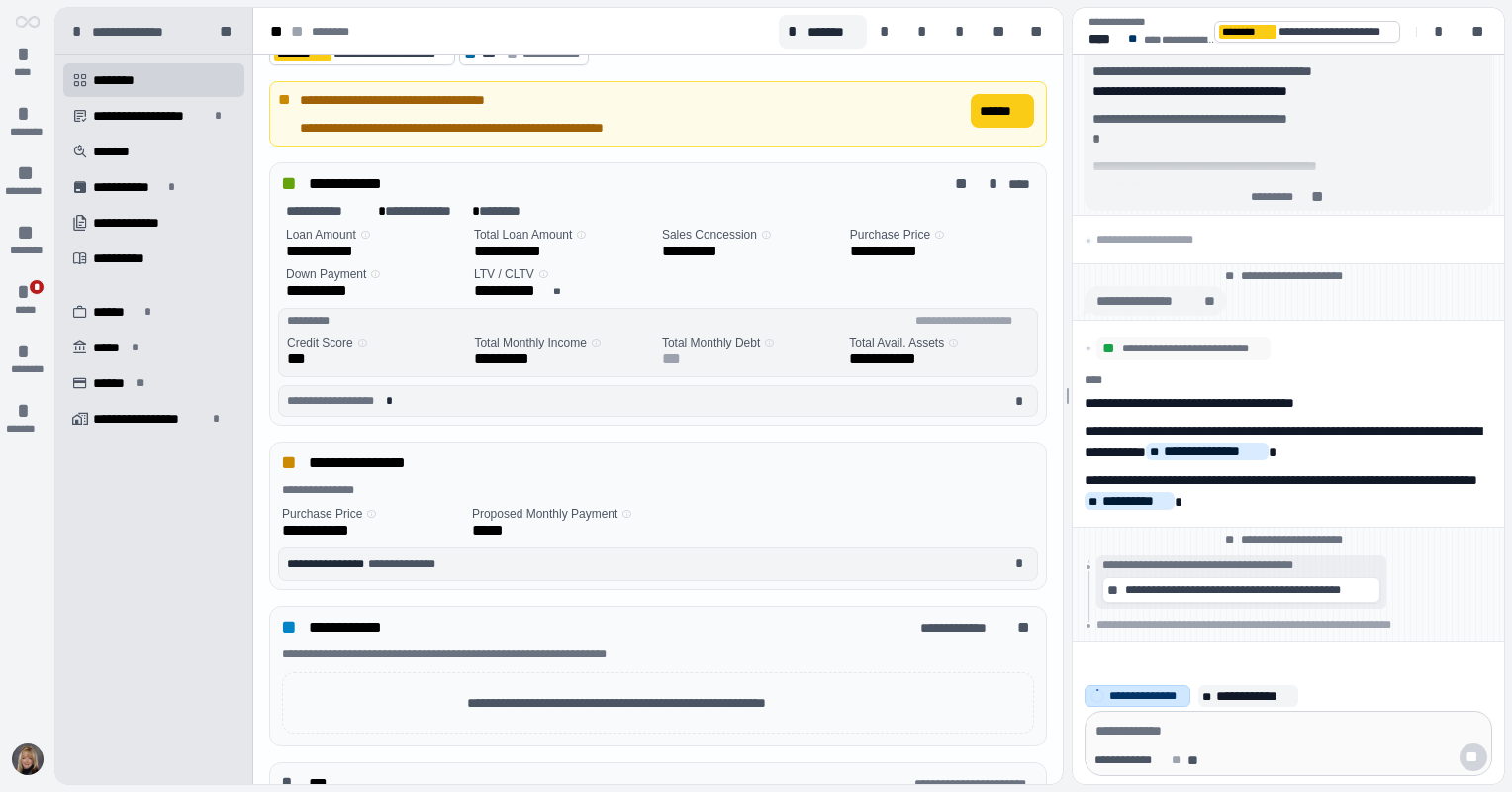 click on "**********" at bounding box center (1148, 696) 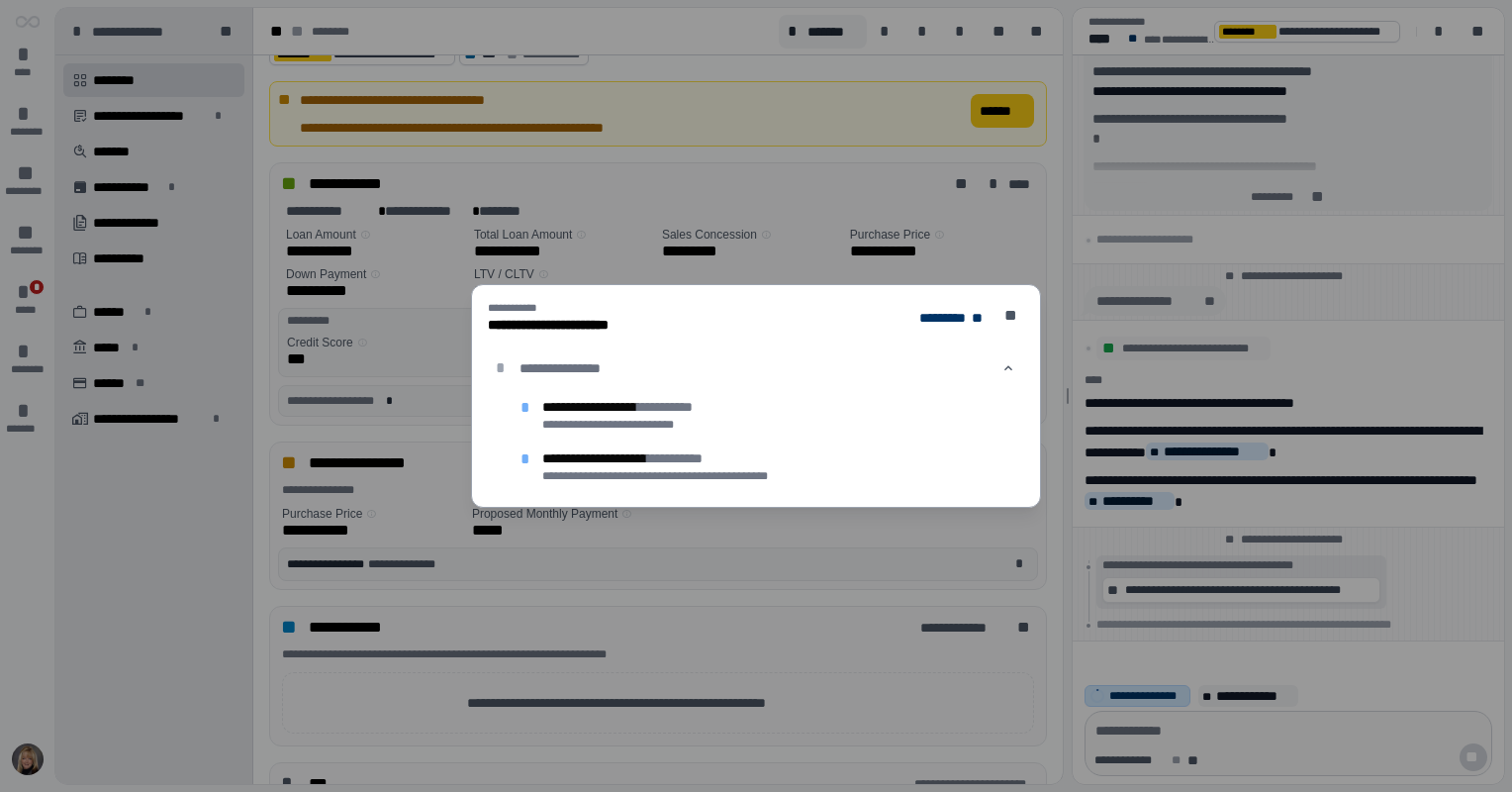 click on "**********" at bounding box center (756, 396) 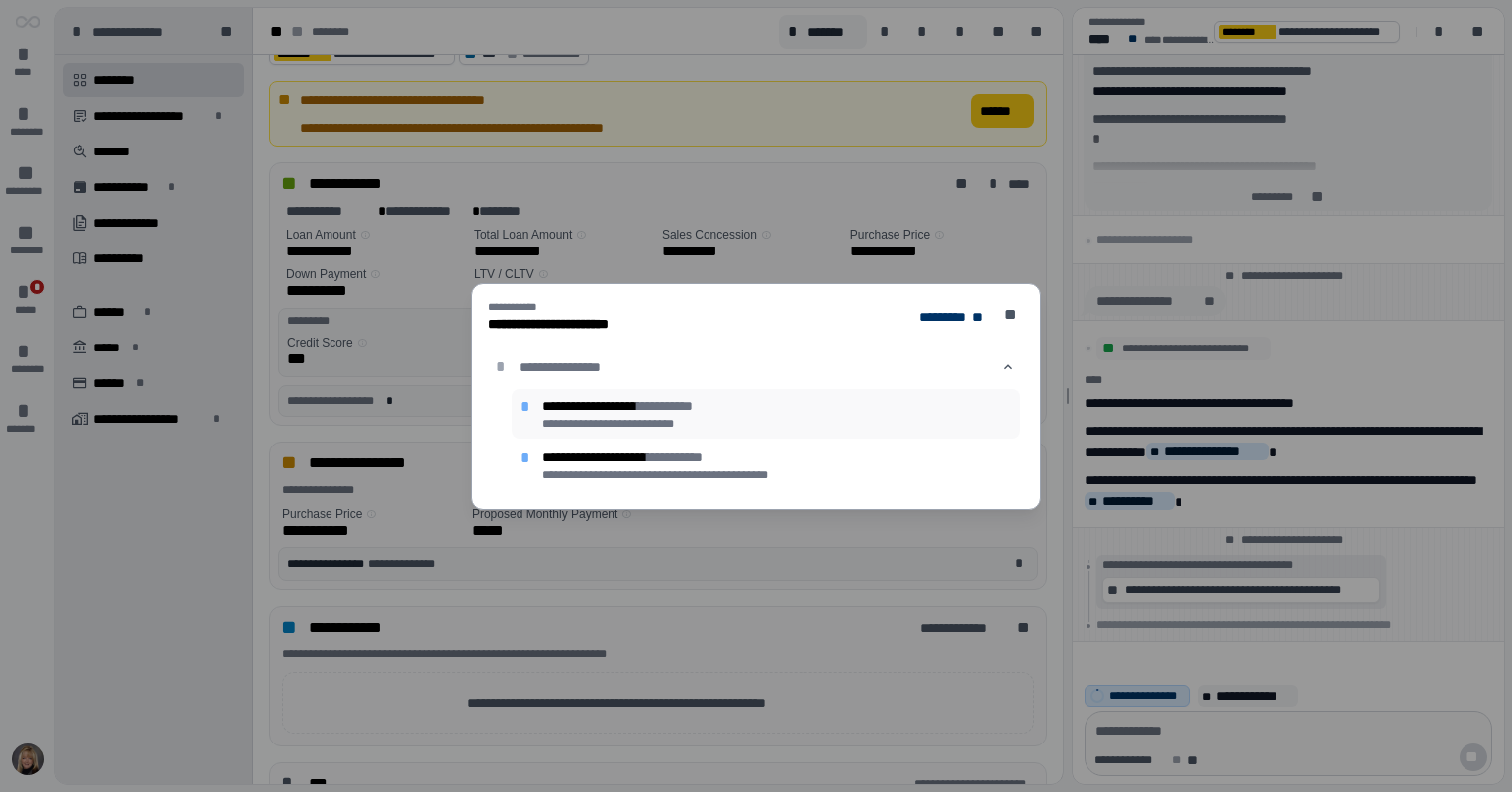 click on "**********" at bounding box center (665, 406) 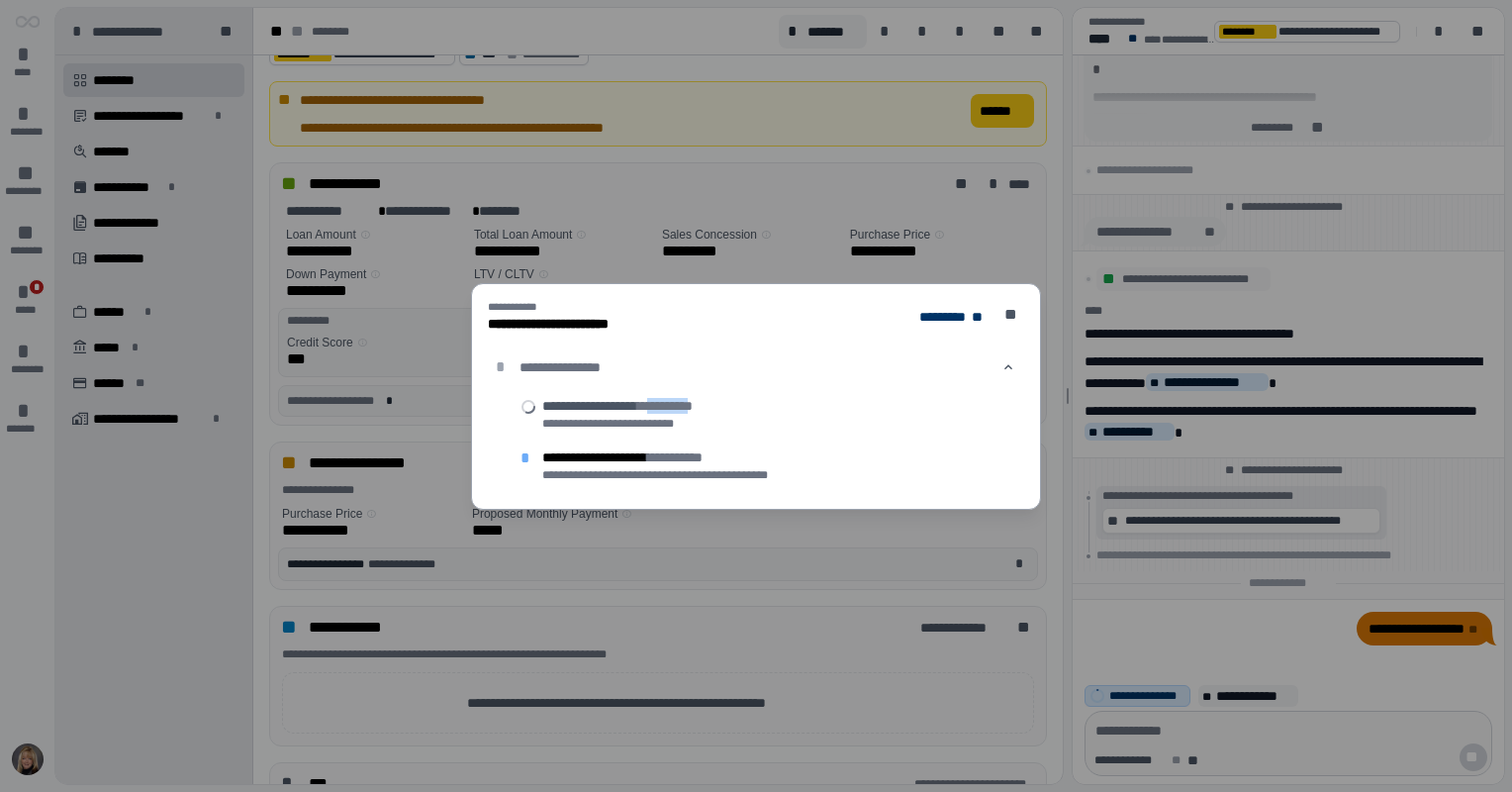 click on "**********" at bounding box center (665, 406) 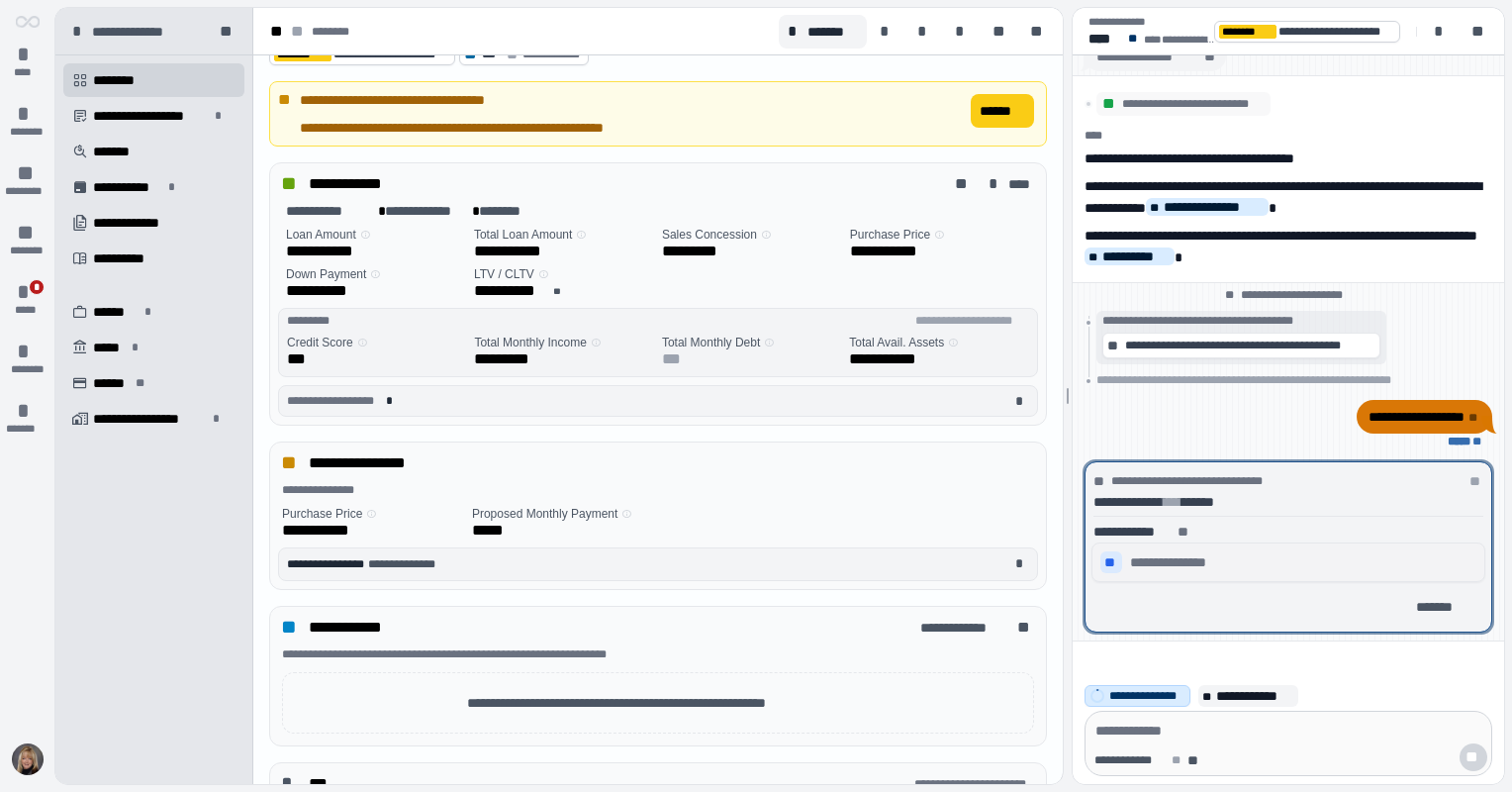 click on "**********" at bounding box center (1176, 562) 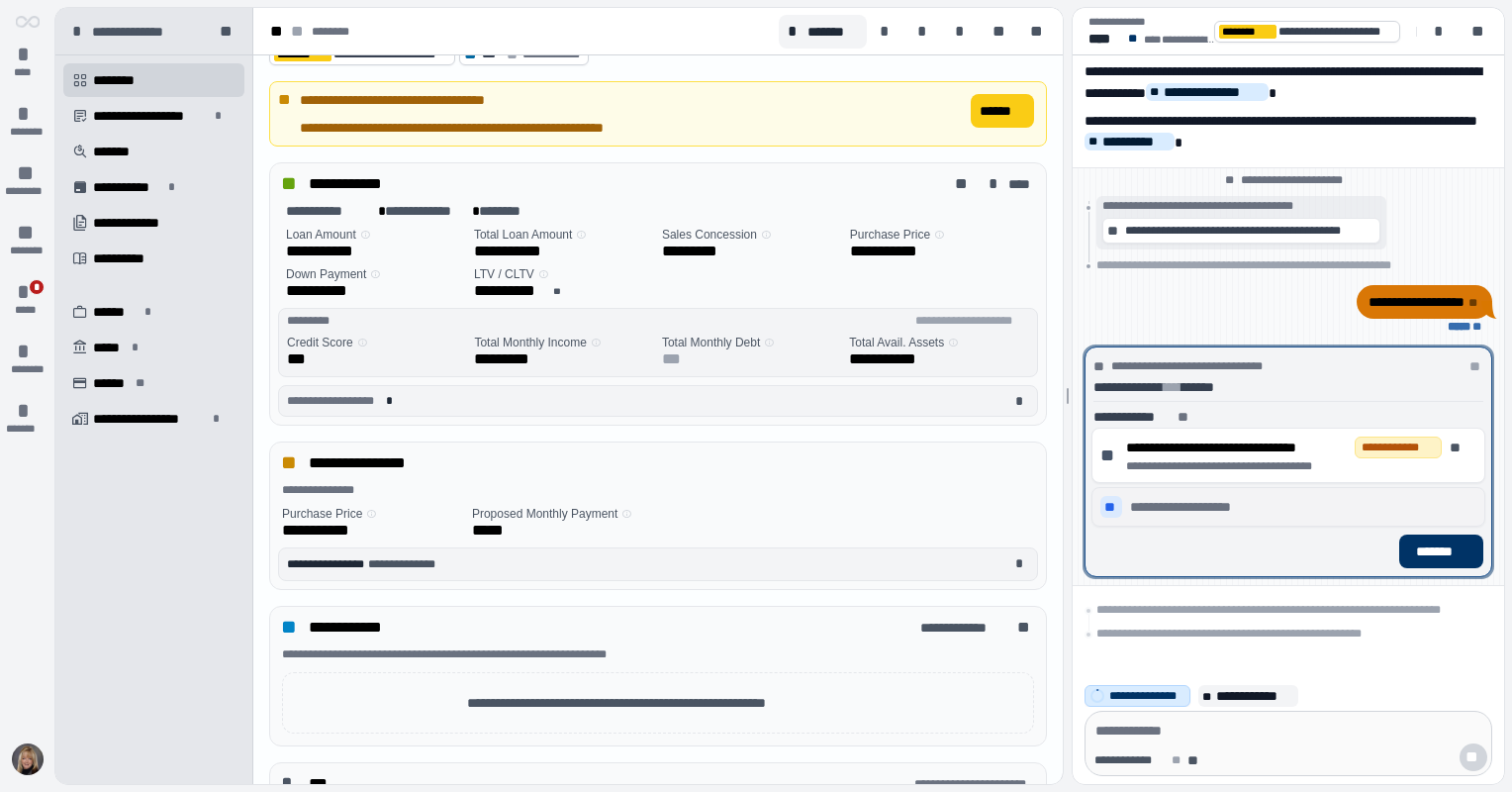 click on "**********" at bounding box center [1193, 507] 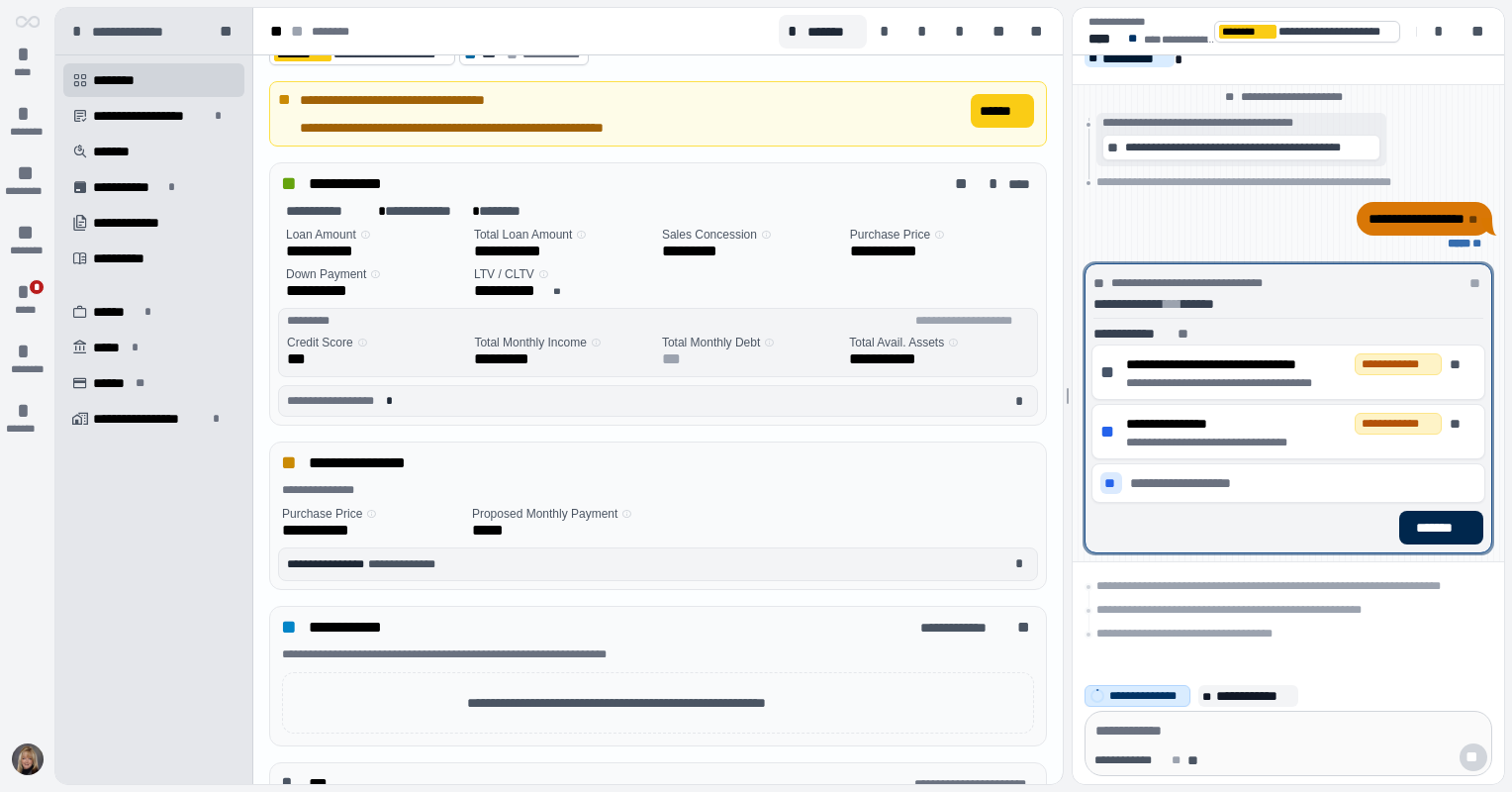 click on "*******" at bounding box center (1441, 528) 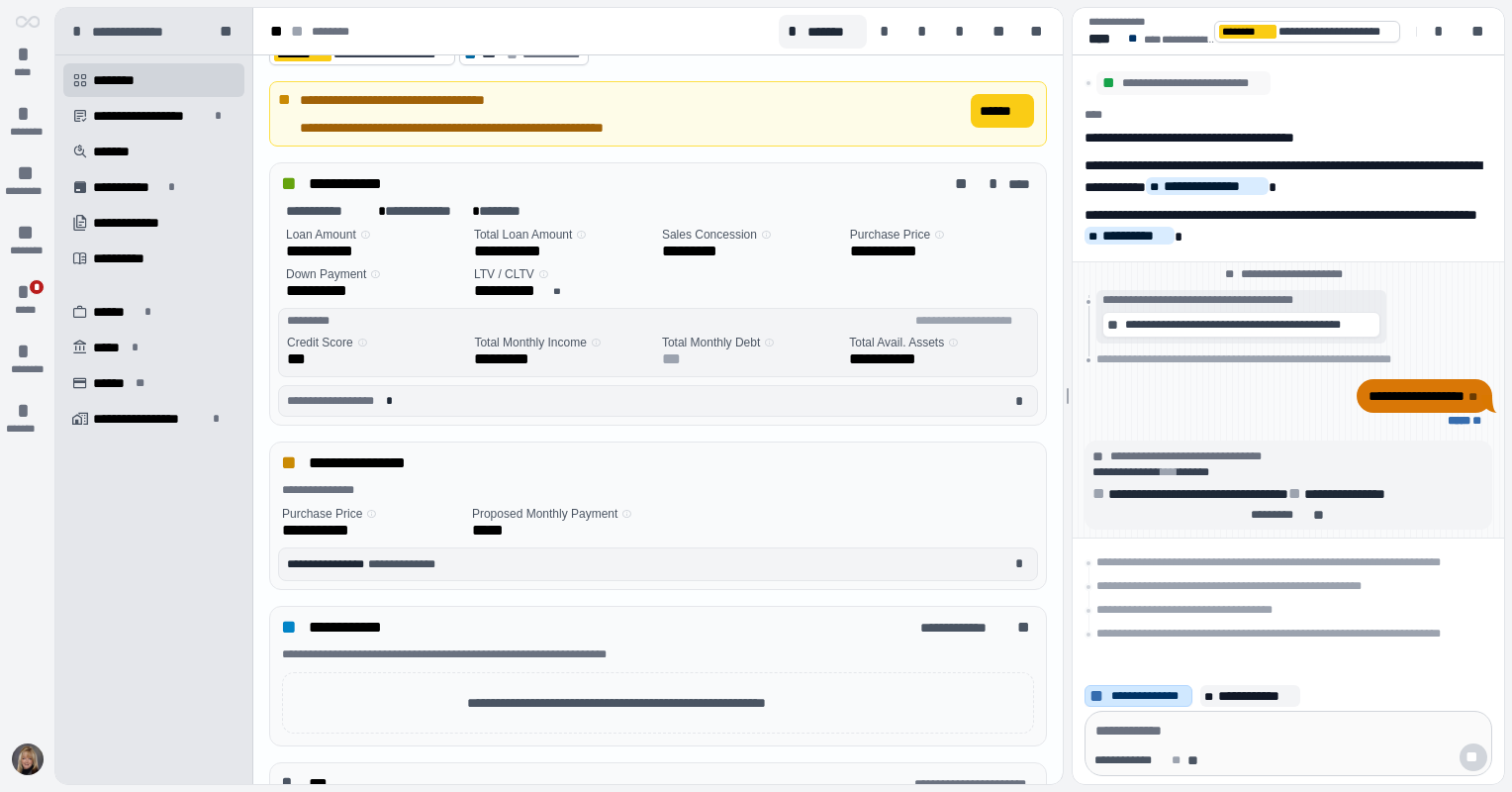 click on "**********" at bounding box center (1150, 696) 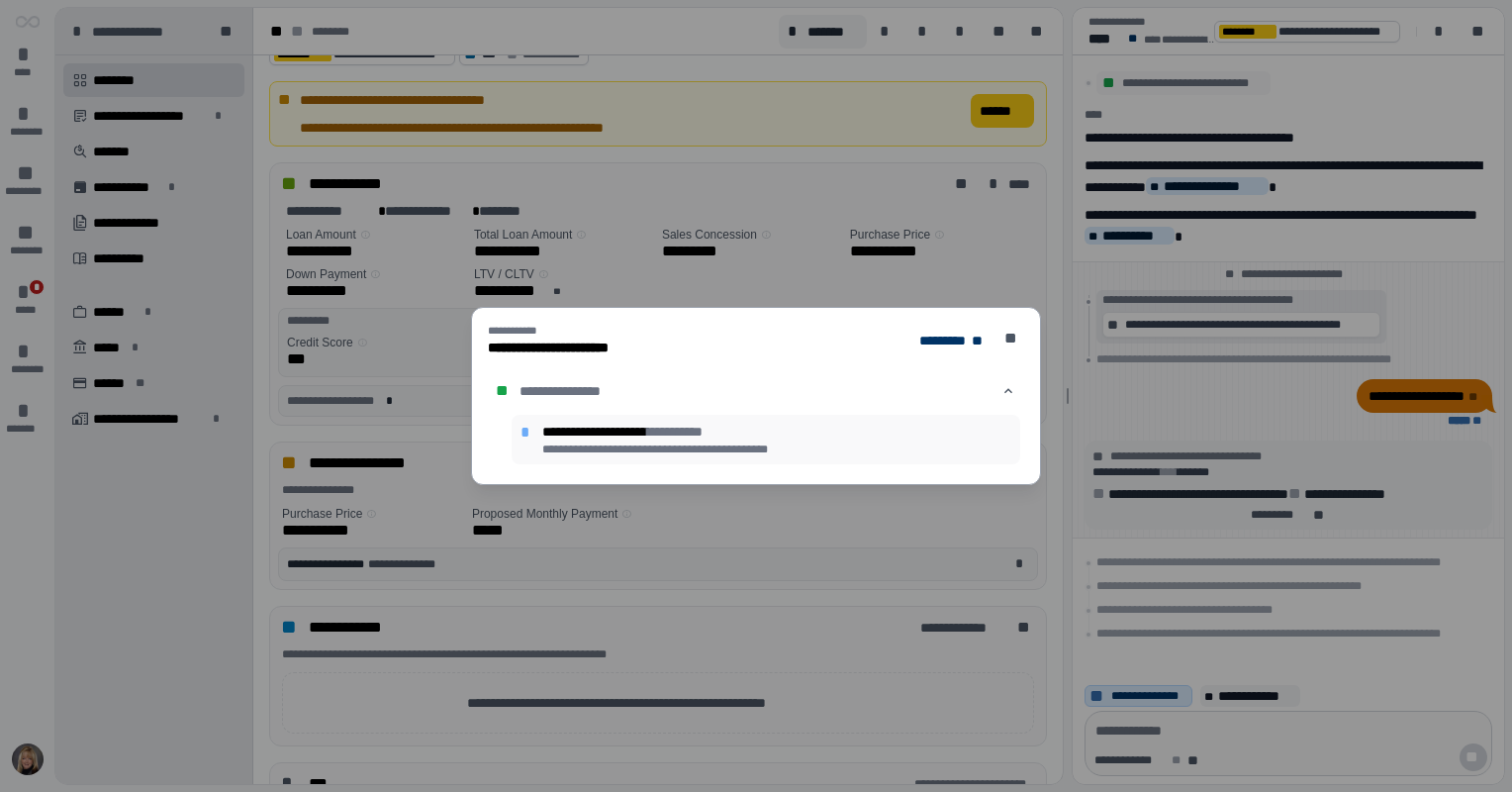 click on "**********" at bounding box center [777, 449] 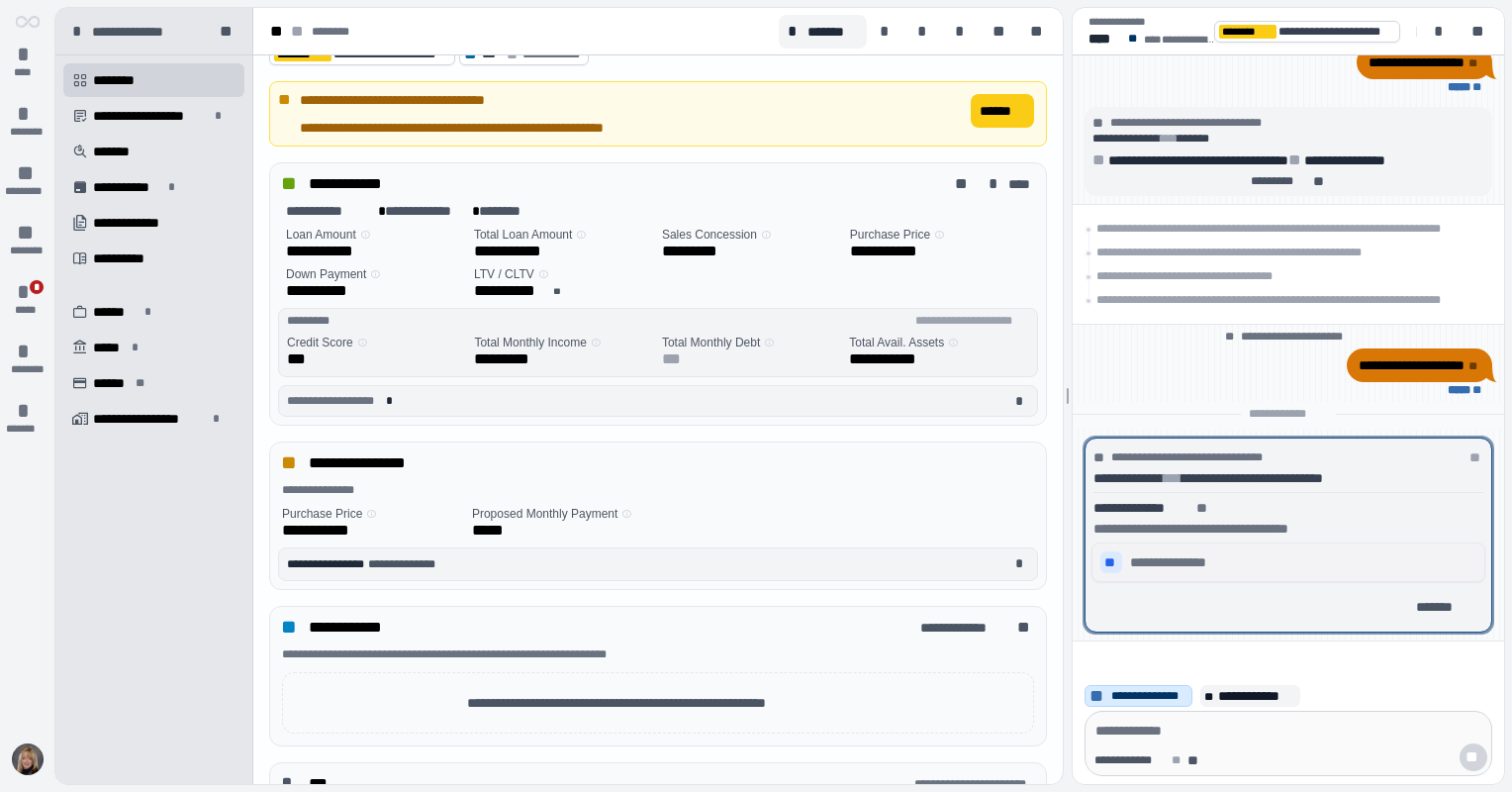 click on "**********" at bounding box center [1176, 562] 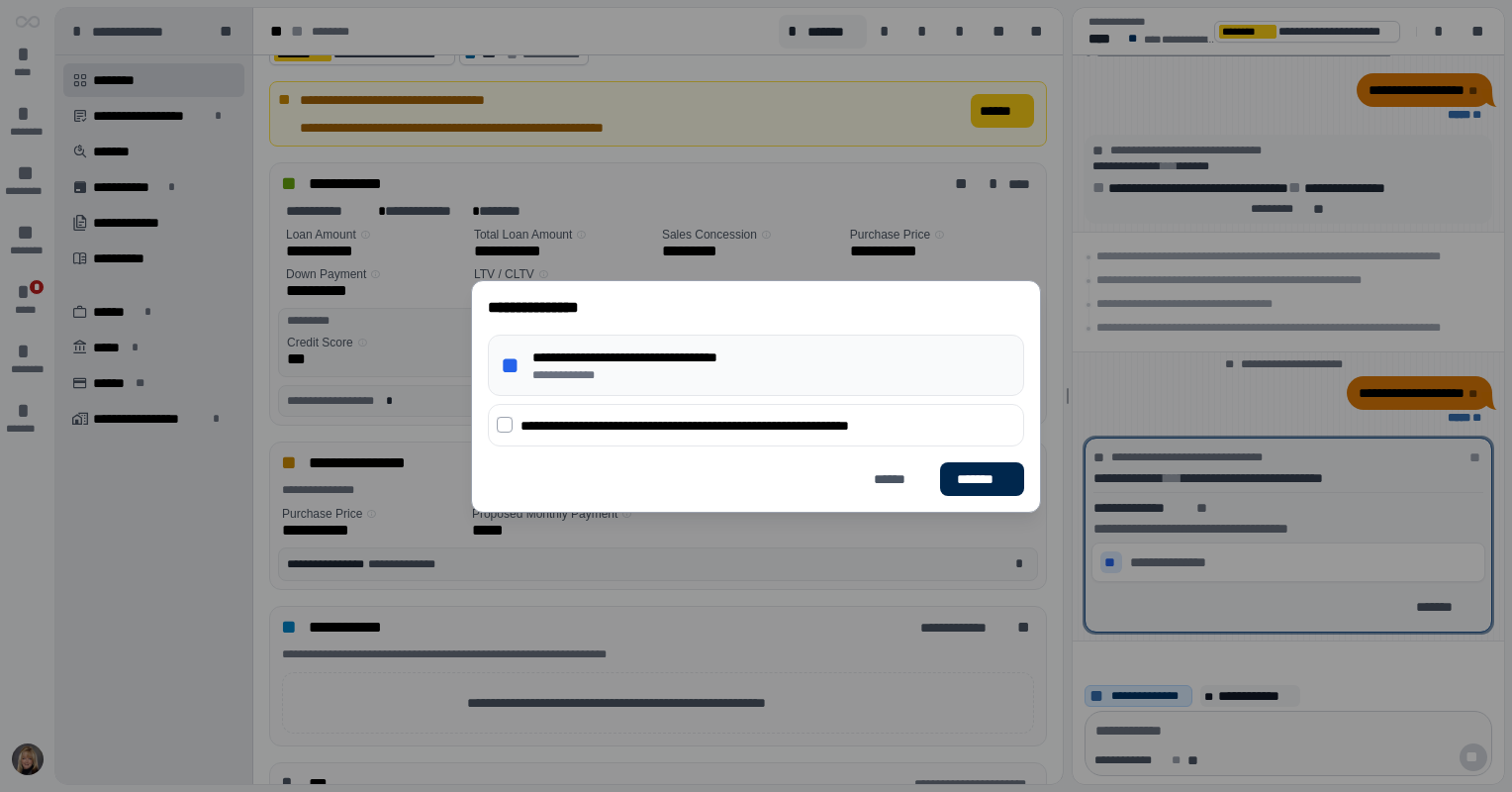 click on "*******" at bounding box center [982, 479] 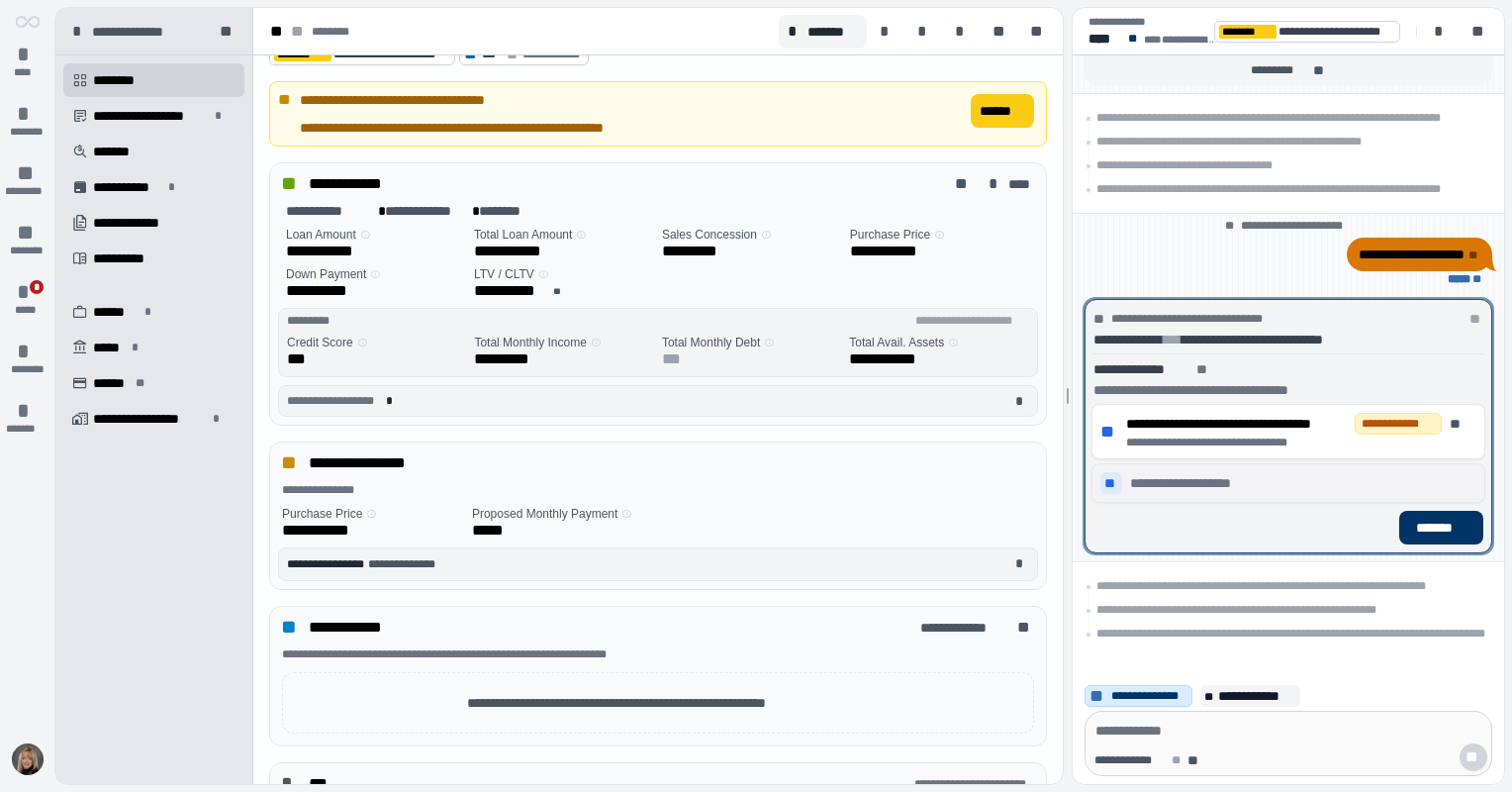 click on "**********" at bounding box center (1193, 483) 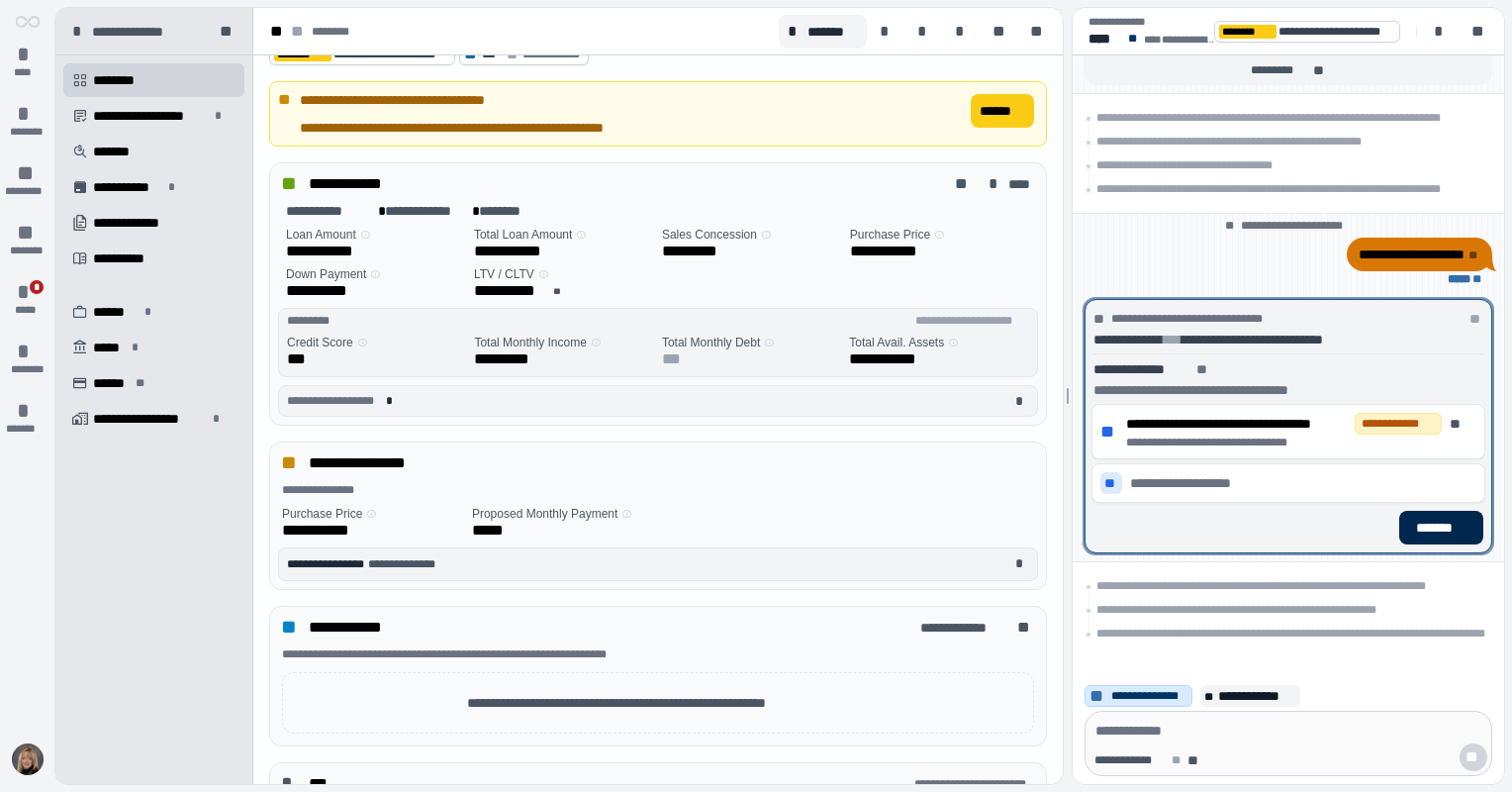 click on "*******" at bounding box center [1441, 528] 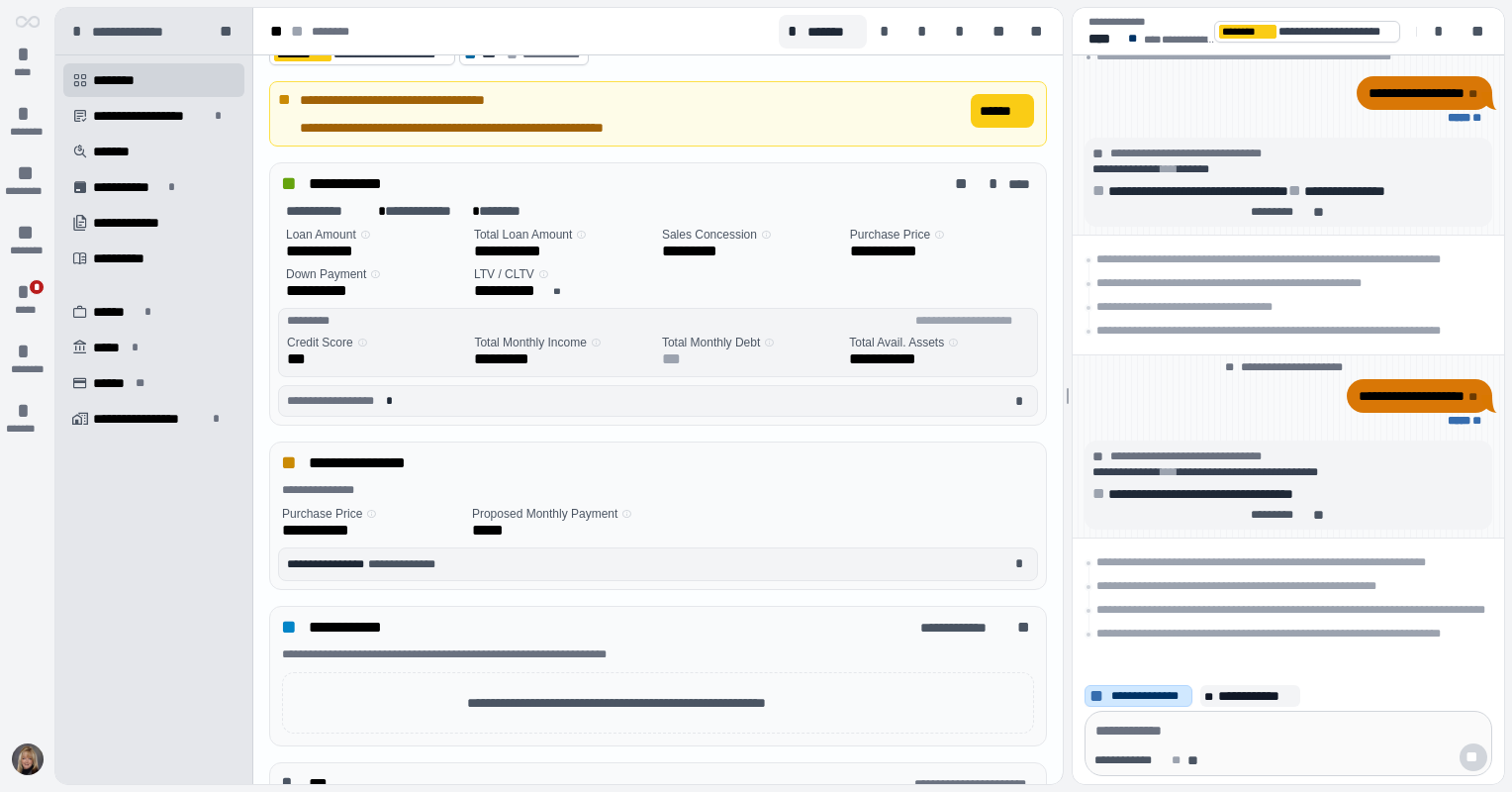 click on "**********" at bounding box center (1150, 696) 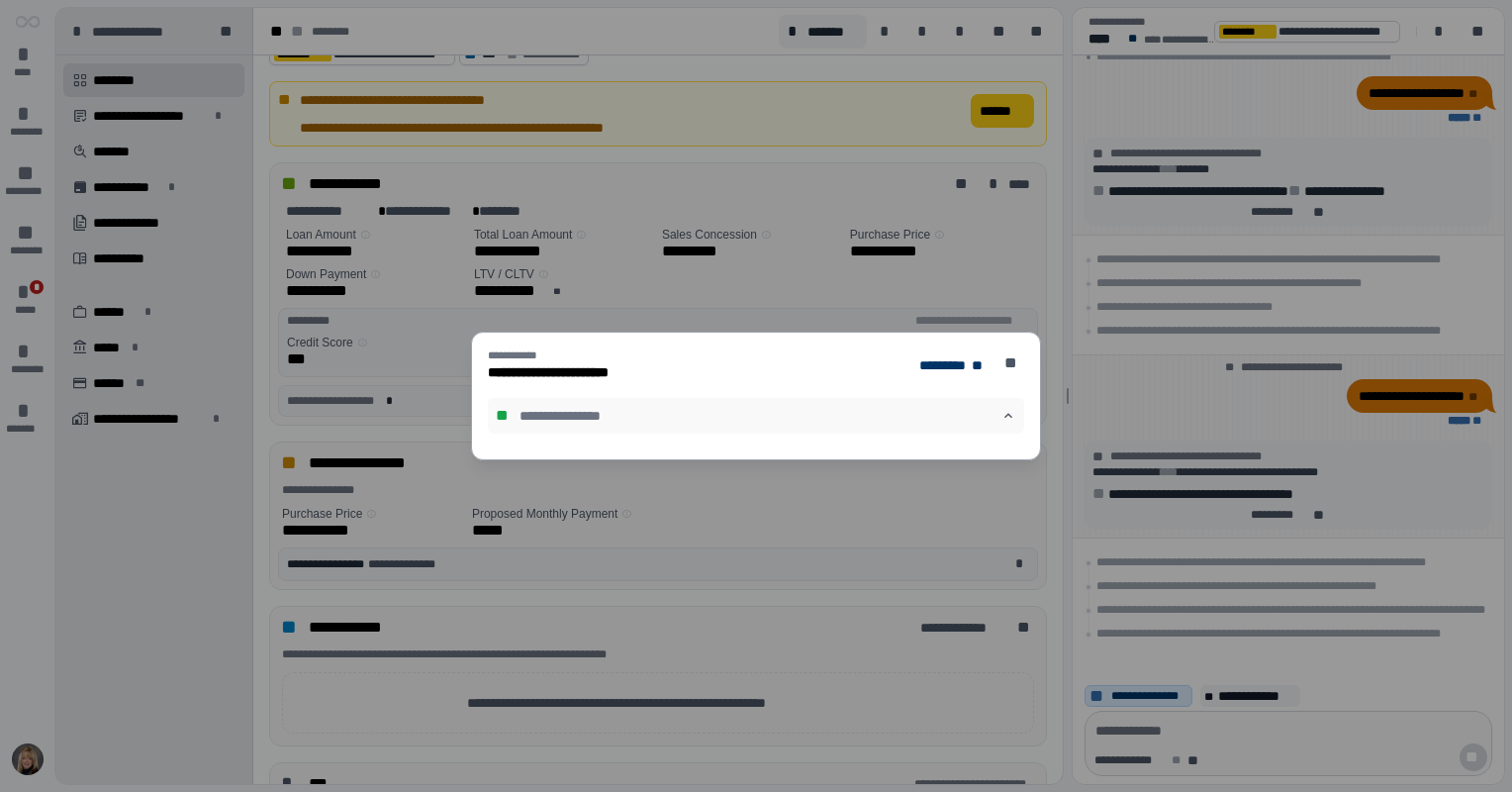 click on "**********" at bounding box center (756, 416) 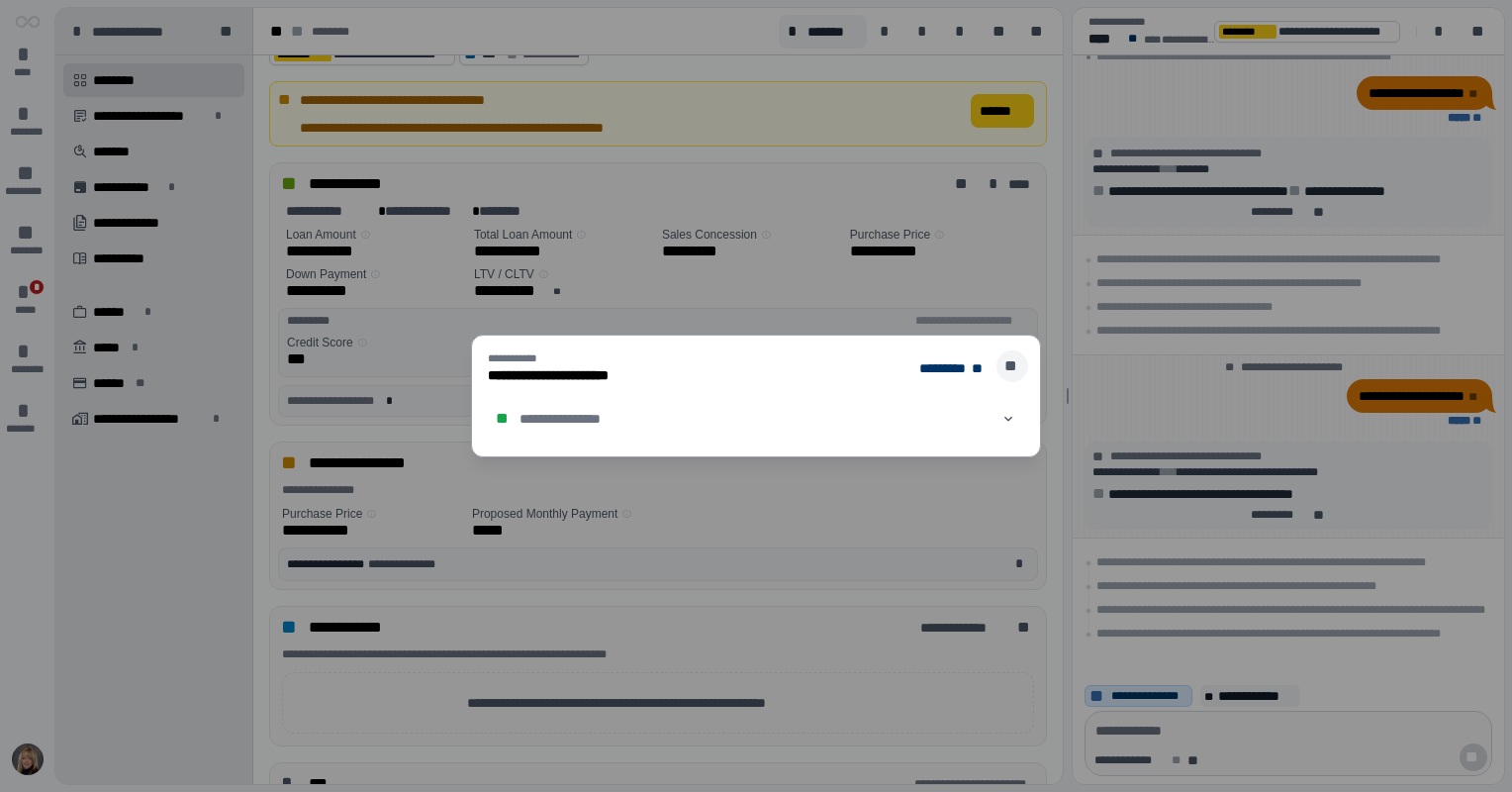 click on "**" at bounding box center (1012, 366) 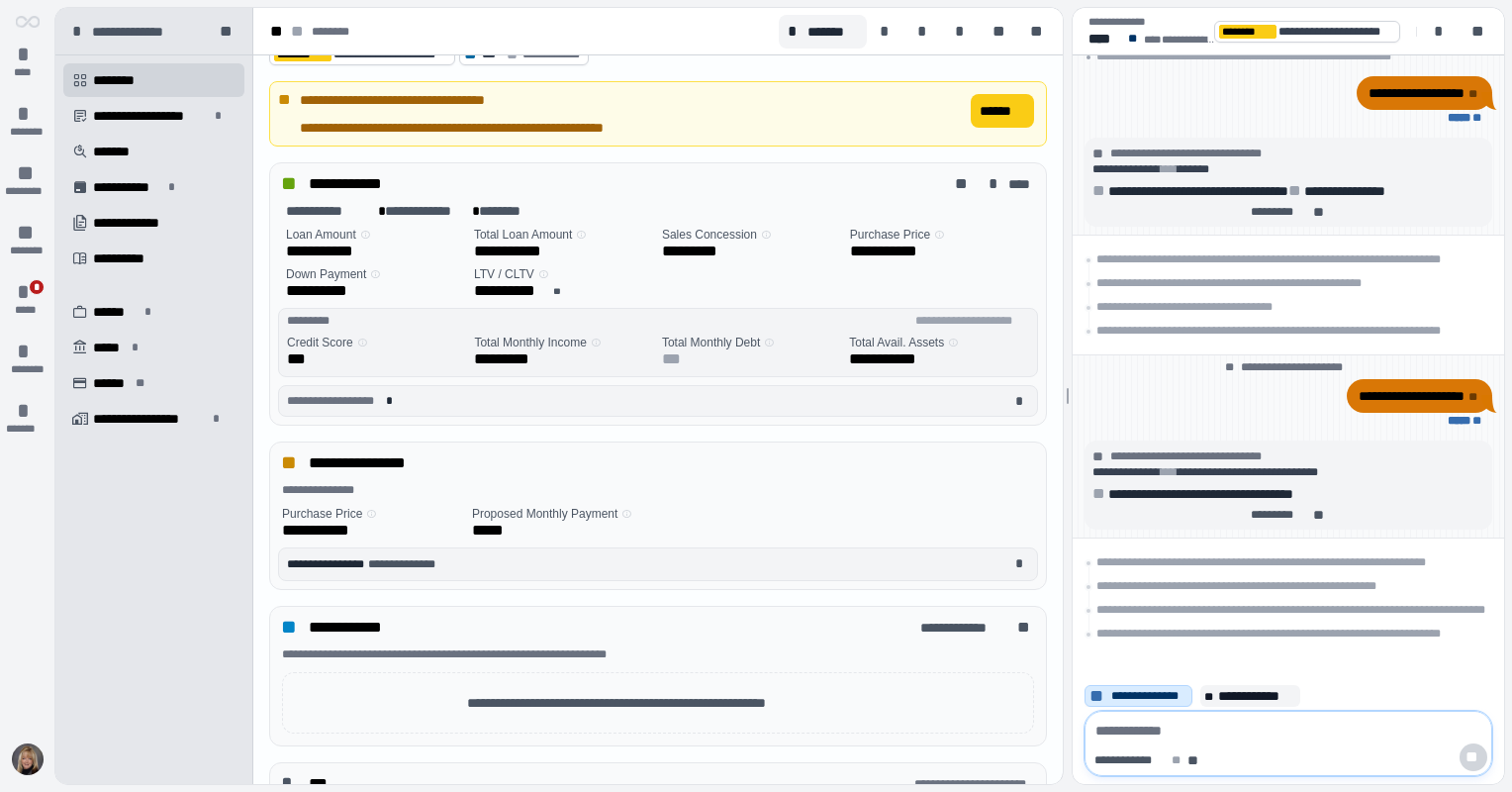 click at bounding box center (1288, 731) 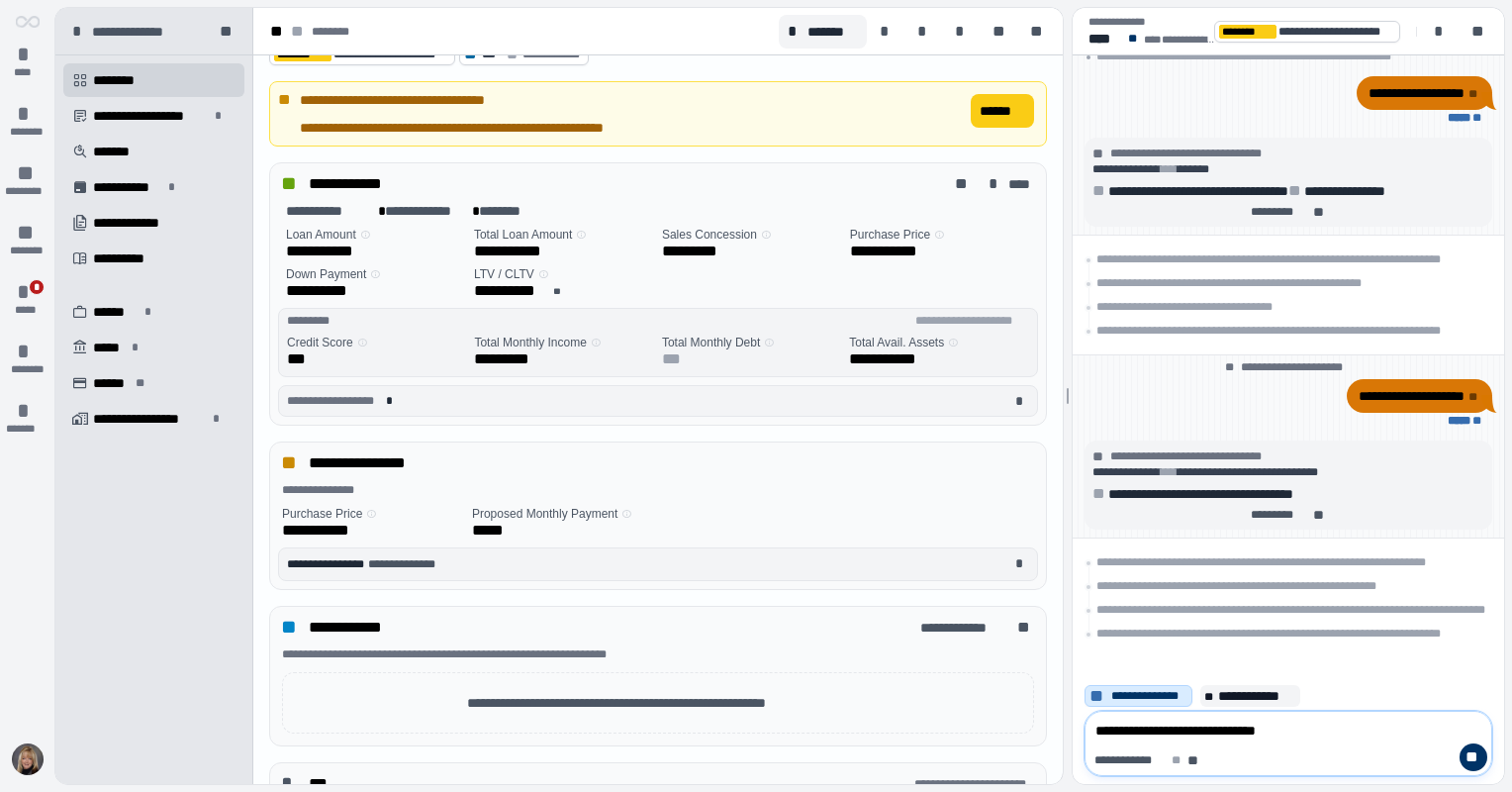 type on "**********" 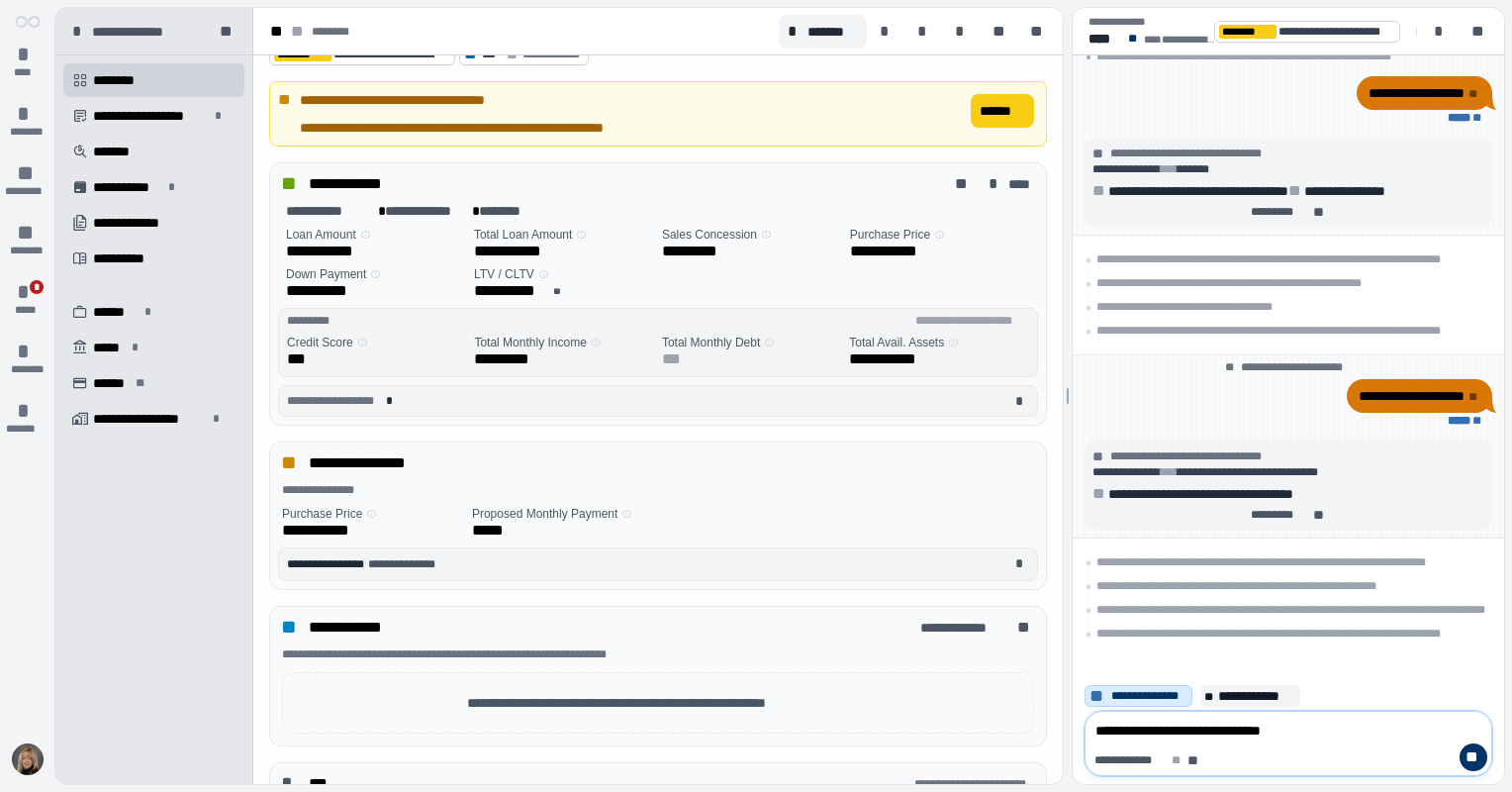 type 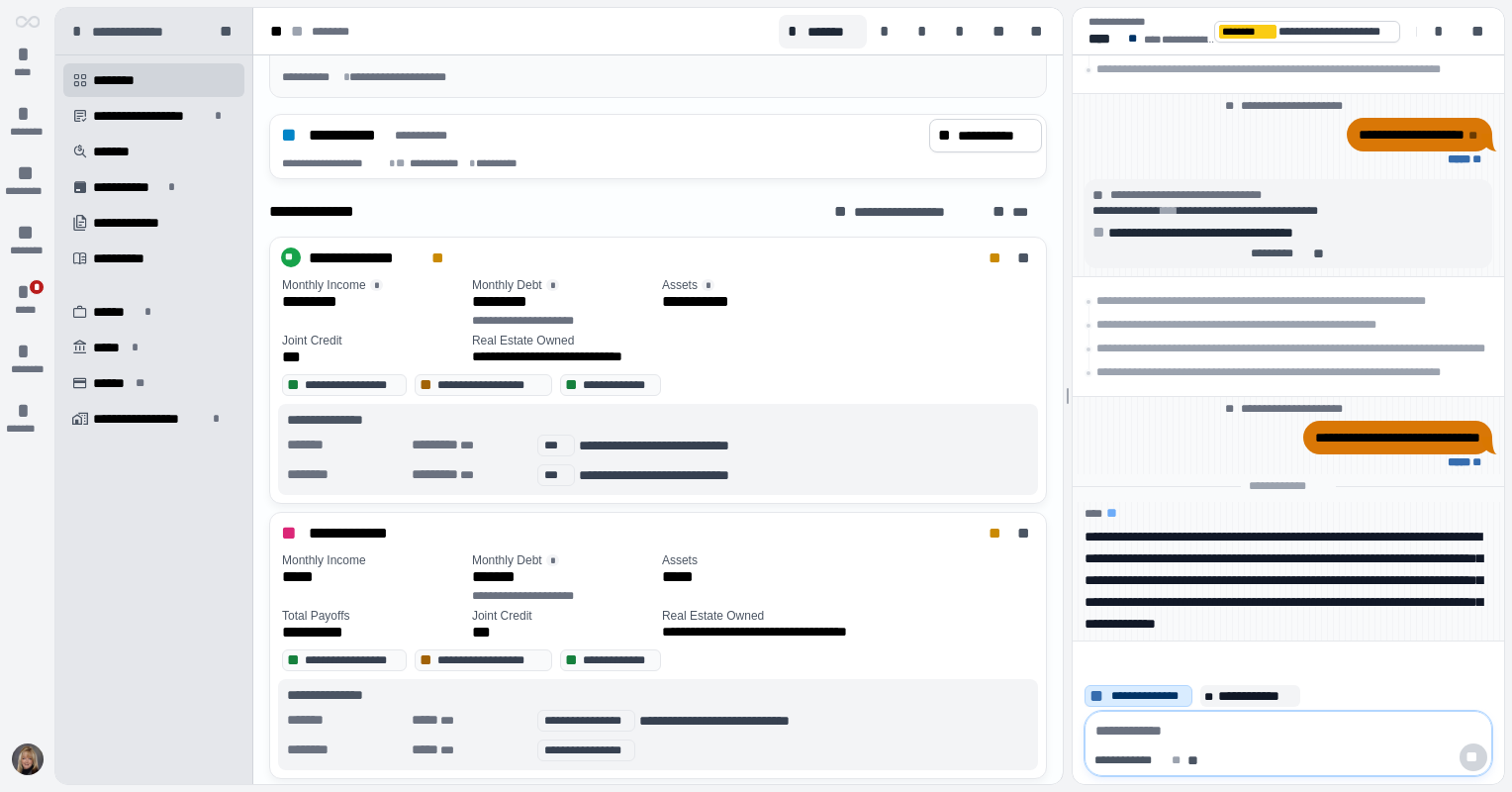 scroll, scrollTop: 883, scrollLeft: 0, axis: vertical 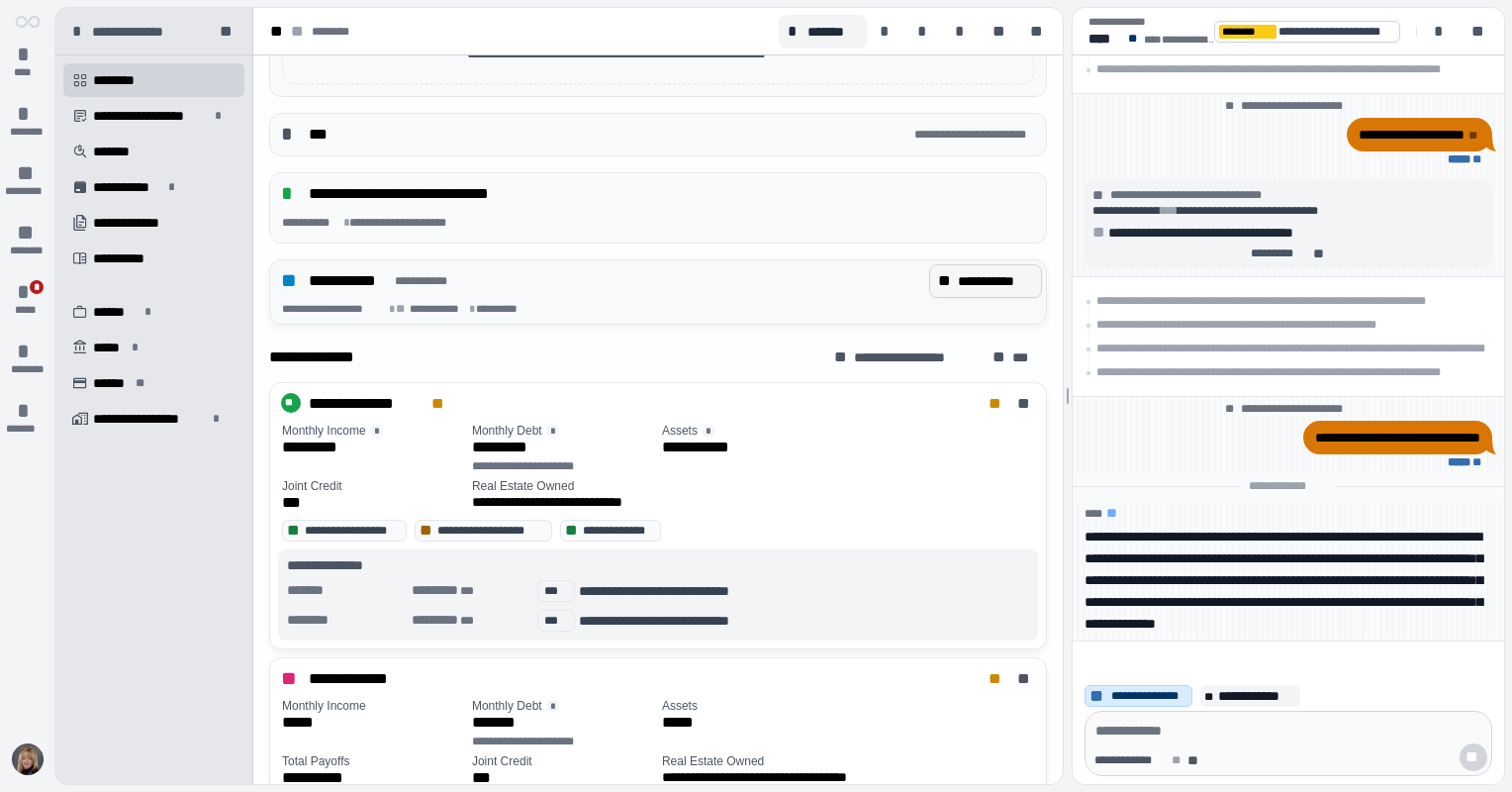click on "**********" at bounding box center (995, 281) 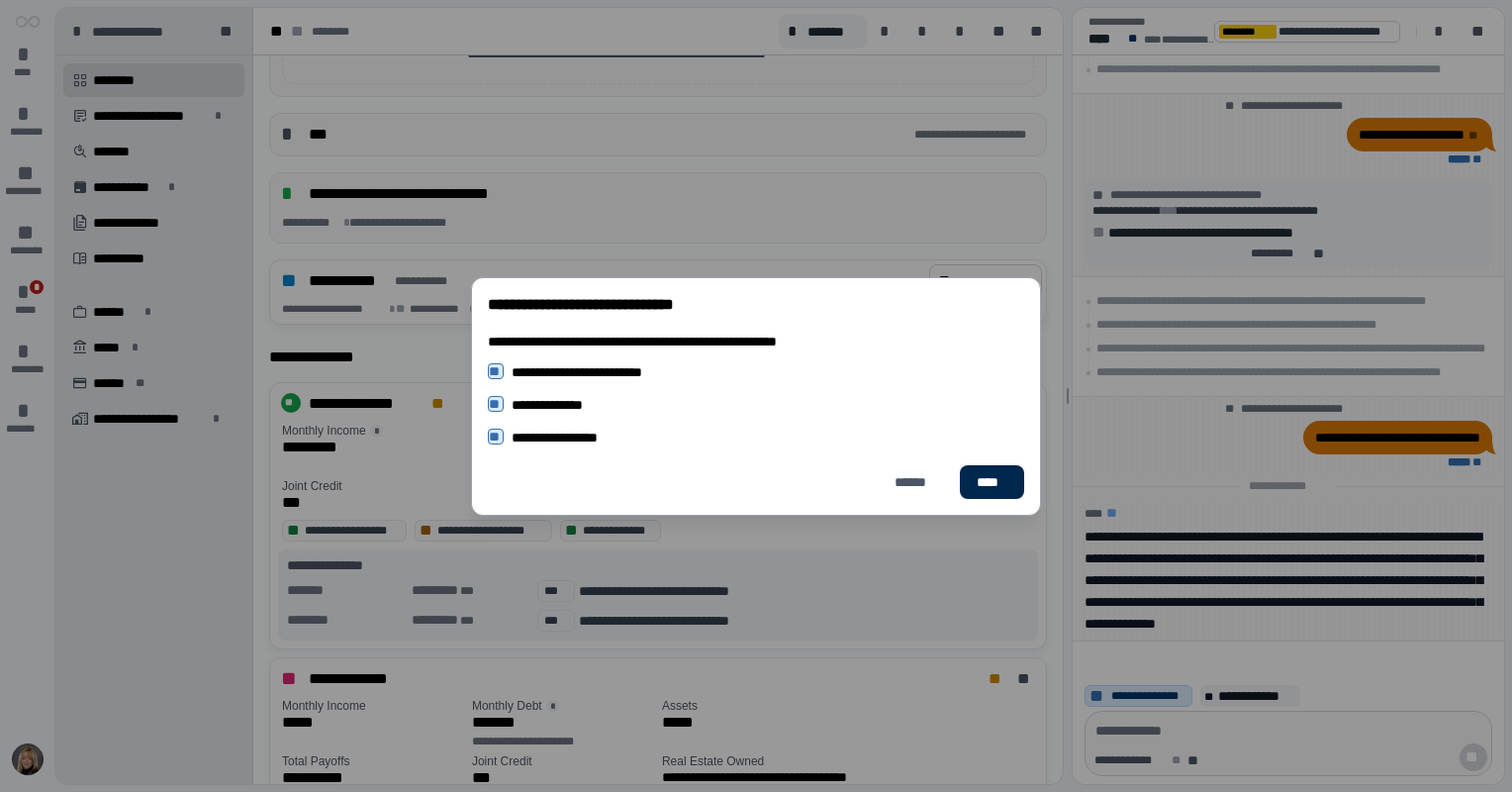 click on "****" at bounding box center (992, 482) 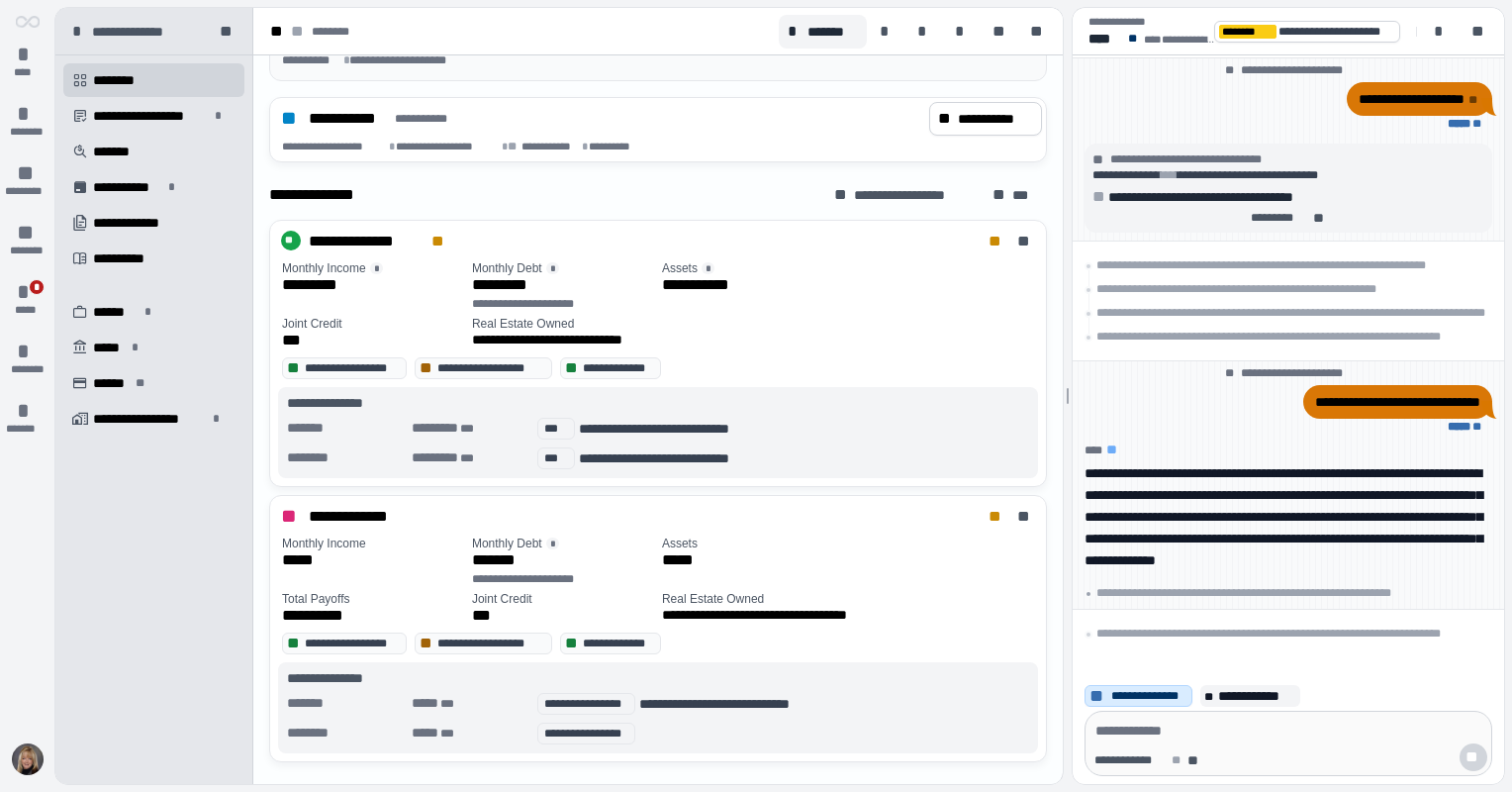 scroll, scrollTop: 993, scrollLeft: 0, axis: vertical 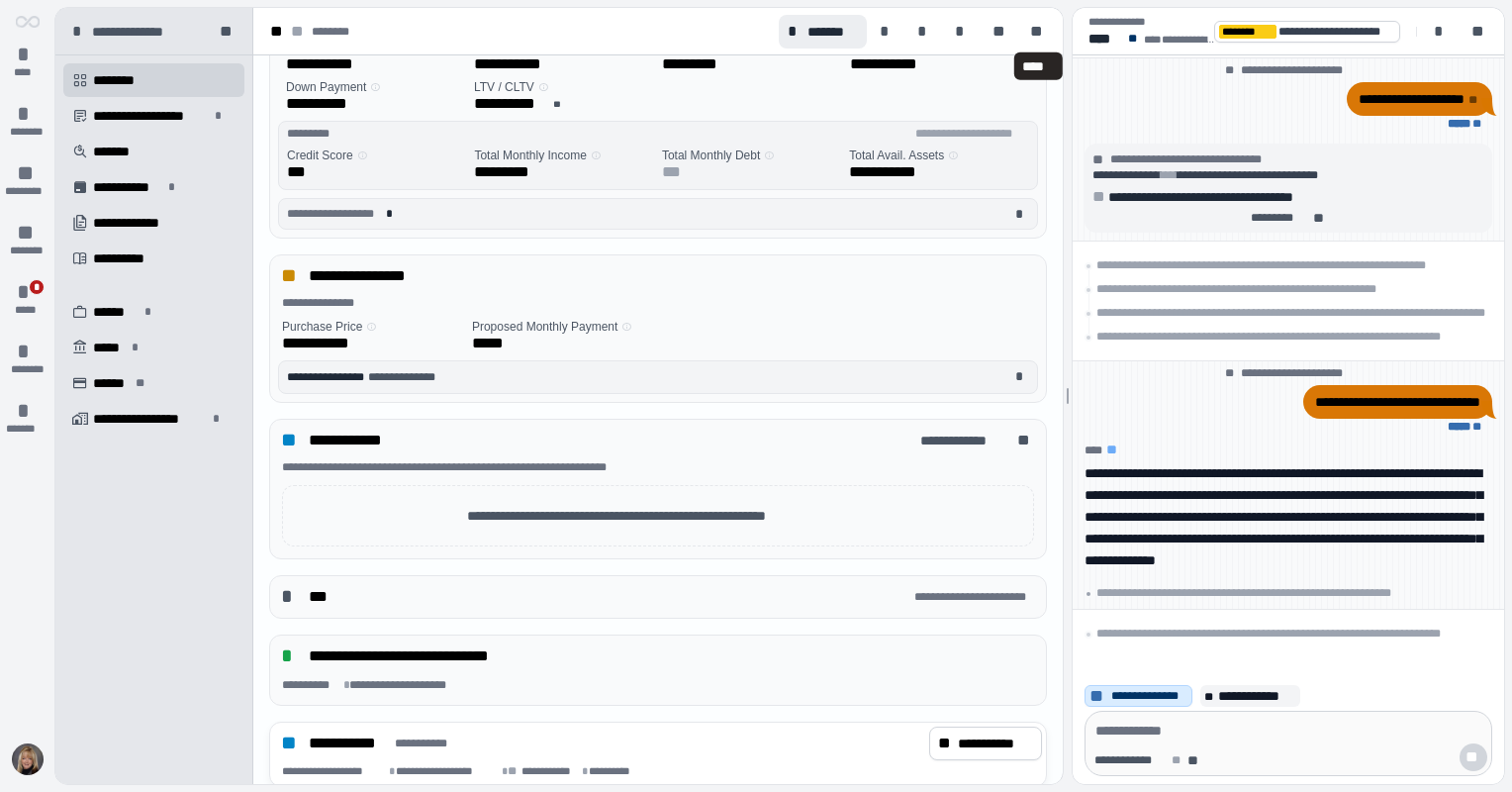 drag, startPoint x: 1046, startPoint y: 44, endPoint x: 822, endPoint y: 25, distance: 224.80436 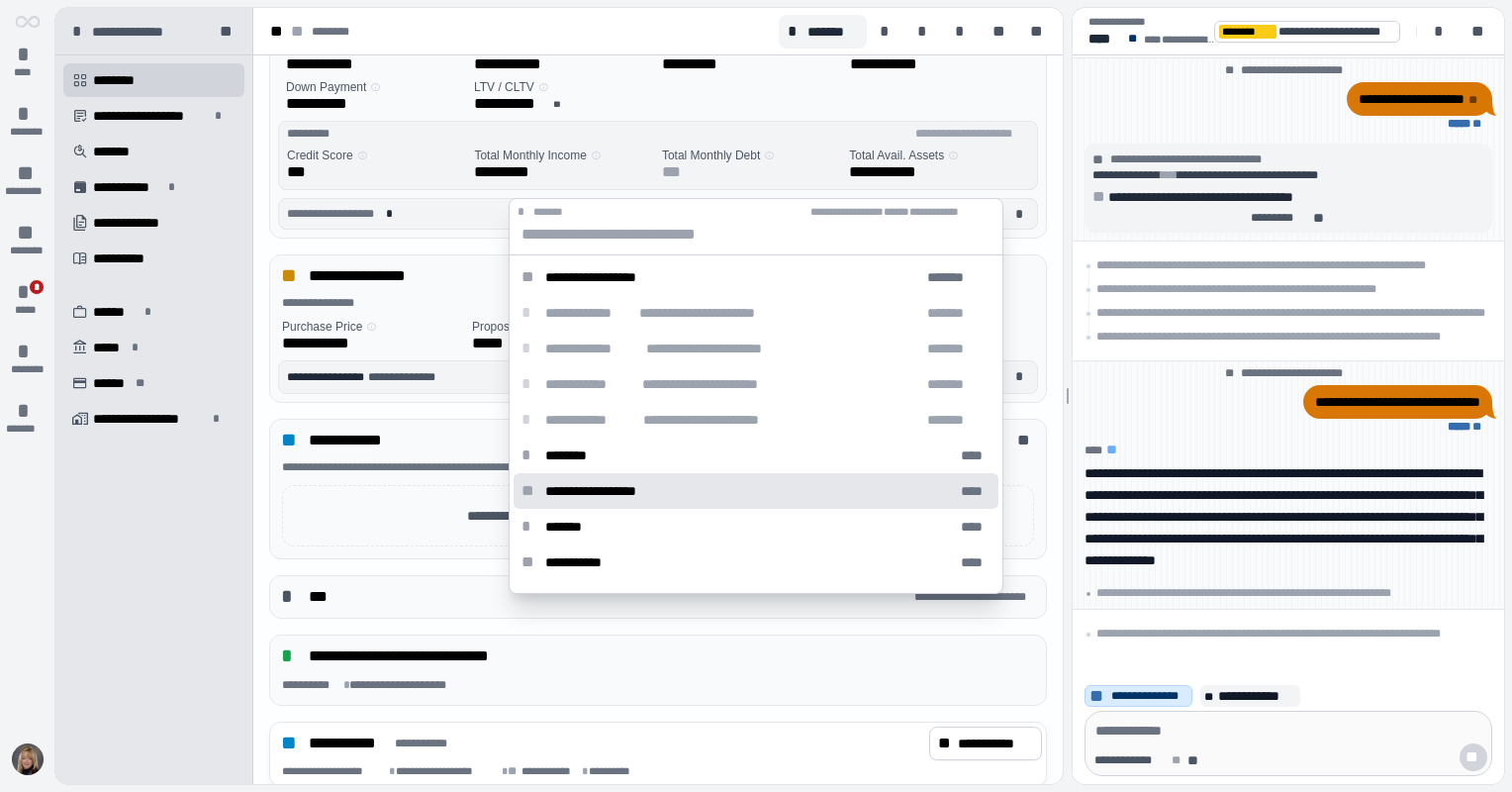 click on "**********" at bounding box center (603, 491) 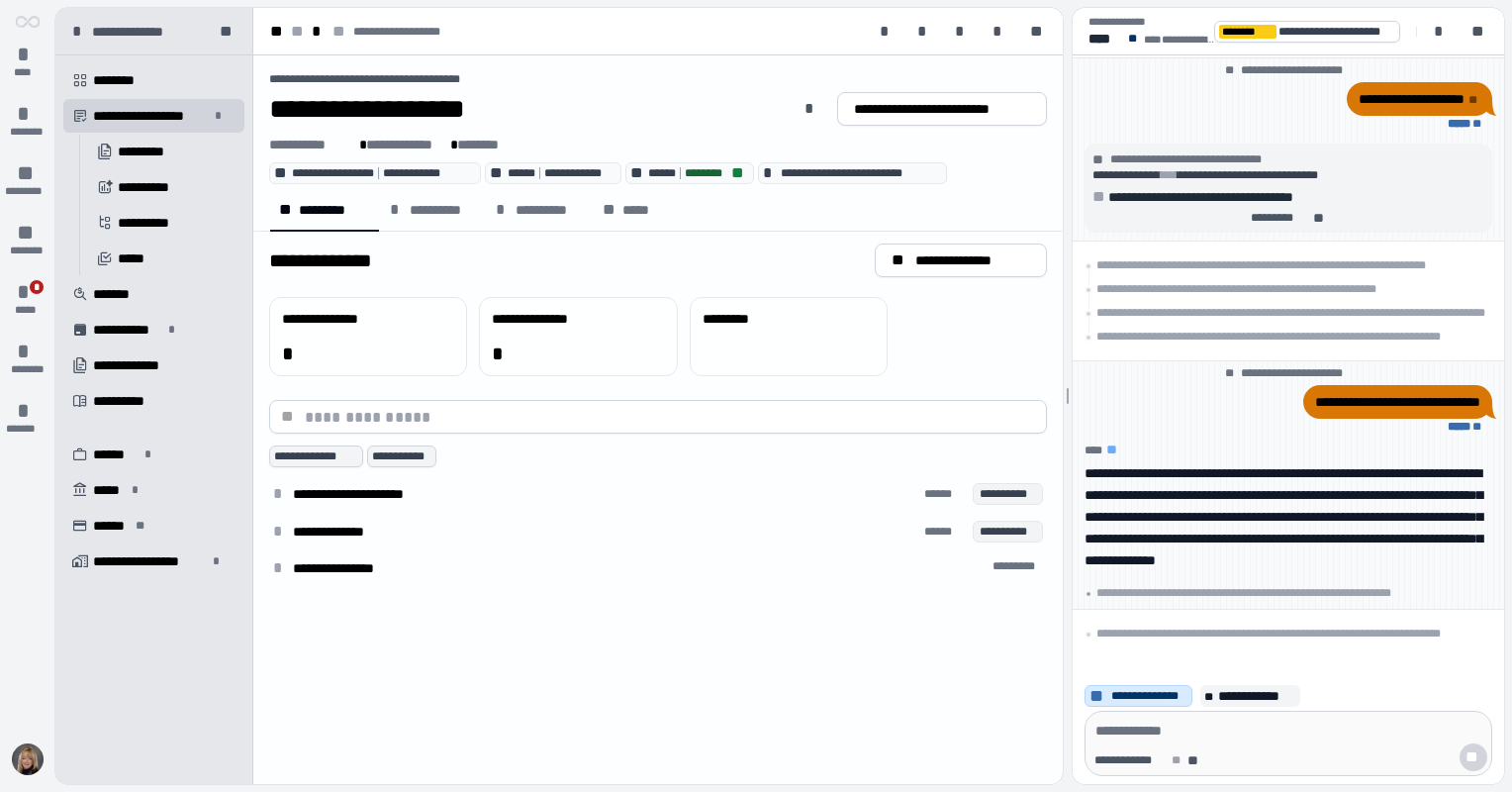 click on "**********" at bounding box center [372, 319] 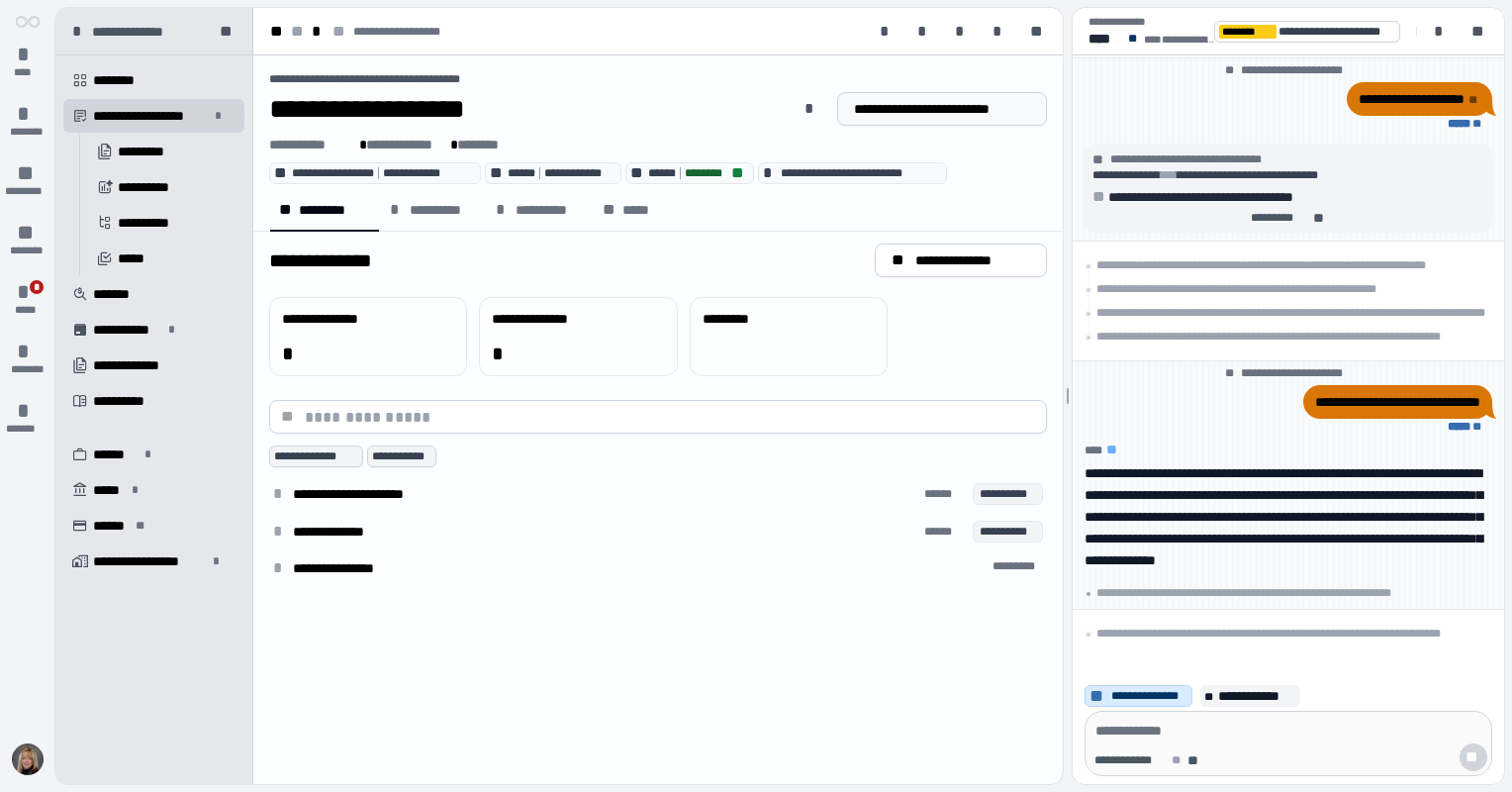 click on "**********" at bounding box center [942, 109] 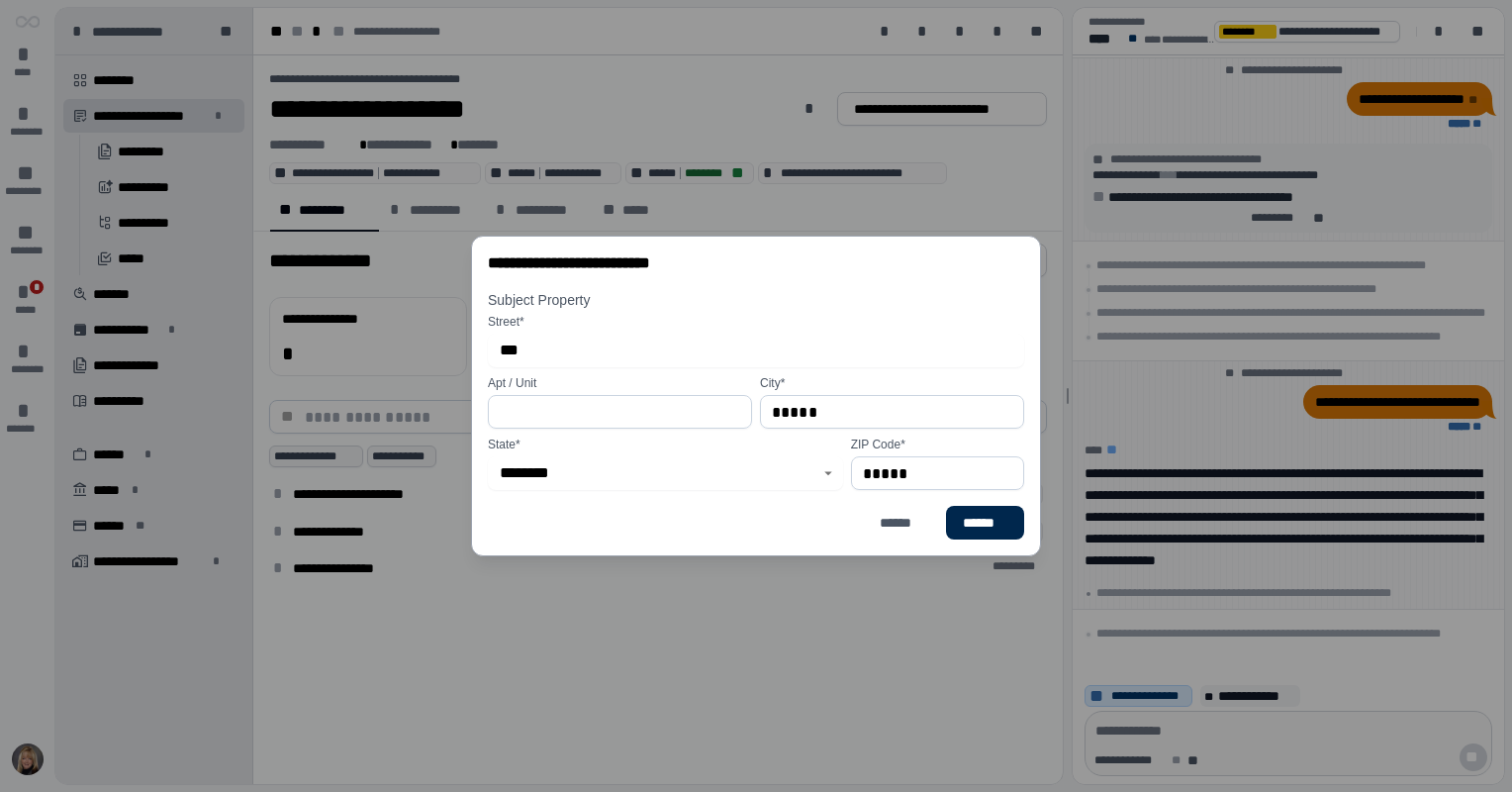 type on "***" 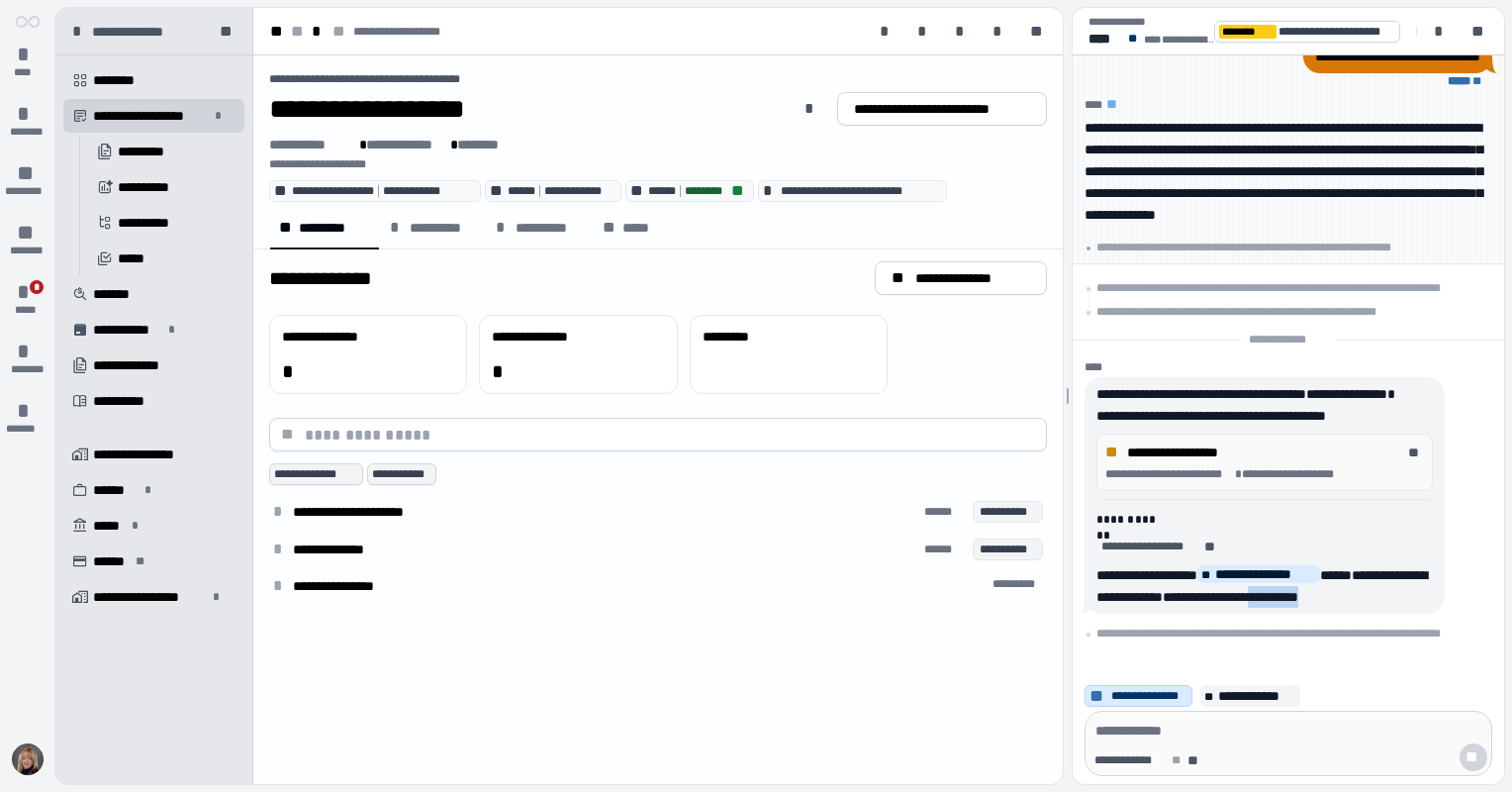 drag, startPoint x: 1504, startPoint y: 394, endPoint x: 1492, endPoint y: 606, distance: 212.33935 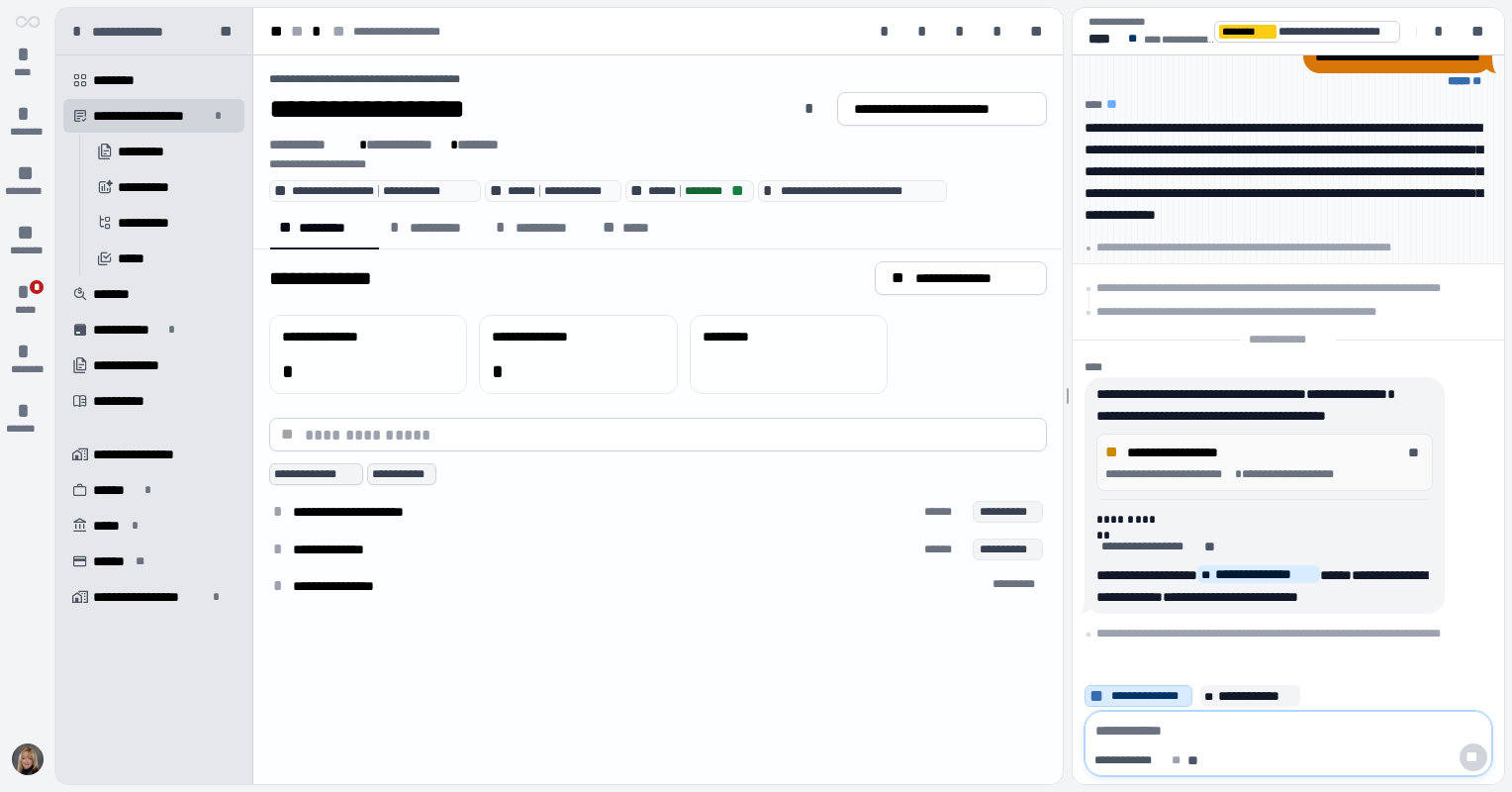 drag, startPoint x: 1492, startPoint y: 606, endPoint x: 1395, endPoint y: 737, distance: 163.00307 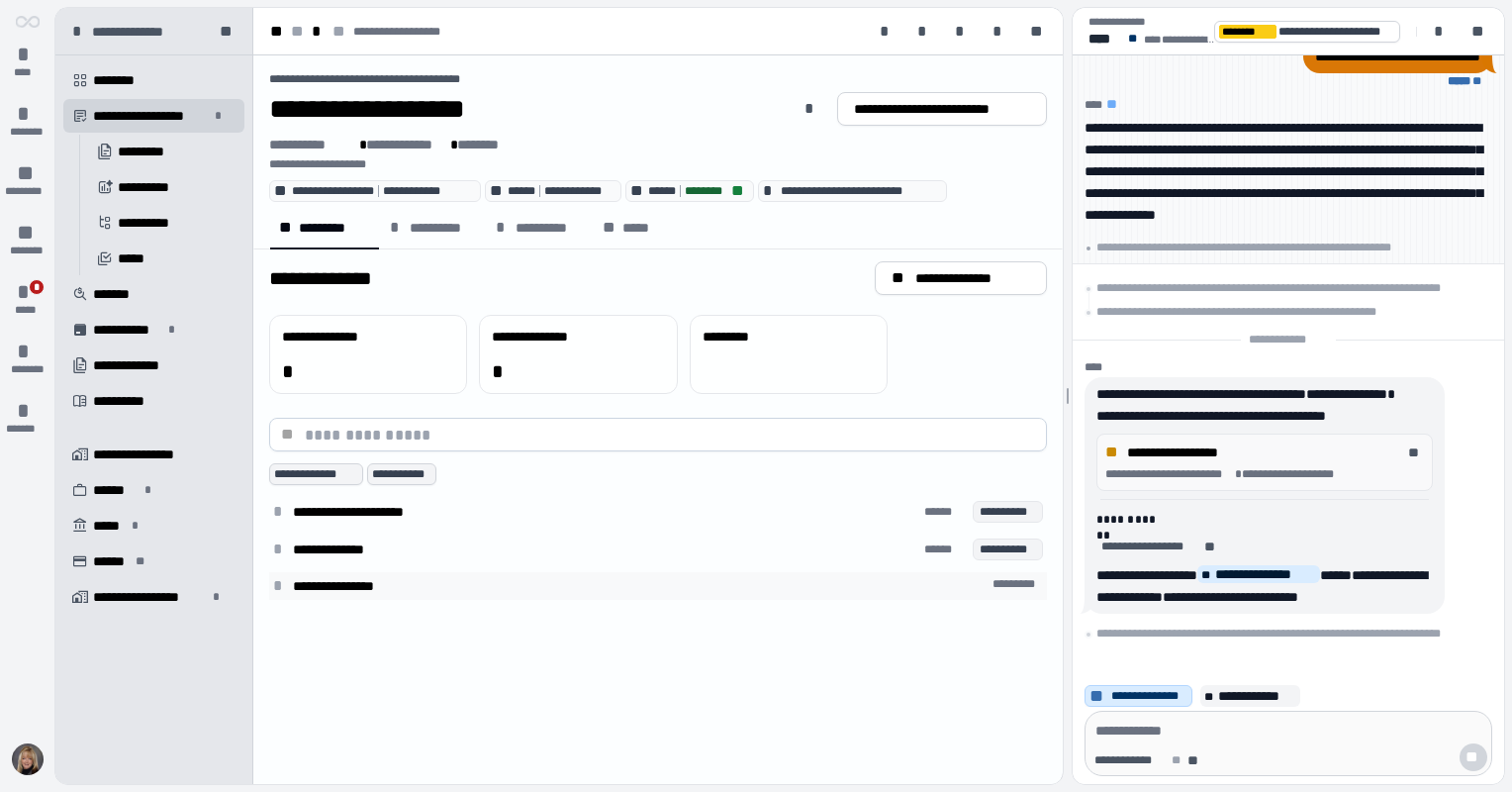 click on "**********" at bounding box center (658, 586) 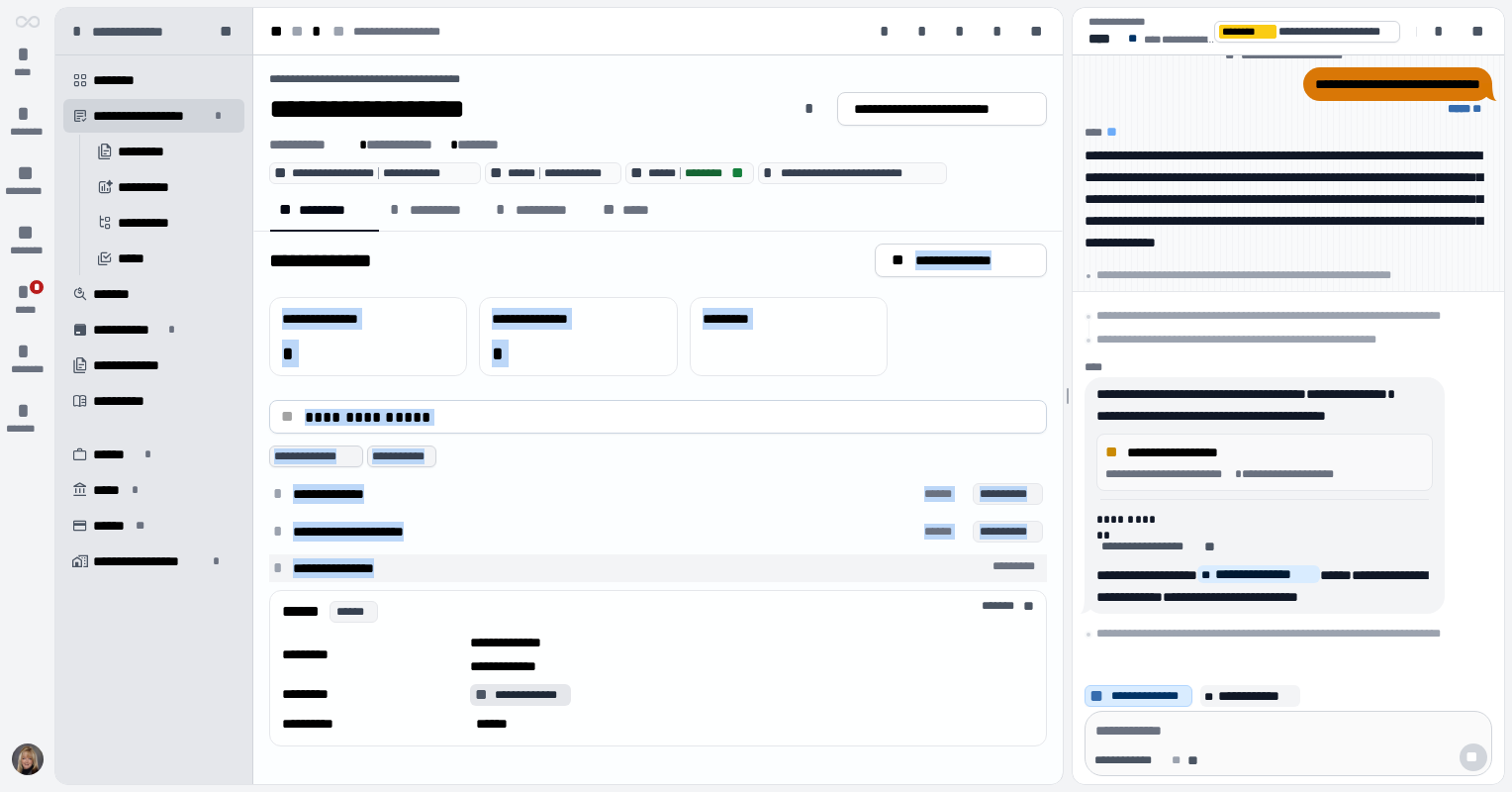 drag, startPoint x: 744, startPoint y: 578, endPoint x: 867, endPoint y: 259, distance: 341.8918 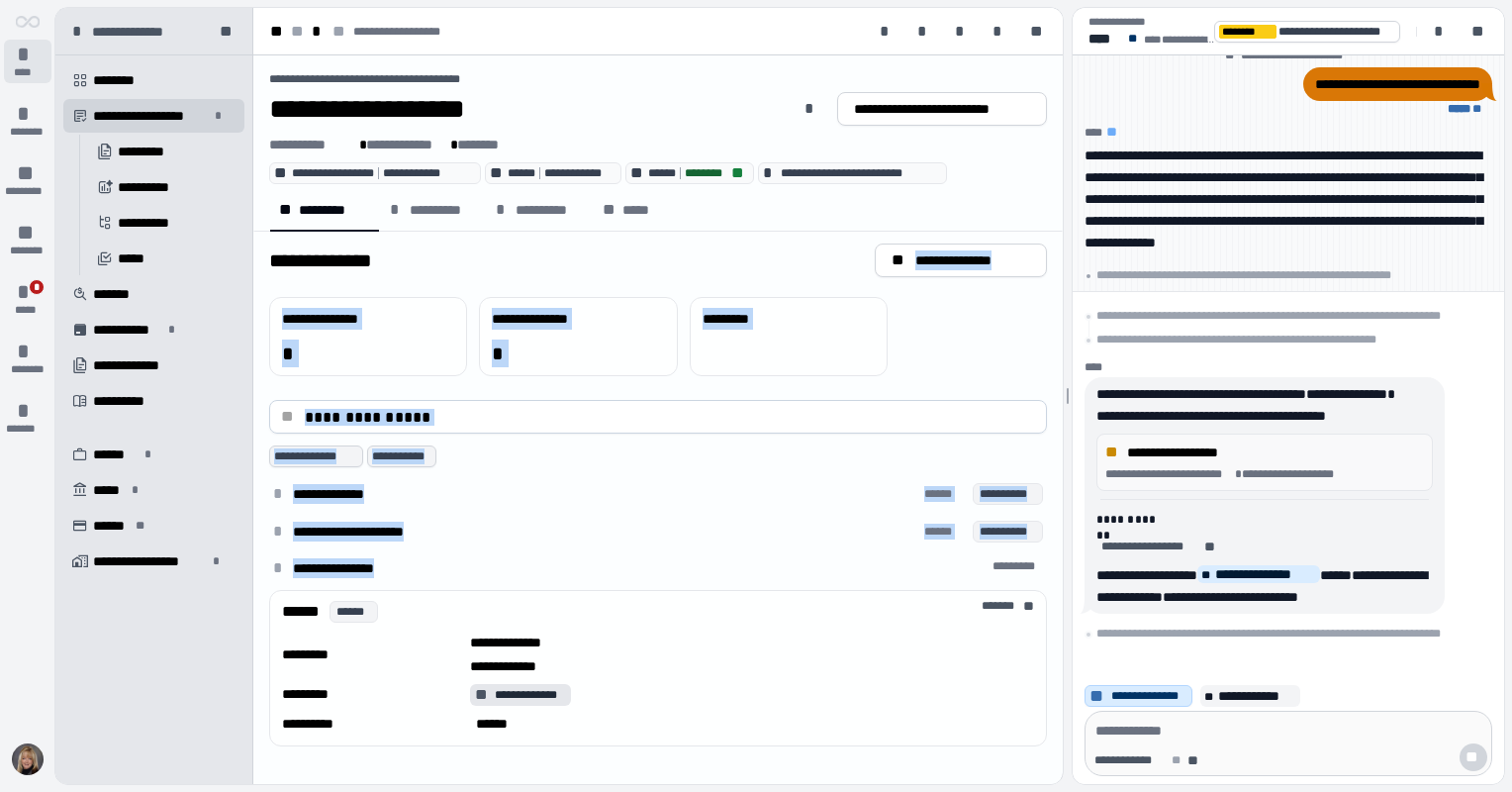 click on "*" at bounding box center [28, 54] 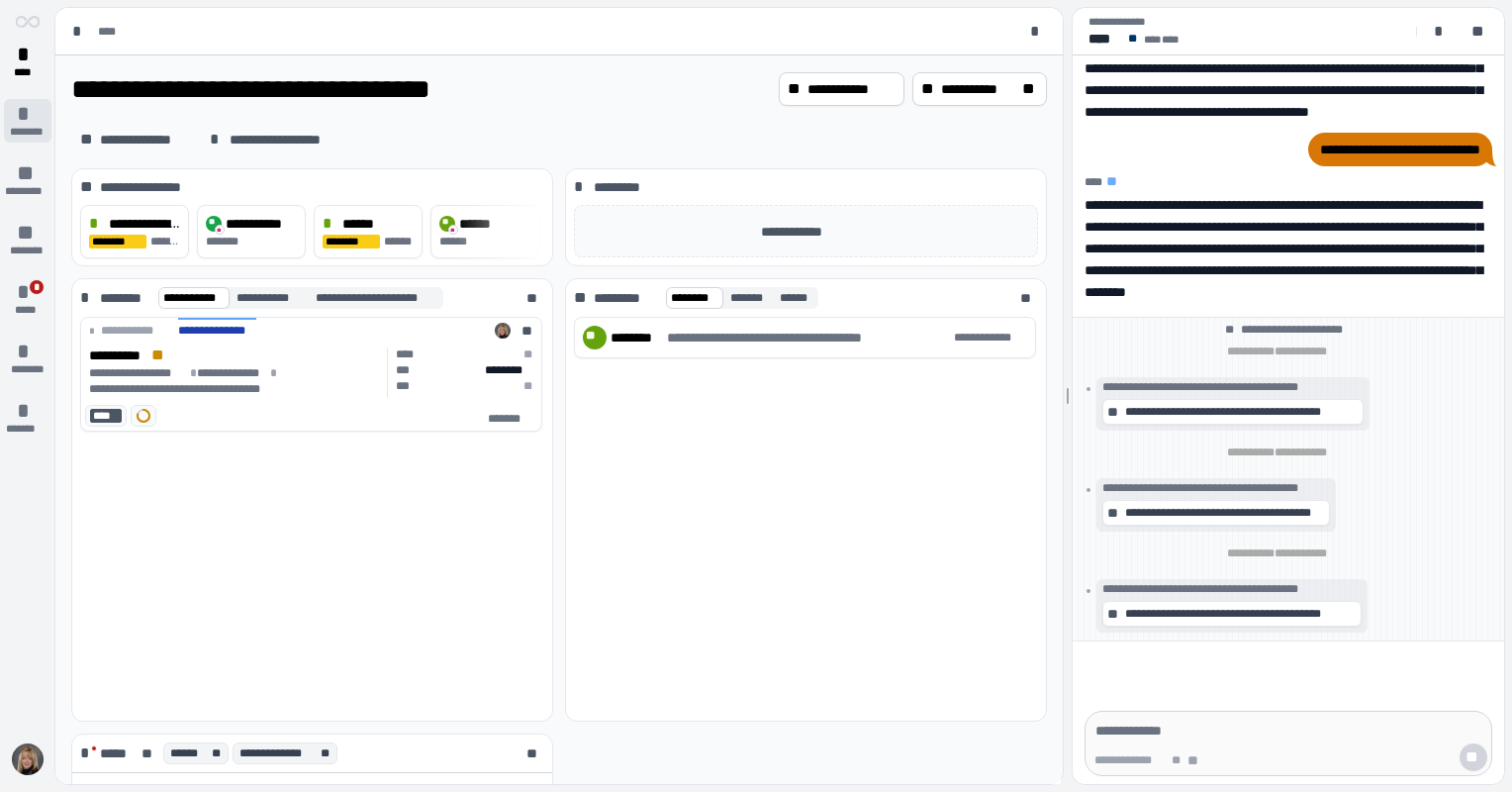 click on "*" at bounding box center [28, 114] 